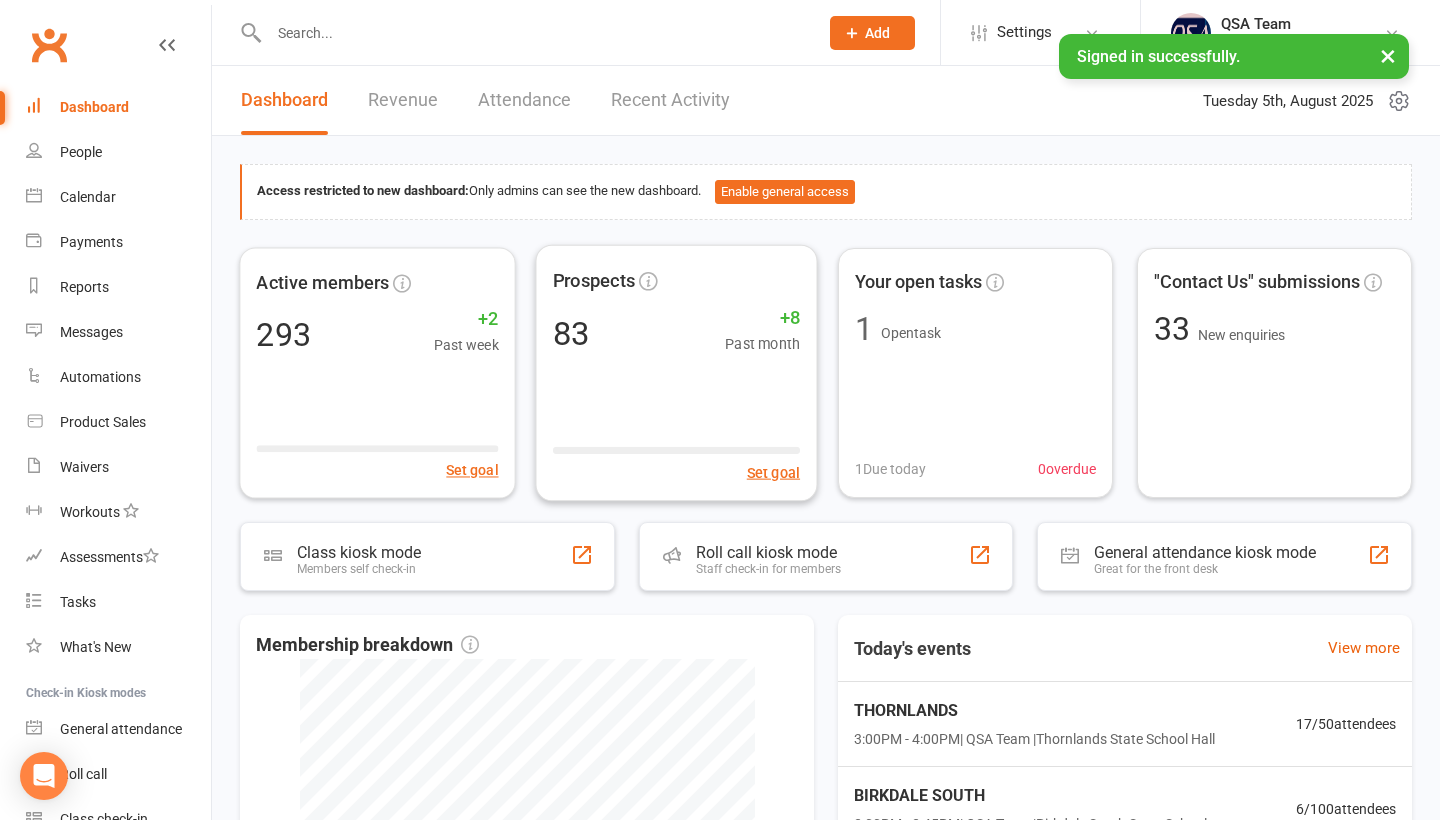 scroll, scrollTop: 0, scrollLeft: 0, axis: both 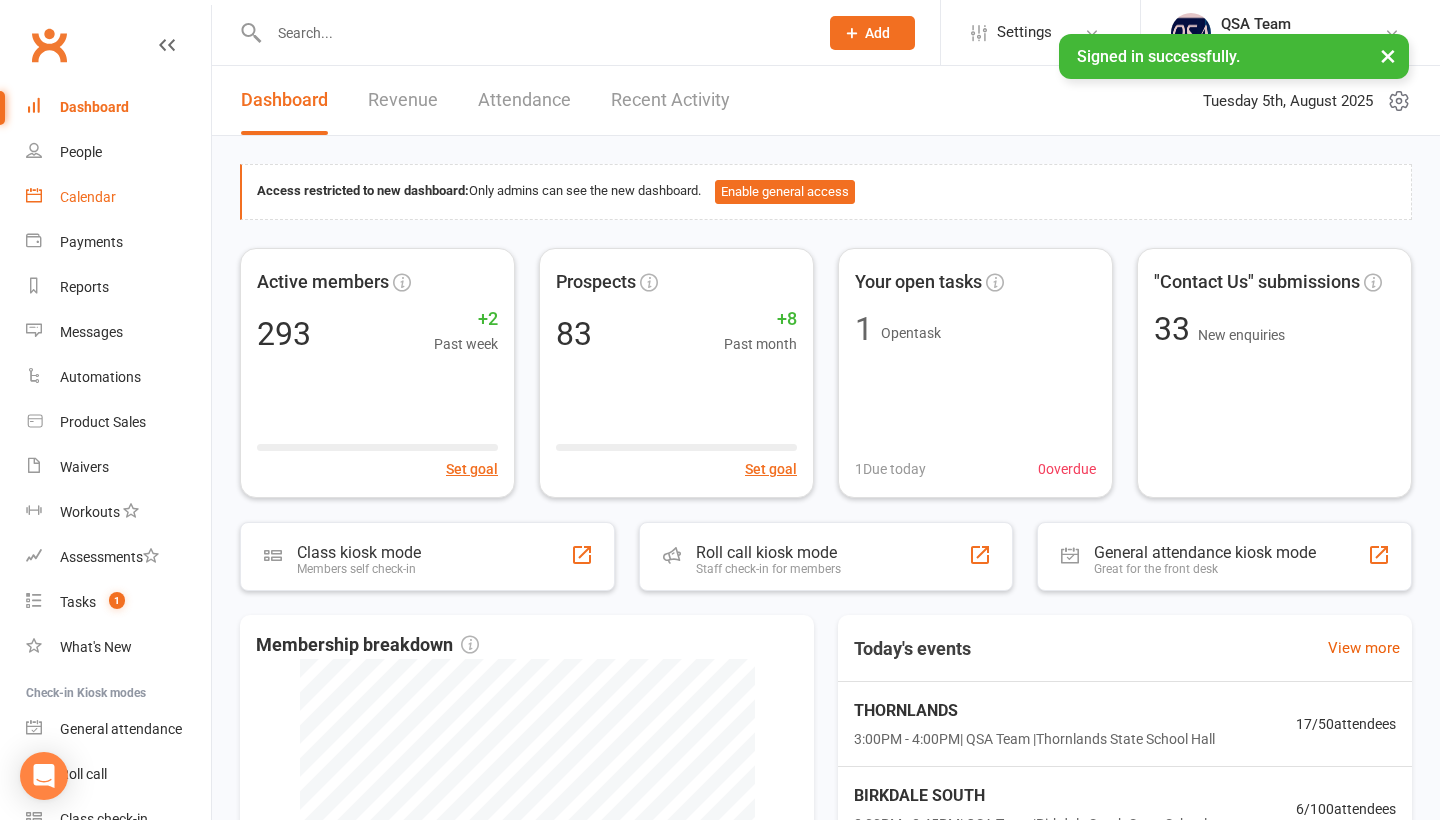 click on "Calendar" at bounding box center (118, 197) 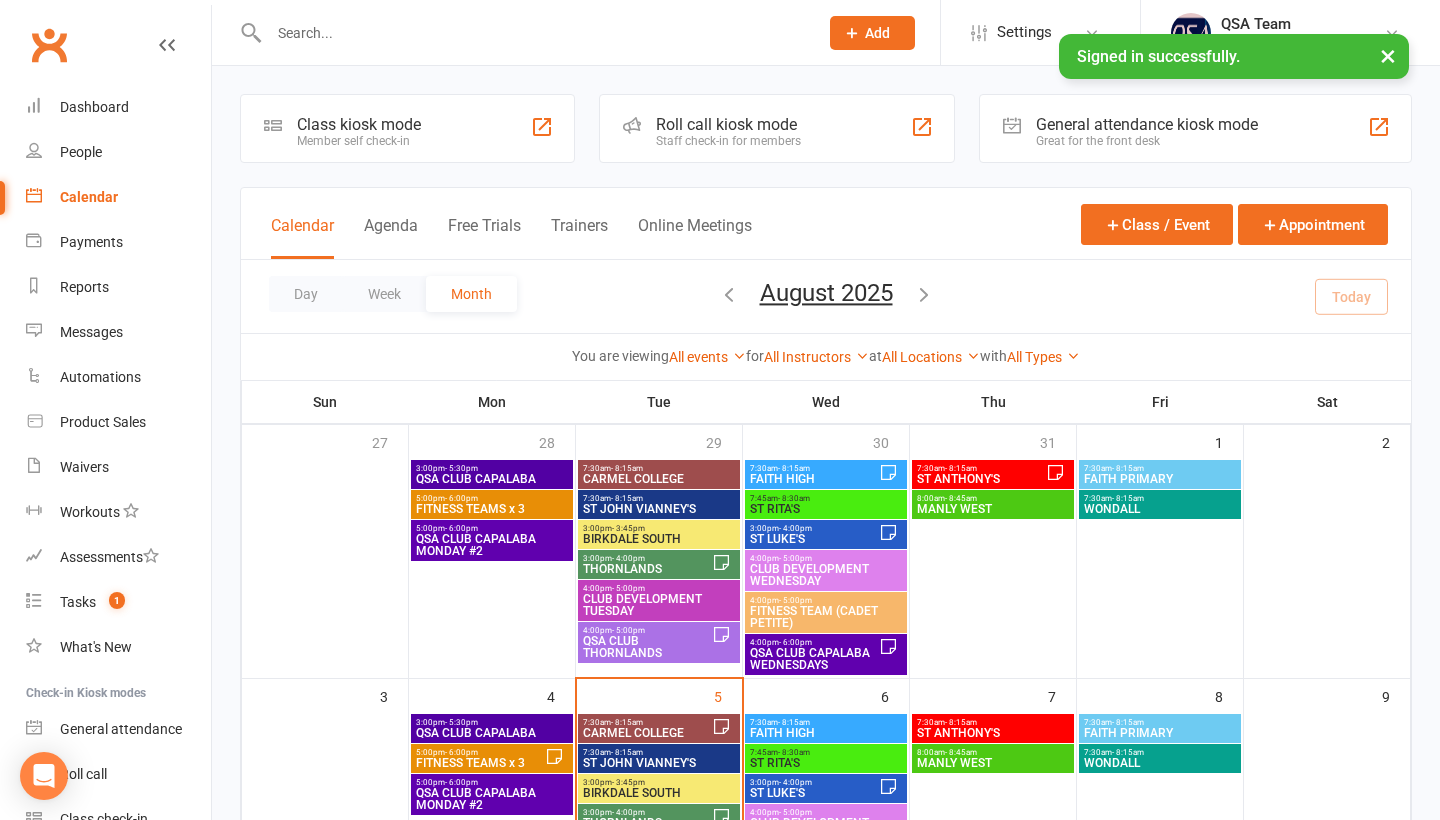 scroll, scrollTop: 117, scrollLeft: 0, axis: vertical 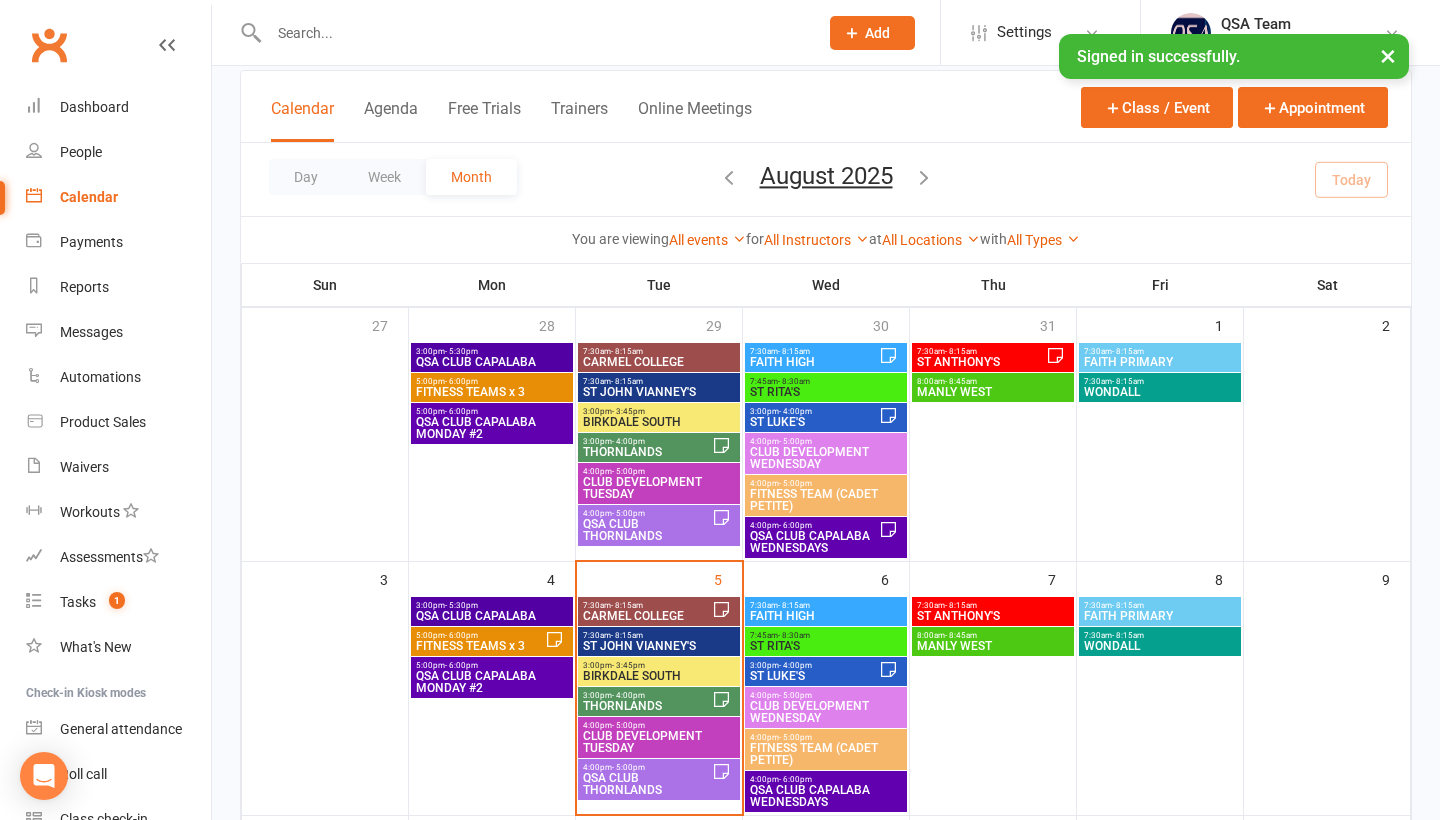 click on "BIRKDALE SOUTH" at bounding box center [659, 676] 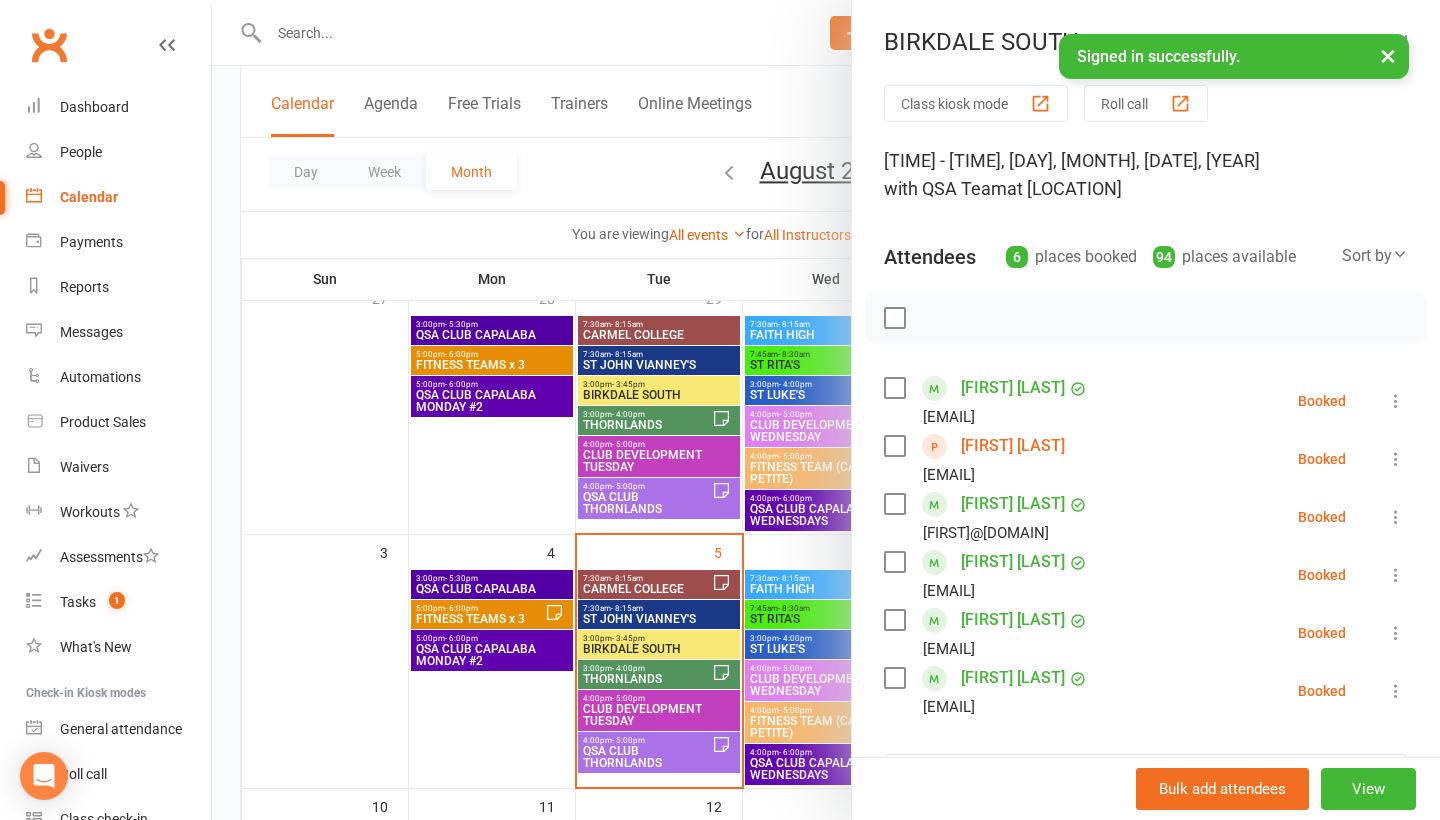 scroll, scrollTop: 149, scrollLeft: 0, axis: vertical 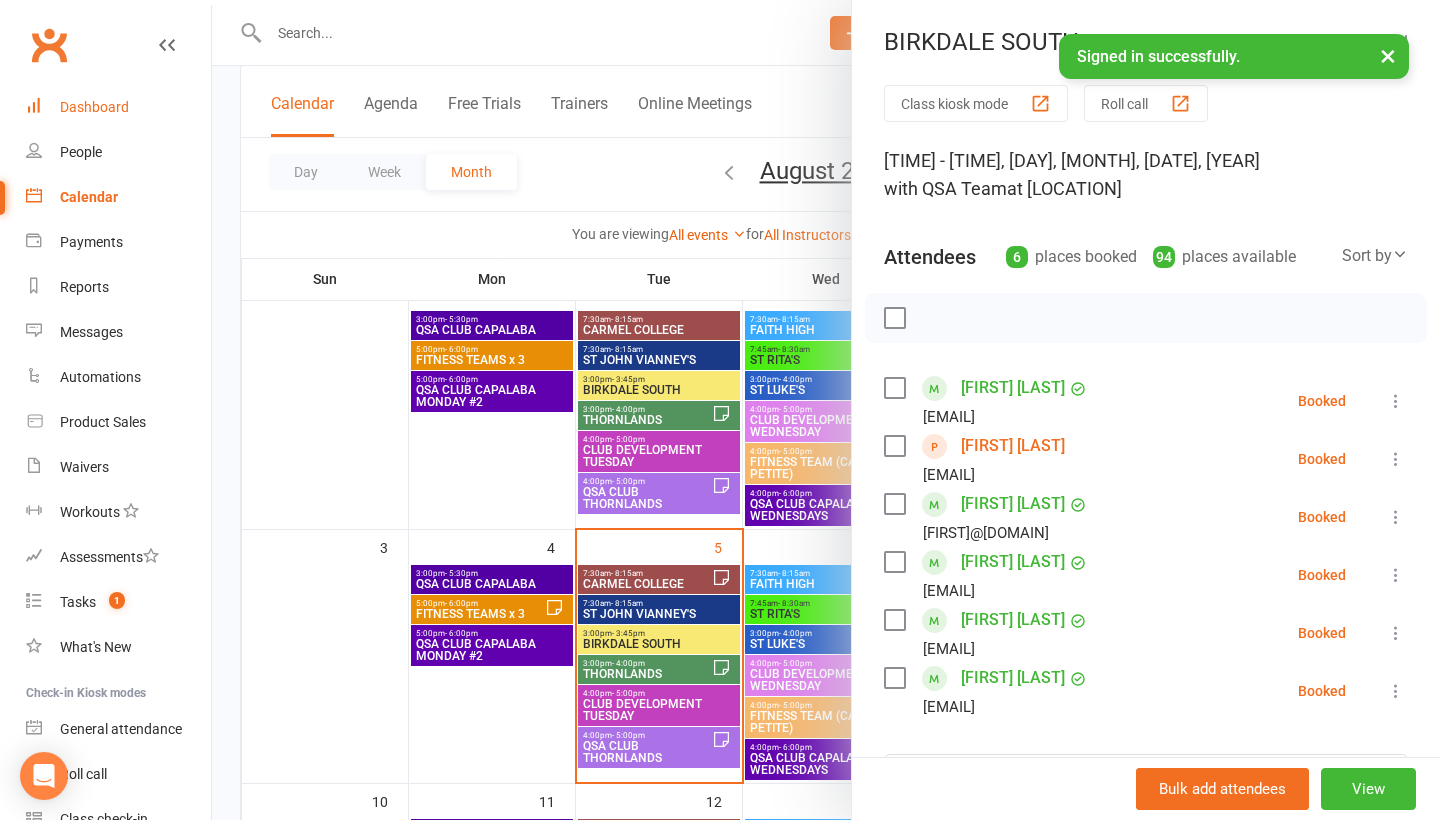 click on "Dashboard" at bounding box center (94, 107) 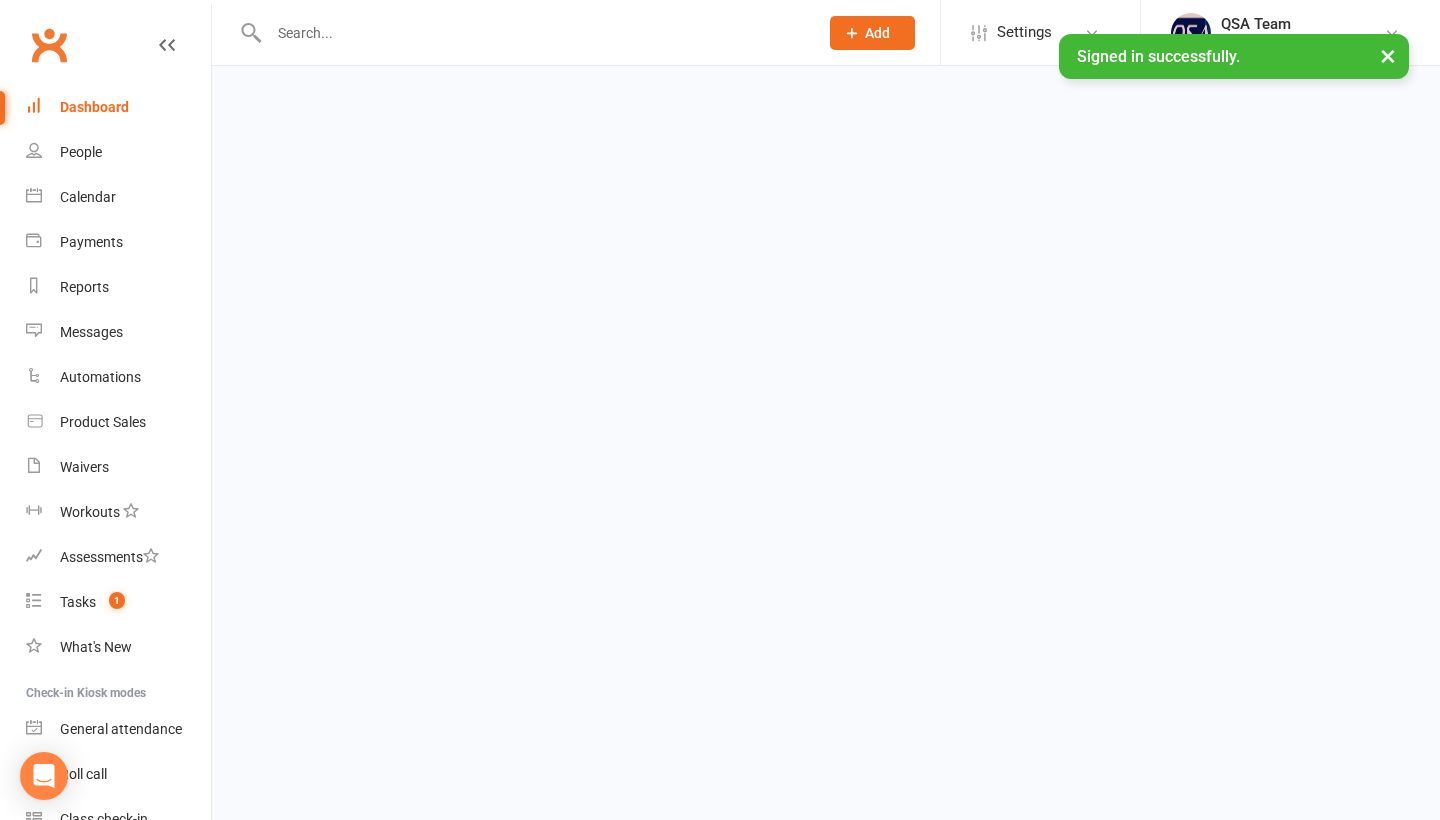 click on "Dashboard" at bounding box center (94, 107) 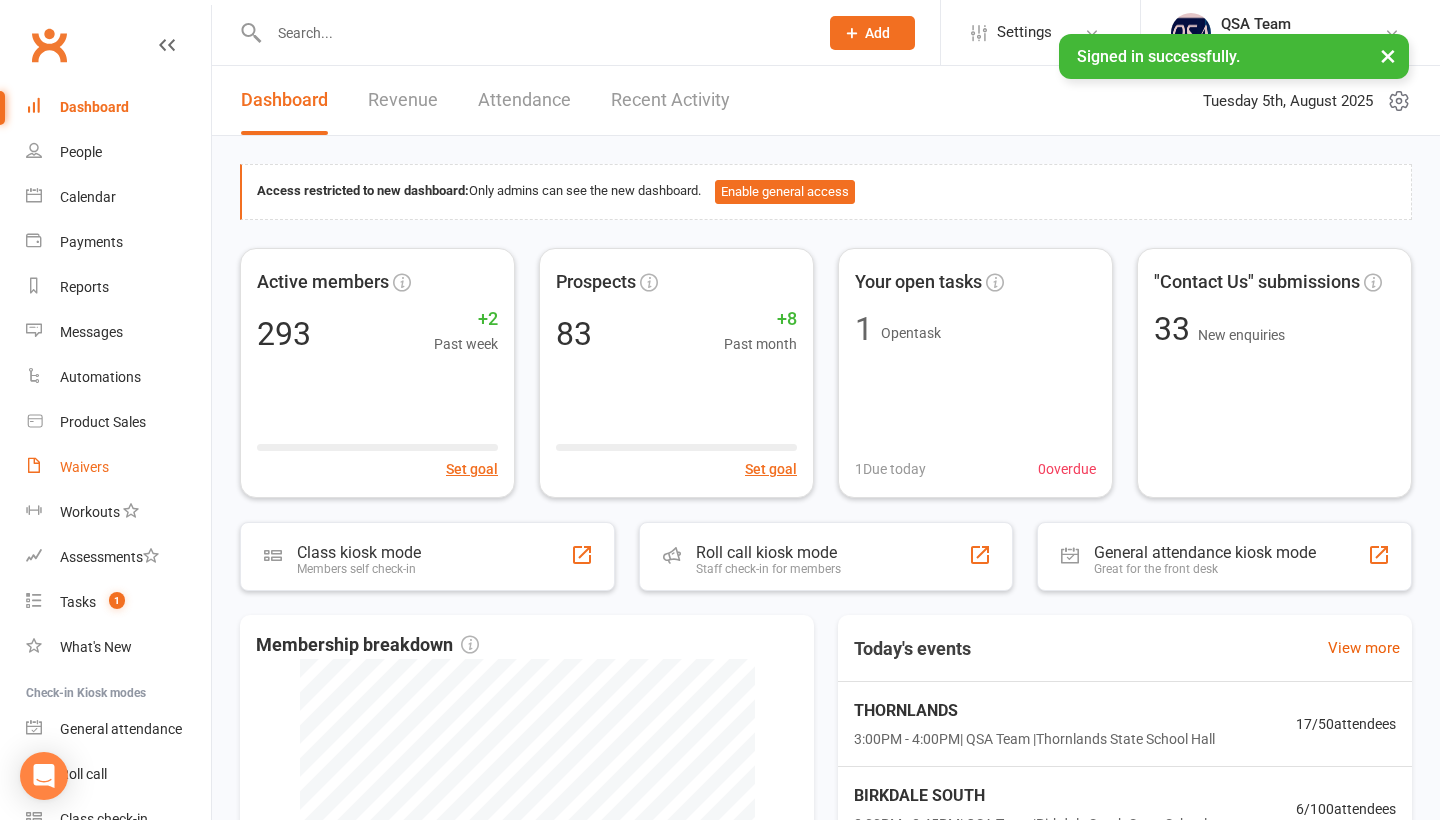 click on "Waivers" at bounding box center [84, 467] 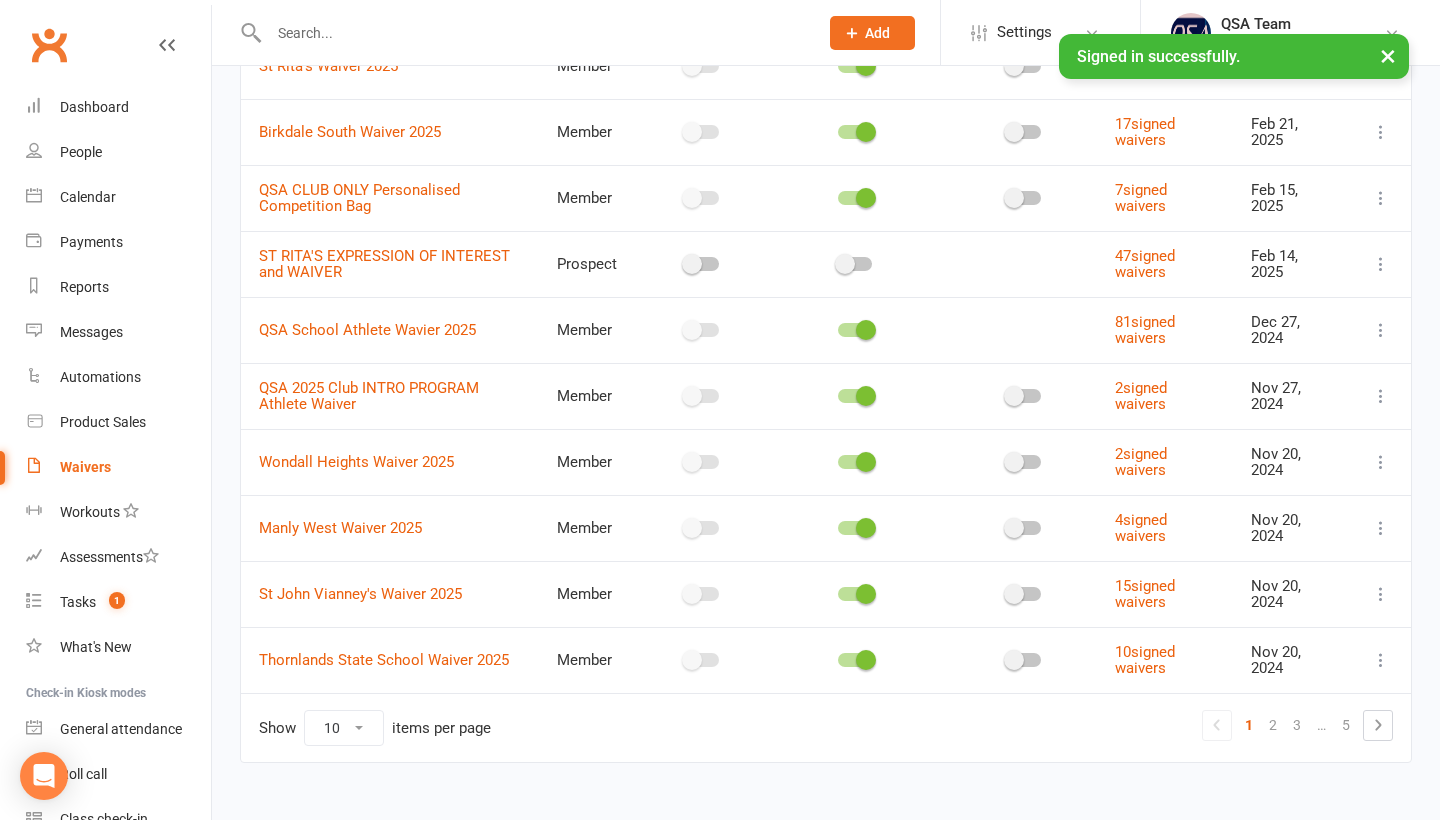 scroll, scrollTop: 245, scrollLeft: 0, axis: vertical 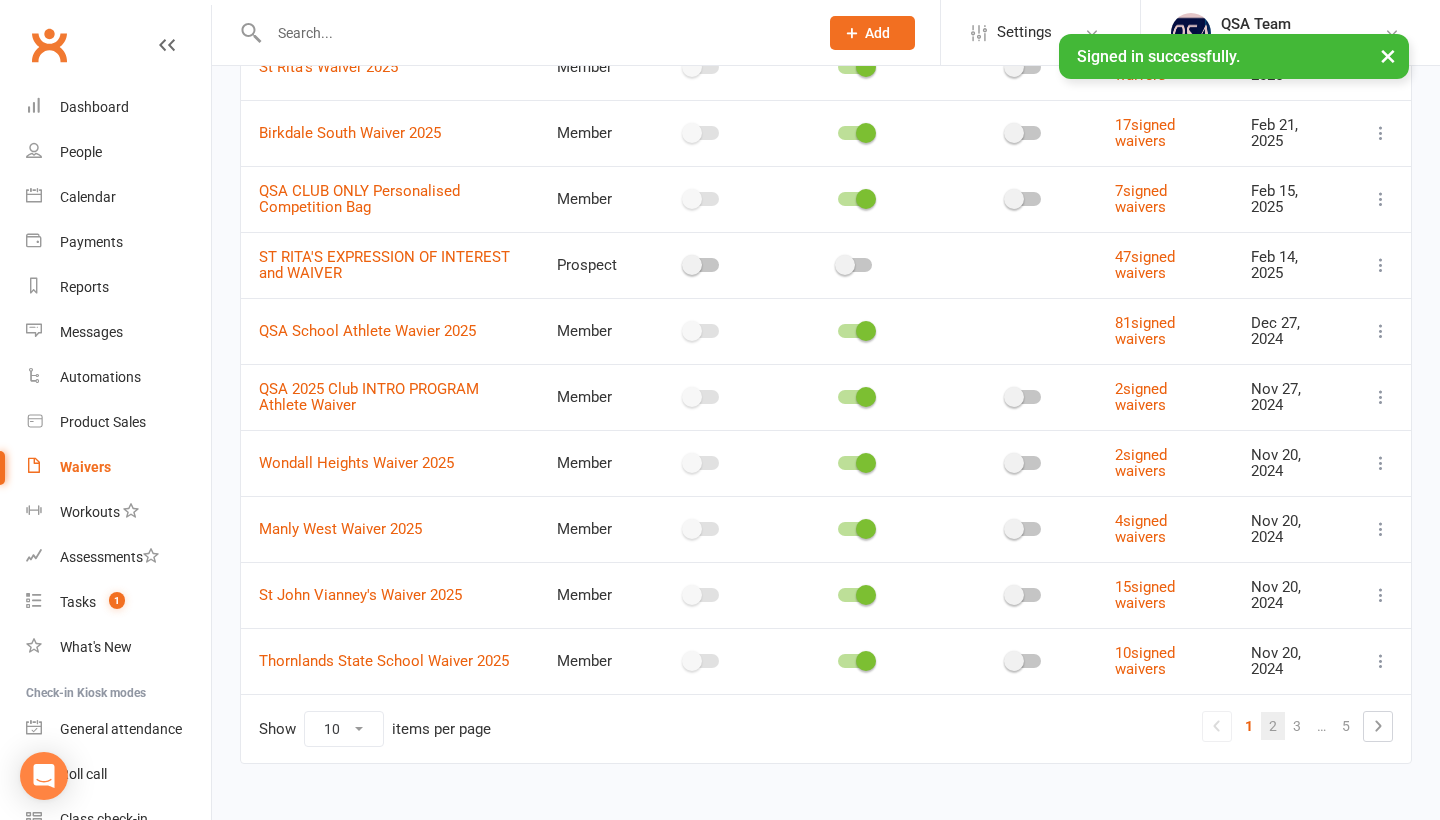 click on "2" at bounding box center [1273, 726] 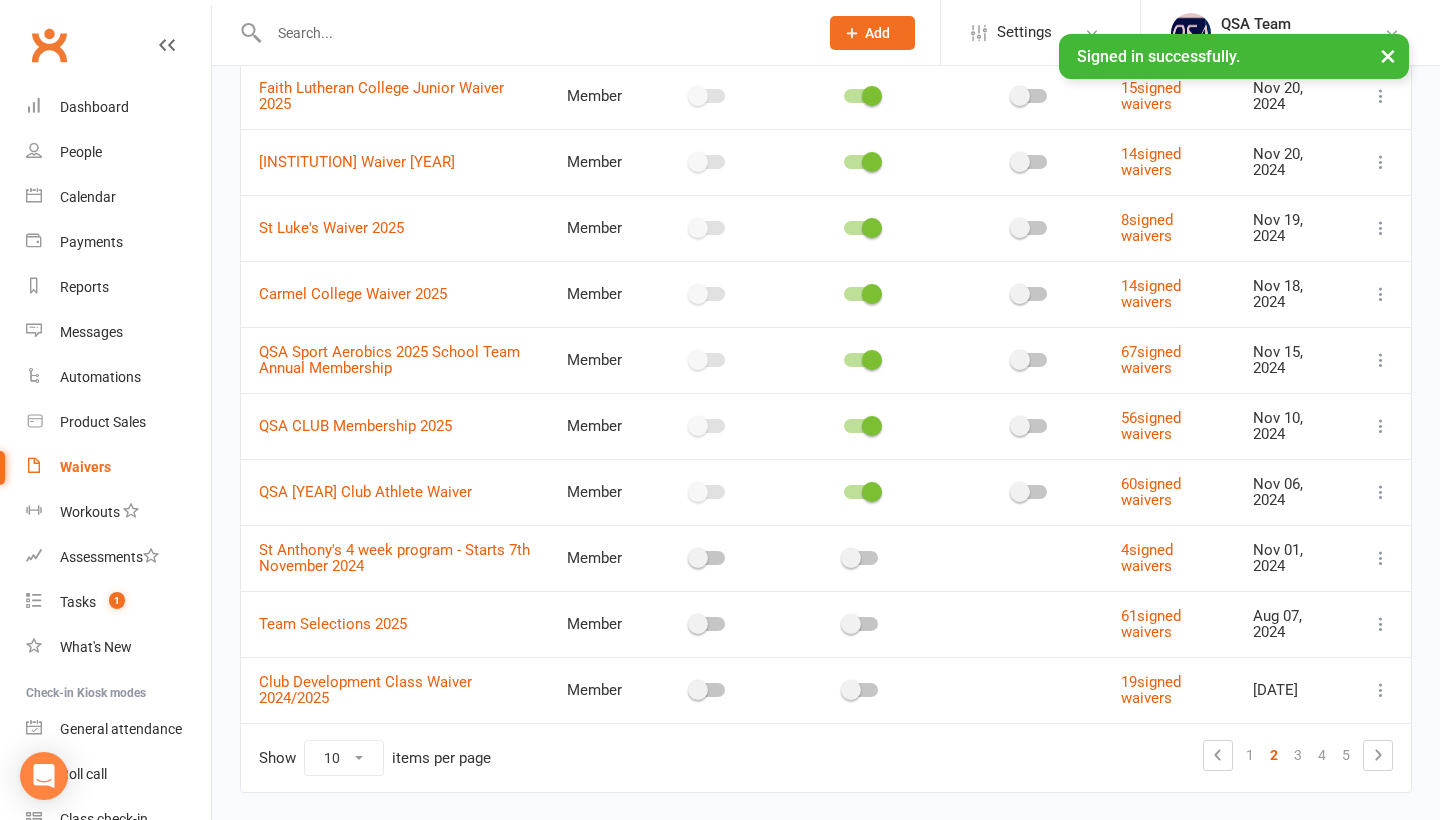 scroll, scrollTop: 219, scrollLeft: 0, axis: vertical 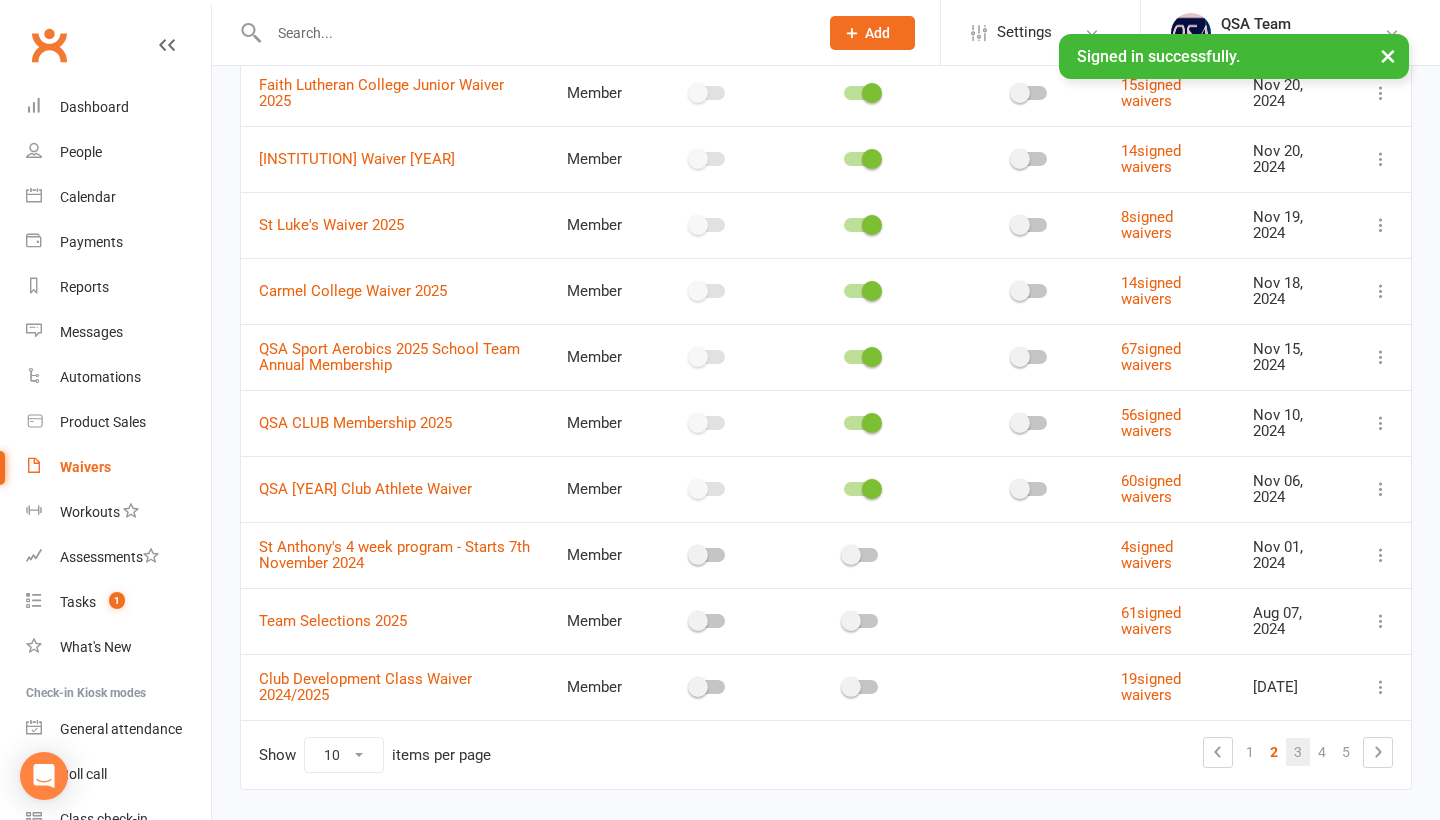 click on "3" at bounding box center [1298, 752] 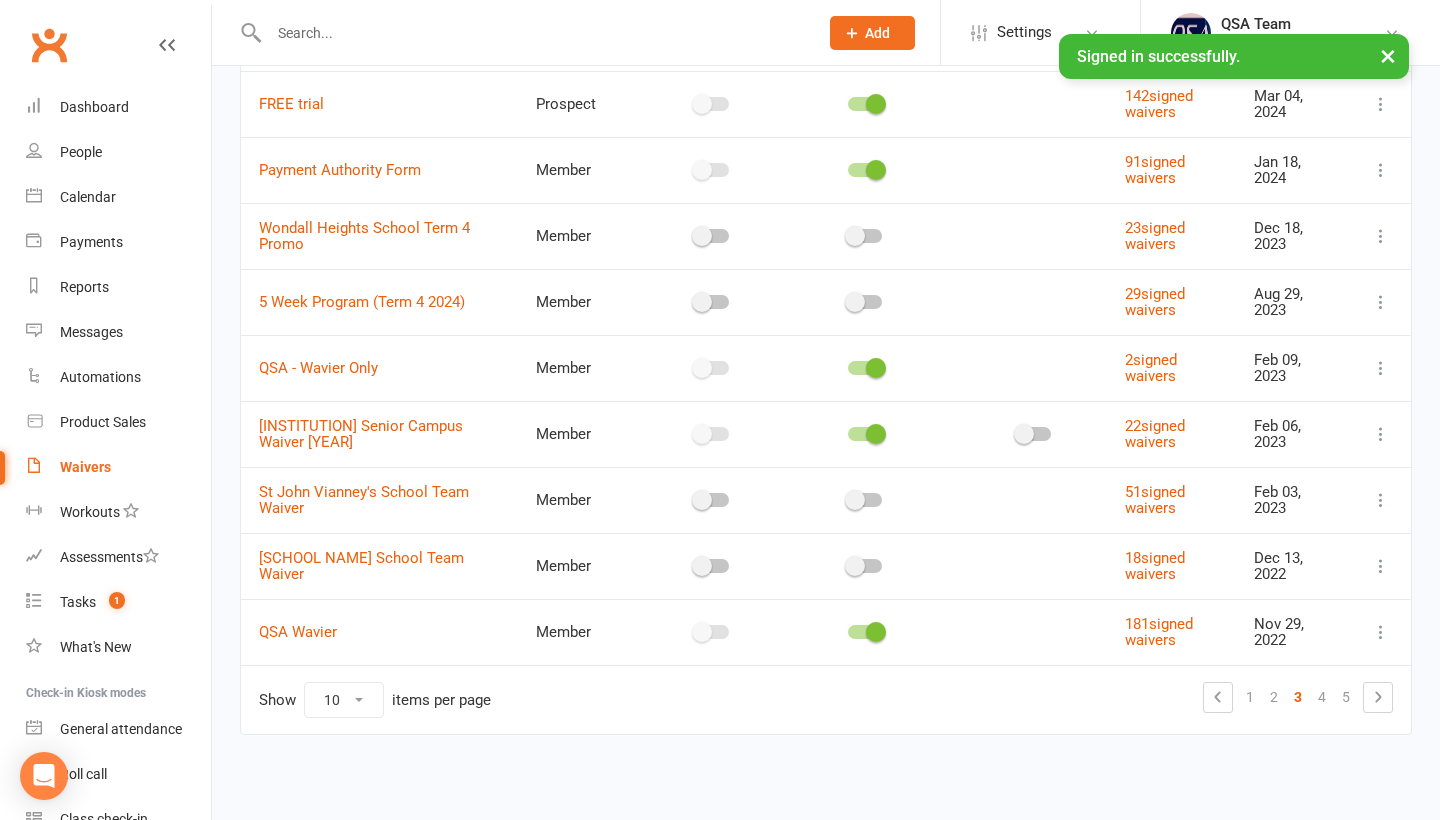 scroll, scrollTop: 303, scrollLeft: 0, axis: vertical 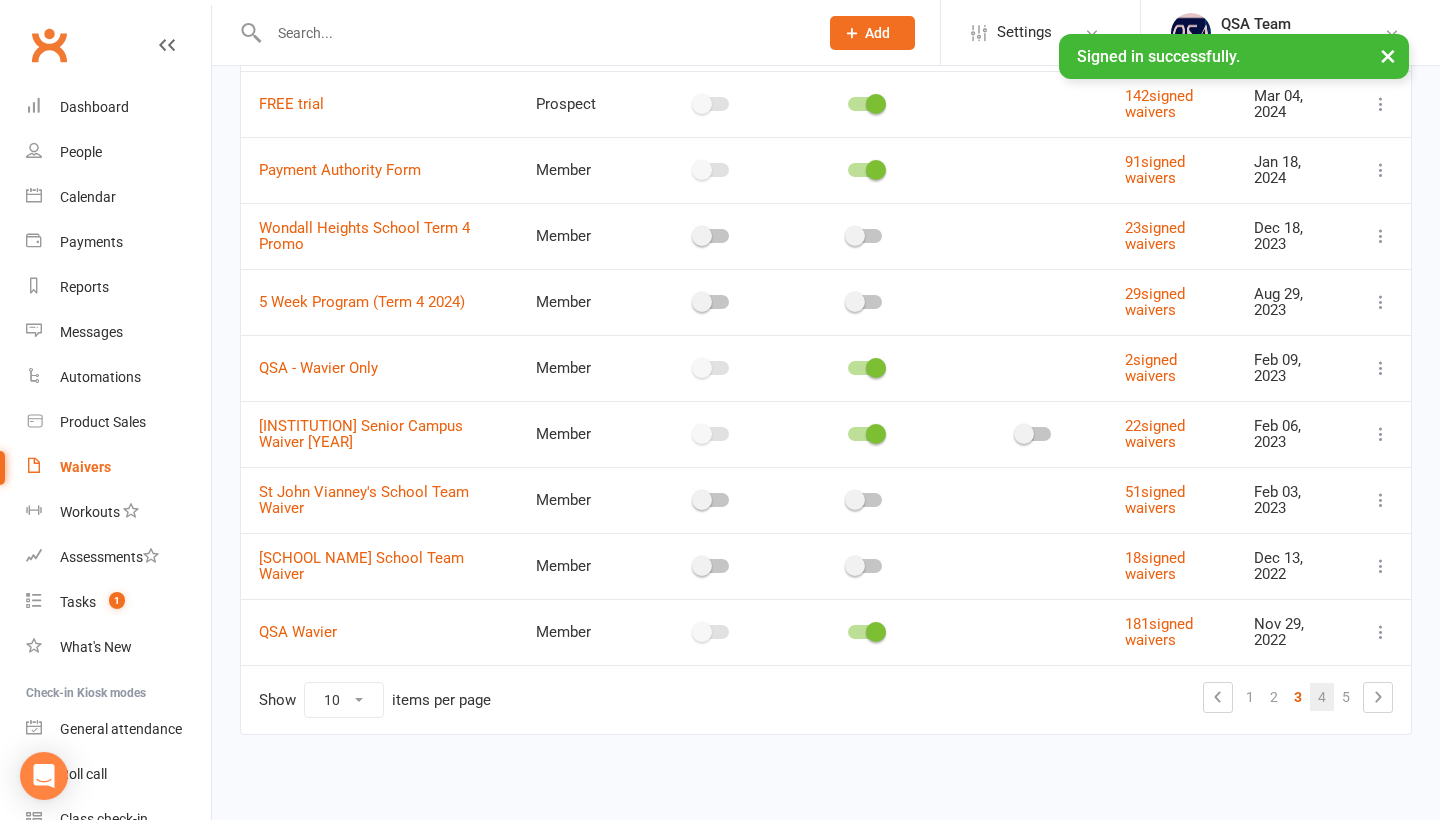 click on "4" at bounding box center (1322, 697) 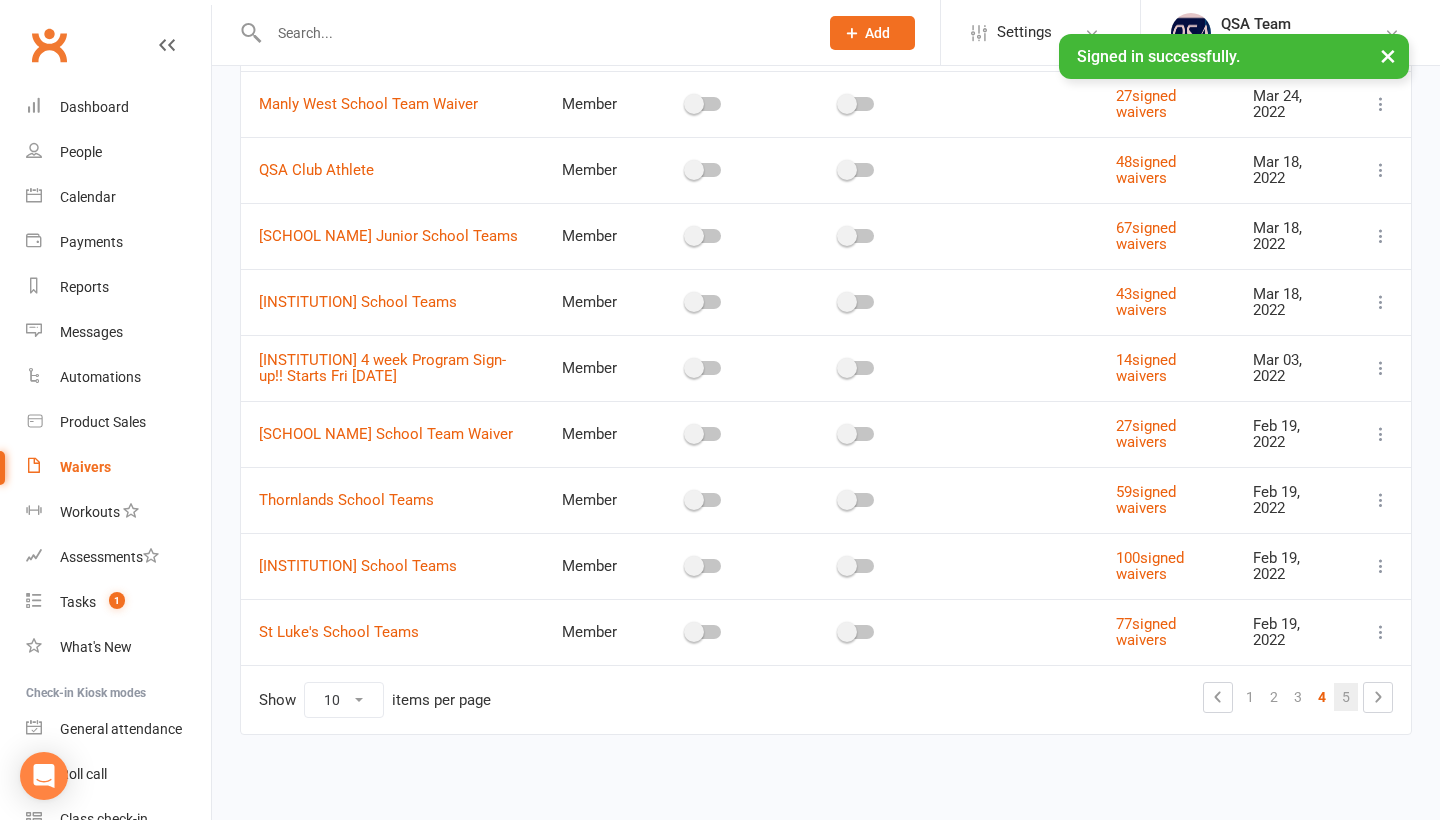 scroll, scrollTop: 303, scrollLeft: 0, axis: vertical 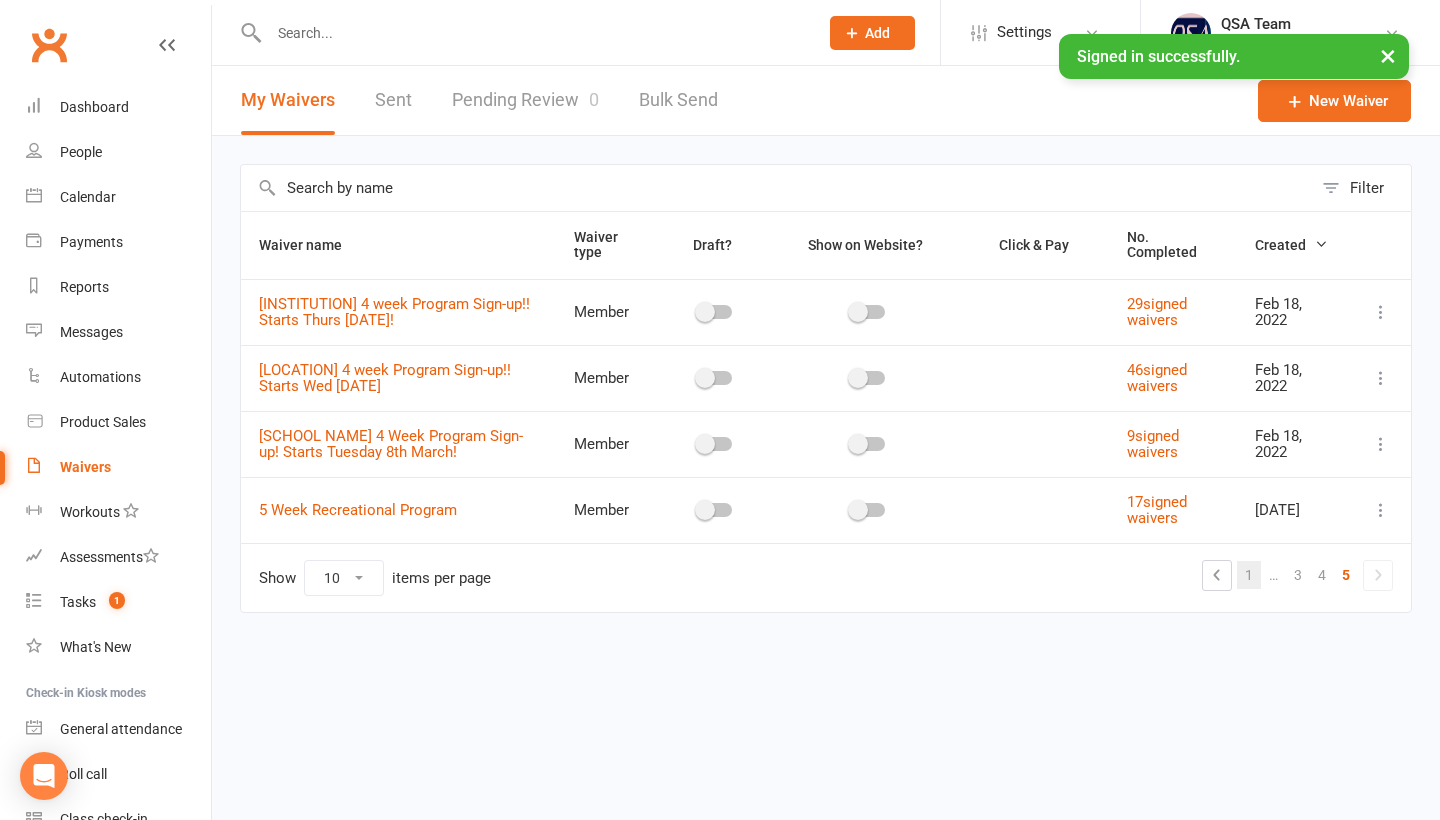 click on "1" at bounding box center [1249, 575] 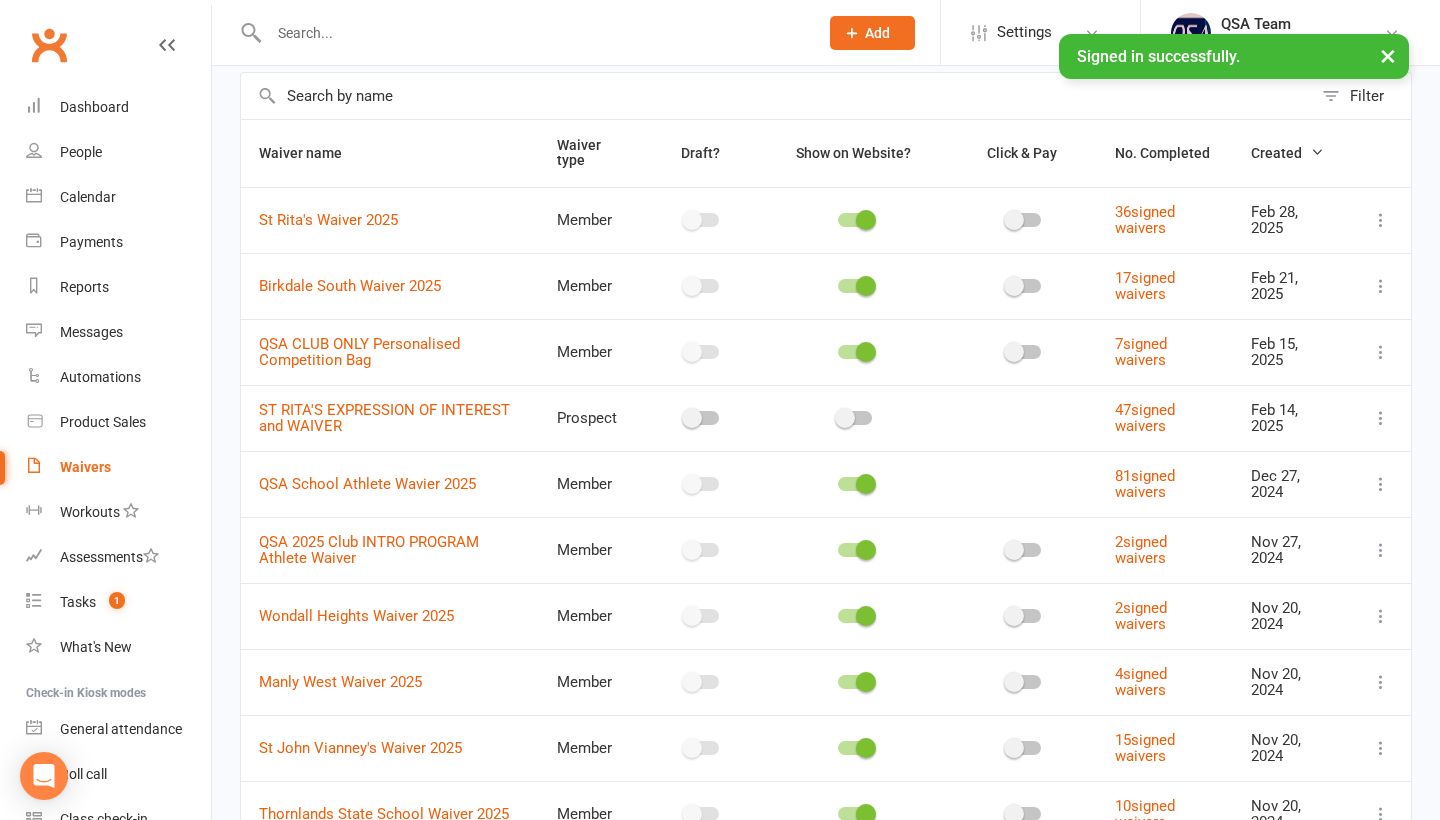 scroll, scrollTop: 94, scrollLeft: 0, axis: vertical 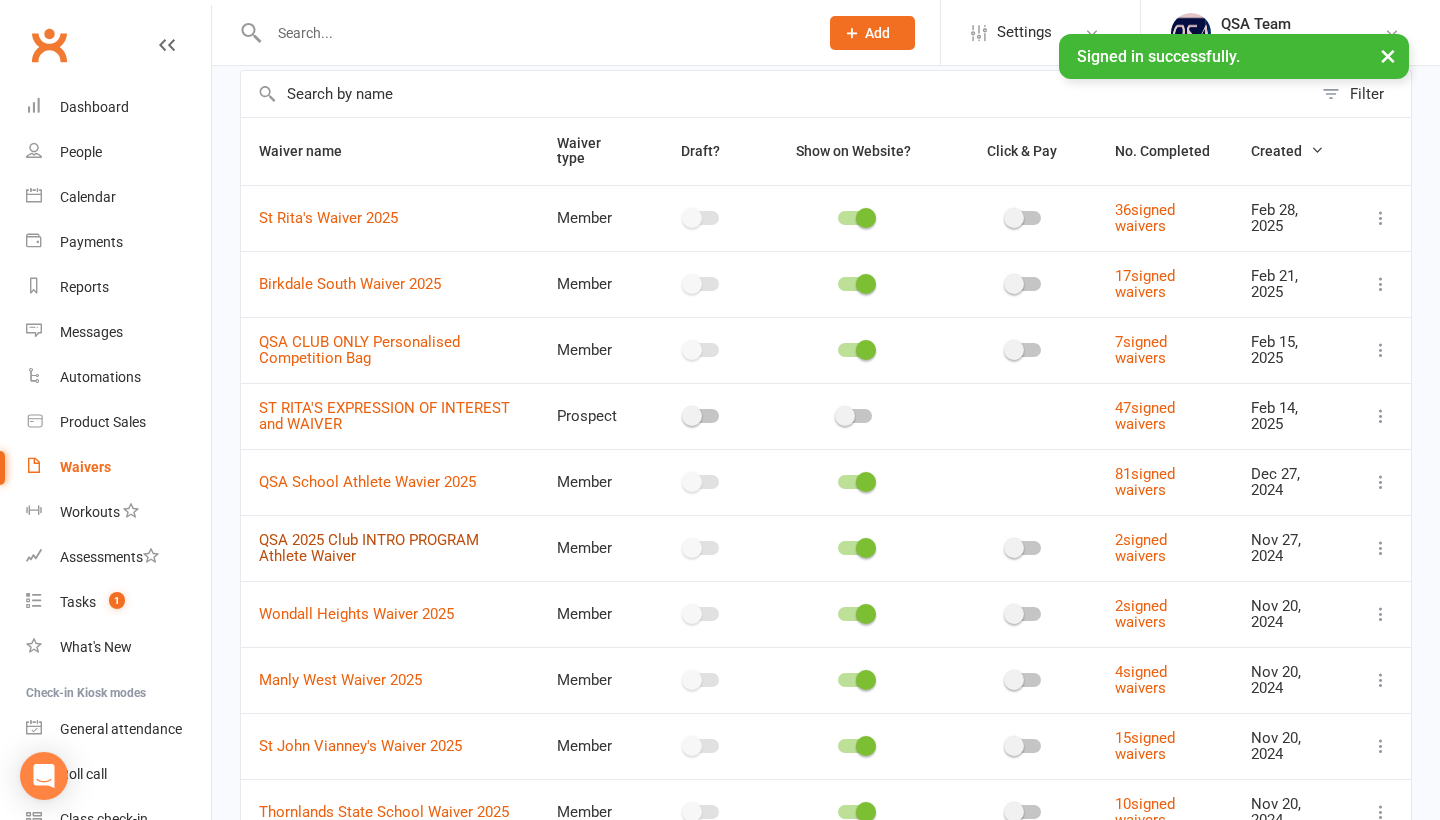 click on "QSA 2025 Club INTRO PROGRAM Athlete Waiver" at bounding box center (369, 548) 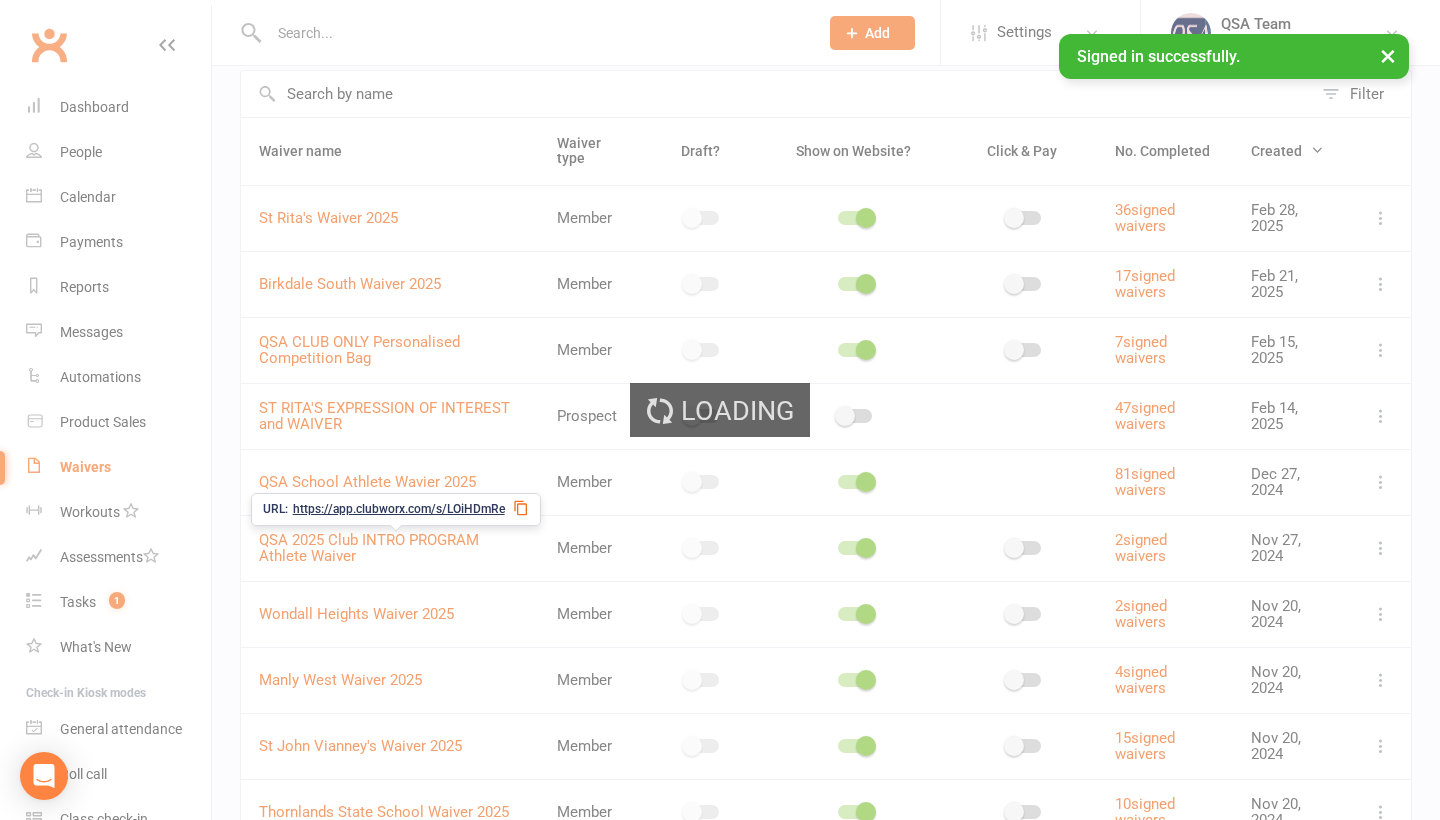 select on "bank_account" 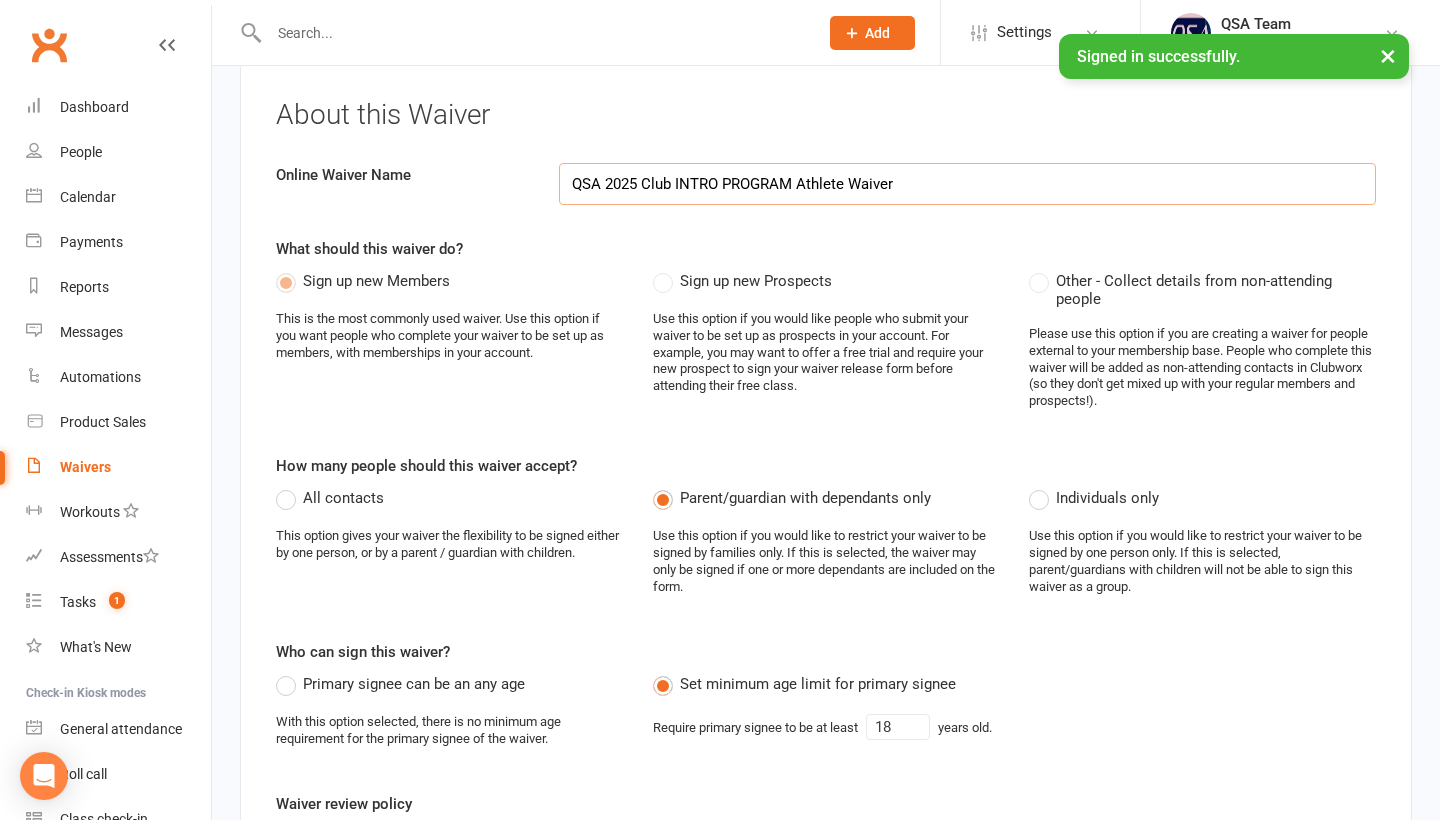 scroll, scrollTop: 0, scrollLeft: 0, axis: both 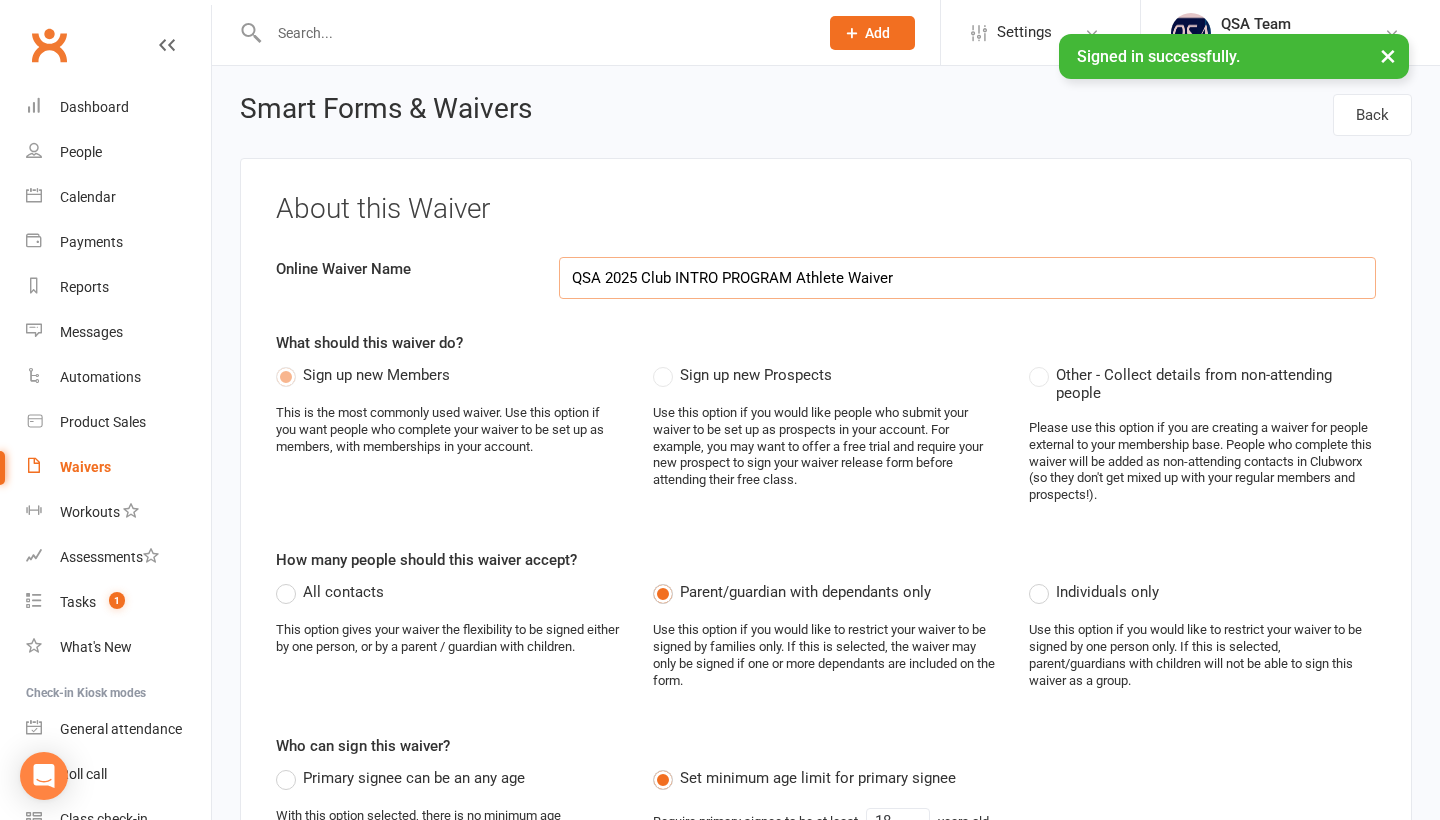 select on "applies_to_all_signees" 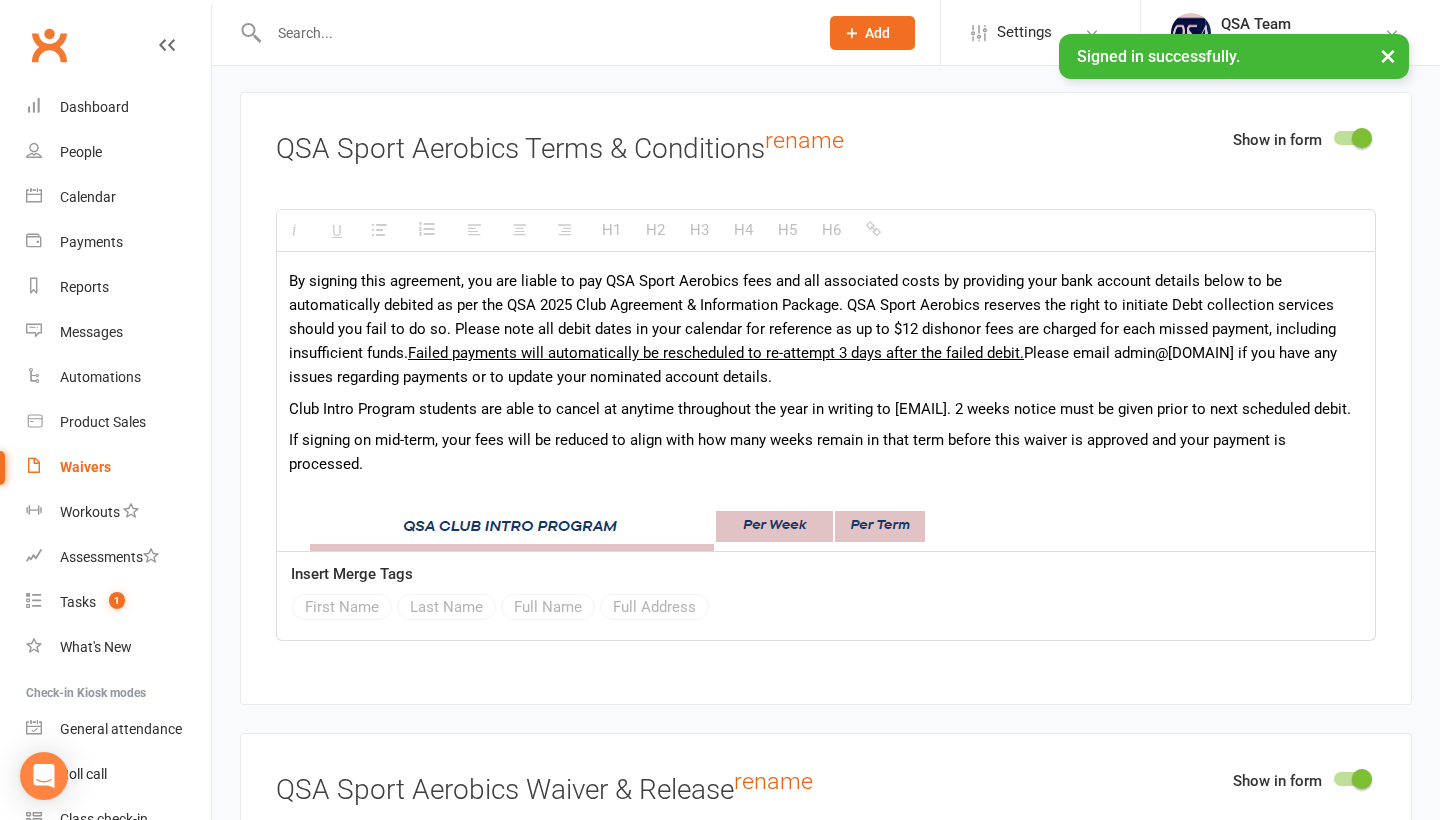scroll, scrollTop: 3955, scrollLeft: 0, axis: vertical 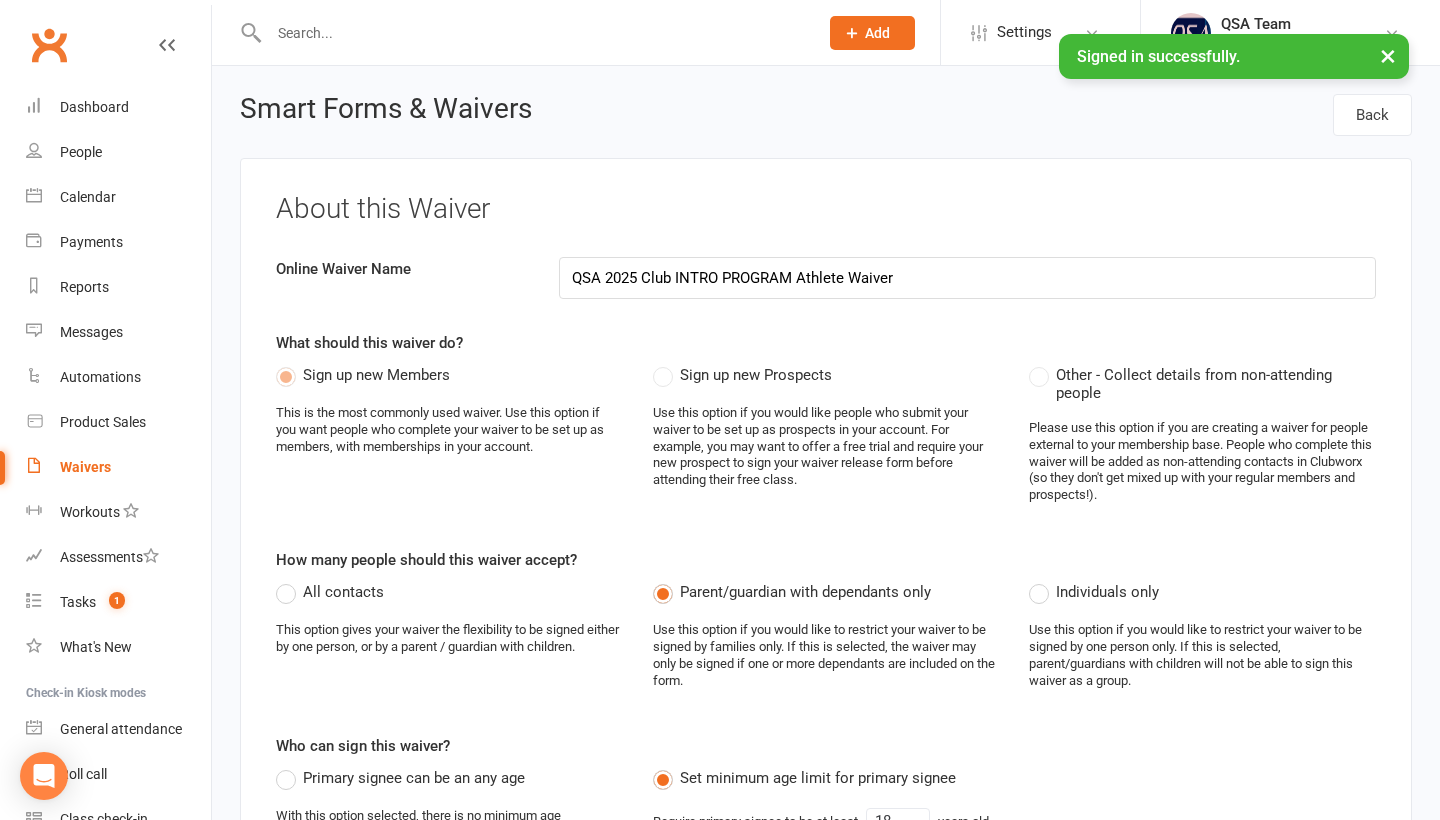 click on "Waivers" at bounding box center [85, 467] 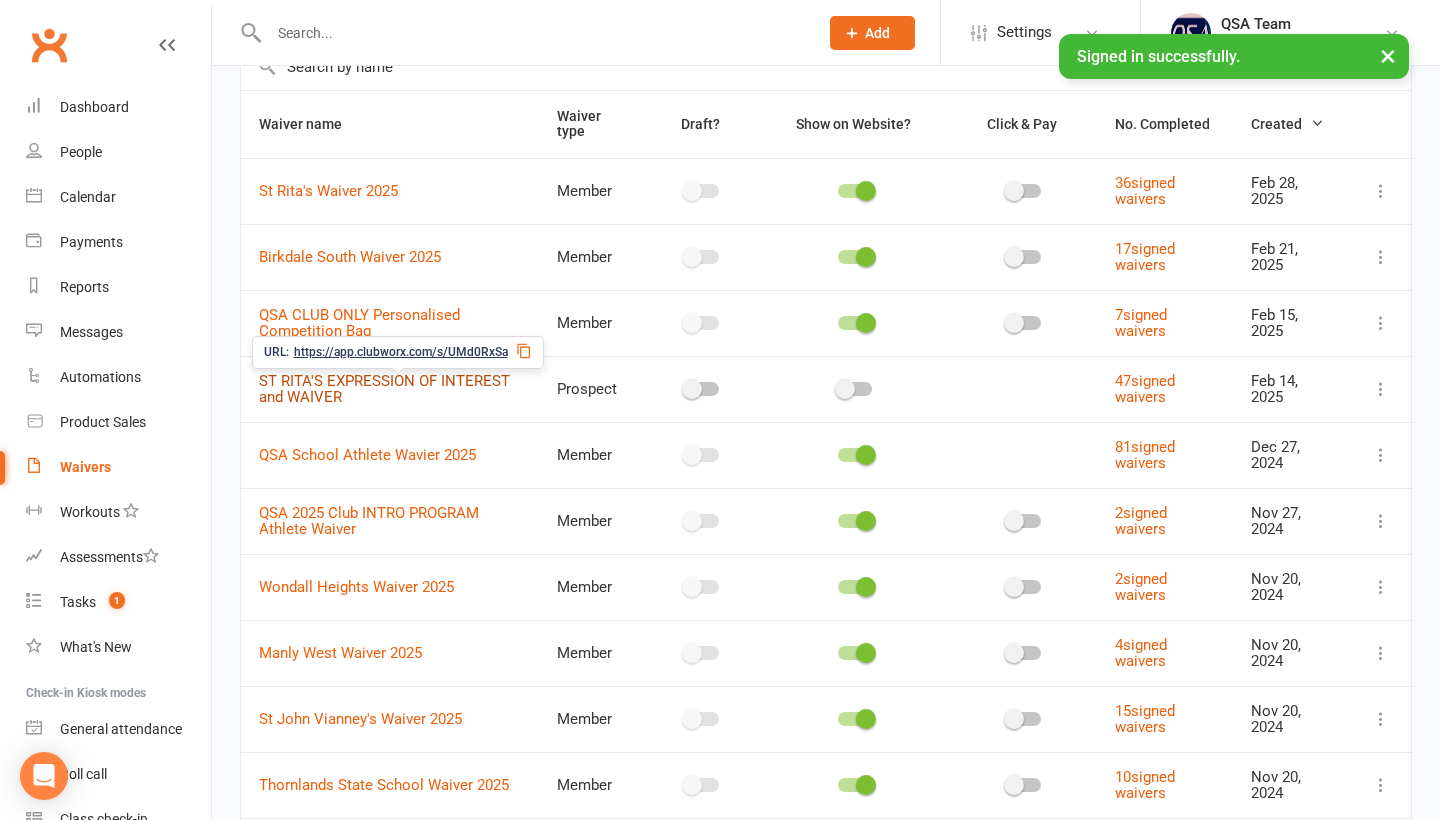 scroll, scrollTop: 122, scrollLeft: 0, axis: vertical 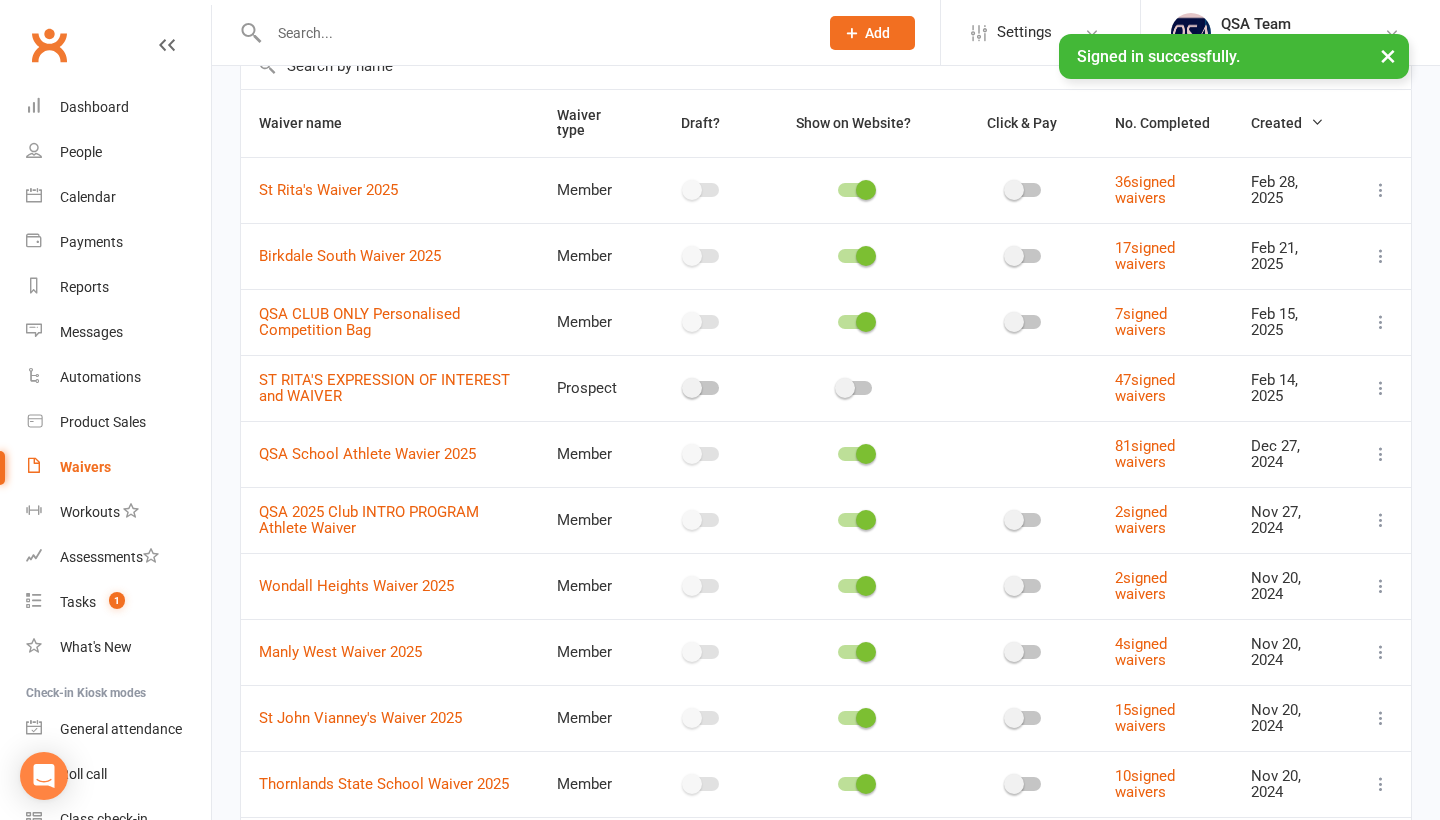 click at bounding box center [1381, 520] 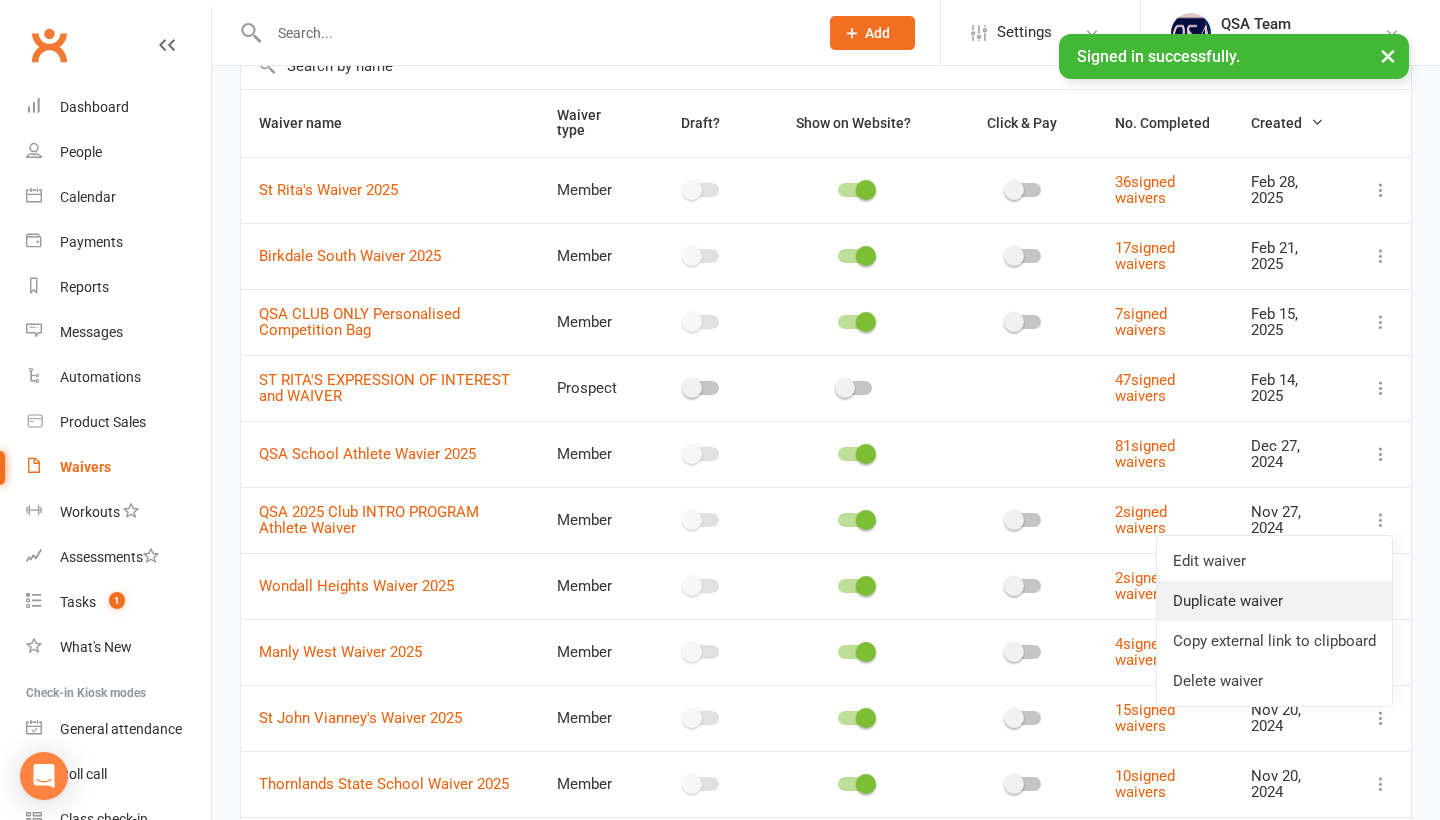 click on "Duplicate waiver" at bounding box center (1274, 601) 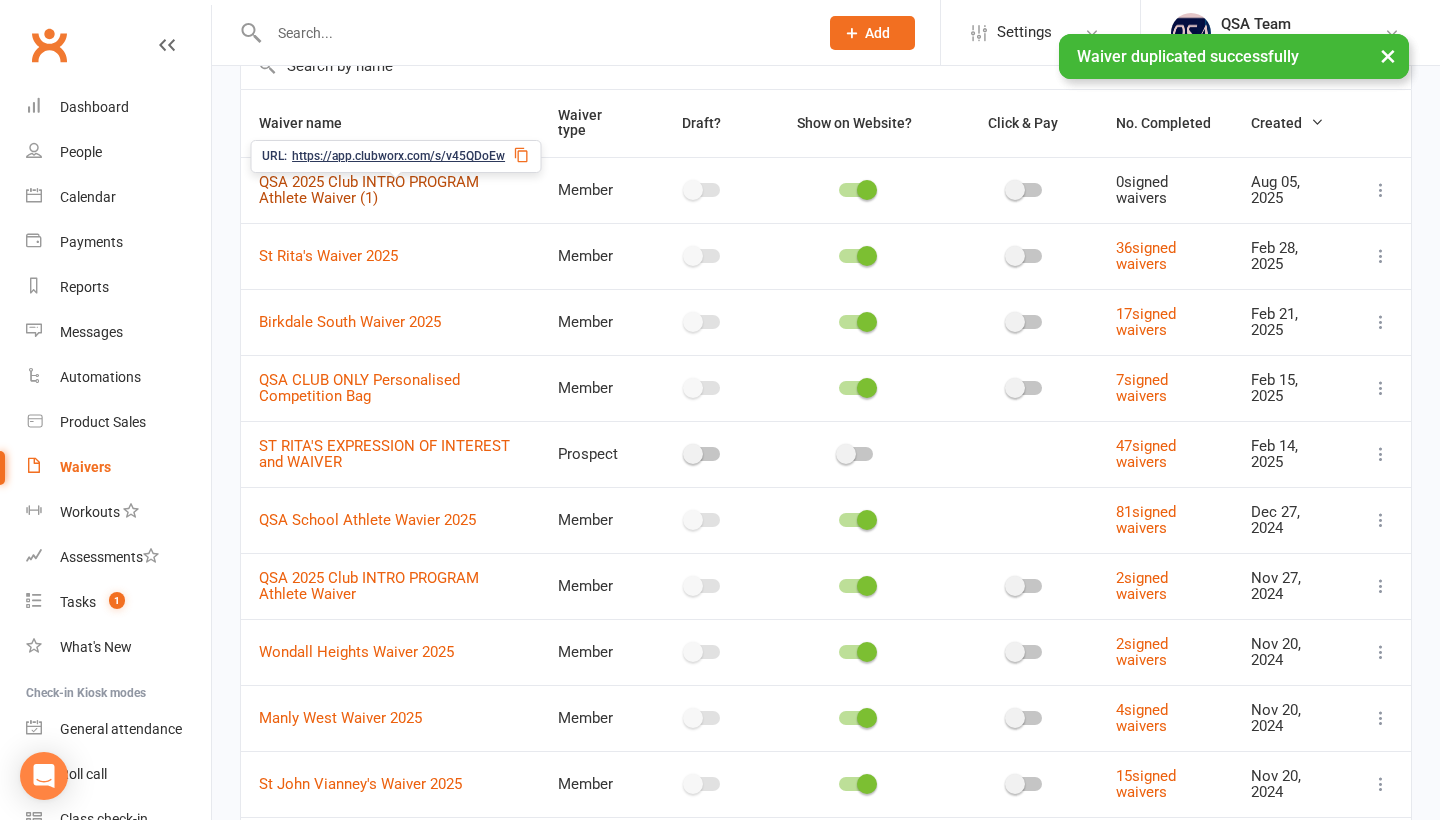 click on "QSA 2025 Club INTRO PROGRAM Athlete Waiver (1)" at bounding box center [369, 190] 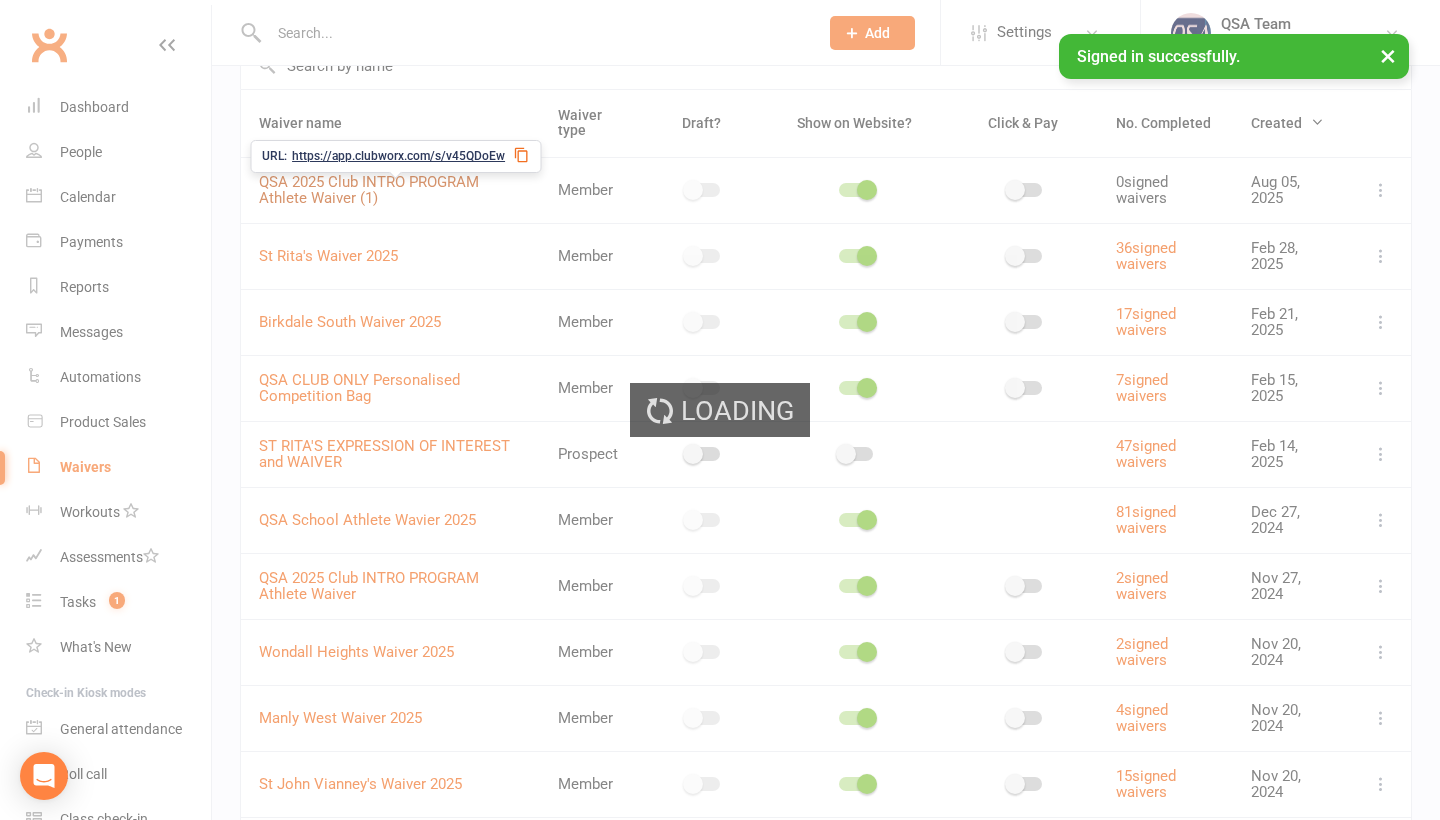 select on "applies_to_all_signees" 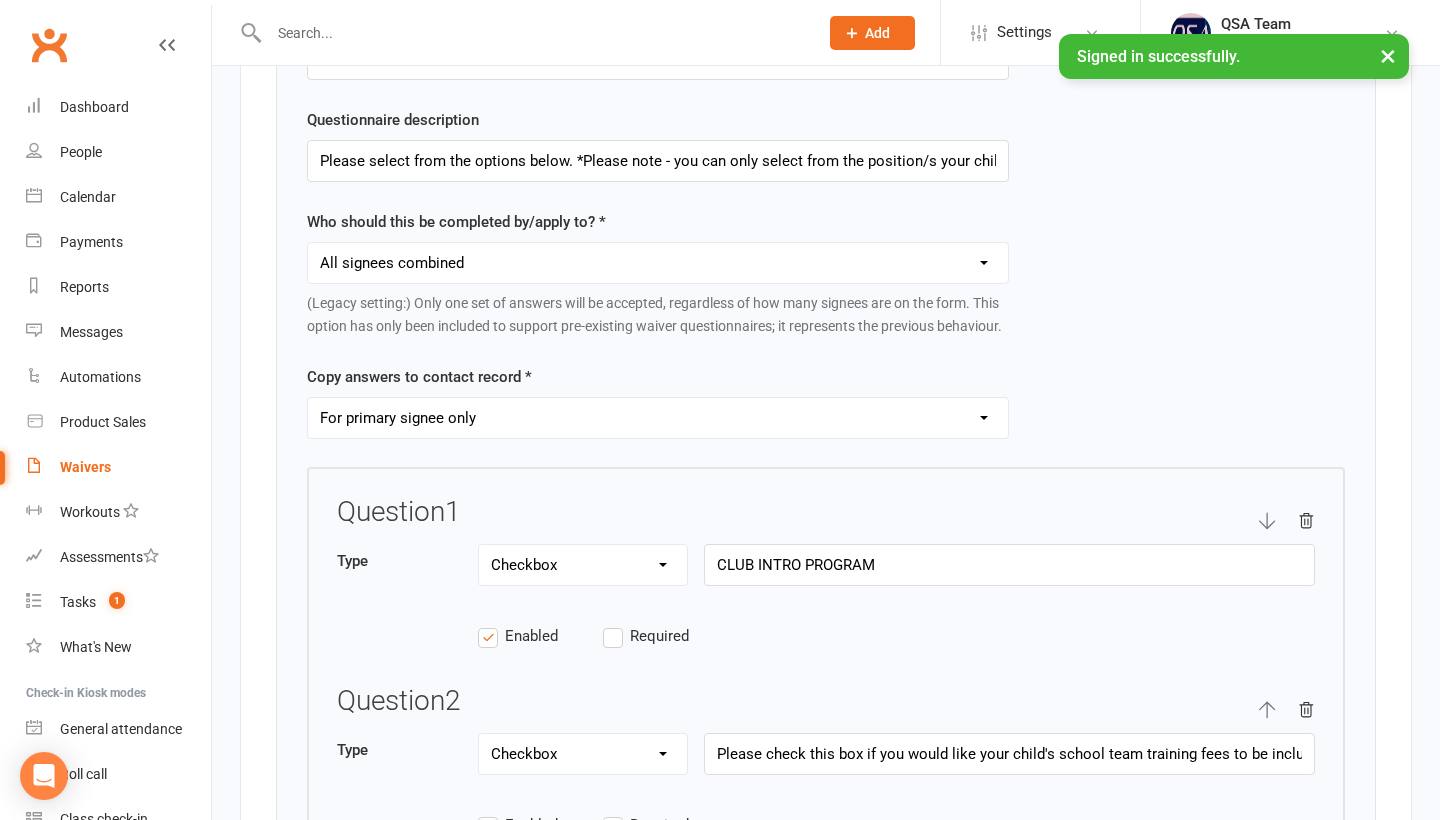 scroll, scrollTop: 3080, scrollLeft: 0, axis: vertical 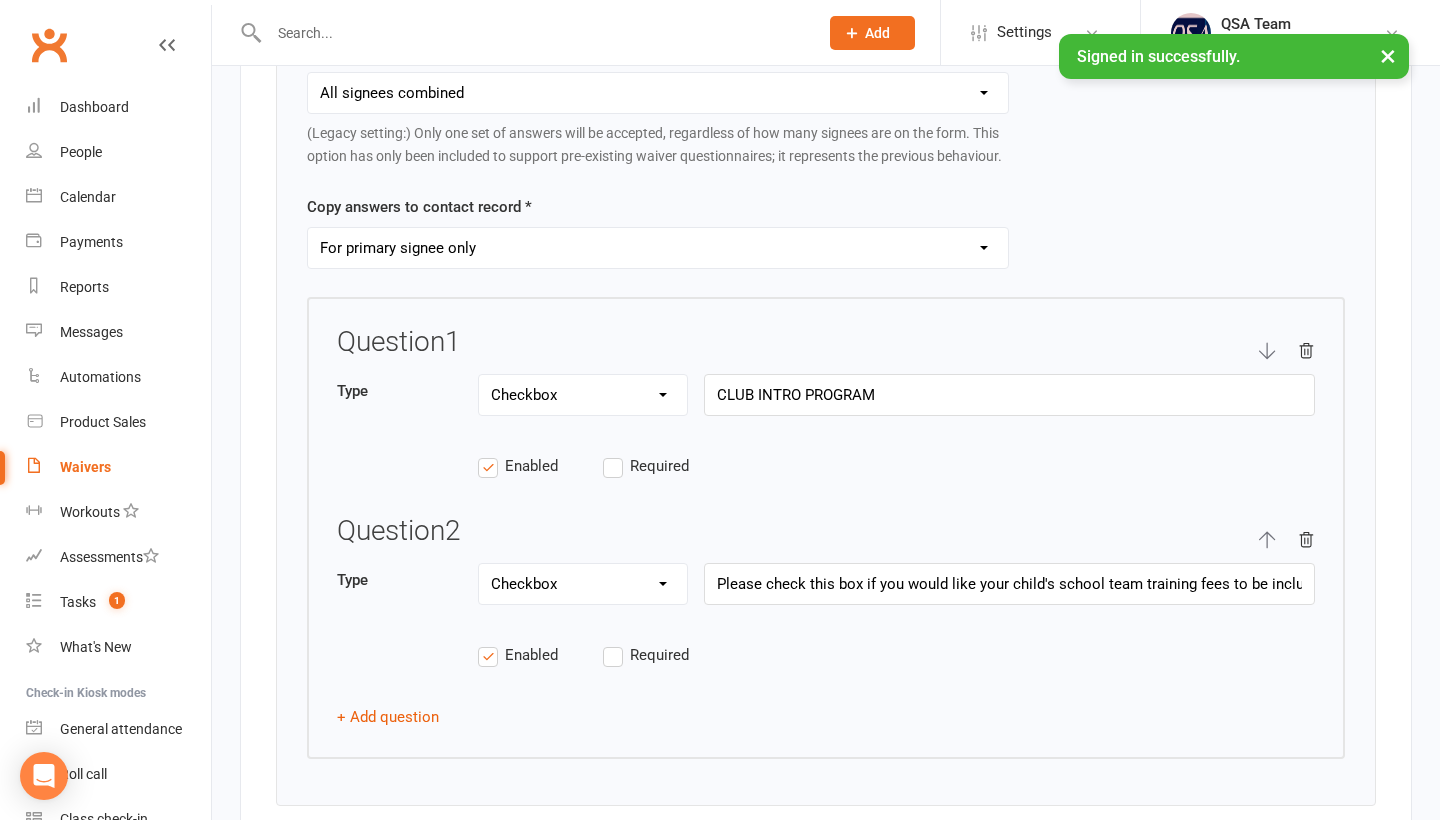 click on "Enabled" at bounding box center (540, 655) 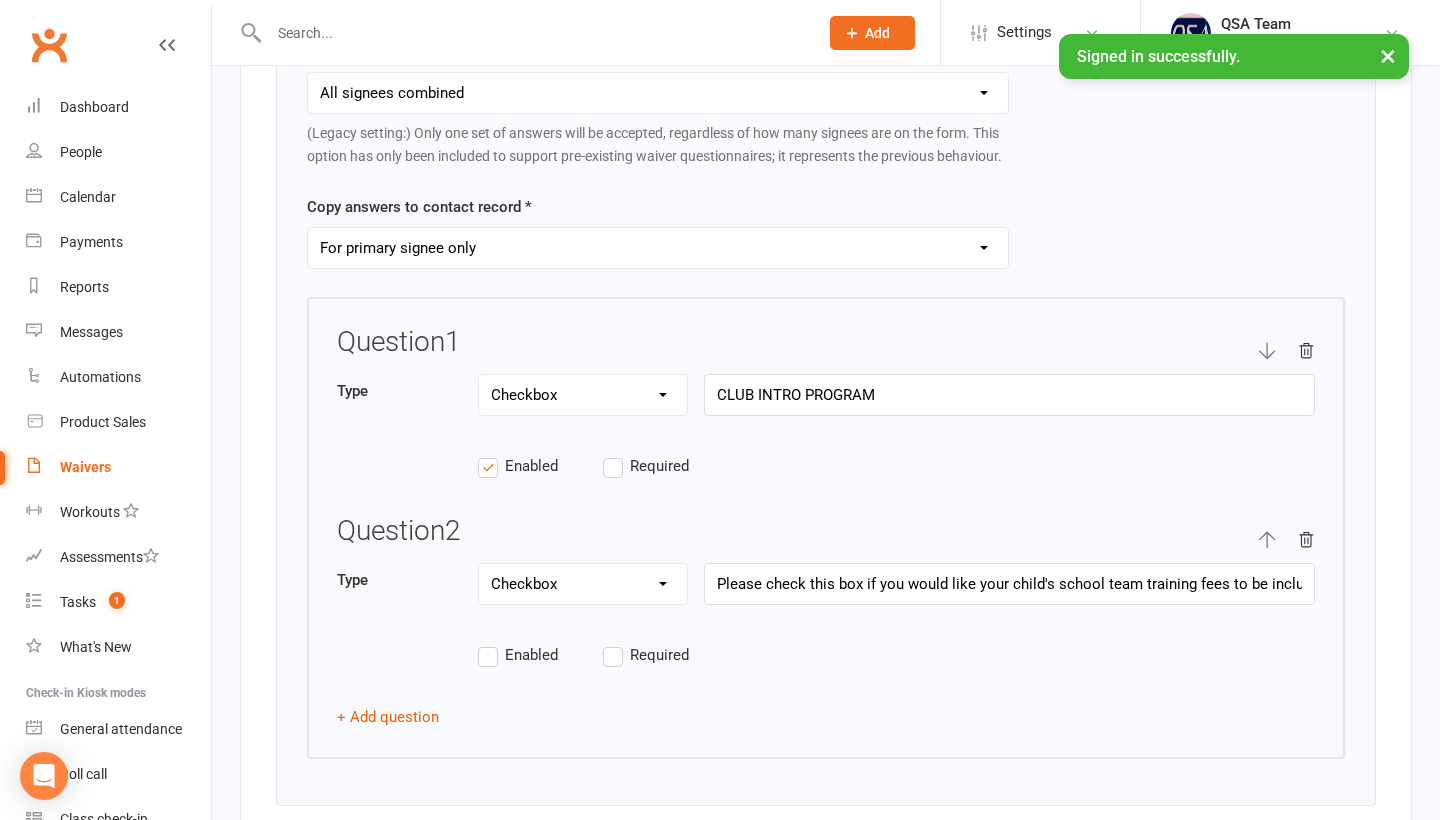 click 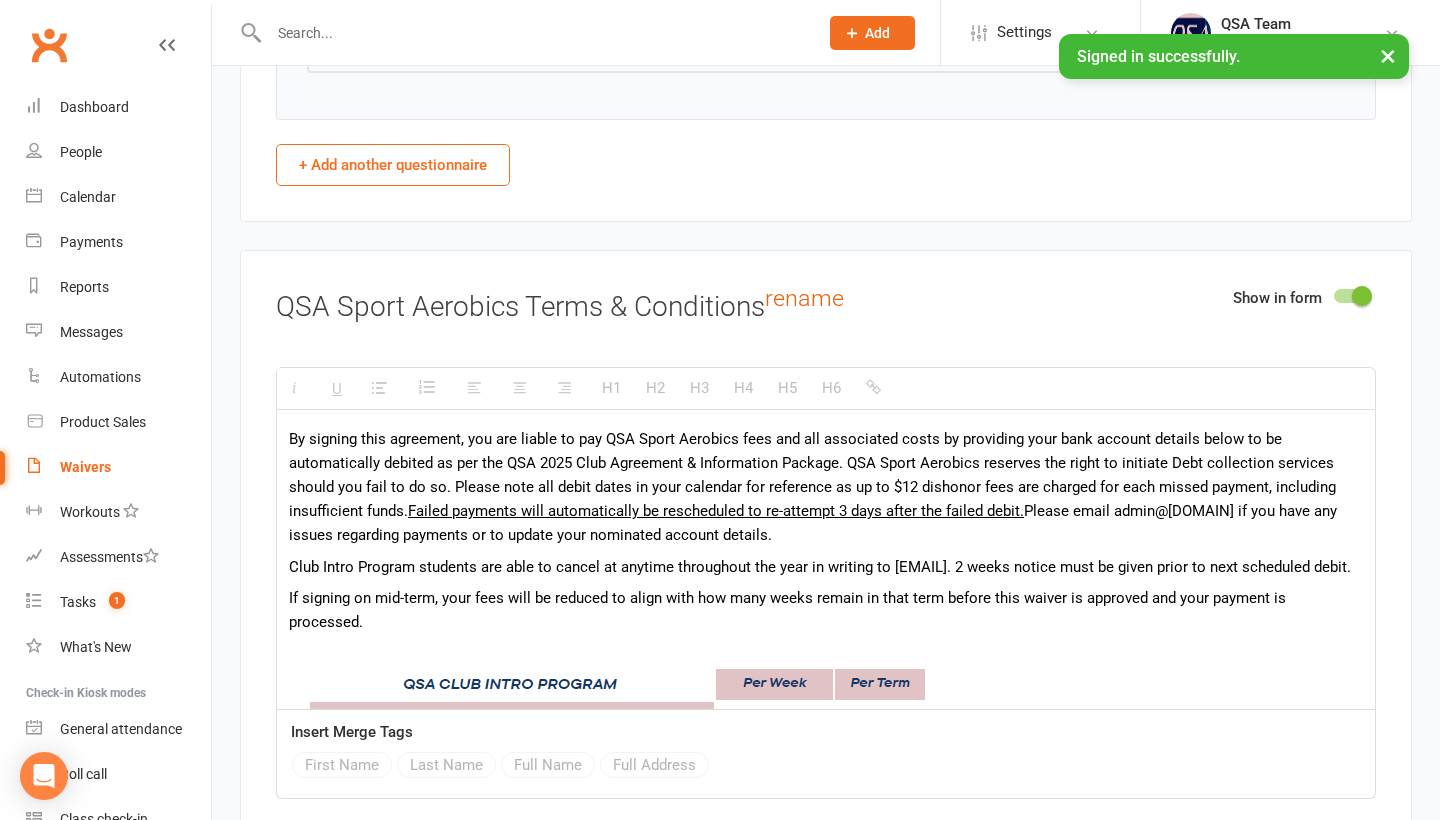scroll, scrollTop: 3626, scrollLeft: 0, axis: vertical 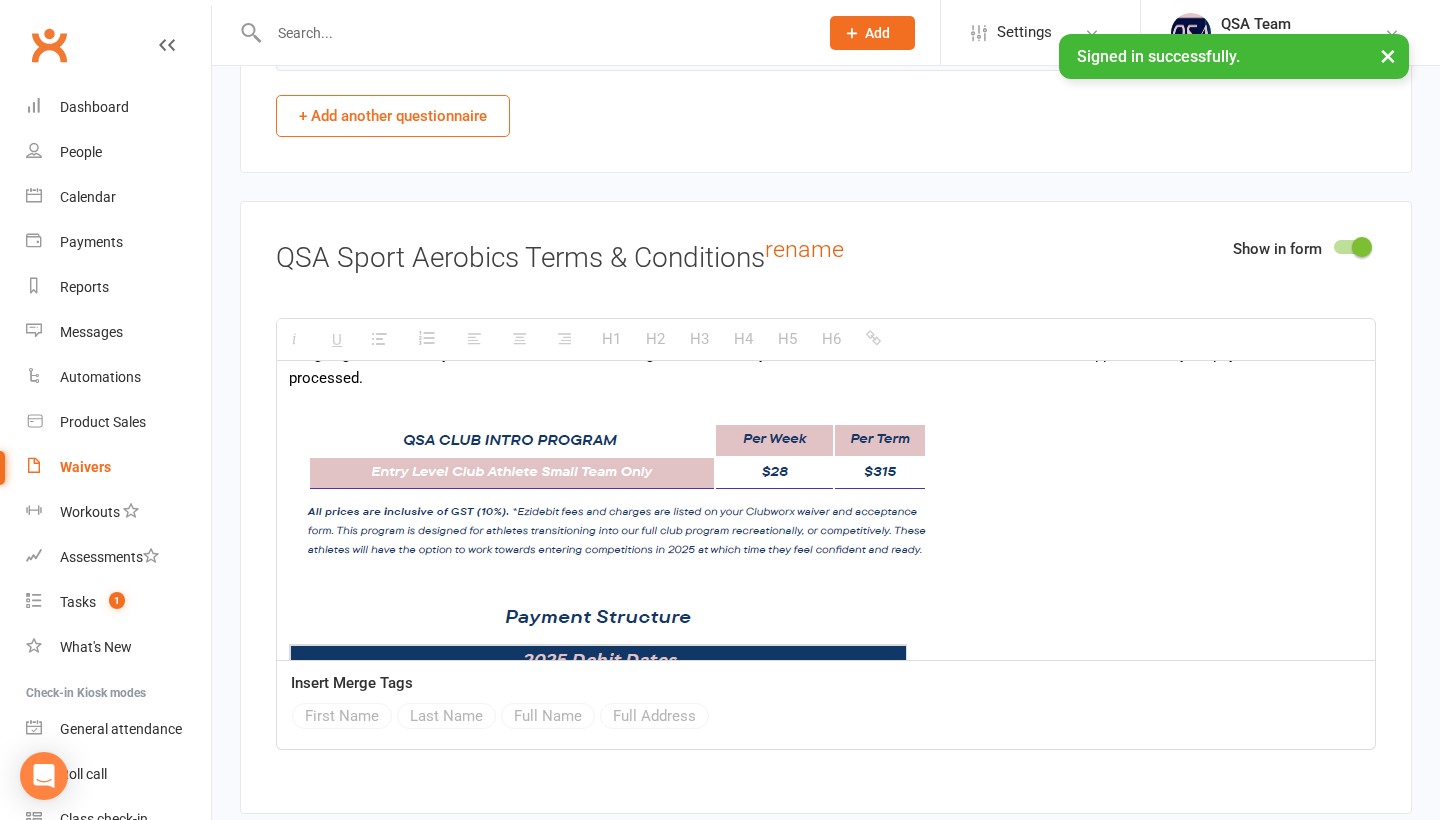 click at bounding box center (614, 488) 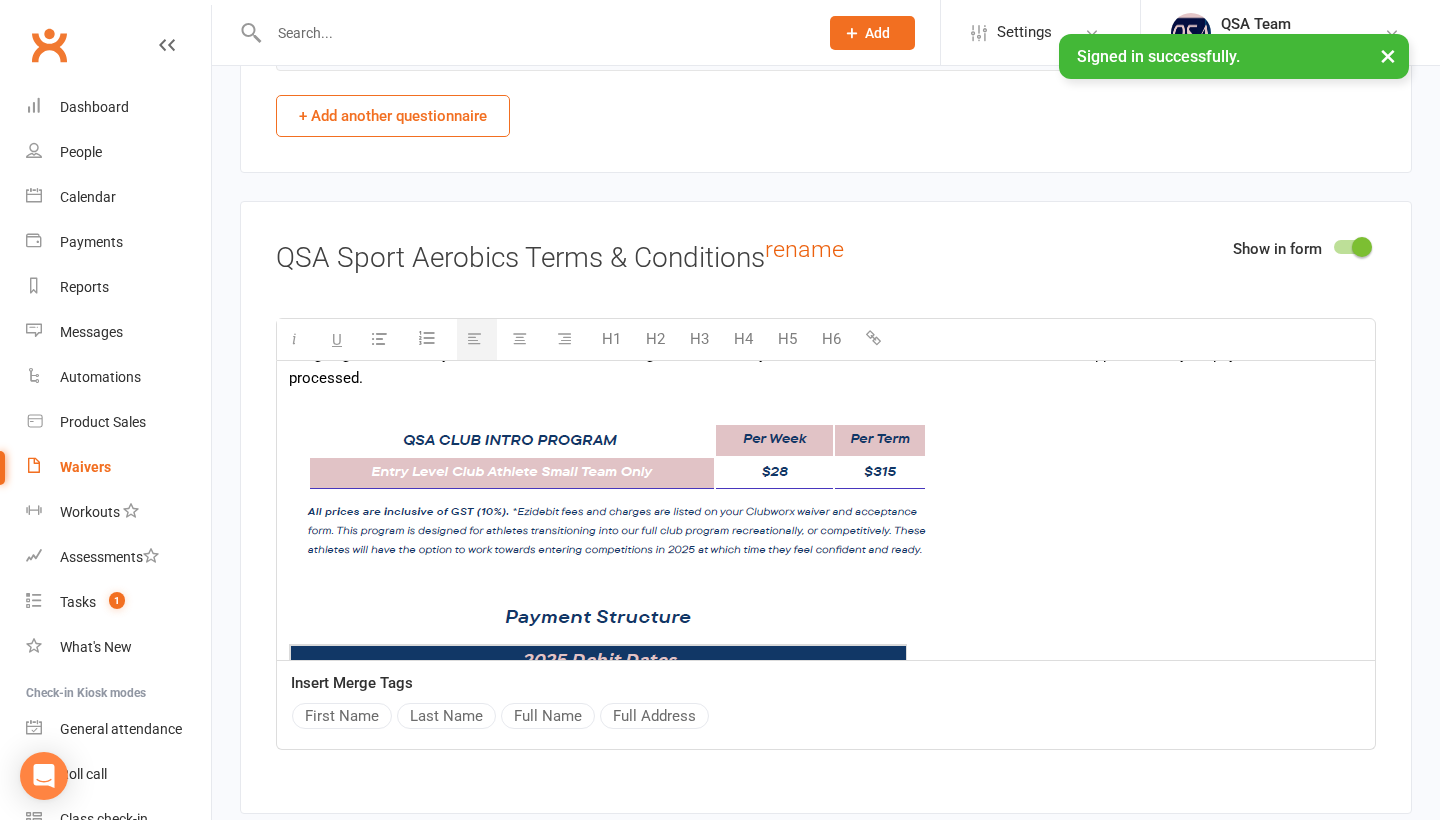 drag, startPoint x: 968, startPoint y: 533, endPoint x: 683, endPoint y: 530, distance: 285.01578 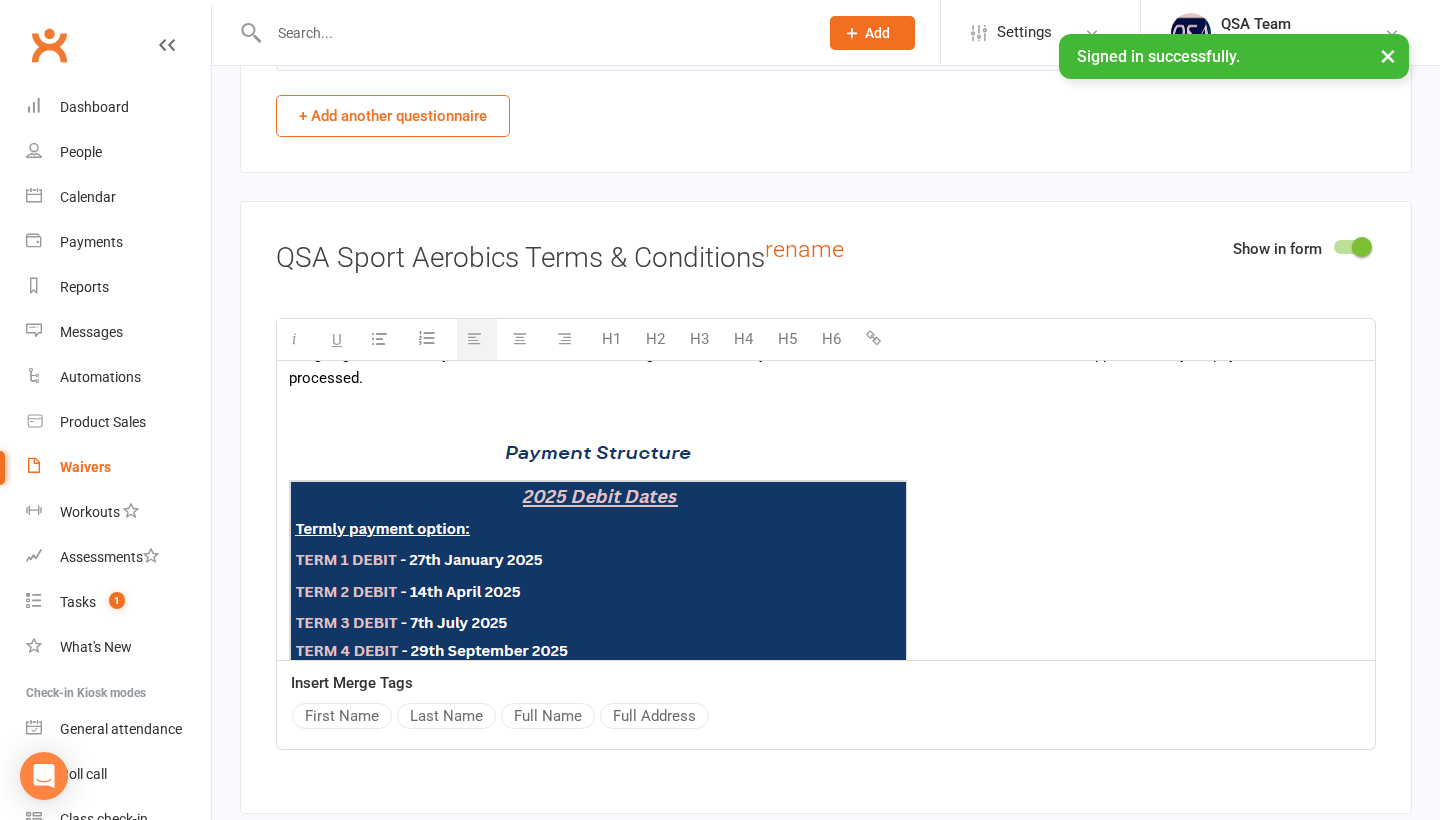 type 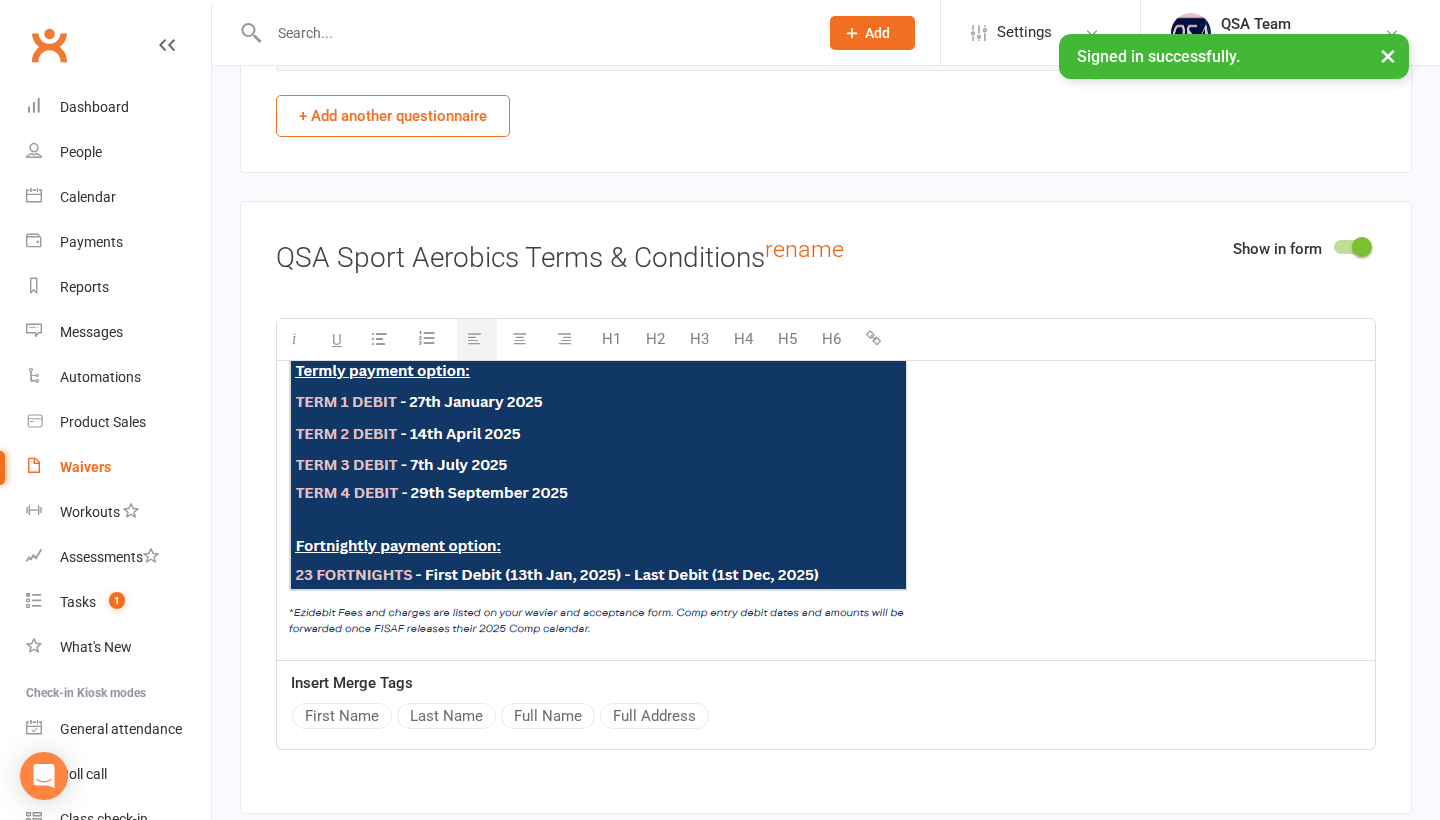 scroll, scrollTop: 346, scrollLeft: 0, axis: vertical 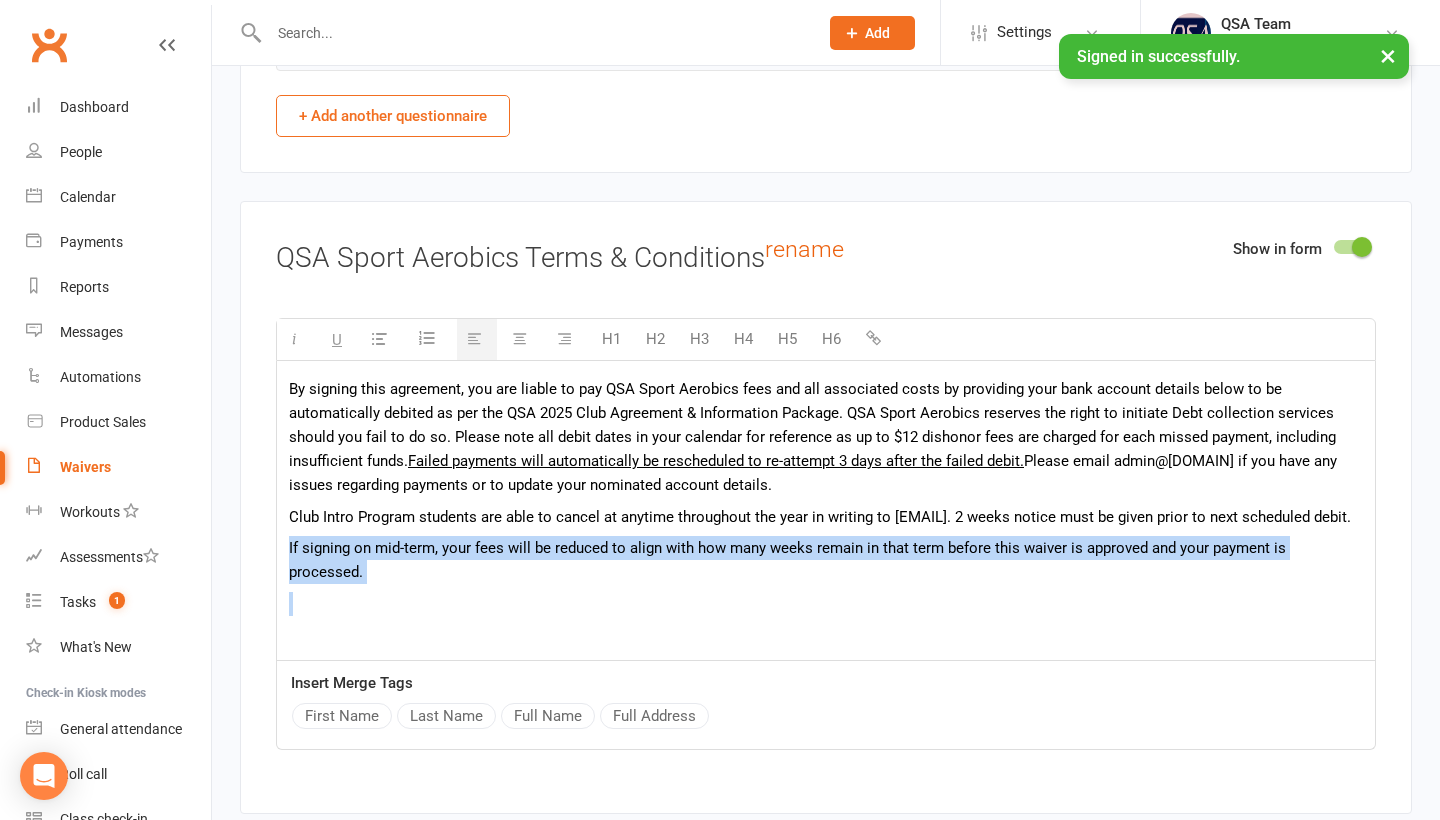 drag, startPoint x: 521, startPoint y: 636, endPoint x: 272, endPoint y: 619, distance: 249.57965 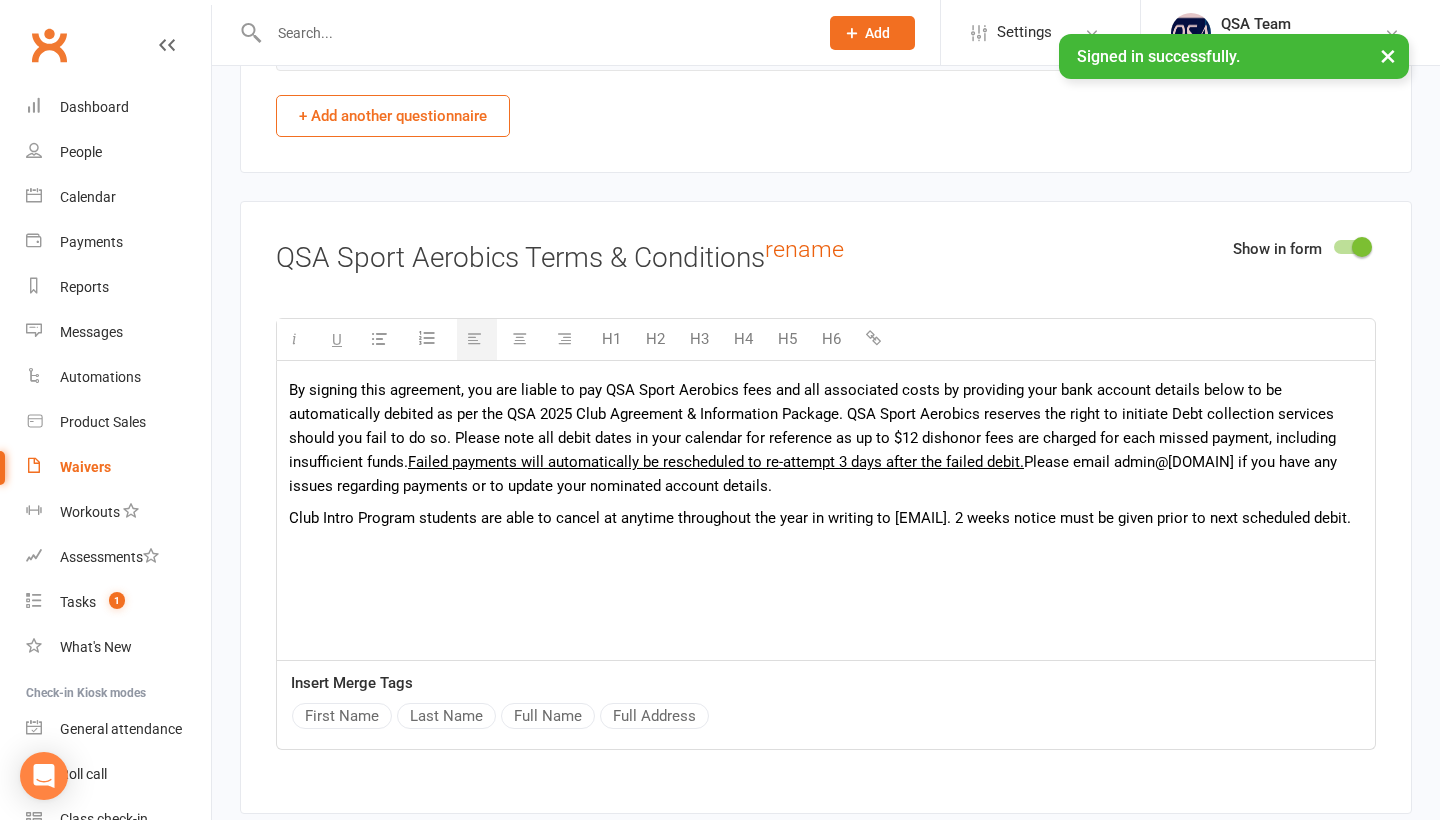 scroll, scrollTop: 0, scrollLeft: 0, axis: both 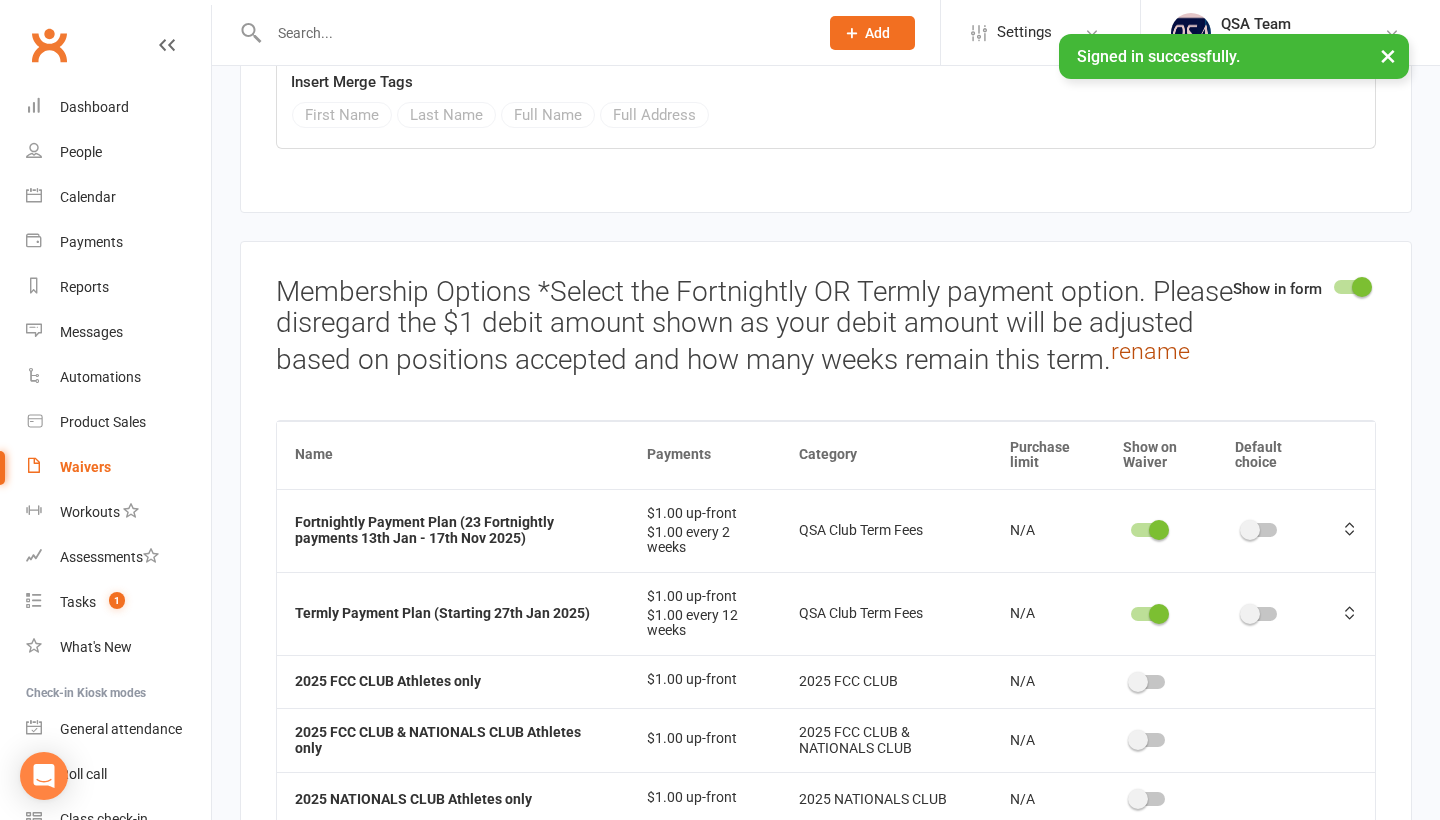 click on "rename" at bounding box center (1150, 351) 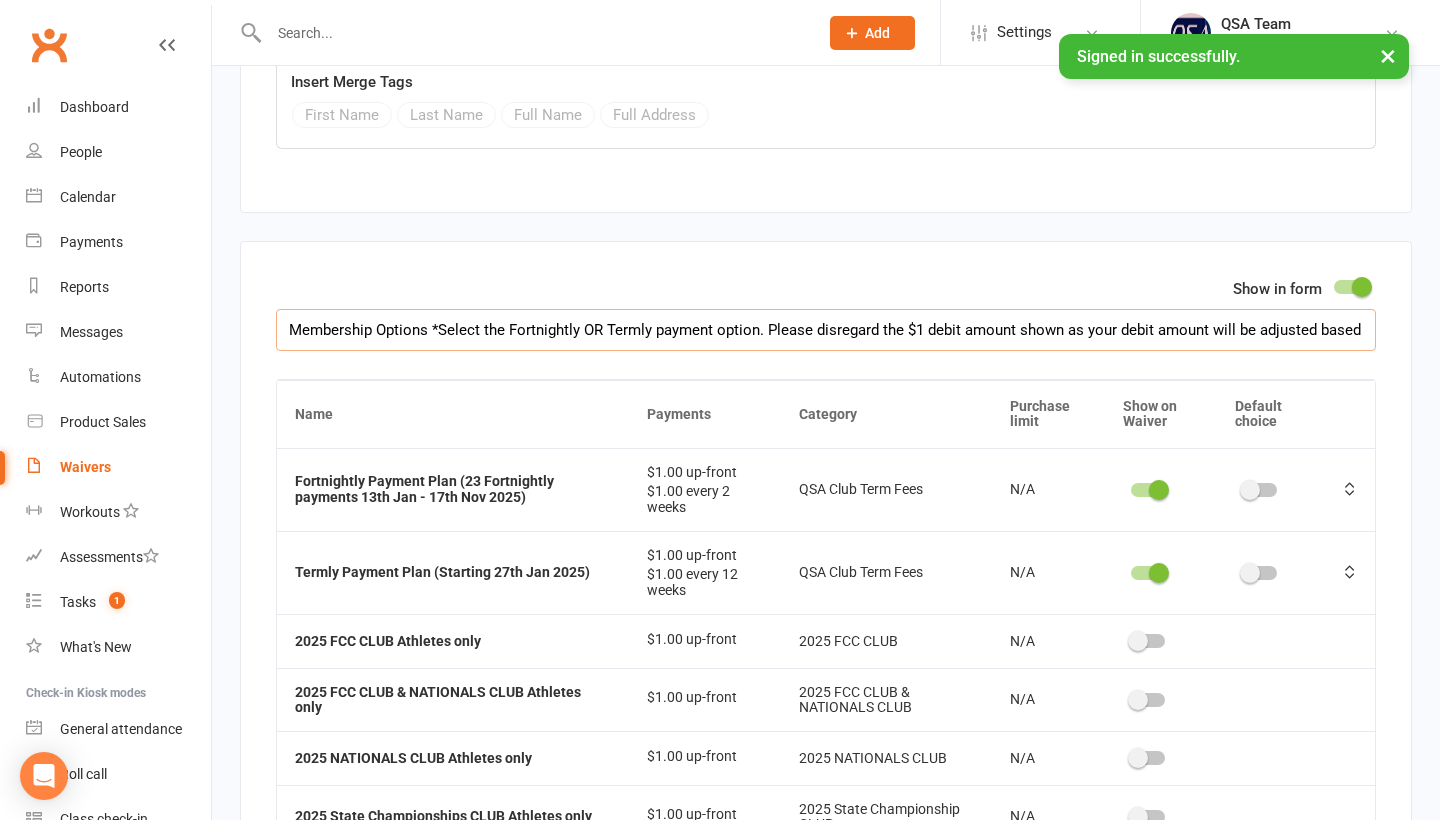 drag, startPoint x: 763, startPoint y: 350, endPoint x: 443, endPoint y: 345, distance: 320.03906 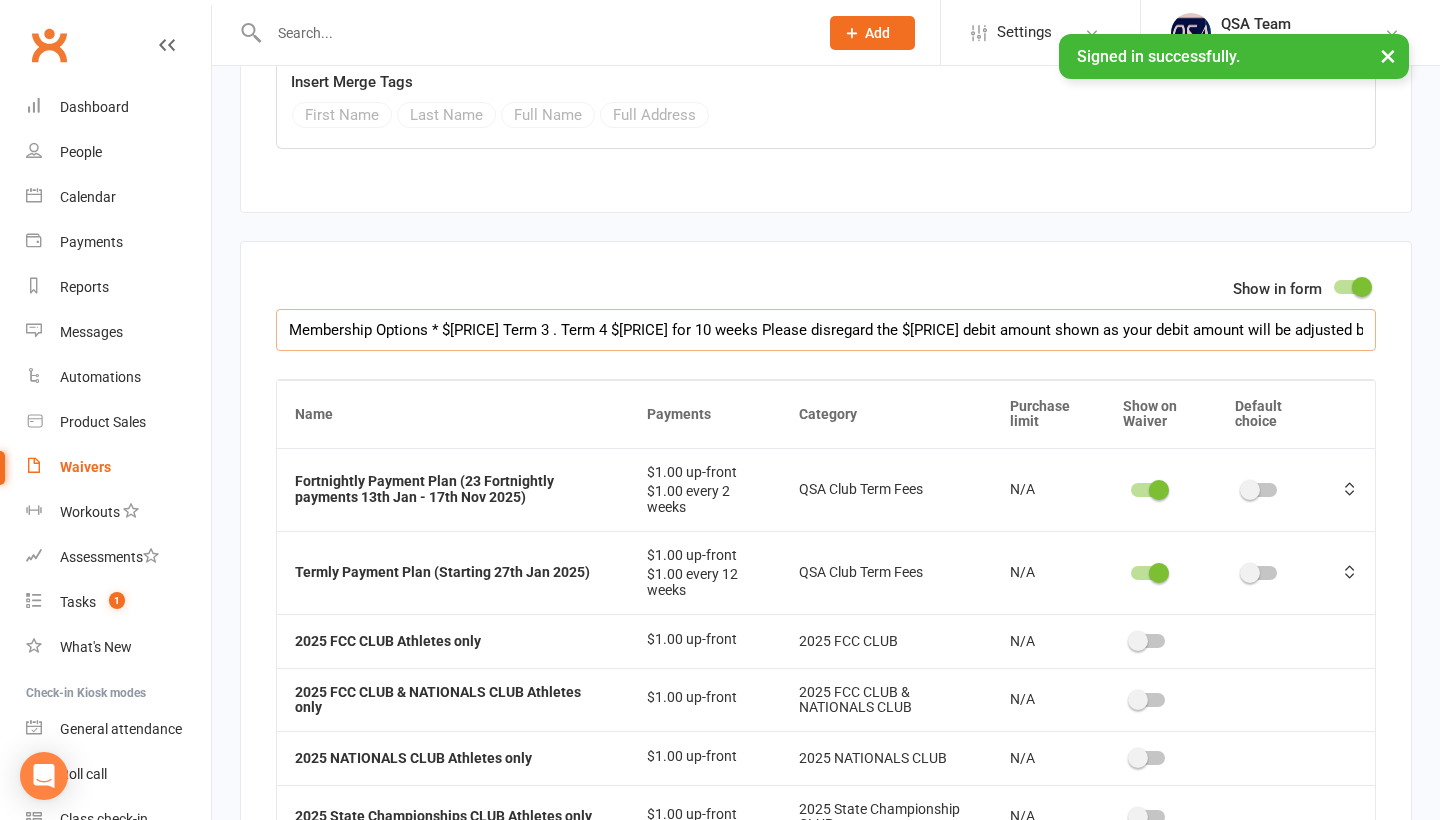 drag, startPoint x: 722, startPoint y: 349, endPoint x: 1379, endPoint y: 353, distance: 657.01215 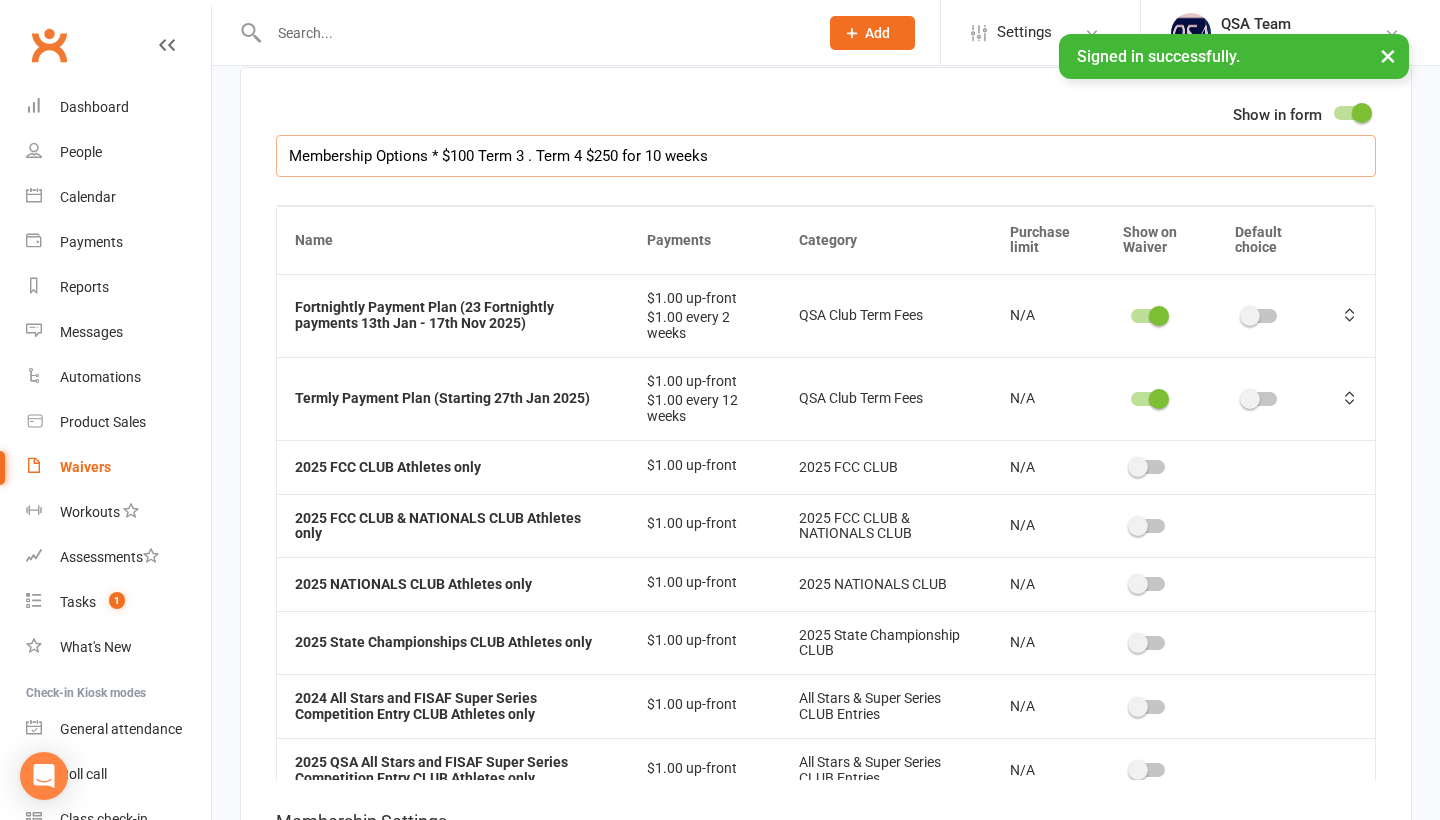 scroll, scrollTop: 5048, scrollLeft: 0, axis: vertical 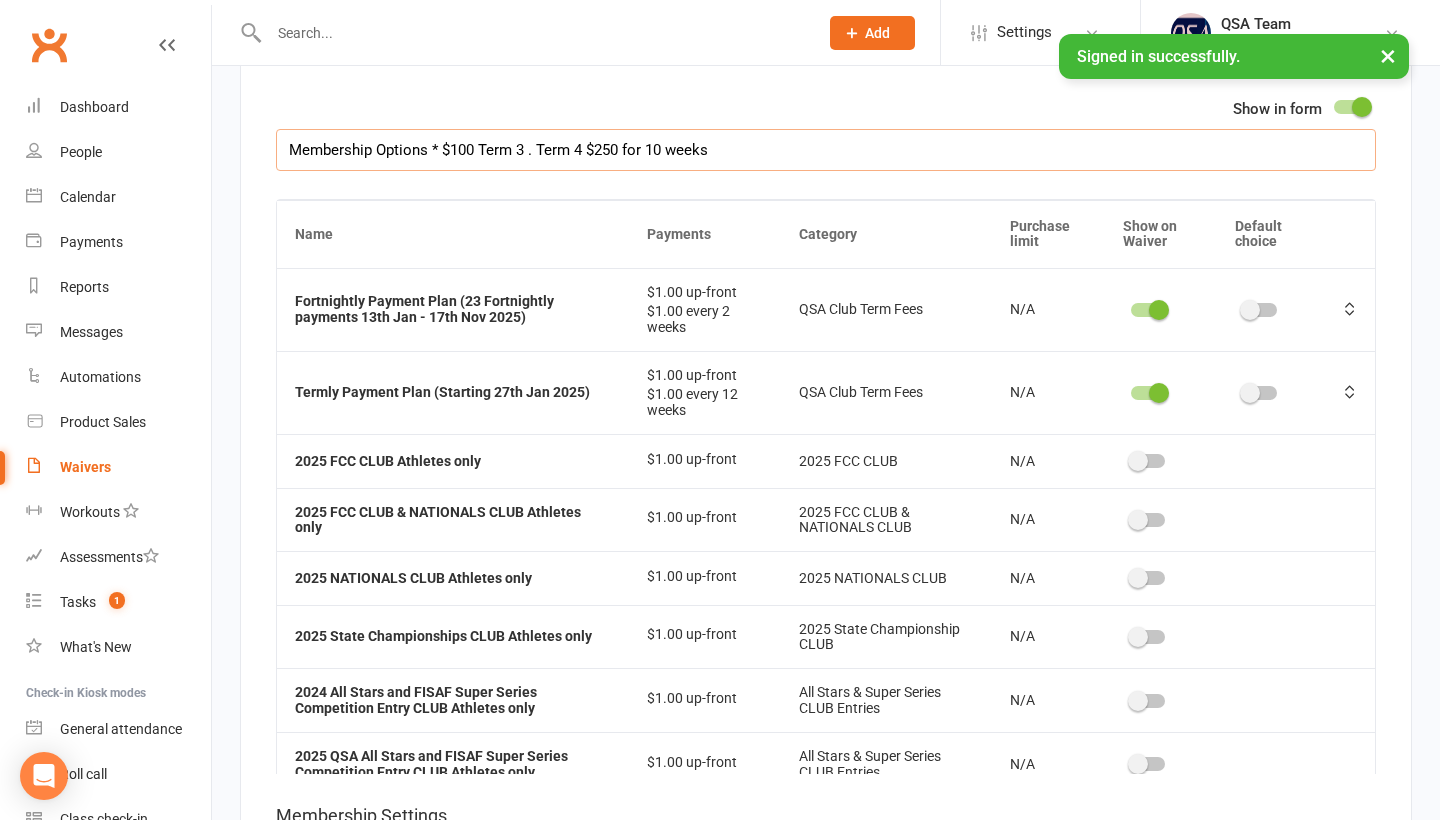 drag, startPoint x: 538, startPoint y: 169, endPoint x: 768, endPoint y: 167, distance: 230.0087 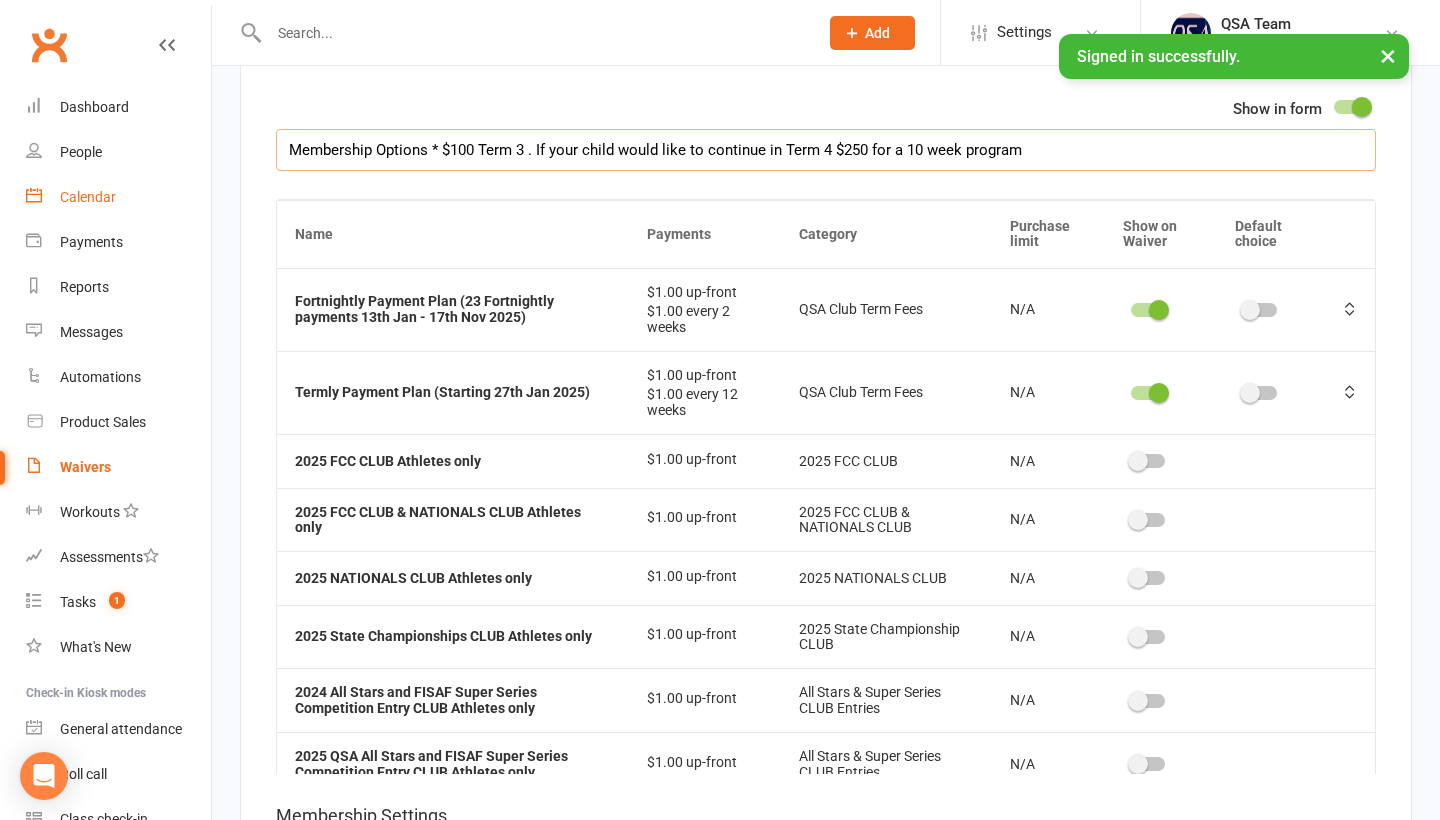 drag, startPoint x: 1045, startPoint y: 174, endPoint x: 72, endPoint y: 181, distance: 973.0252 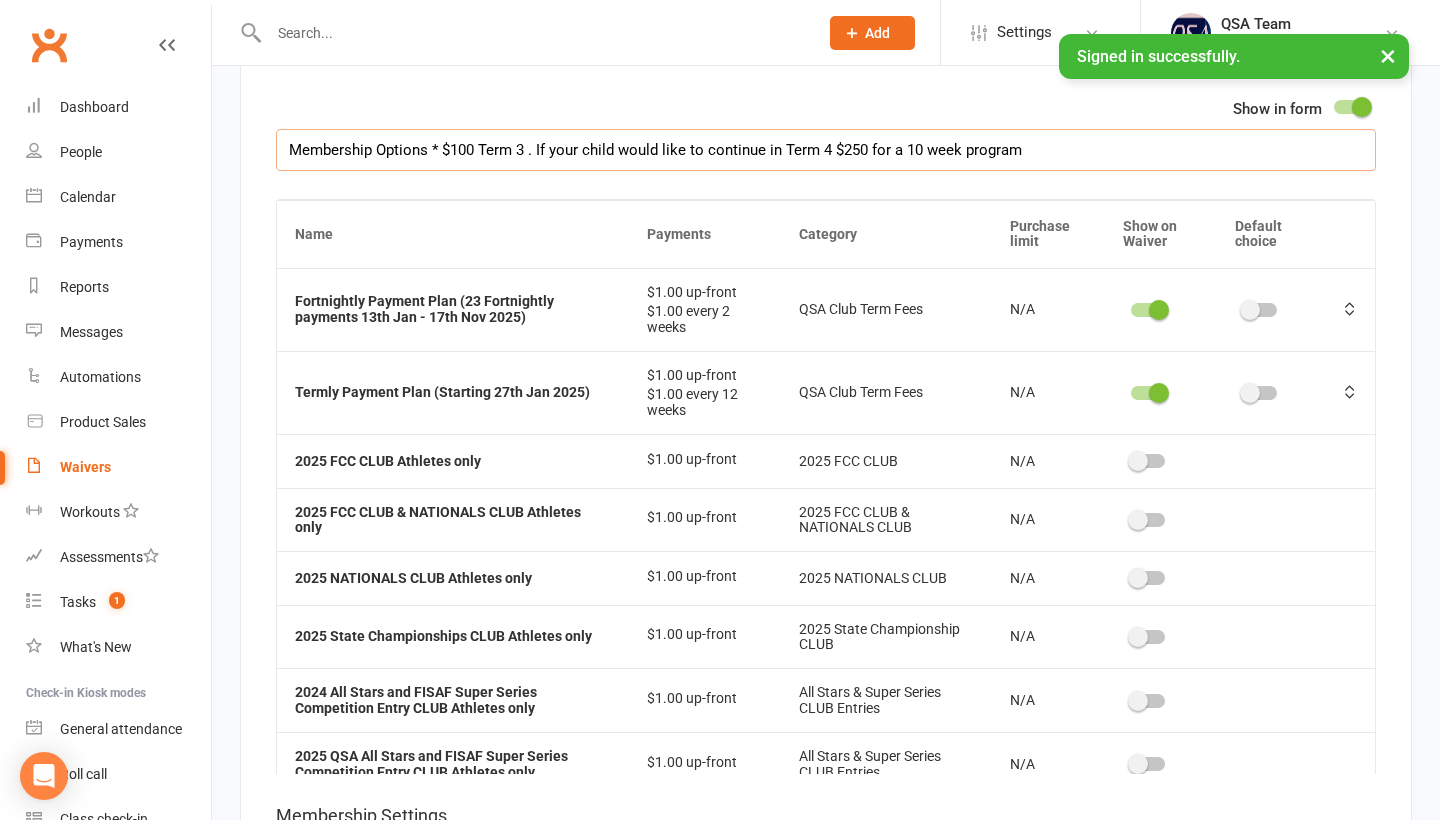 drag, startPoint x: 1018, startPoint y: 166, endPoint x: 289, endPoint y: 169, distance: 729.00616 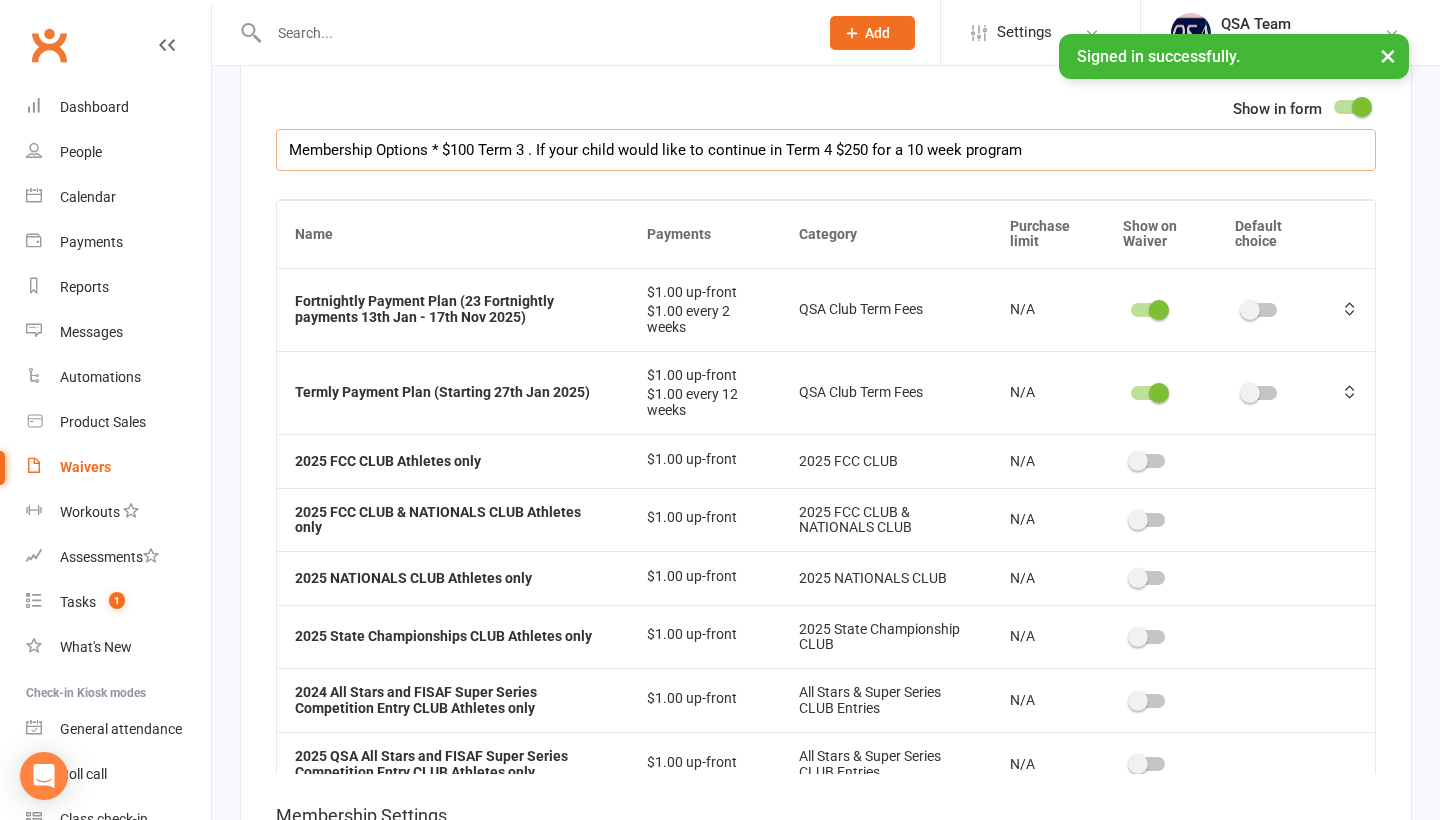 paste on "• $100 – Term 3 If your child would like to continue in Term 4, the cost is $250 for a 10-week program." 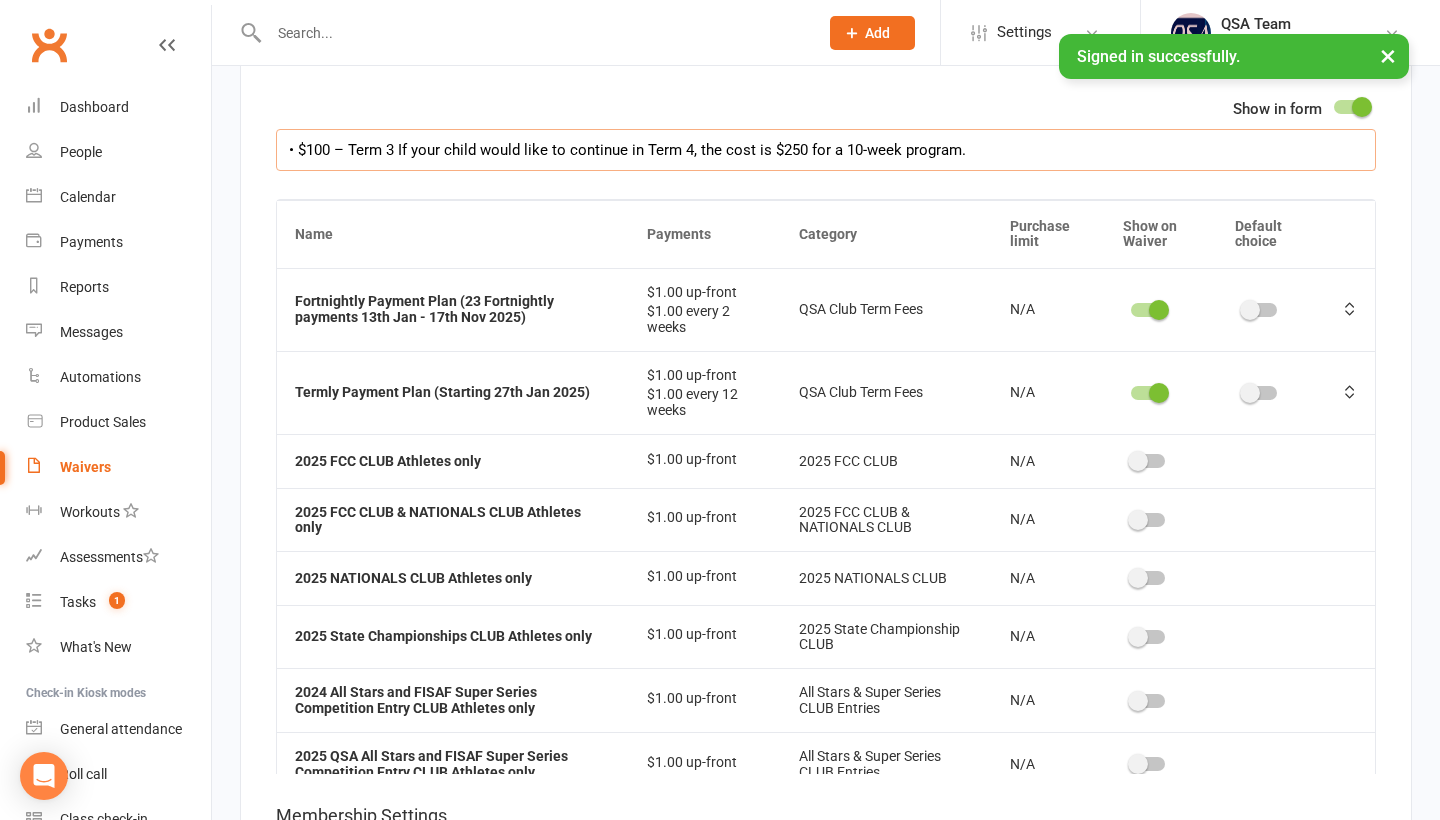 click on "• $100 – Term 3 If your child would like to continue in Term 4, the cost is $250 for a 10-week program." at bounding box center [826, 150] 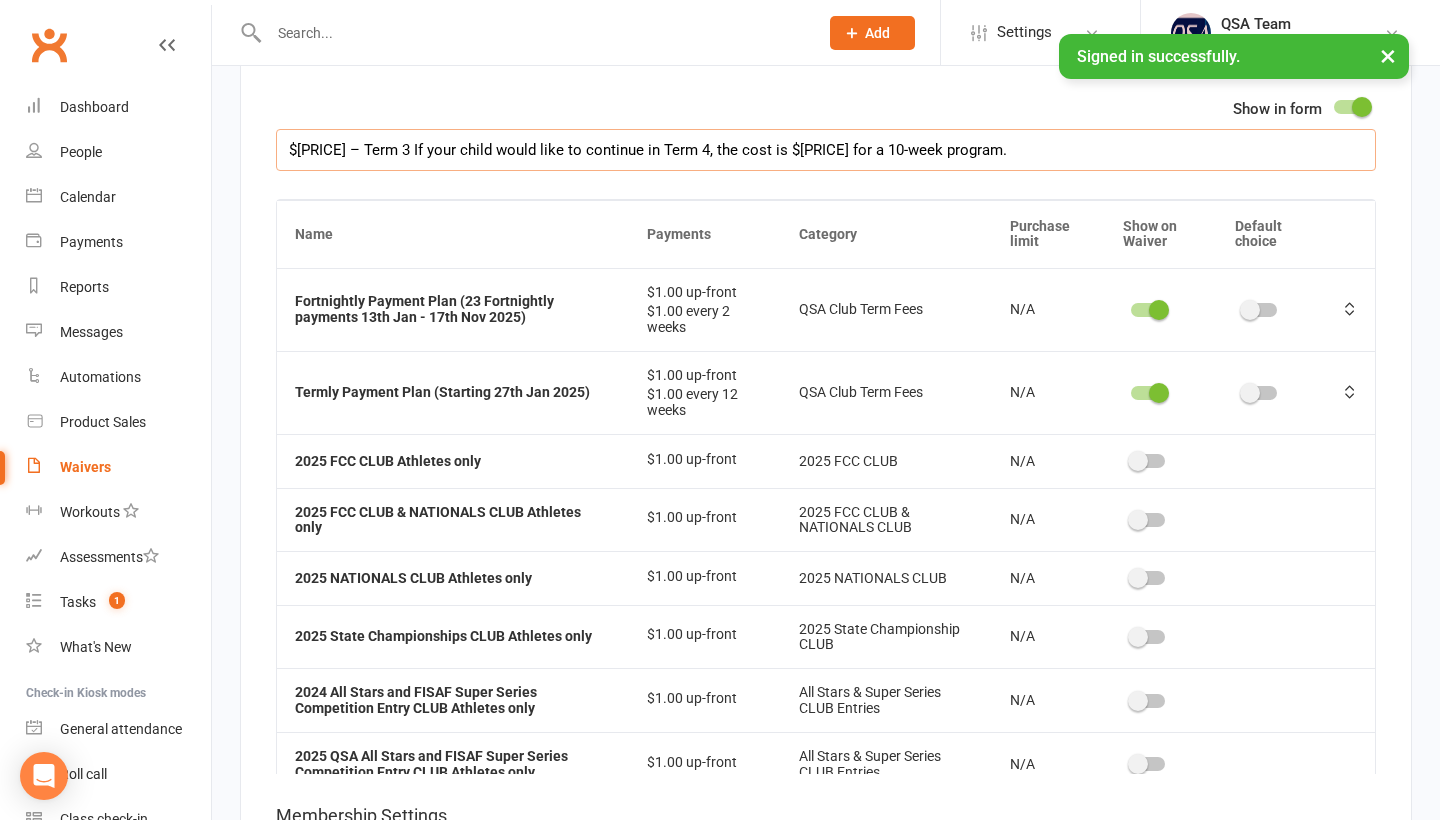 click on "$[PRICE] – Term 3 If your child would like to continue in Term 4, the cost is $[PRICE] for a 10-week program." at bounding box center [826, 150] 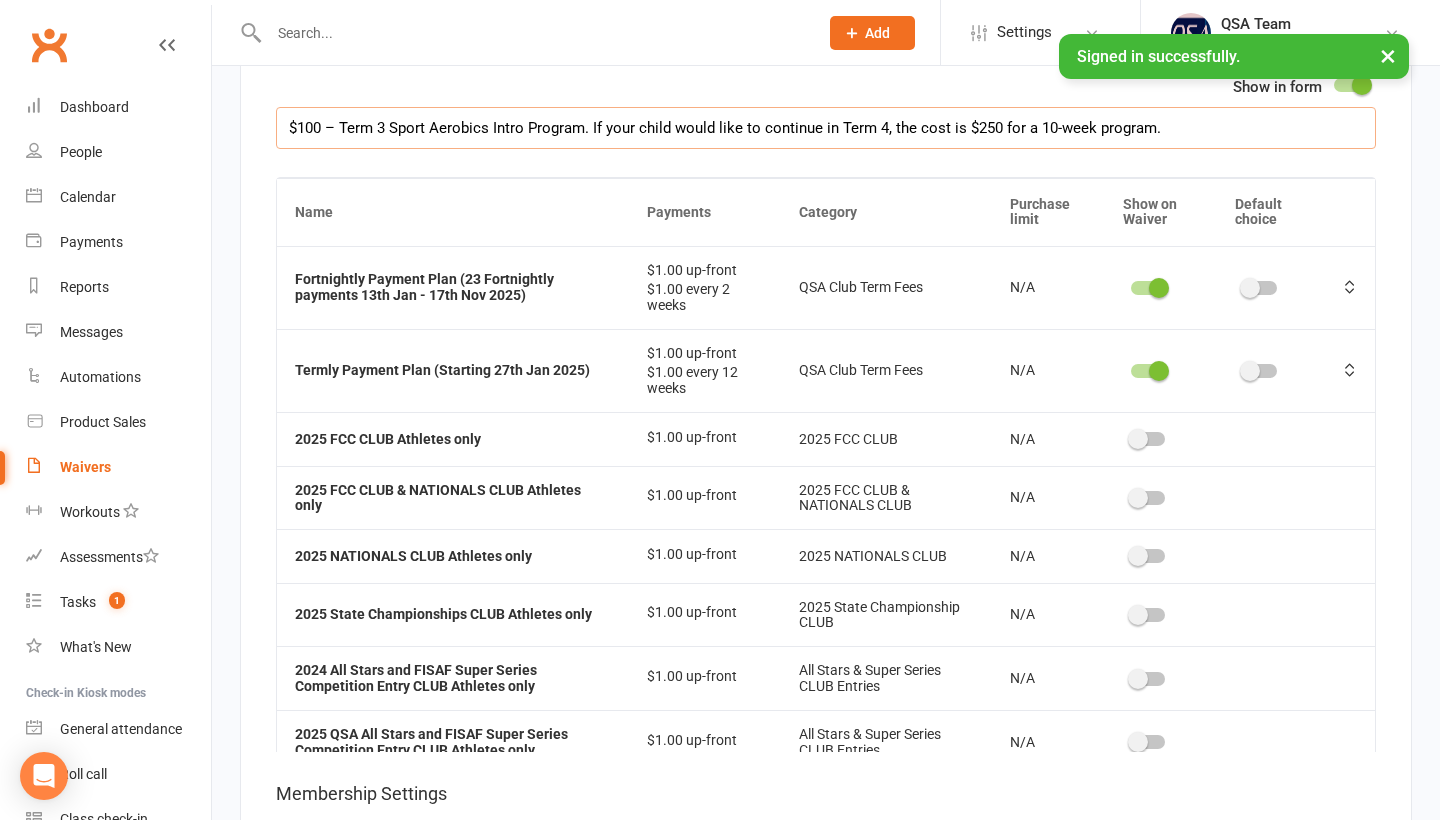 scroll, scrollTop: 5066, scrollLeft: 0, axis: vertical 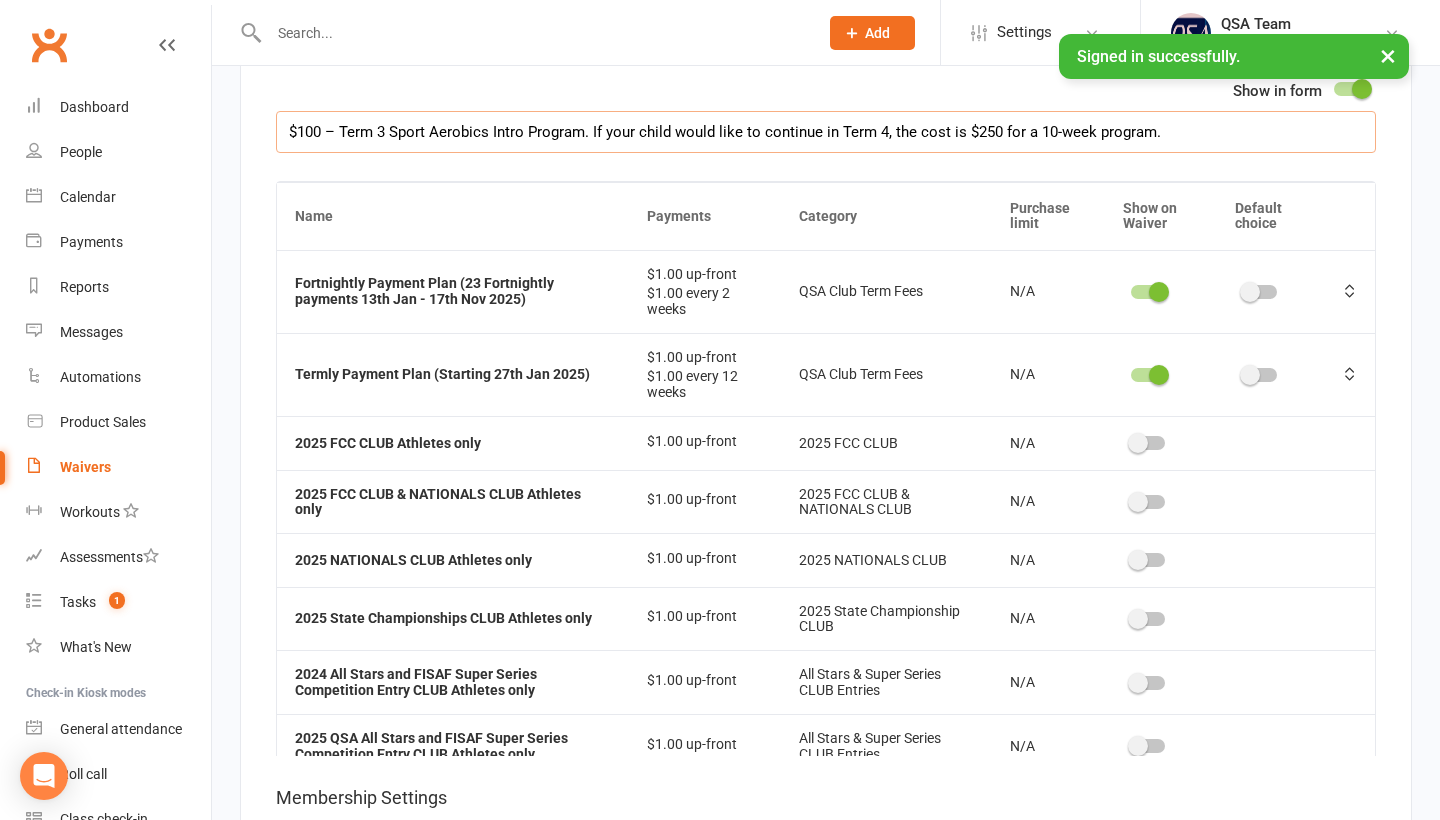 click on "$100 – Term 3 Sport Aerobics Intro Program. If your child would like to continue in Term 4, the cost is $250 for a 10-week program." at bounding box center [826, 132] 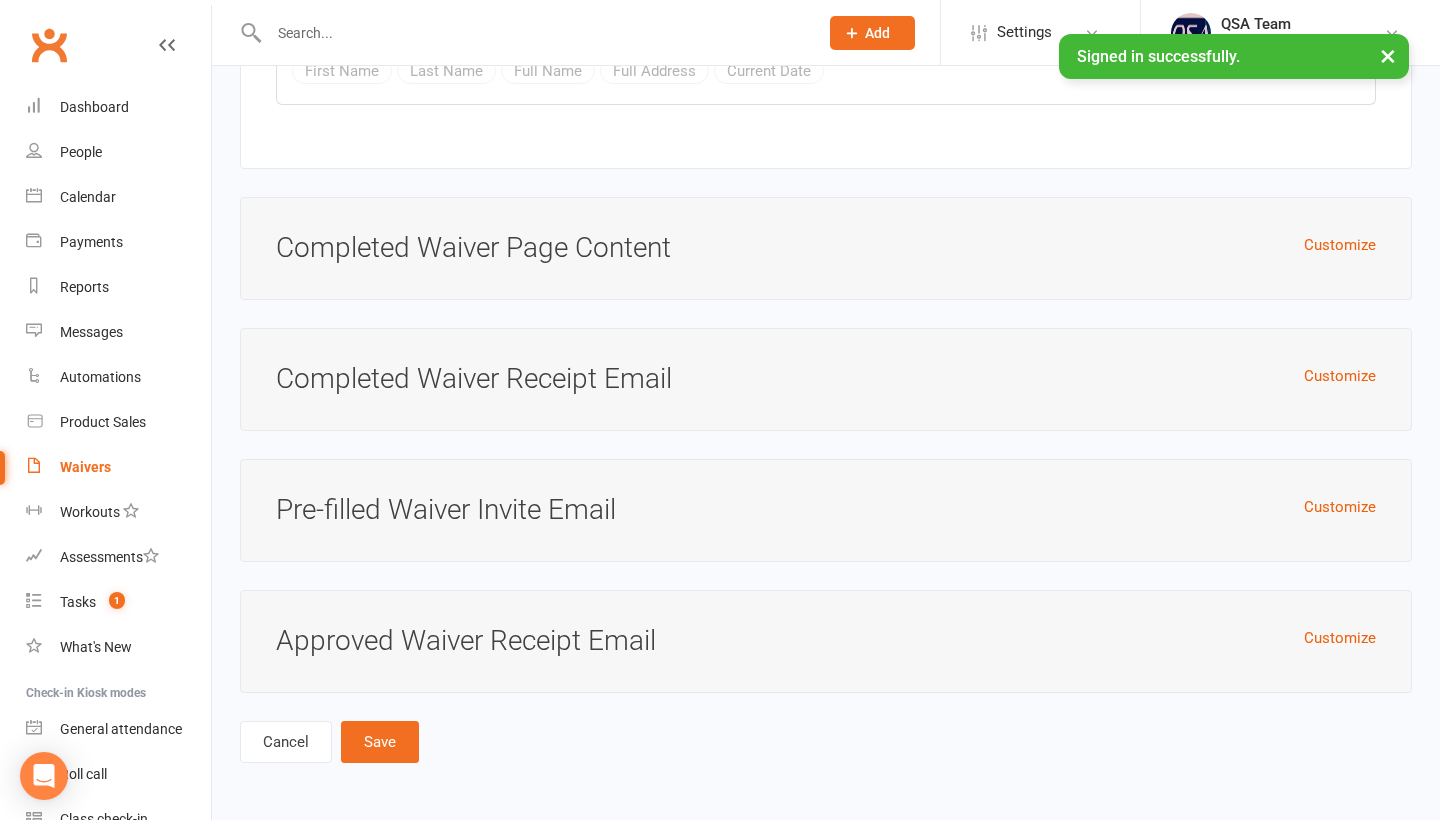 scroll, scrollTop: 7743, scrollLeft: 0, axis: vertical 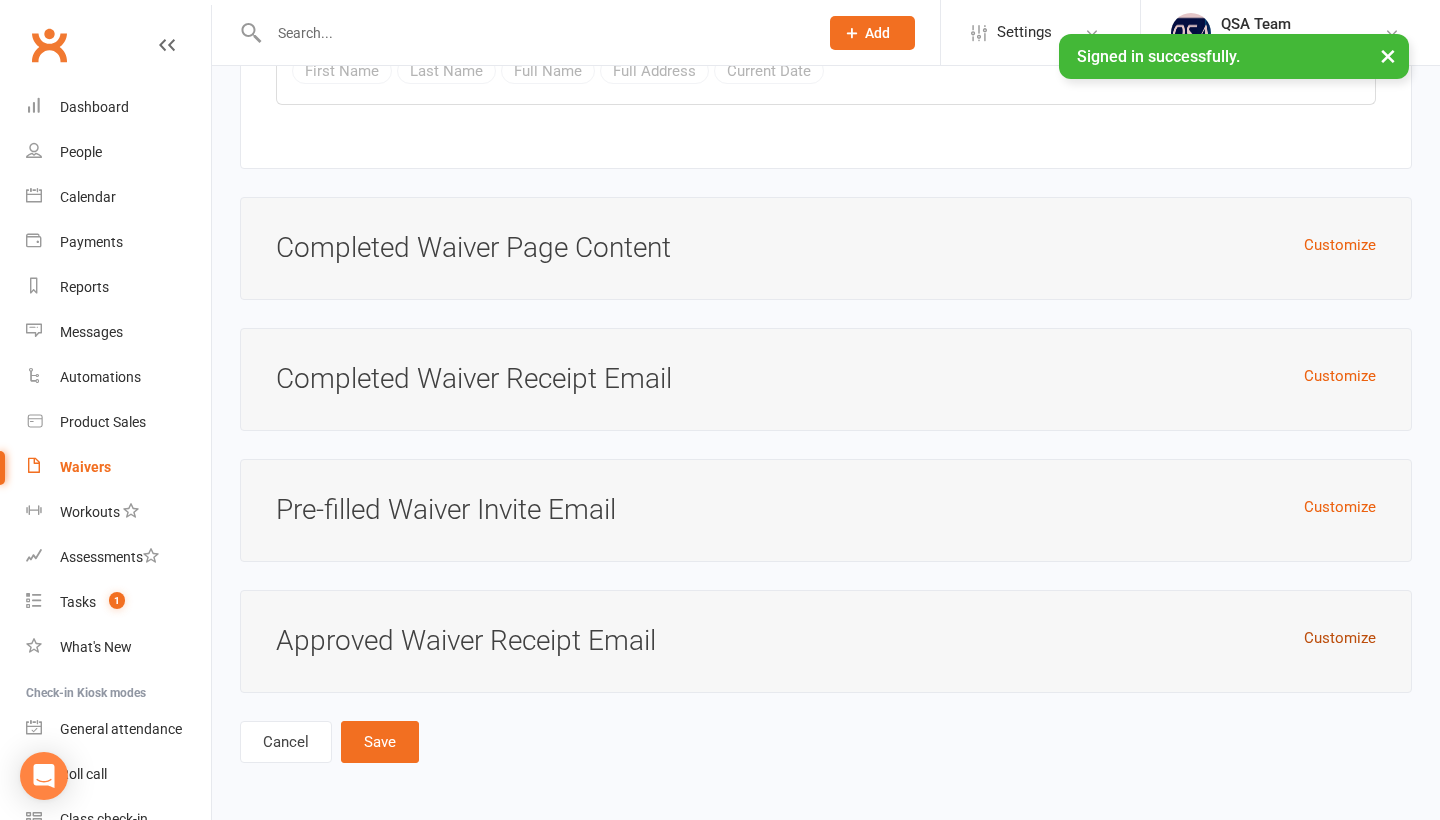 type on "$100 – Term 3 Sport Aerobics Intro Program. If your child would like to continue in Term 4, the cost is $250 for a 10-week program." 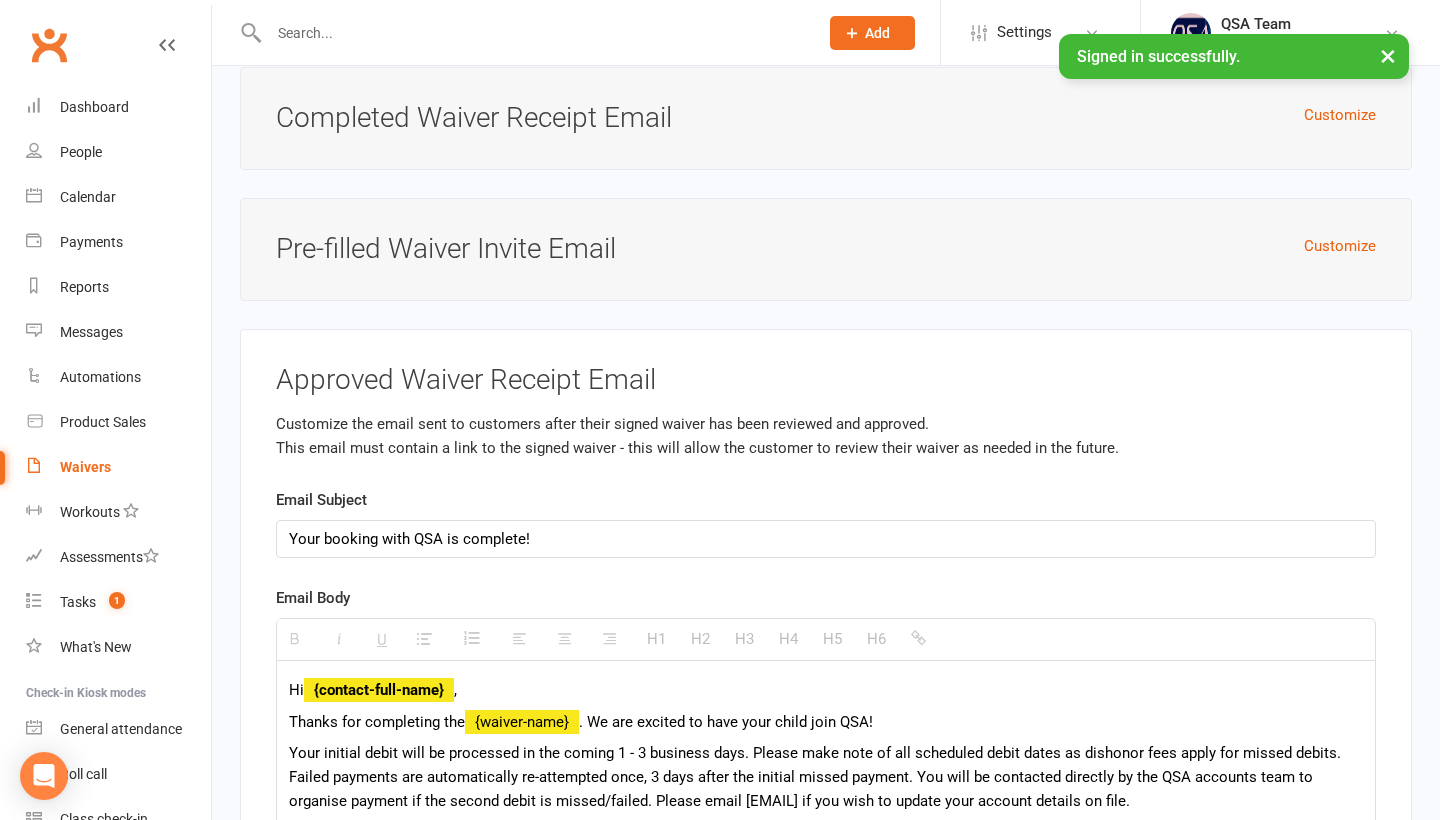 scroll, scrollTop: 8012, scrollLeft: 0, axis: vertical 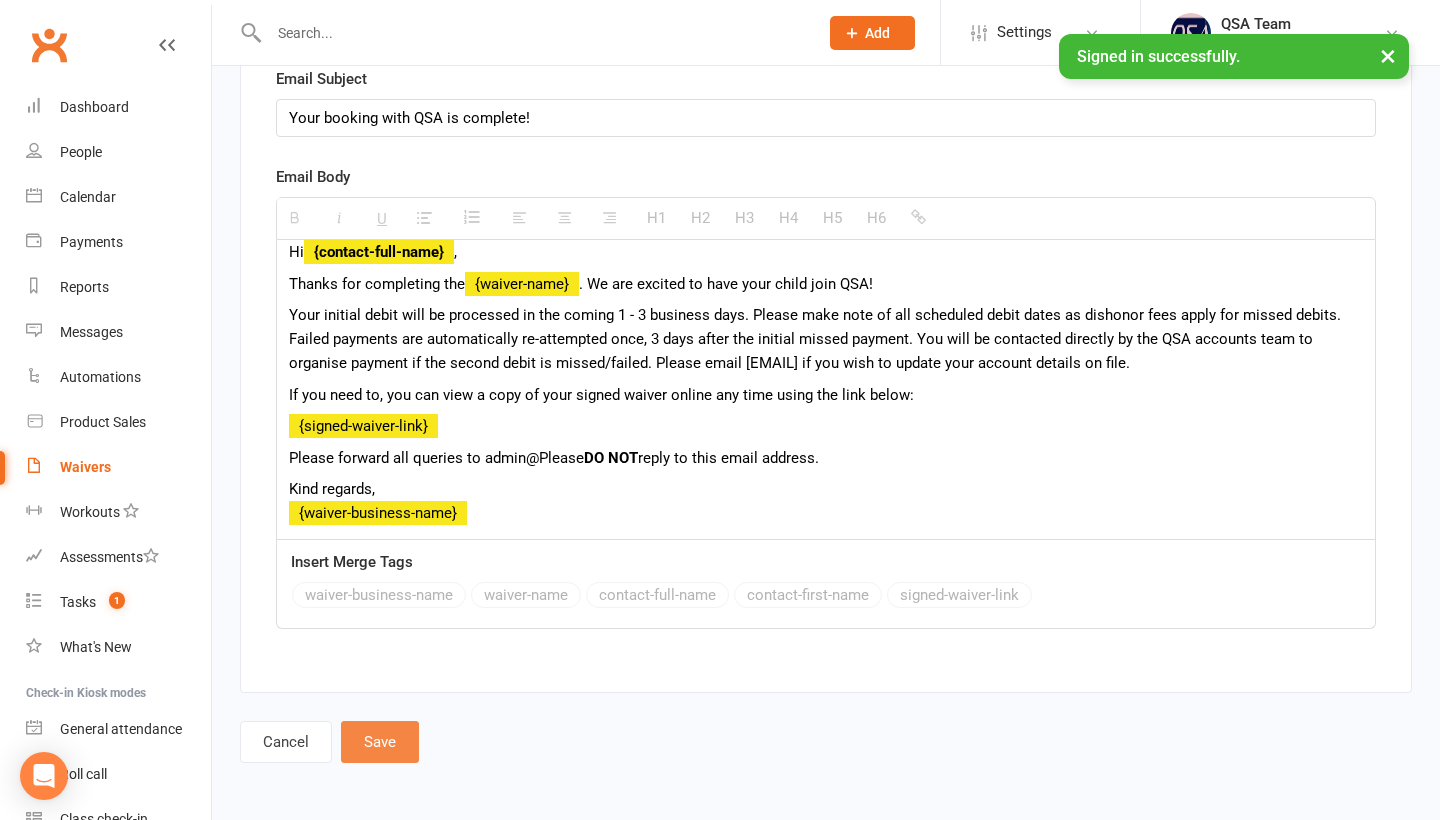 click on "Save" at bounding box center [380, 742] 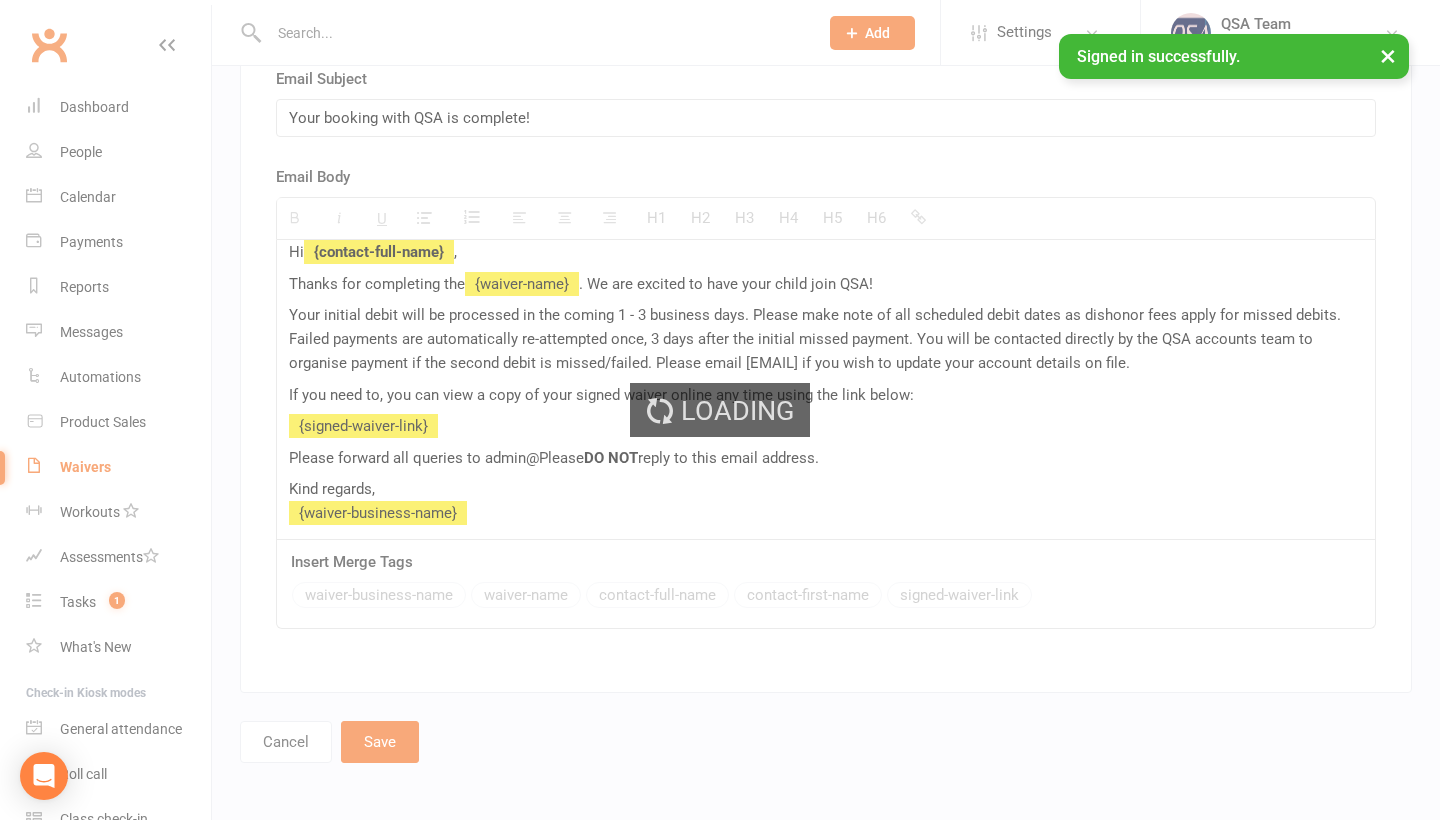 scroll, scrollTop: 0, scrollLeft: 0, axis: both 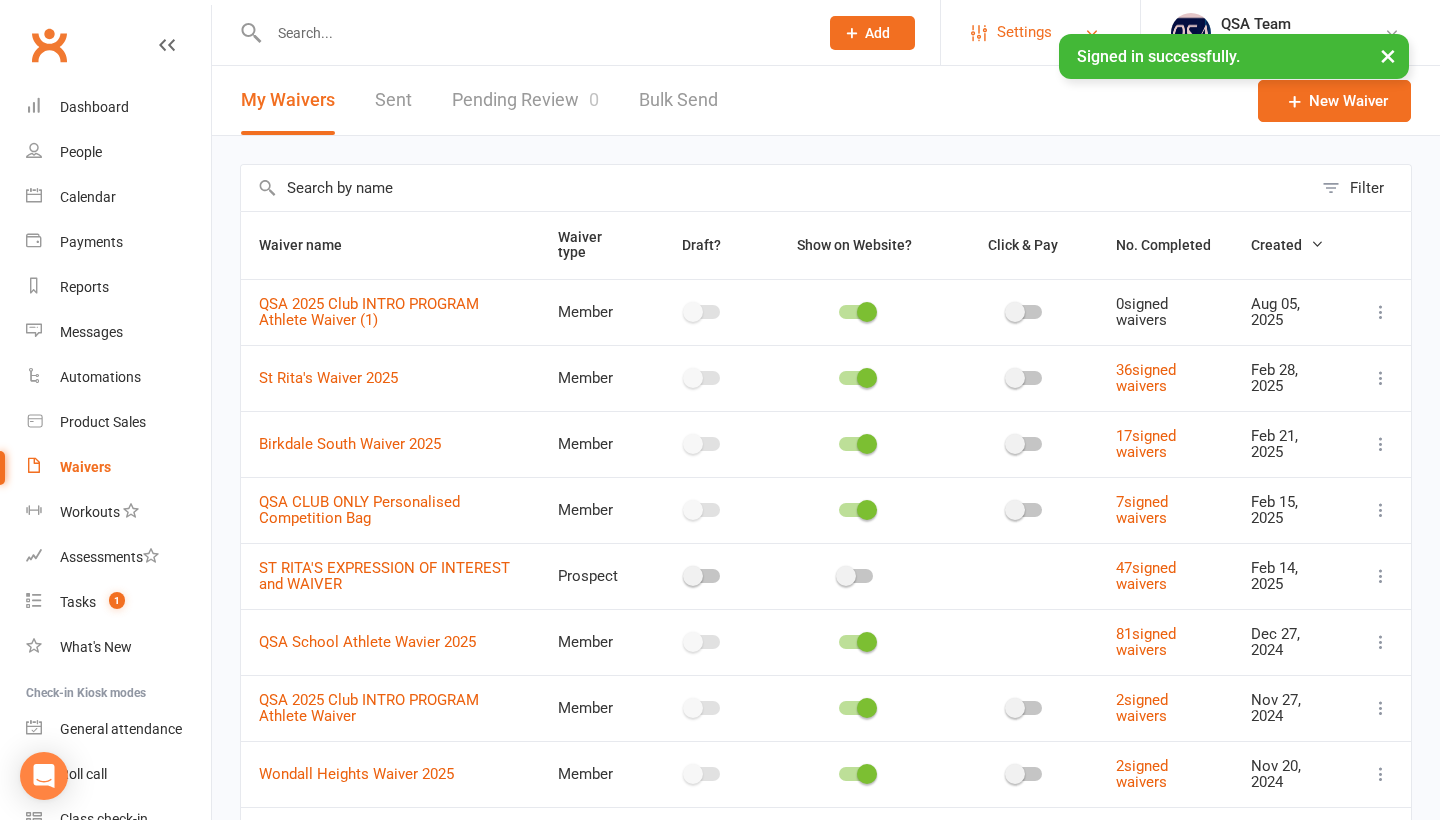 click on "Settings" at bounding box center (1040, 32) 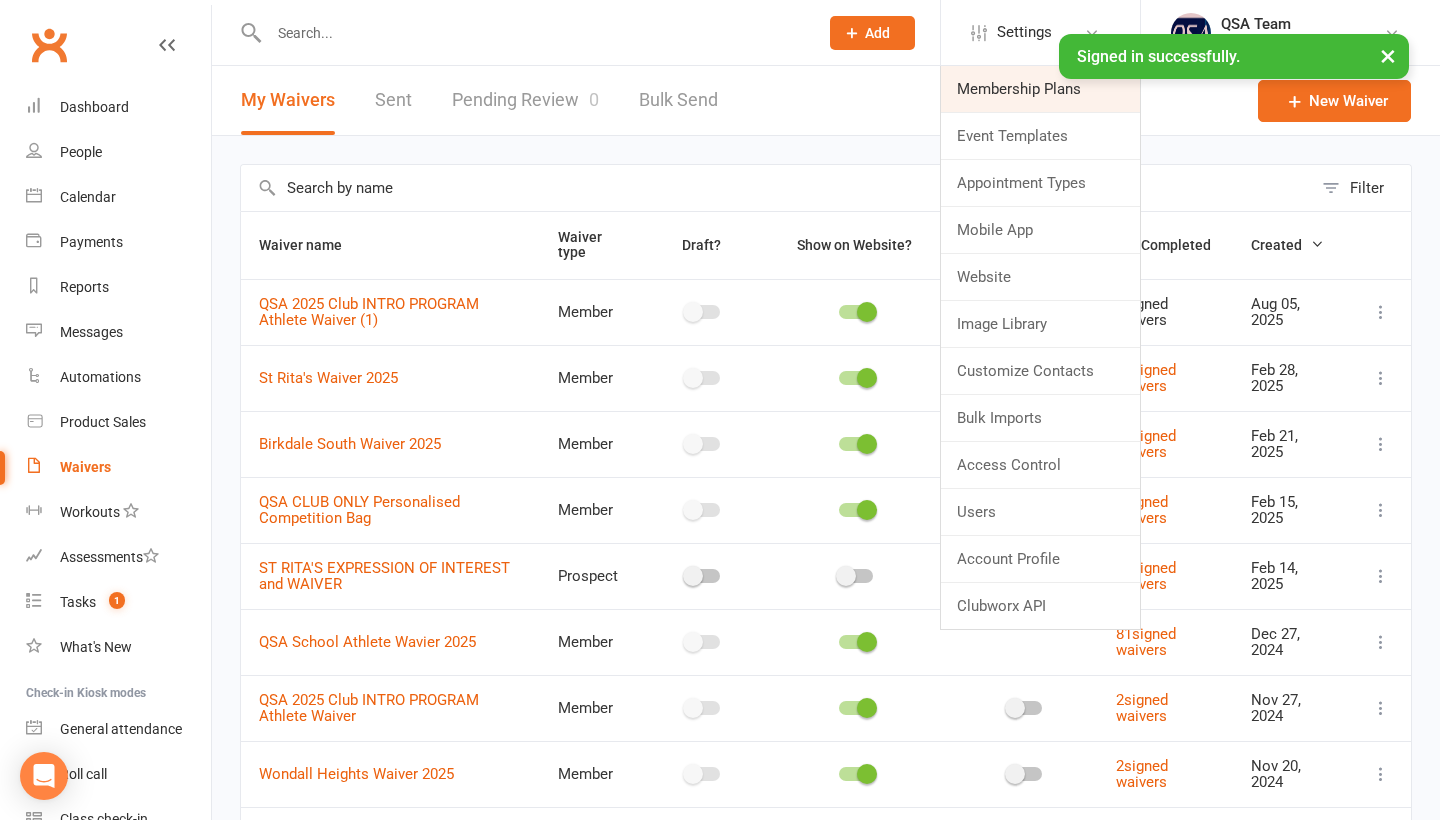 click on "Membership Plans" at bounding box center (1040, 89) 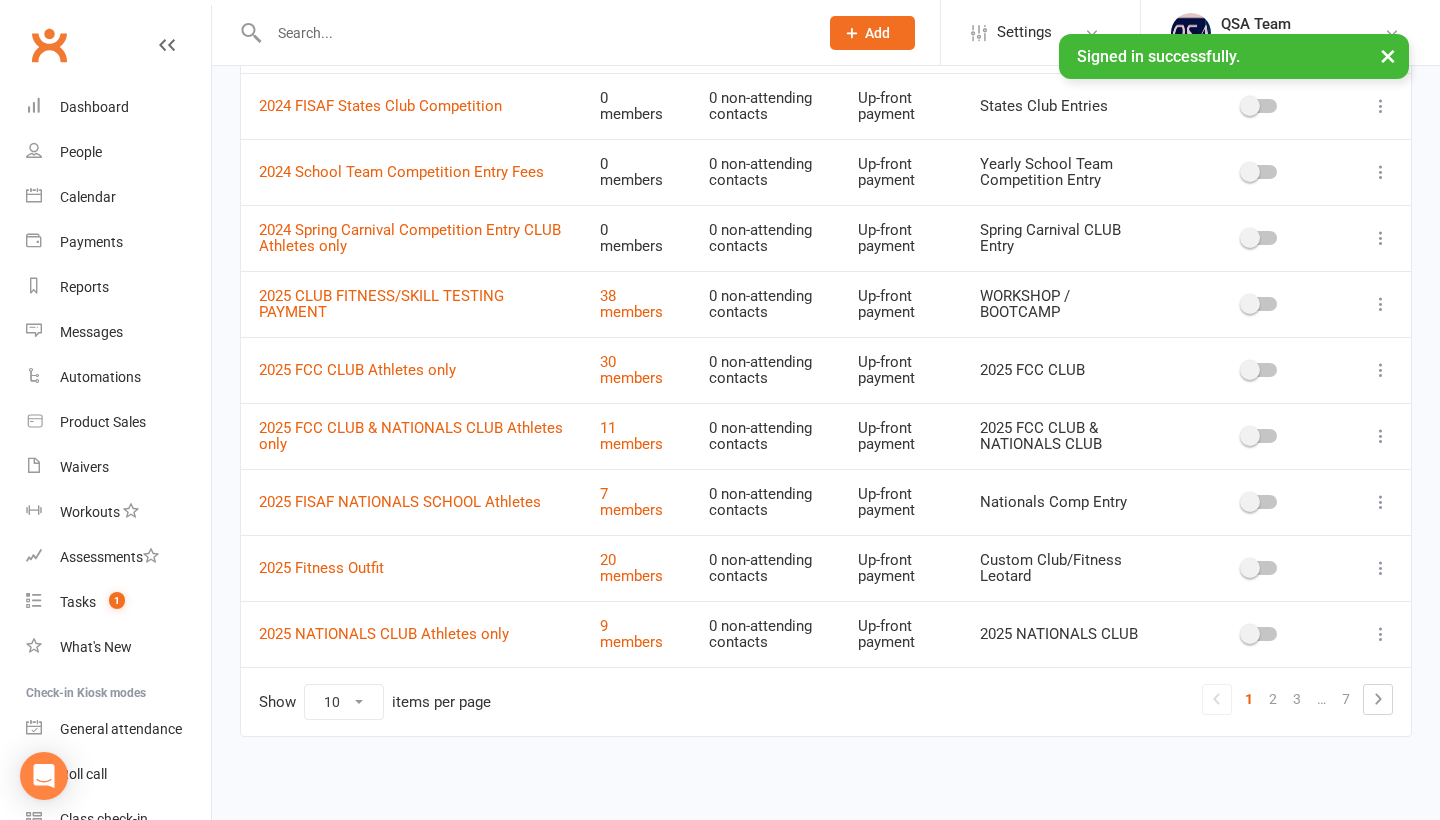 scroll, scrollTop: 273, scrollLeft: 0, axis: vertical 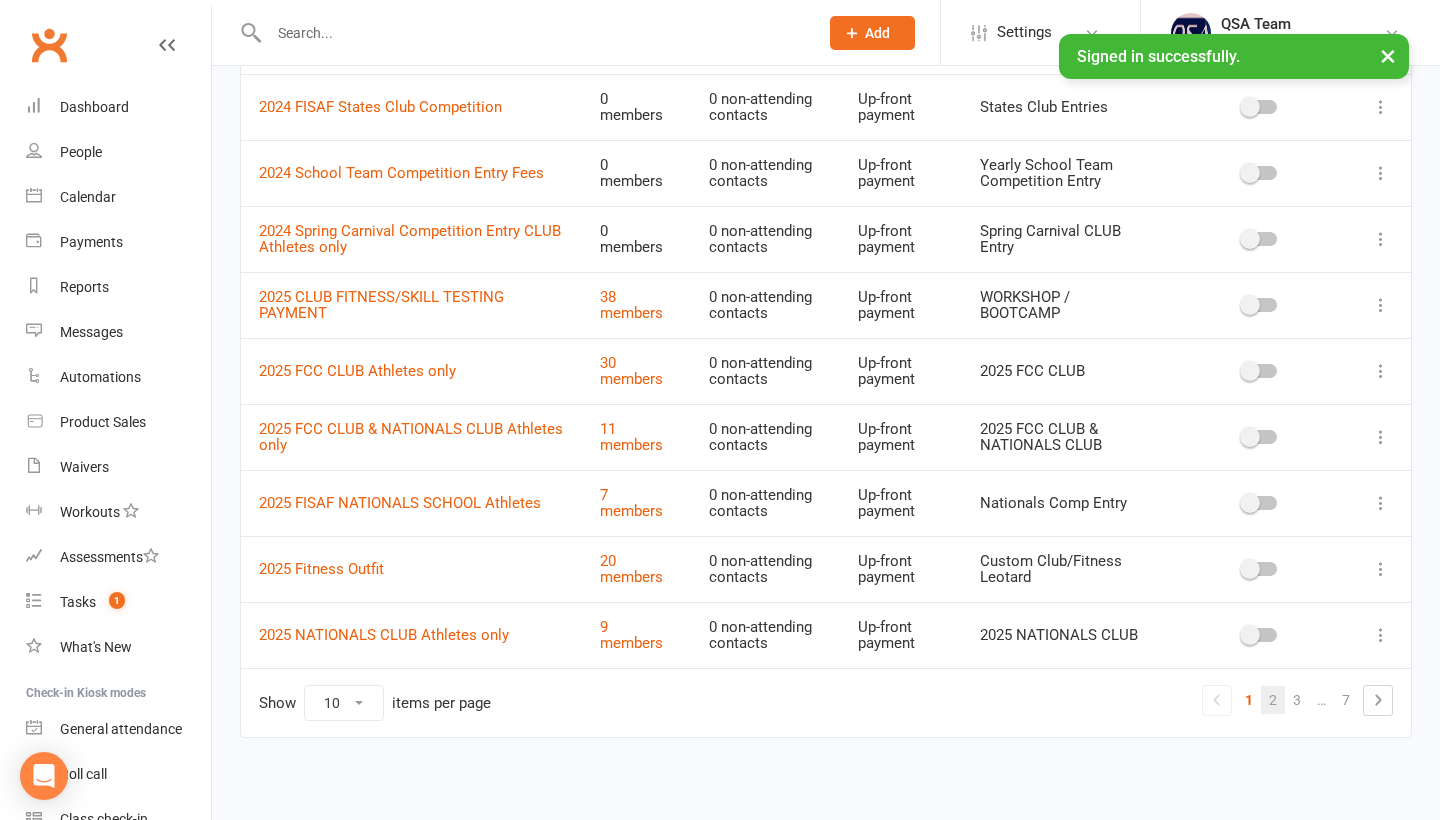 click on "2" at bounding box center (1273, 700) 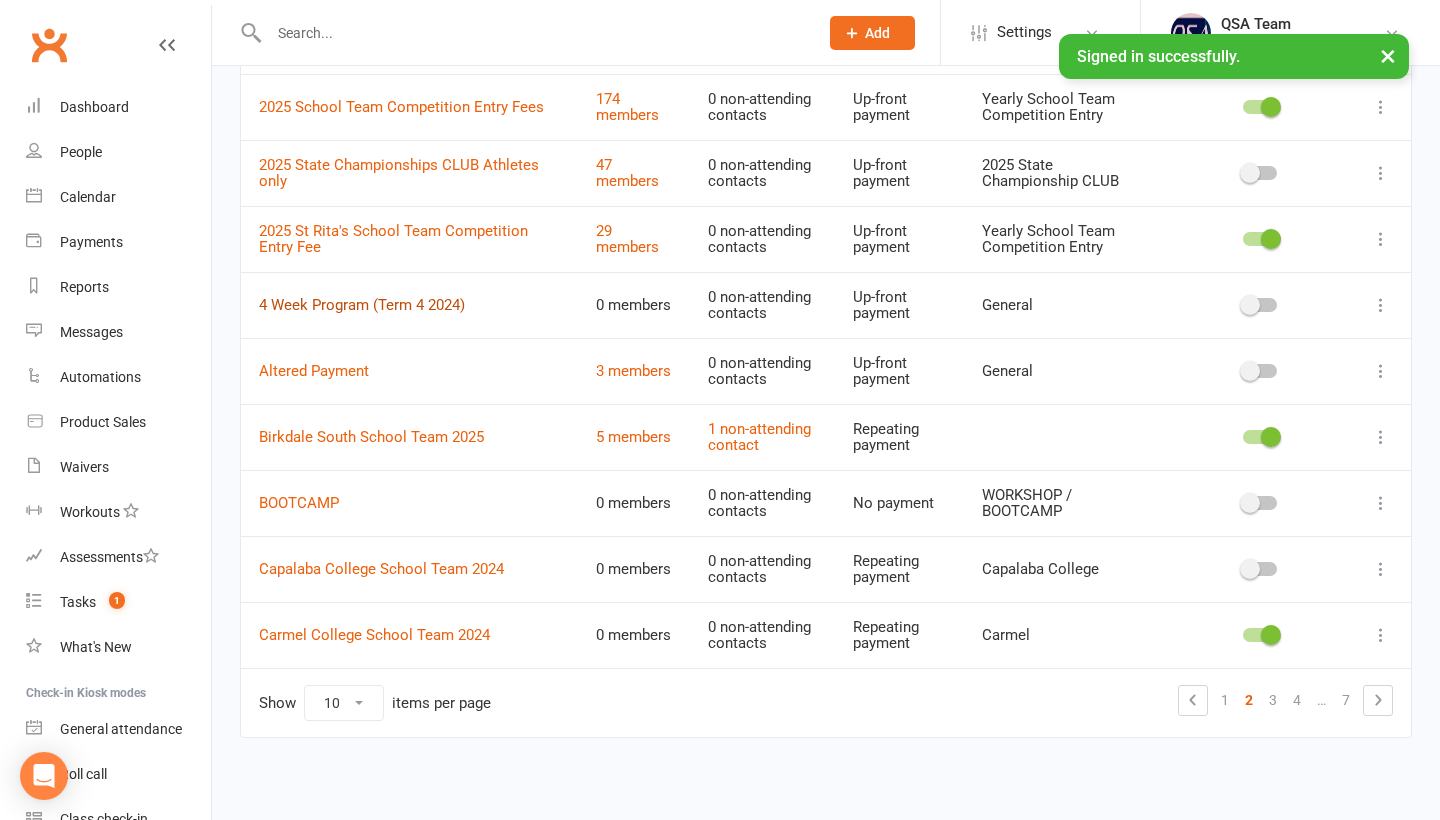 click on "4 Week Program (Term 4 2024)" at bounding box center (362, 305) 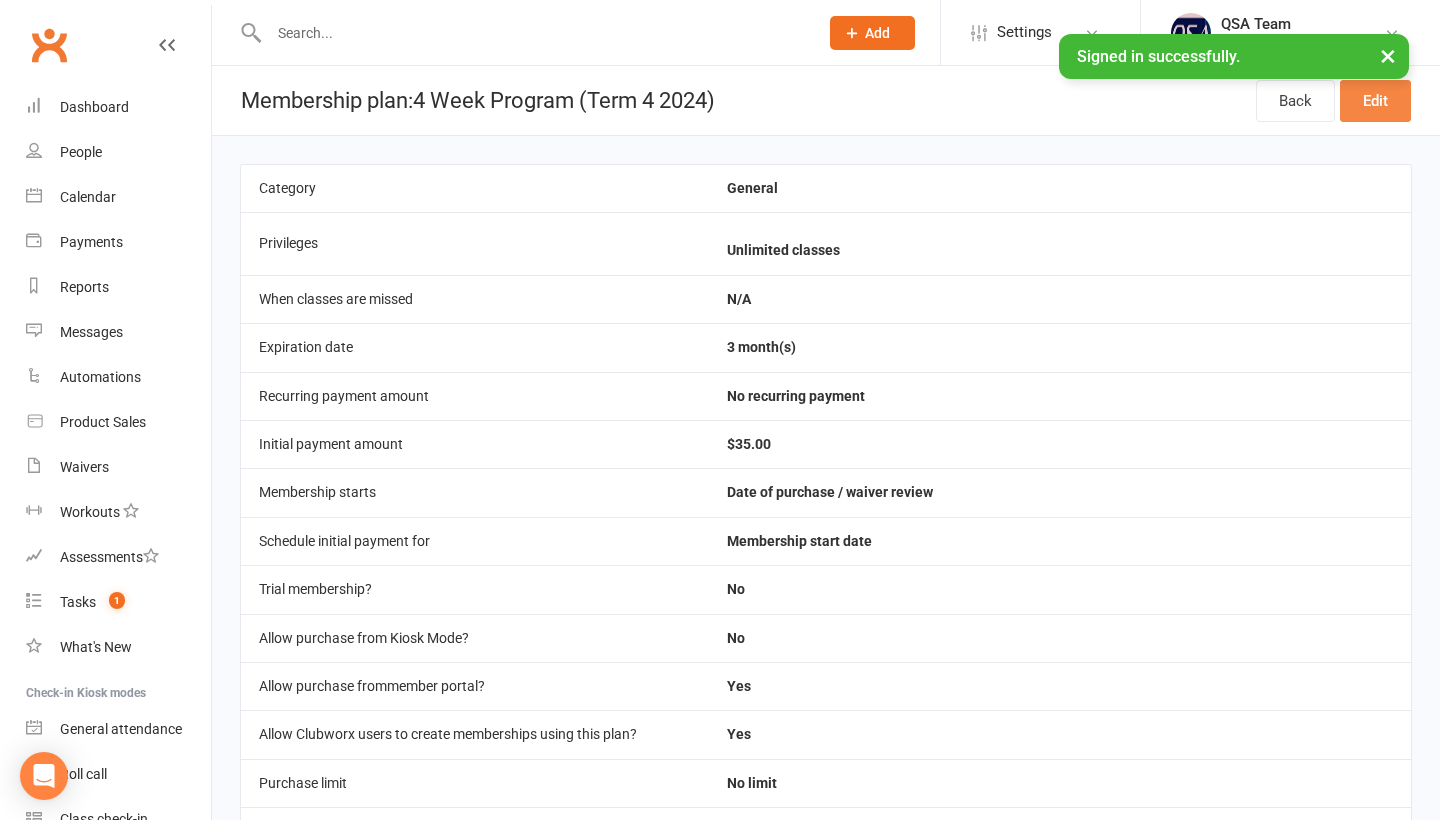 scroll, scrollTop: 0, scrollLeft: 0, axis: both 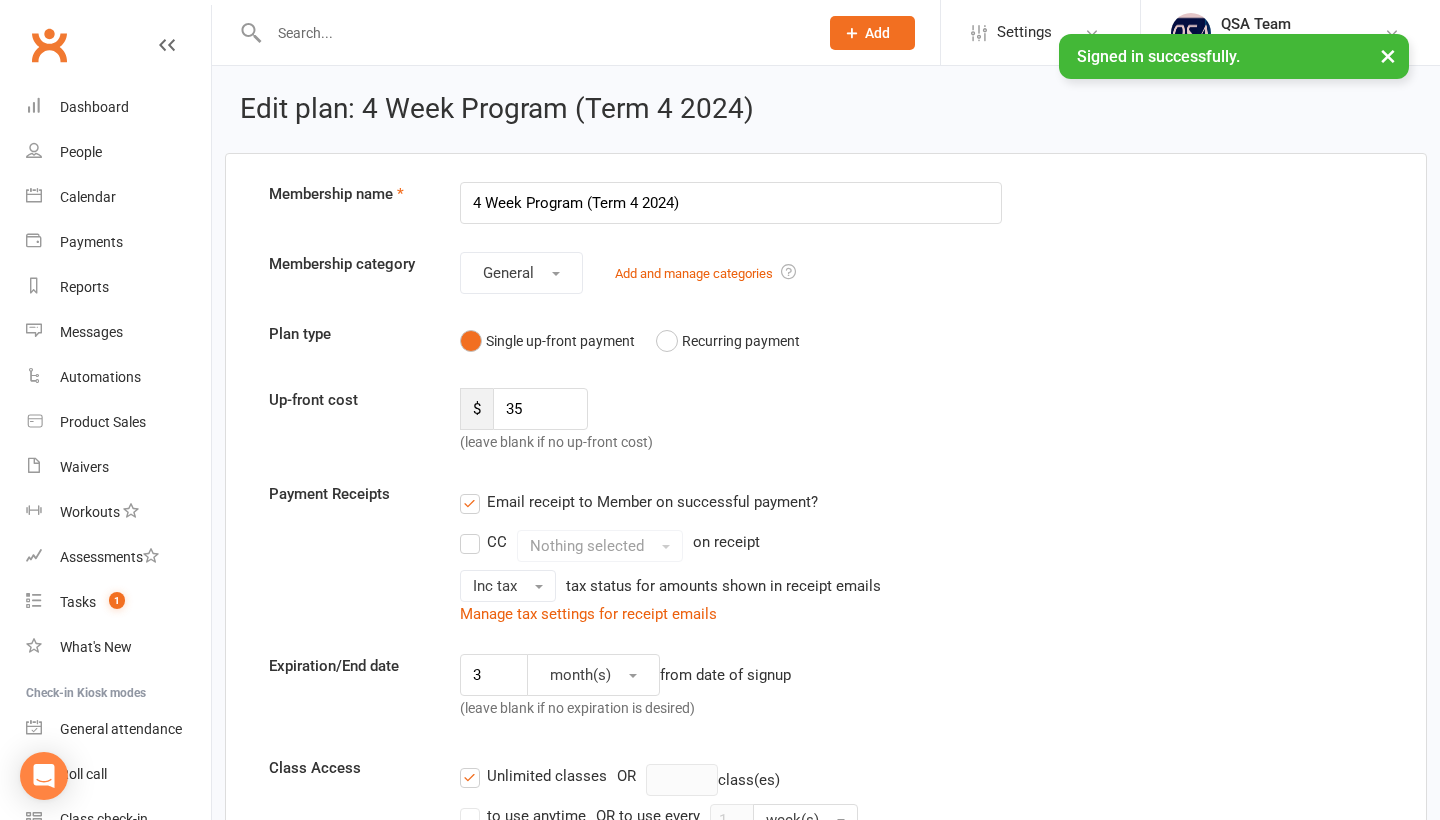 drag, startPoint x: 718, startPoint y: 198, endPoint x: 431, endPoint y: 186, distance: 287.25076 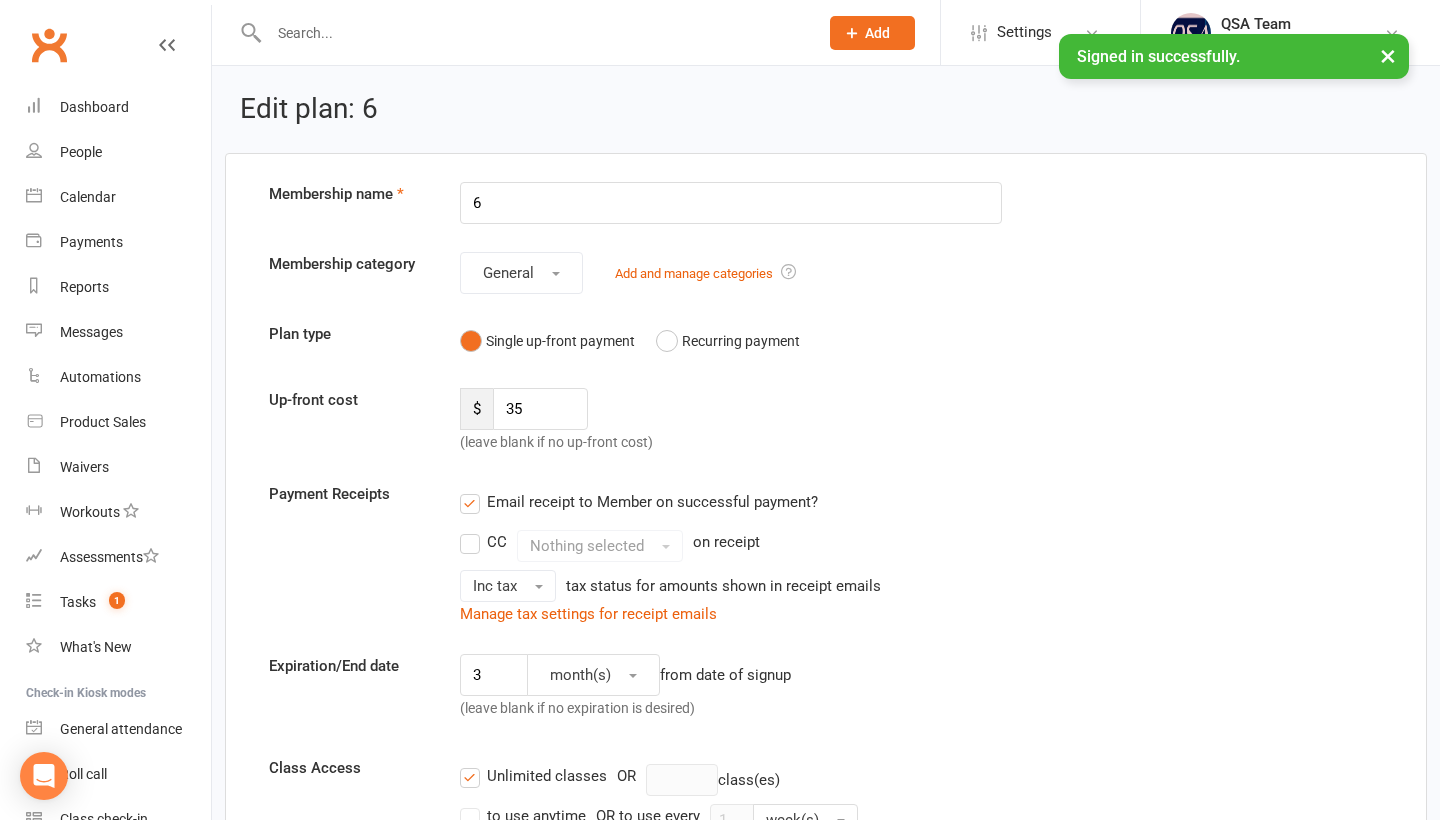 type on "6" 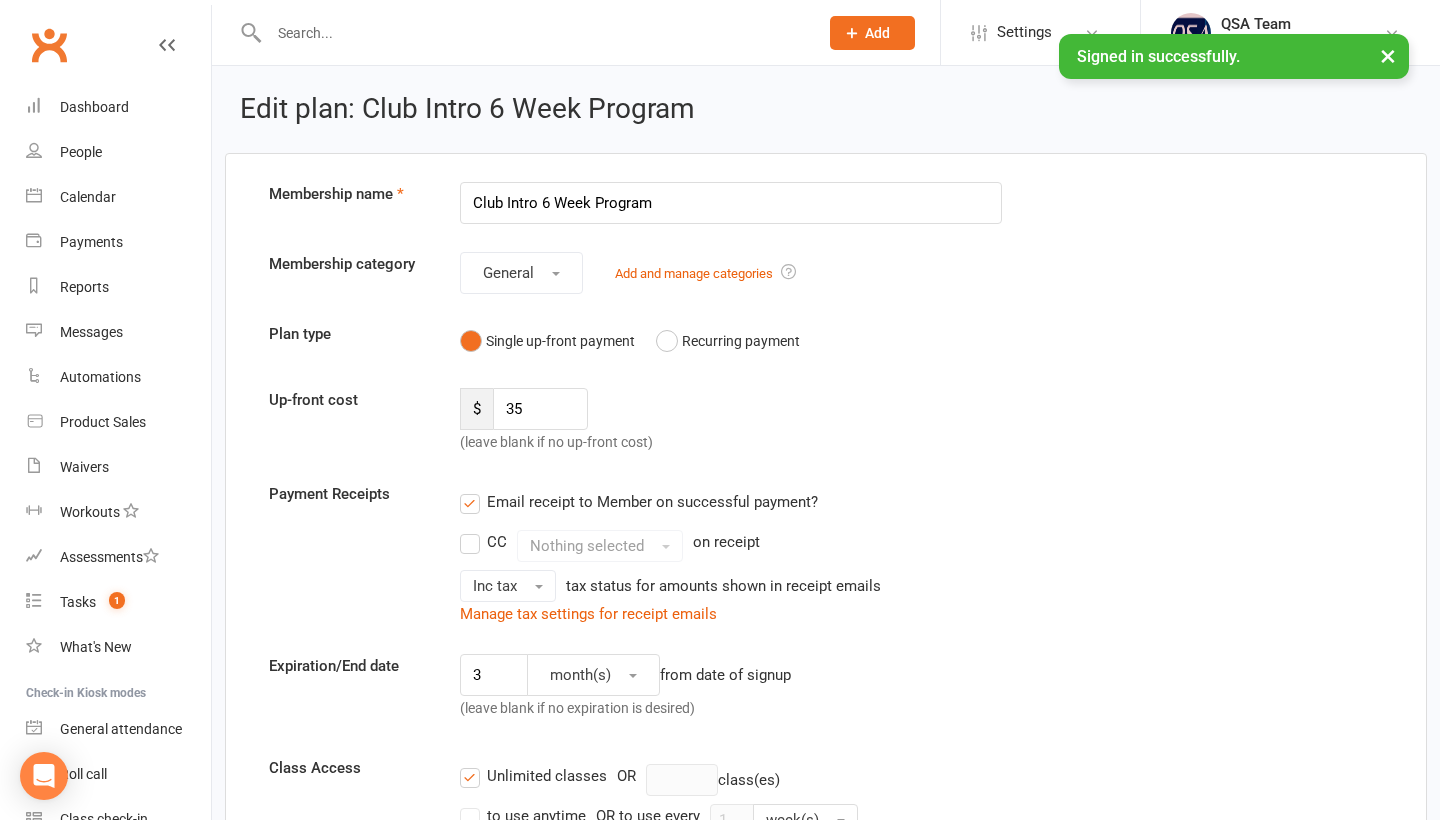 type on "Club Intro 6 Week Program" 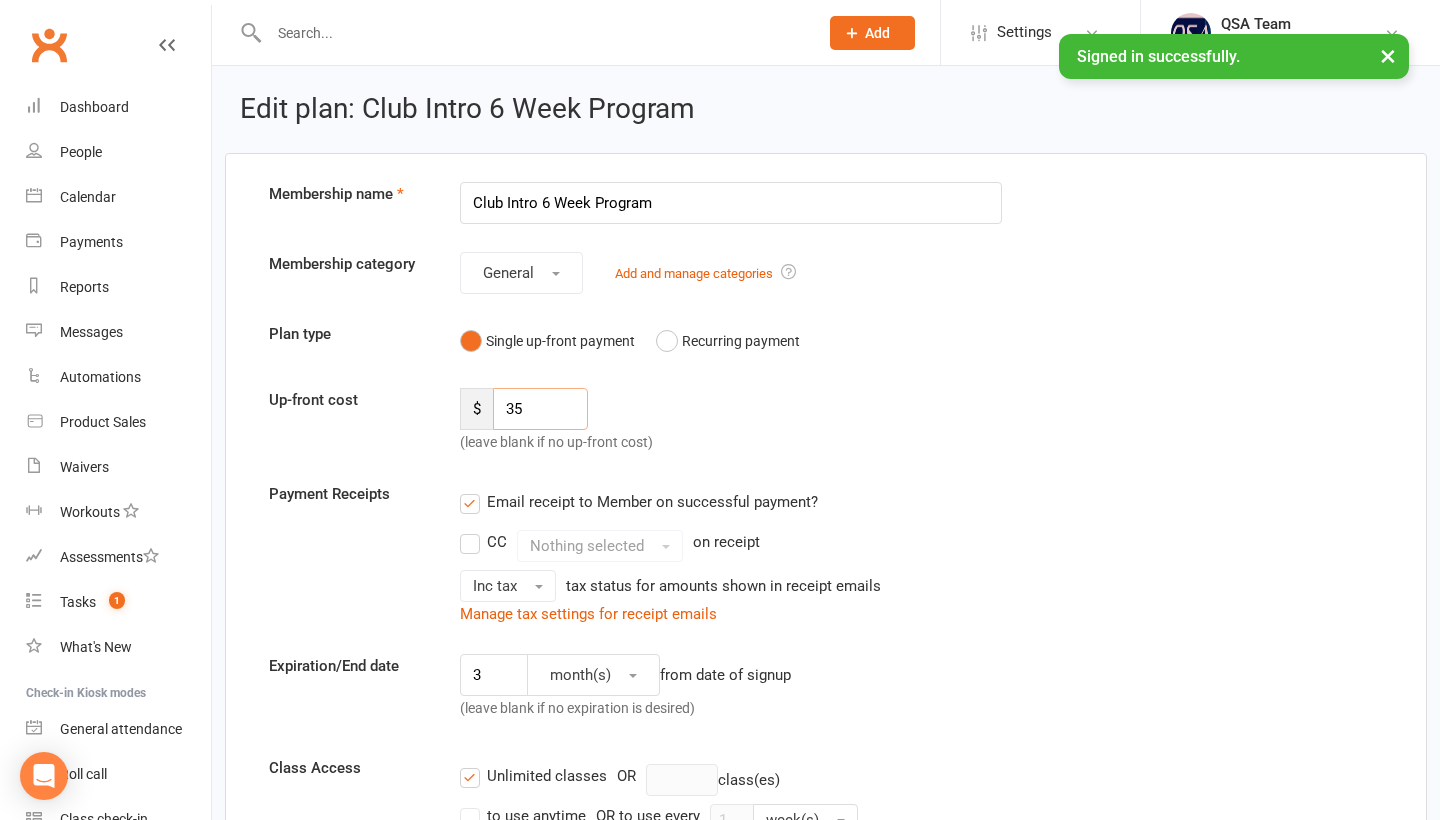 drag, startPoint x: 553, startPoint y: 408, endPoint x: 458, endPoint y: 409, distance: 95.005264 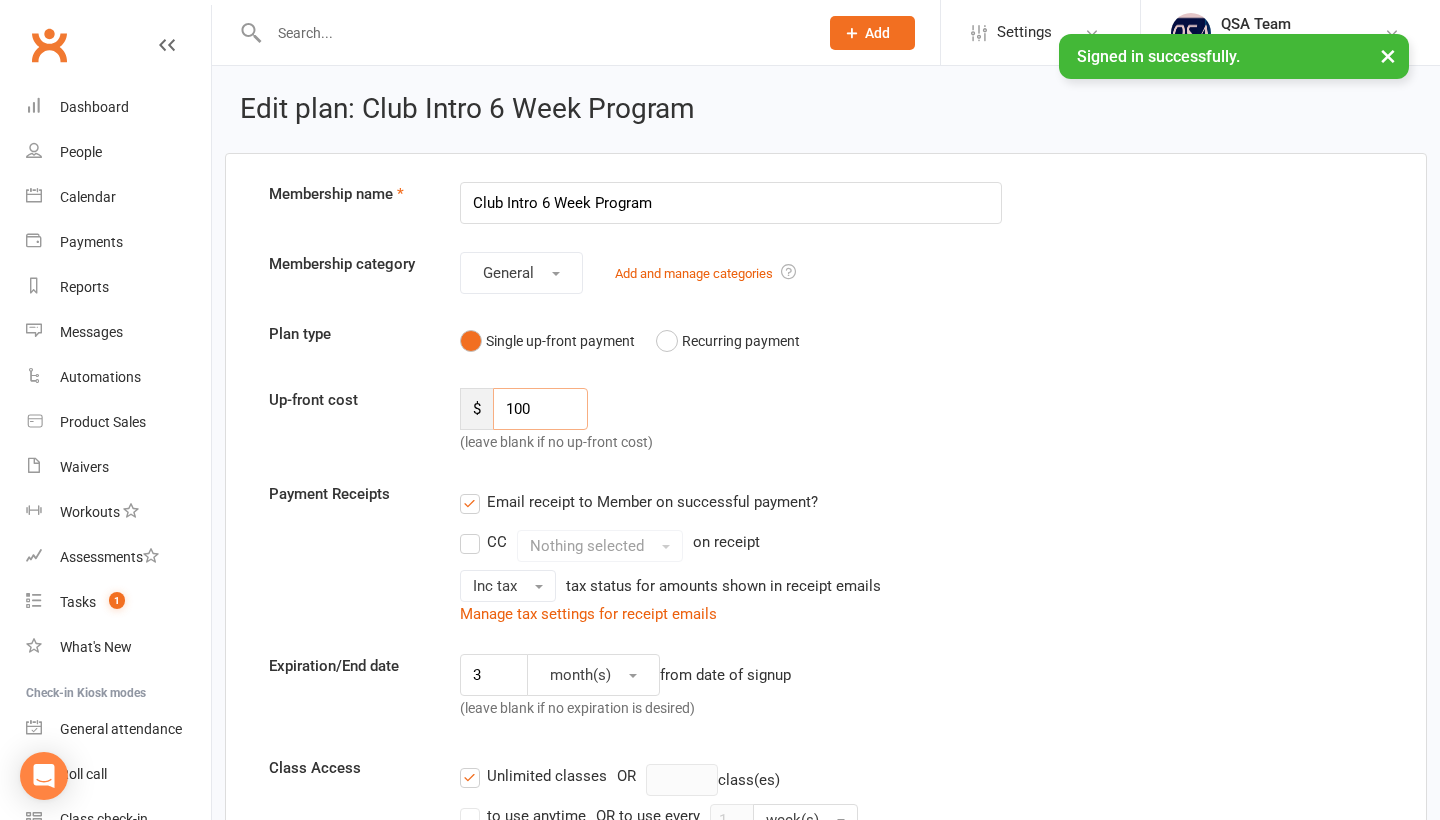 type on "100" 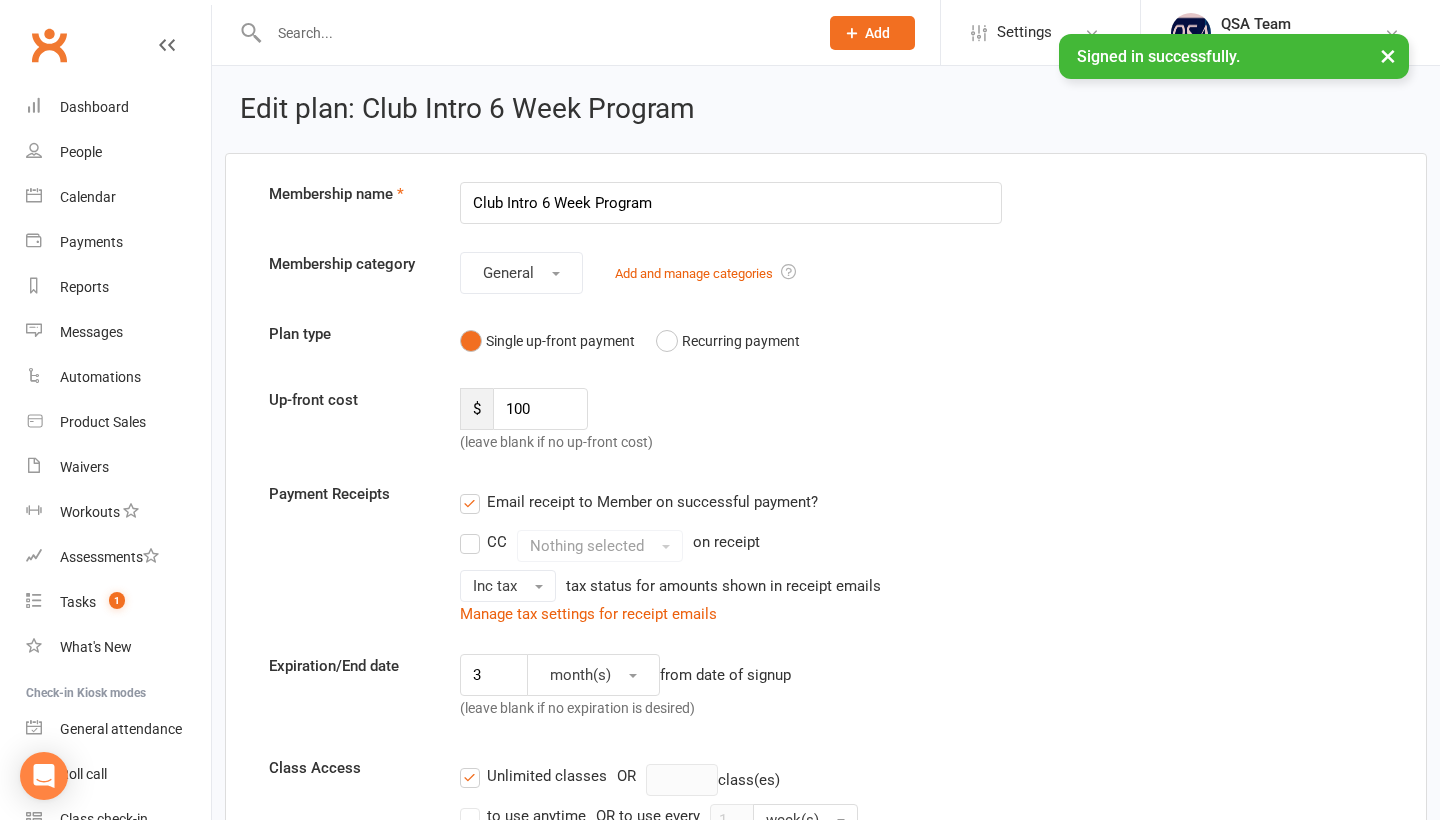 click on "Up-front cost $ 100 (leave blank if no up-front cost)" at bounding box center (826, 421) 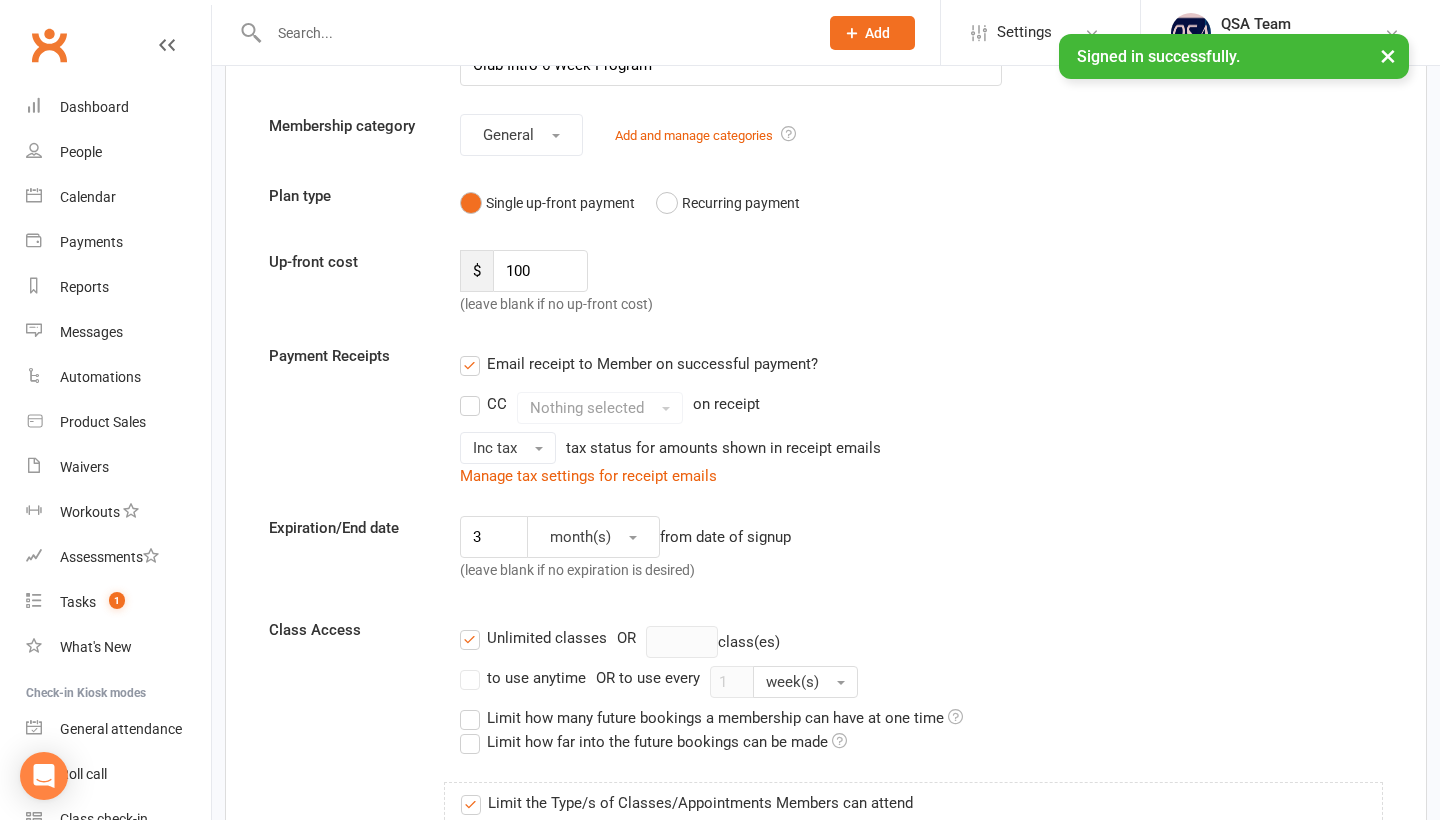 scroll, scrollTop: 140, scrollLeft: 0, axis: vertical 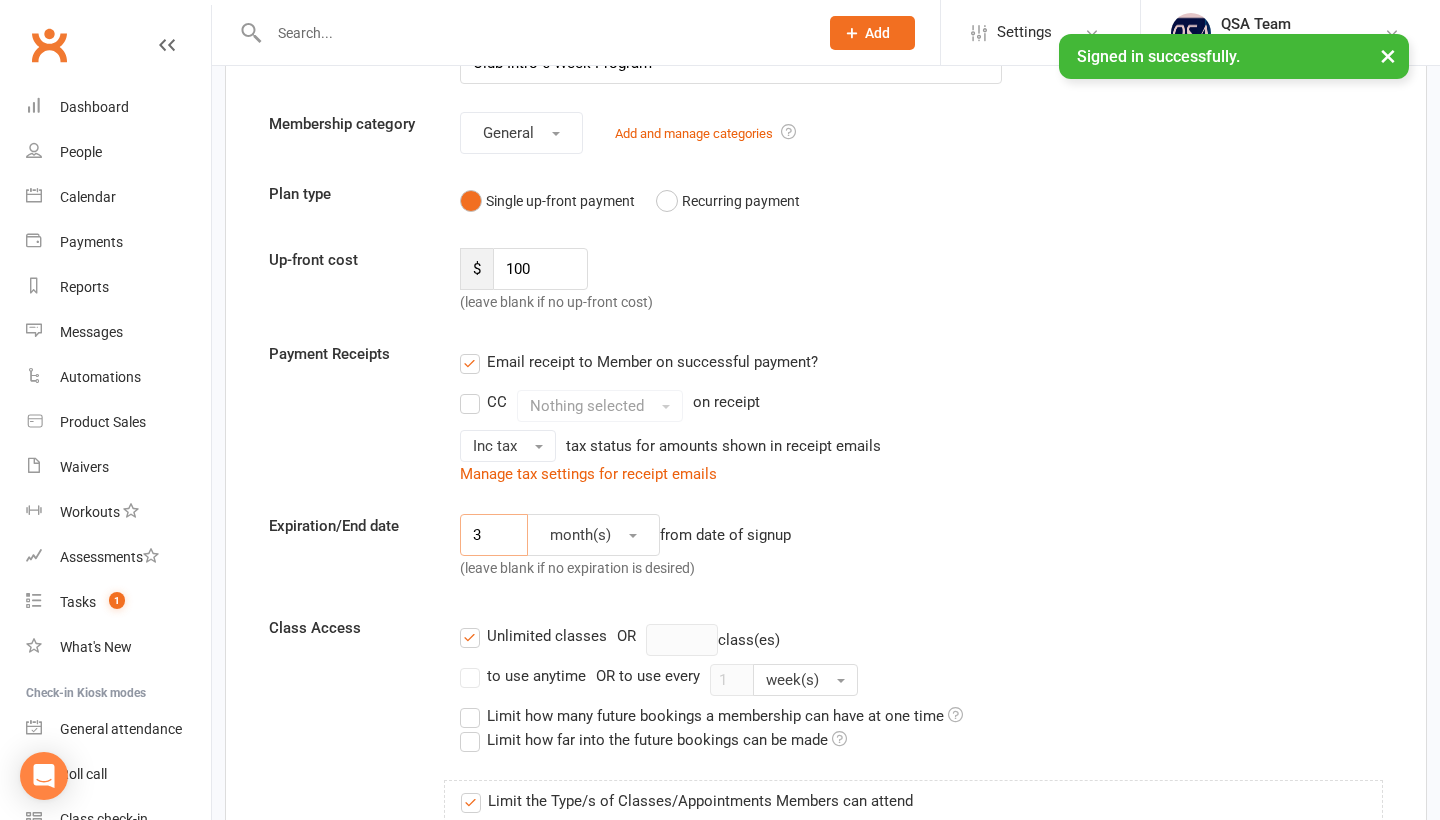 click on "3" at bounding box center (494, 535) 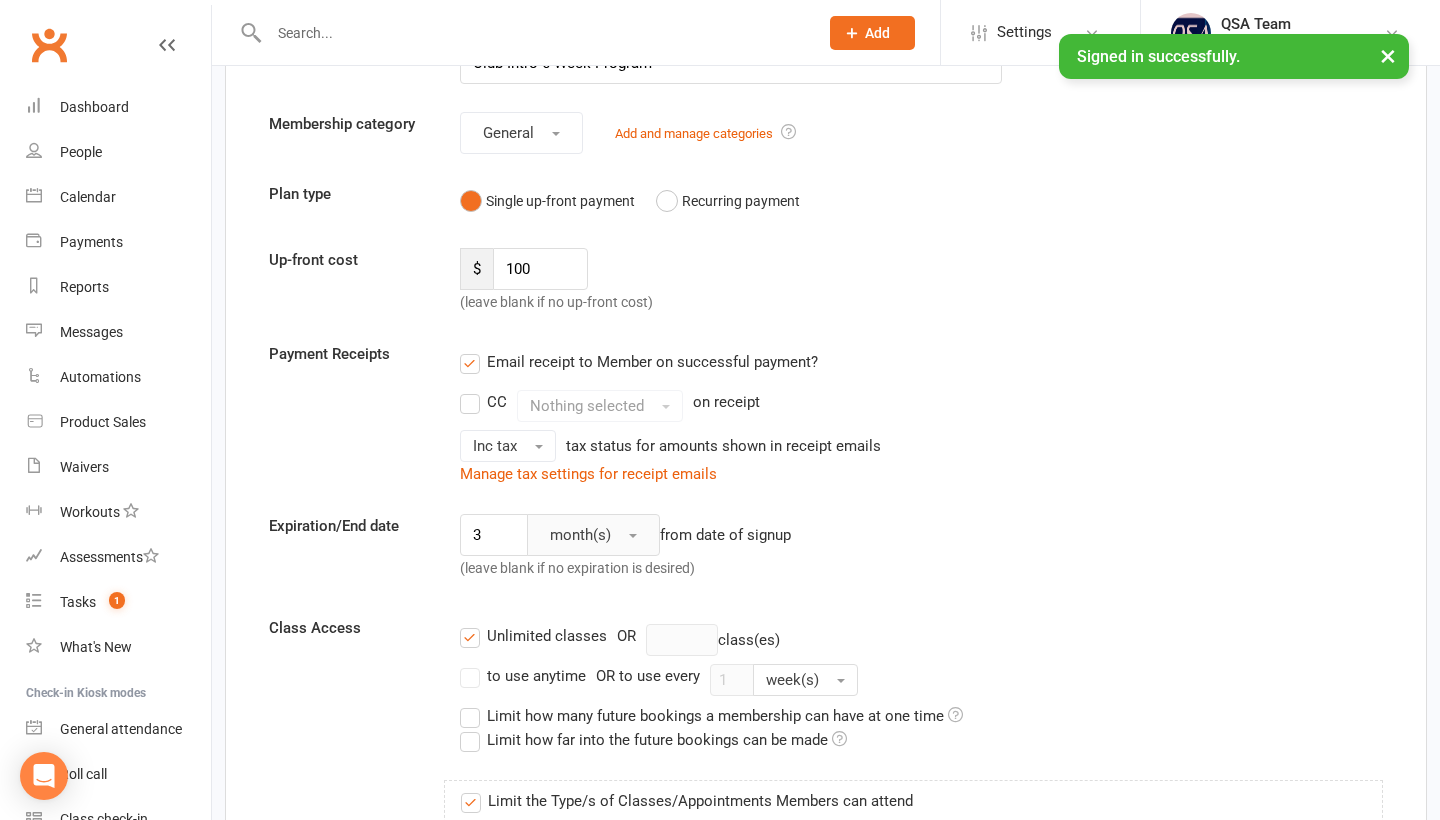click at bounding box center (633, 536) 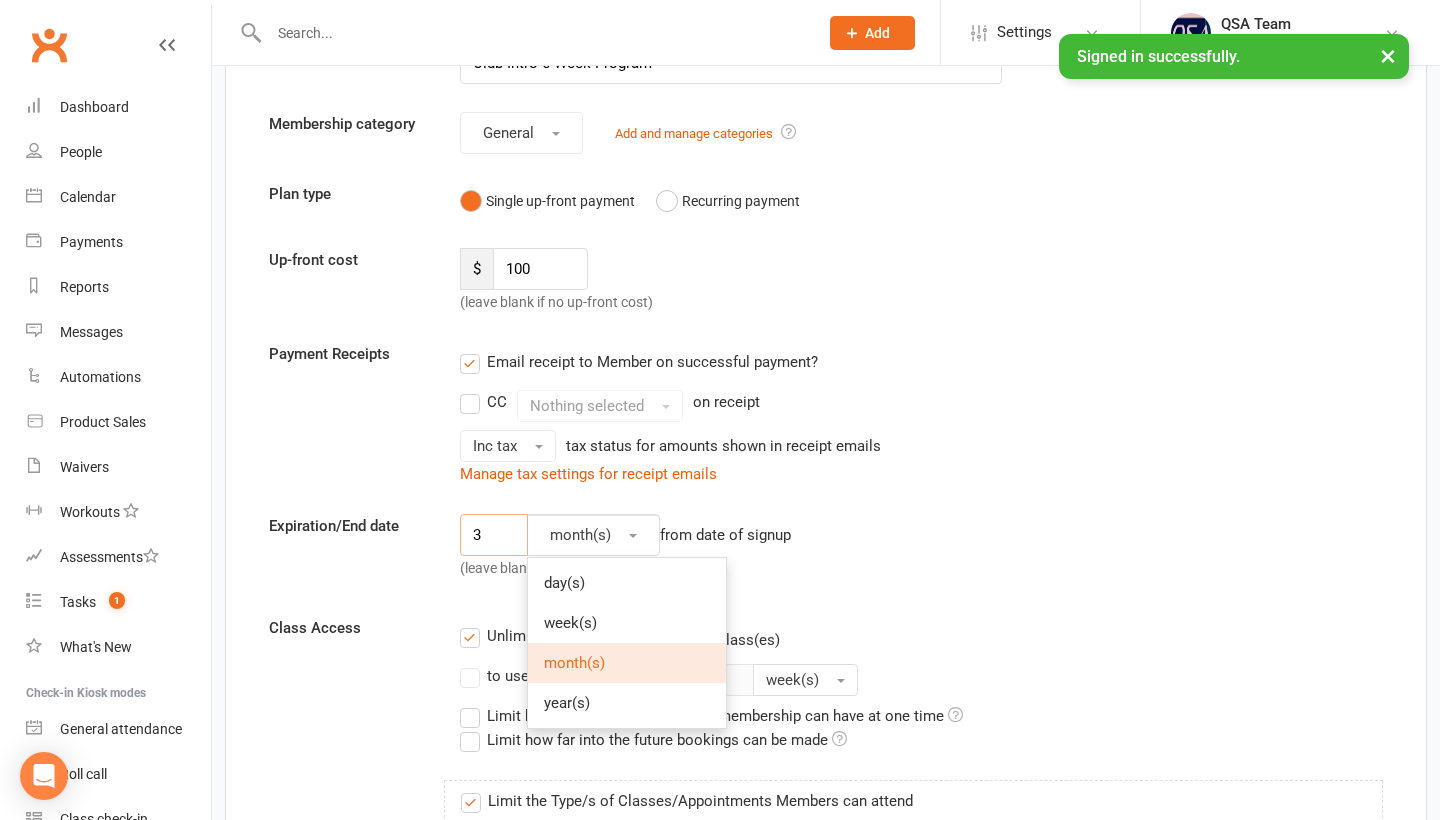 click on "3" at bounding box center [494, 535] 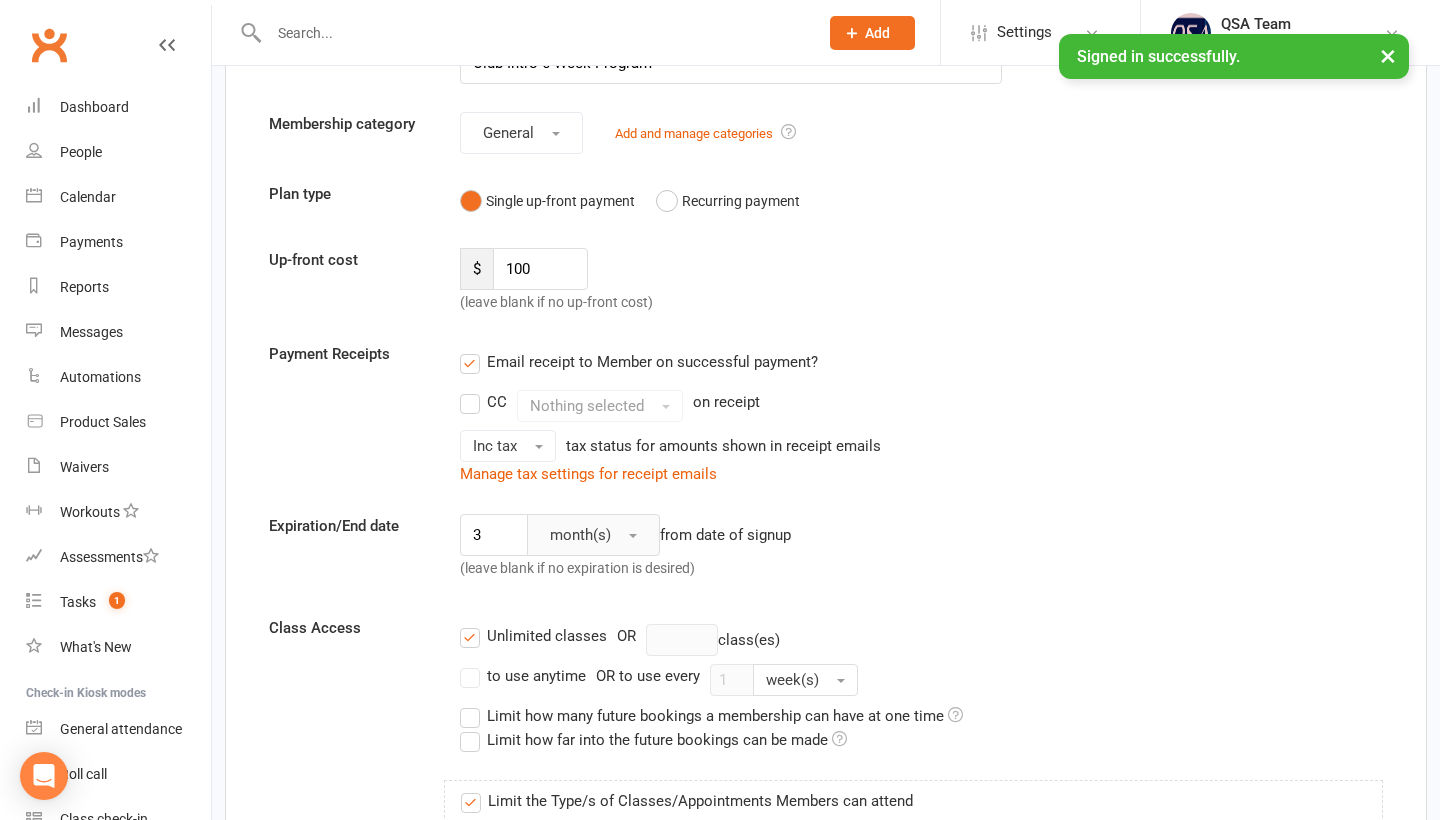 type 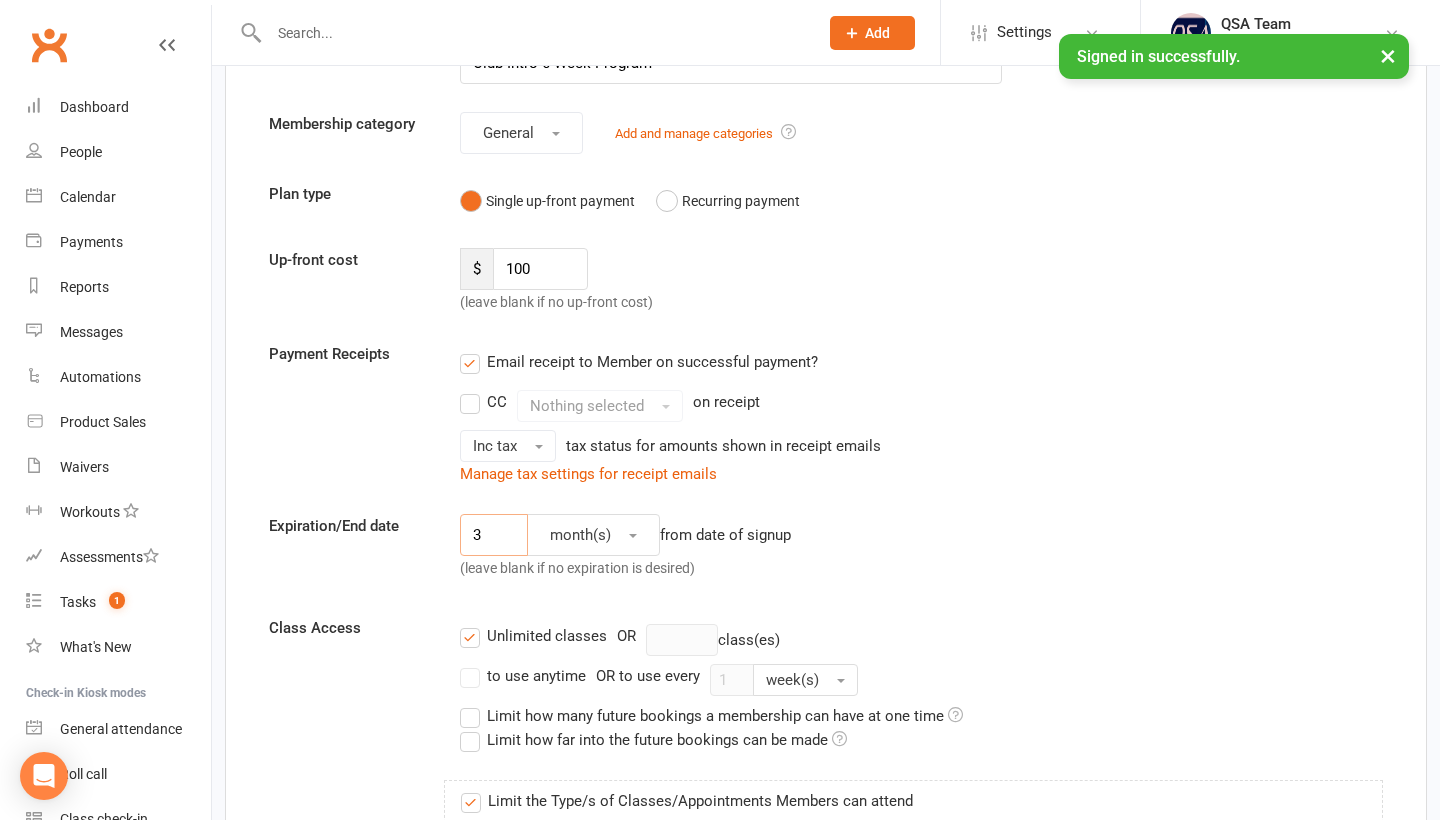 click on "3" at bounding box center (494, 535) 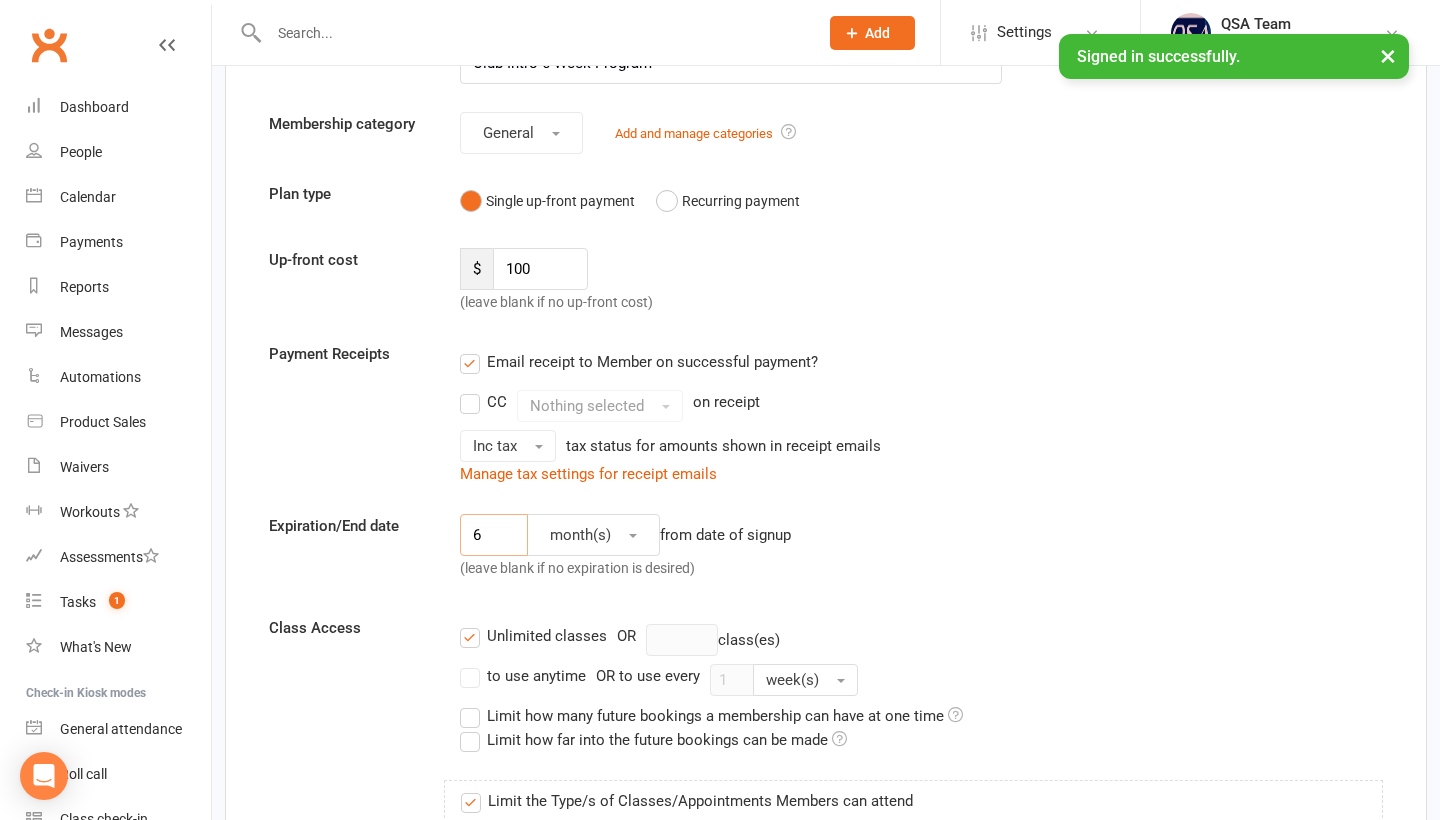 type on "6" 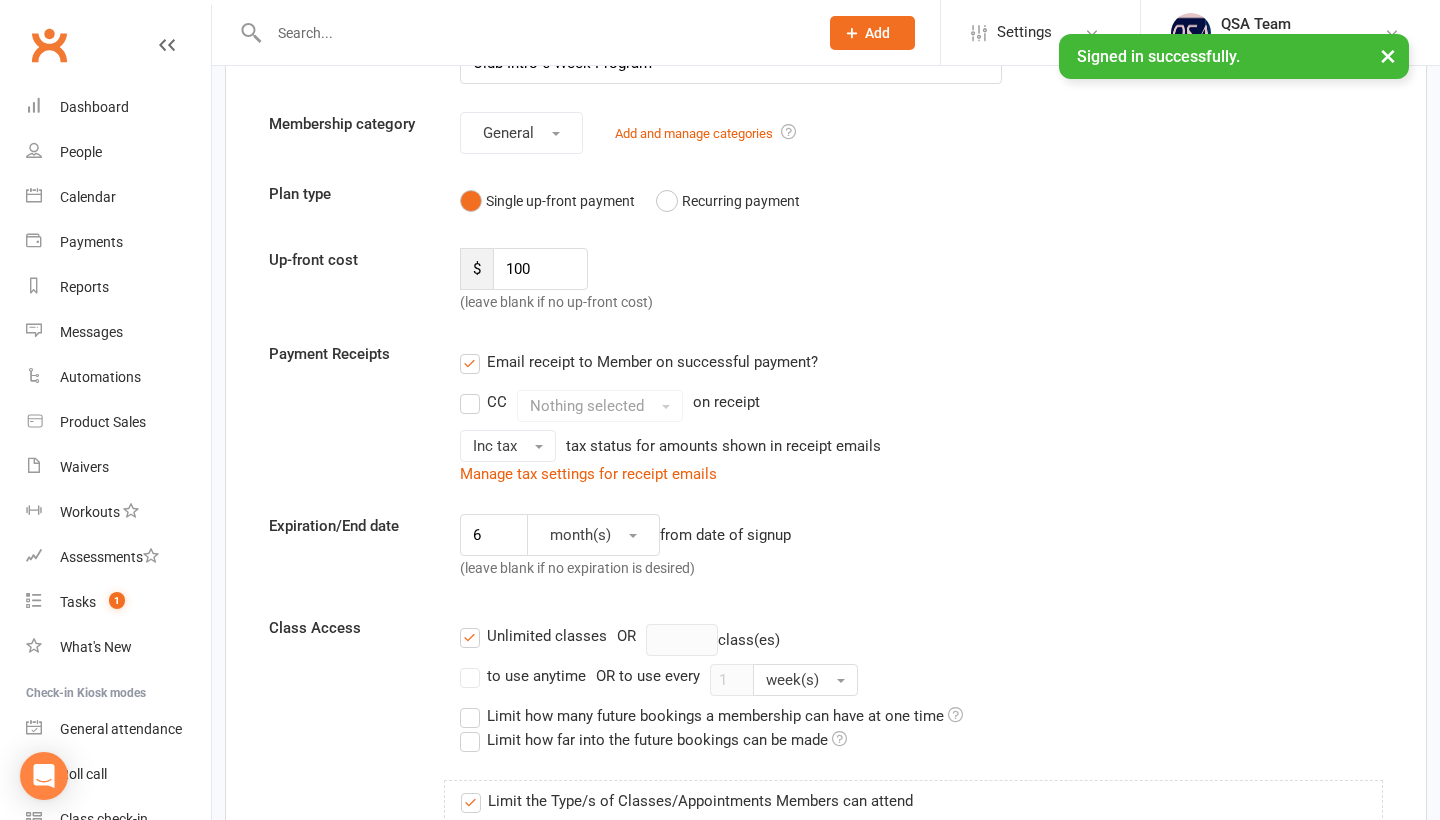 click on "Payment Receipts Email receipt to Member on successful payment? CC
Nothing selected
on receipt
Inc tax
tax status for amounts shown in receipt emails Manage tax settings for receipt emails" at bounding box center (826, 414) 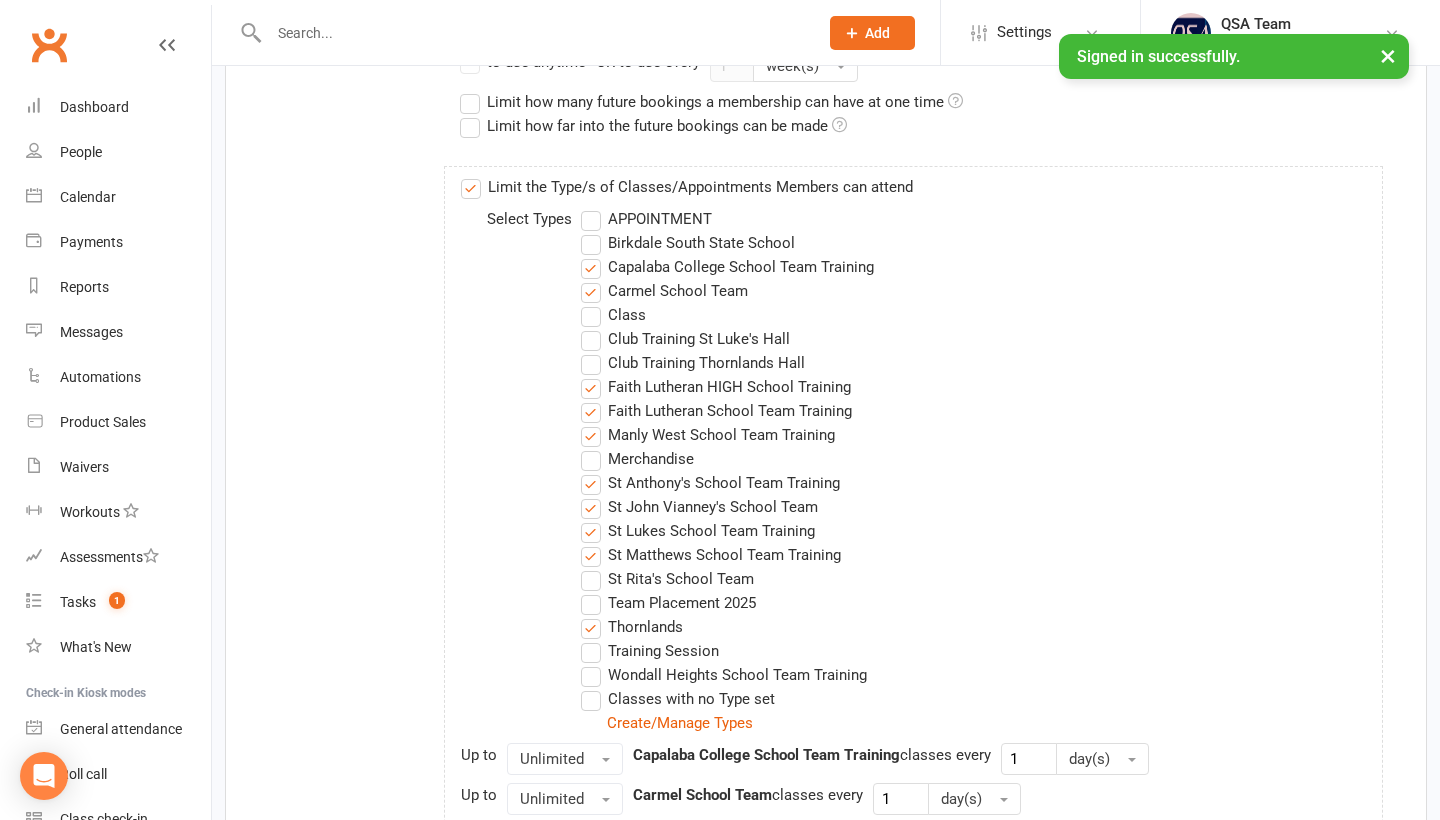 scroll, scrollTop: 759, scrollLeft: 0, axis: vertical 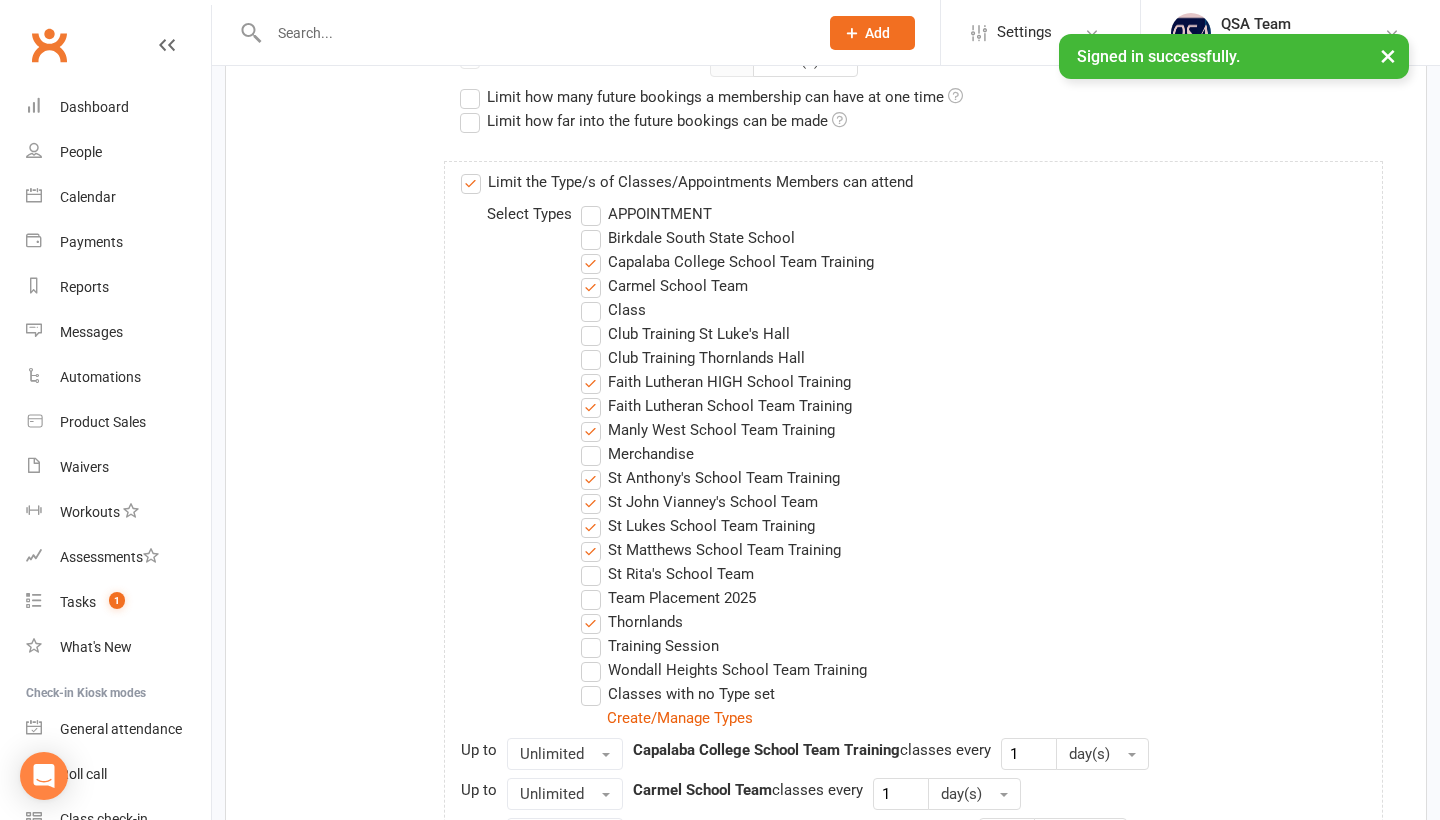 click on "Limit the Type/s of Classes/Appointments Members can attend" at bounding box center [687, 182] 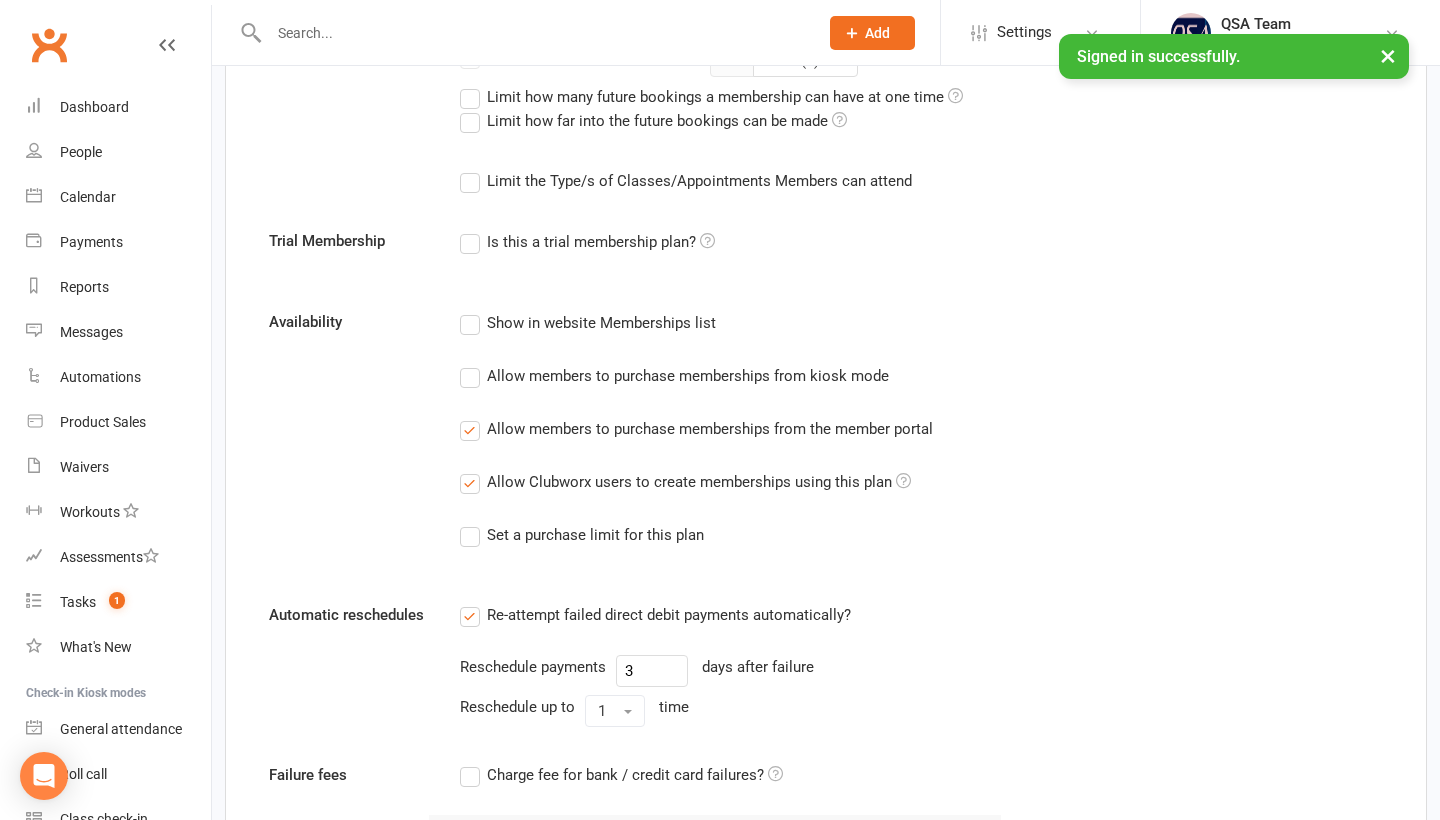 click on "Limit the Type/s of Classes/Appointments Members can attend" at bounding box center [686, 181] 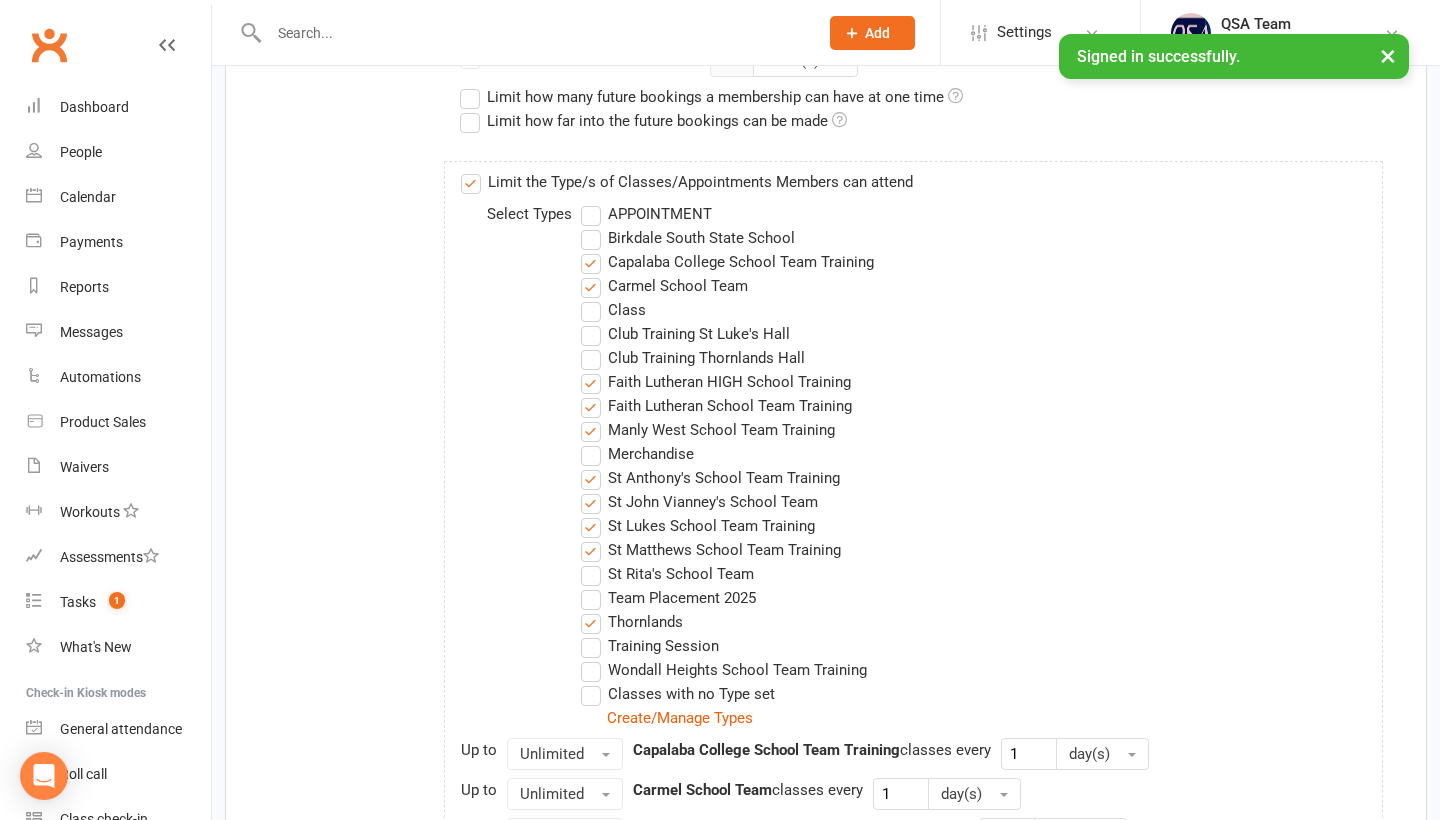 click on "Club Training St Luke's Hall" at bounding box center (685, 334) 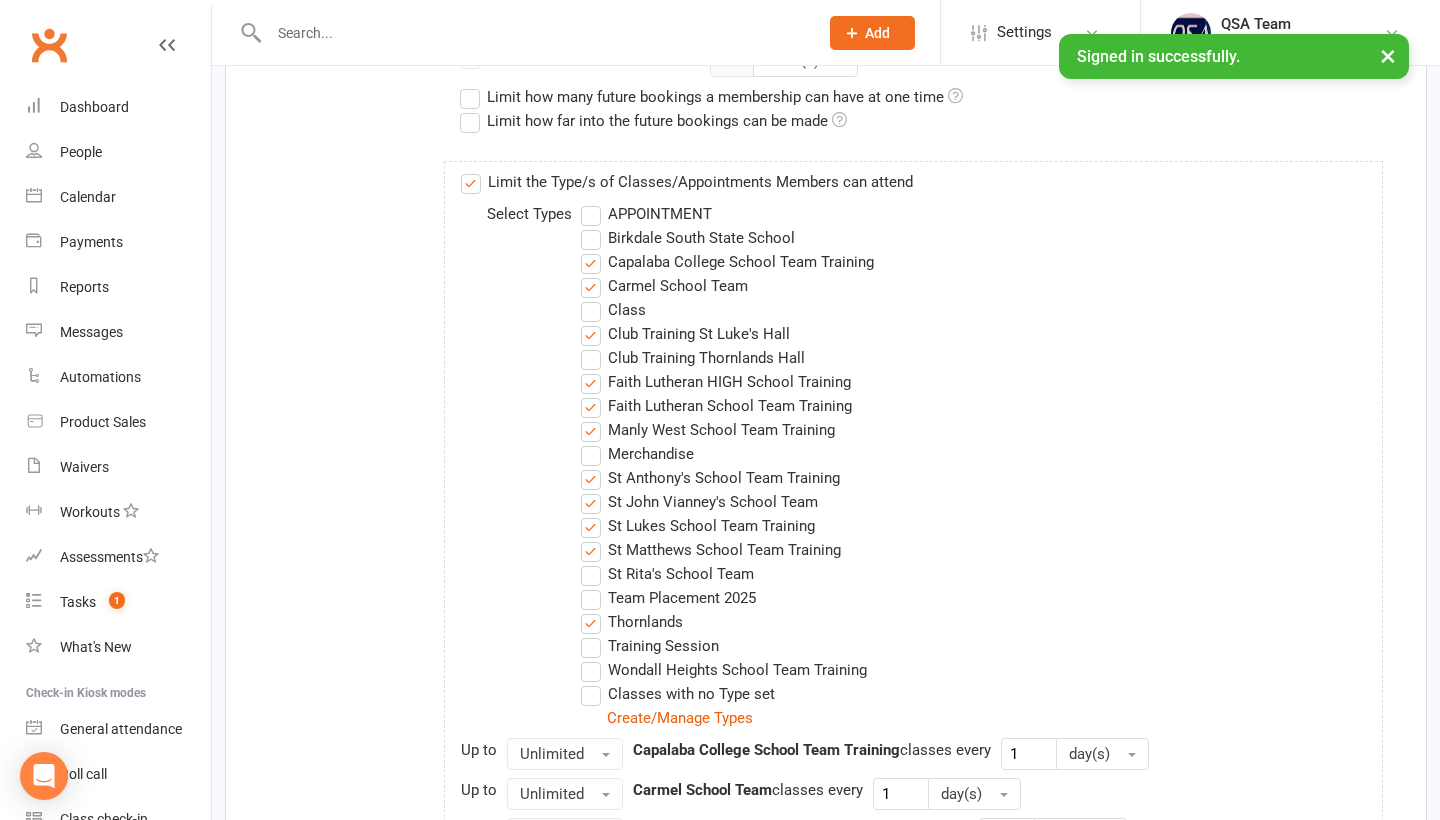 click on "Carmel School Team" at bounding box center (664, 286) 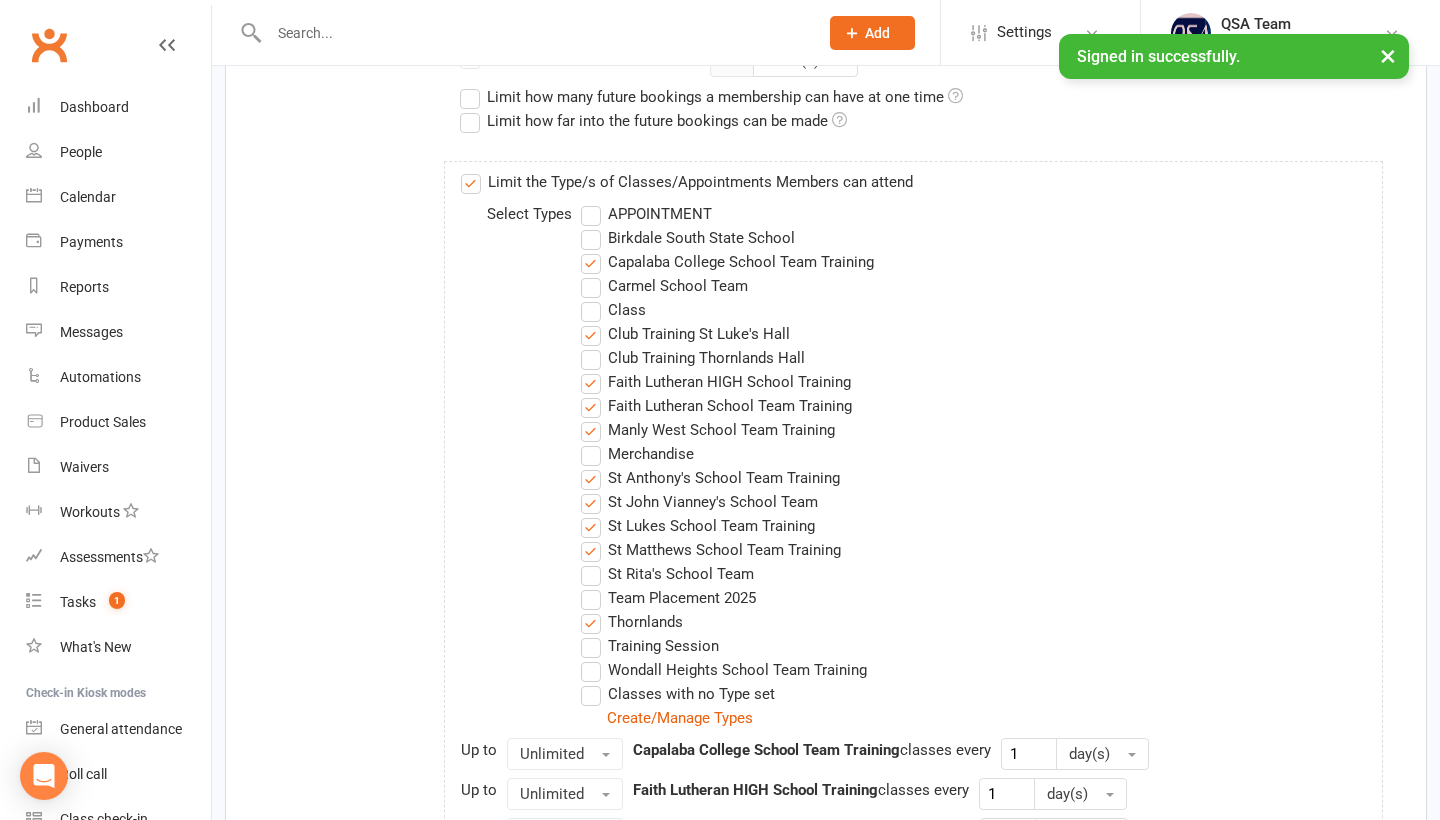 click on "Capalaba College School Team Training" at bounding box center [727, 262] 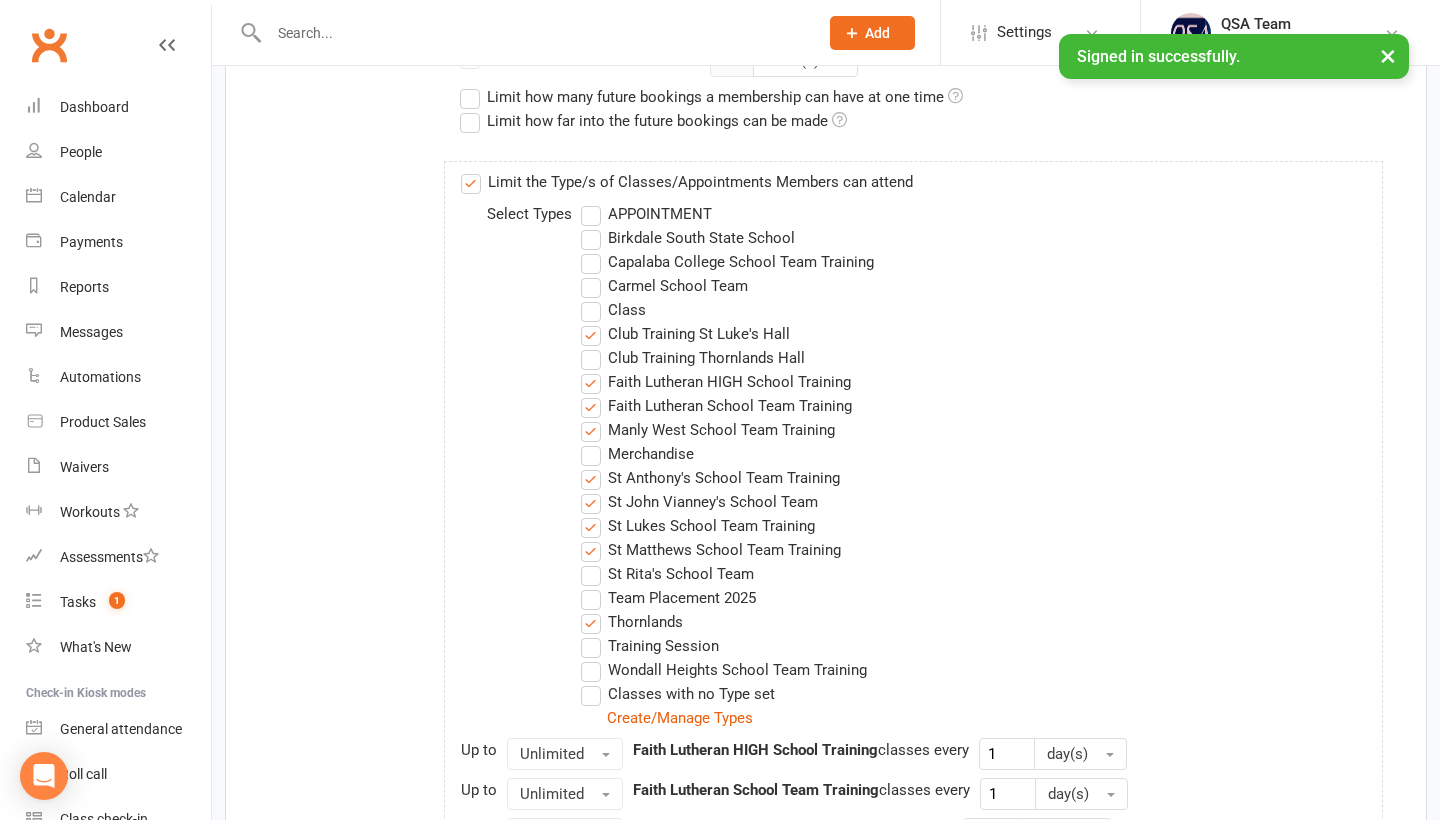 click on "Faith Lutheran HIGH School Training" at bounding box center (716, 382) 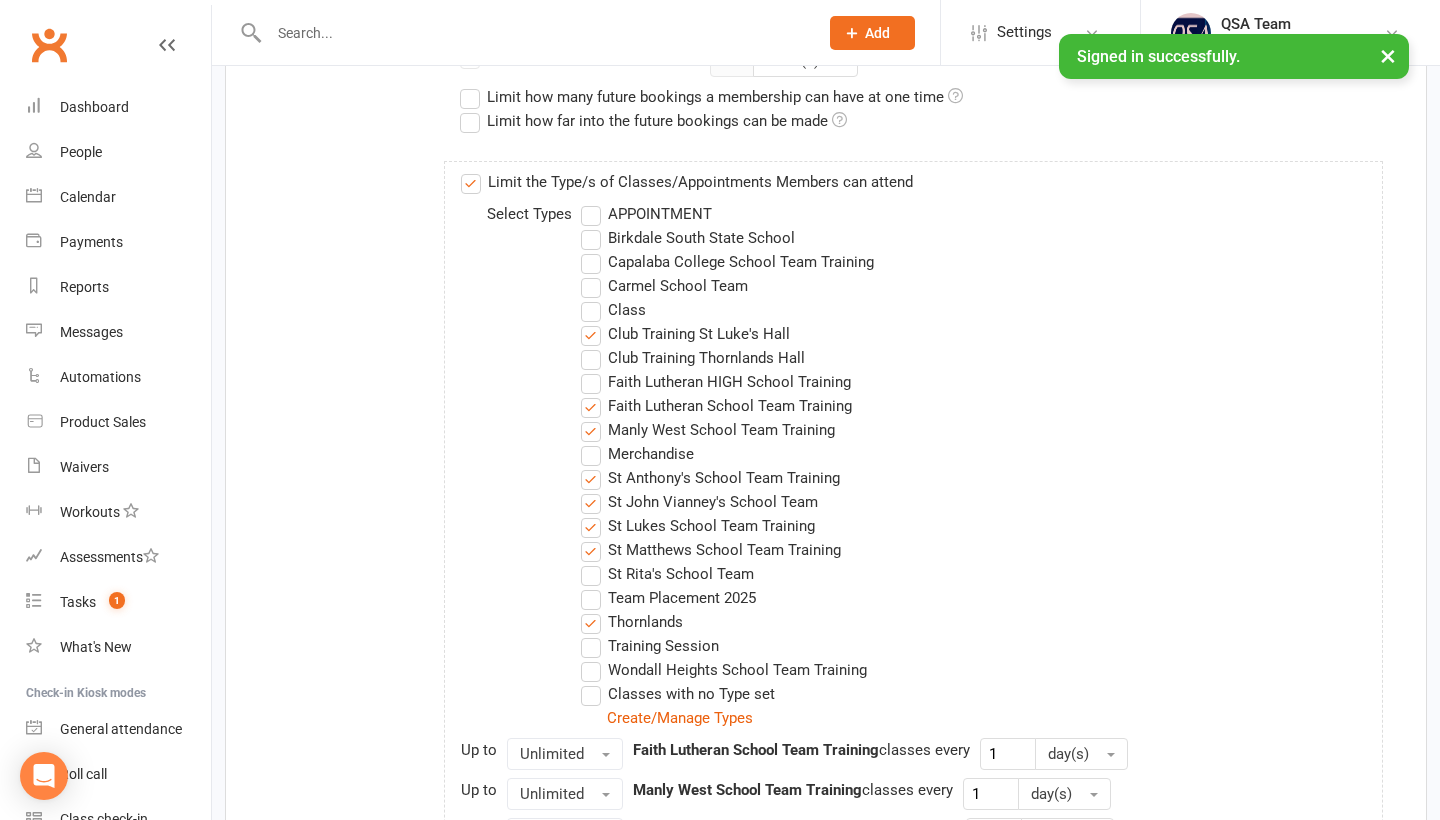 click on "Faith Lutheran School Team Training" at bounding box center [716, 406] 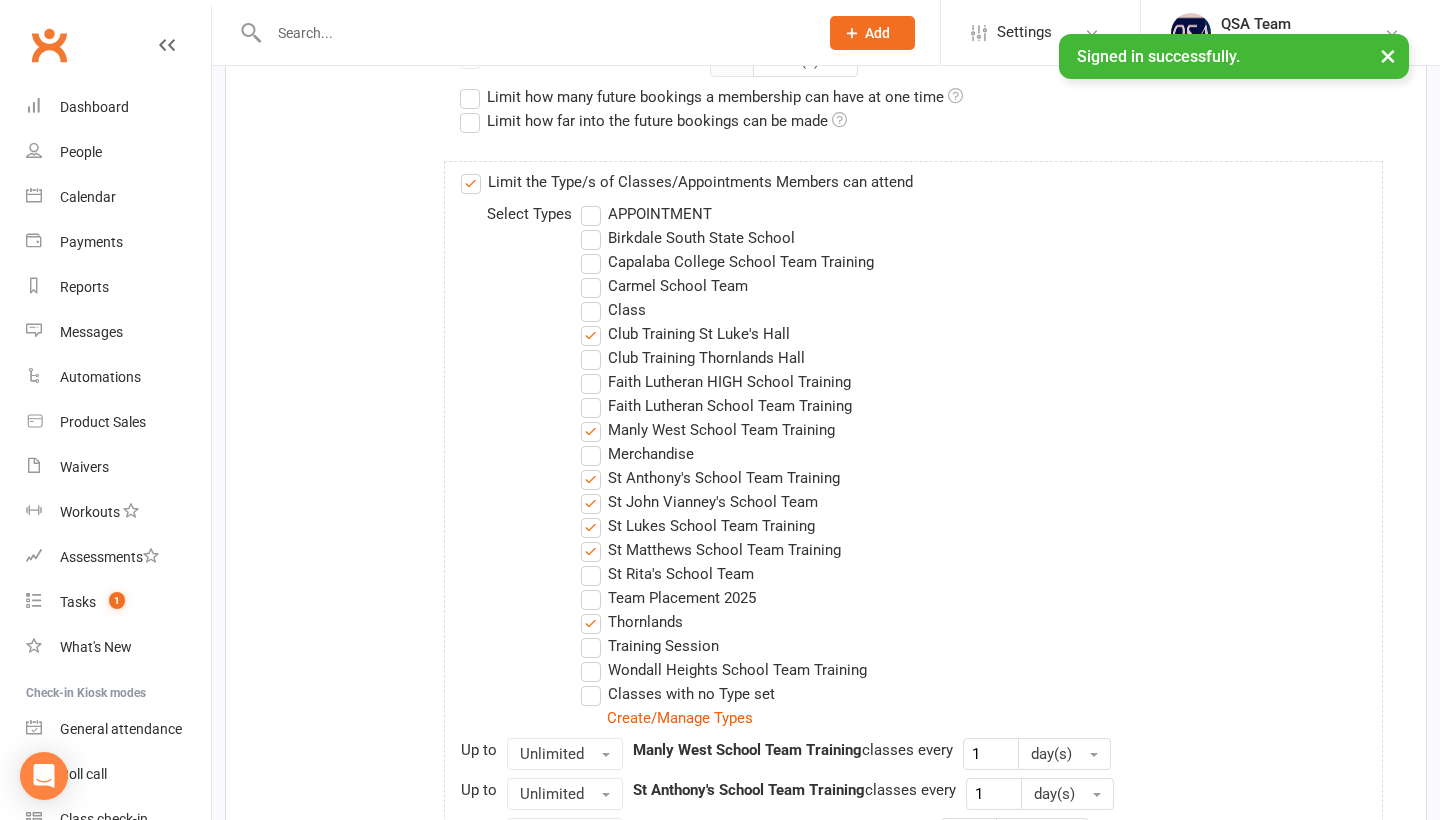 click on "Manly West School Team Training" at bounding box center (708, 430) 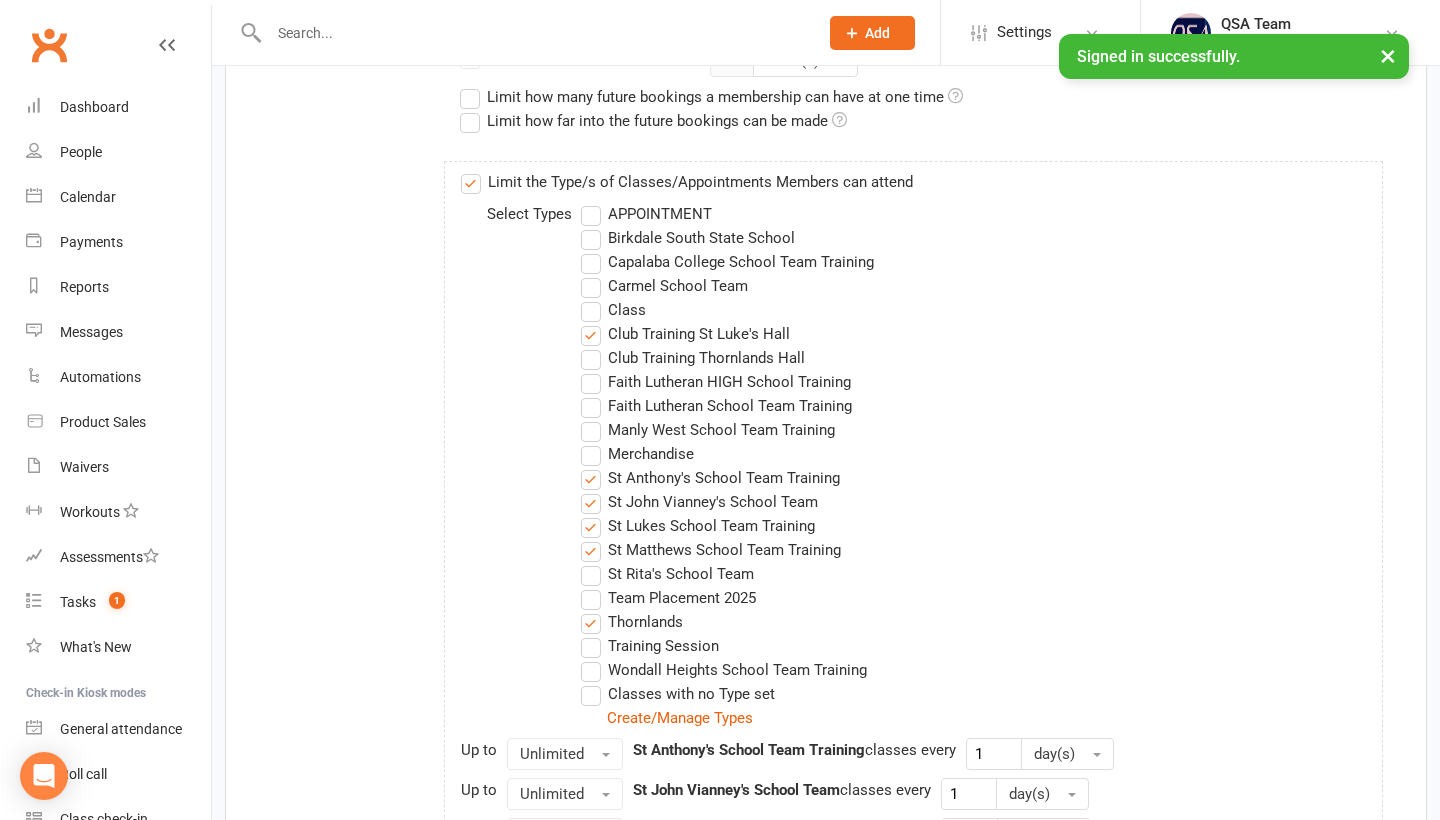 click on "St Anthony's School Team Training" at bounding box center (710, 478) 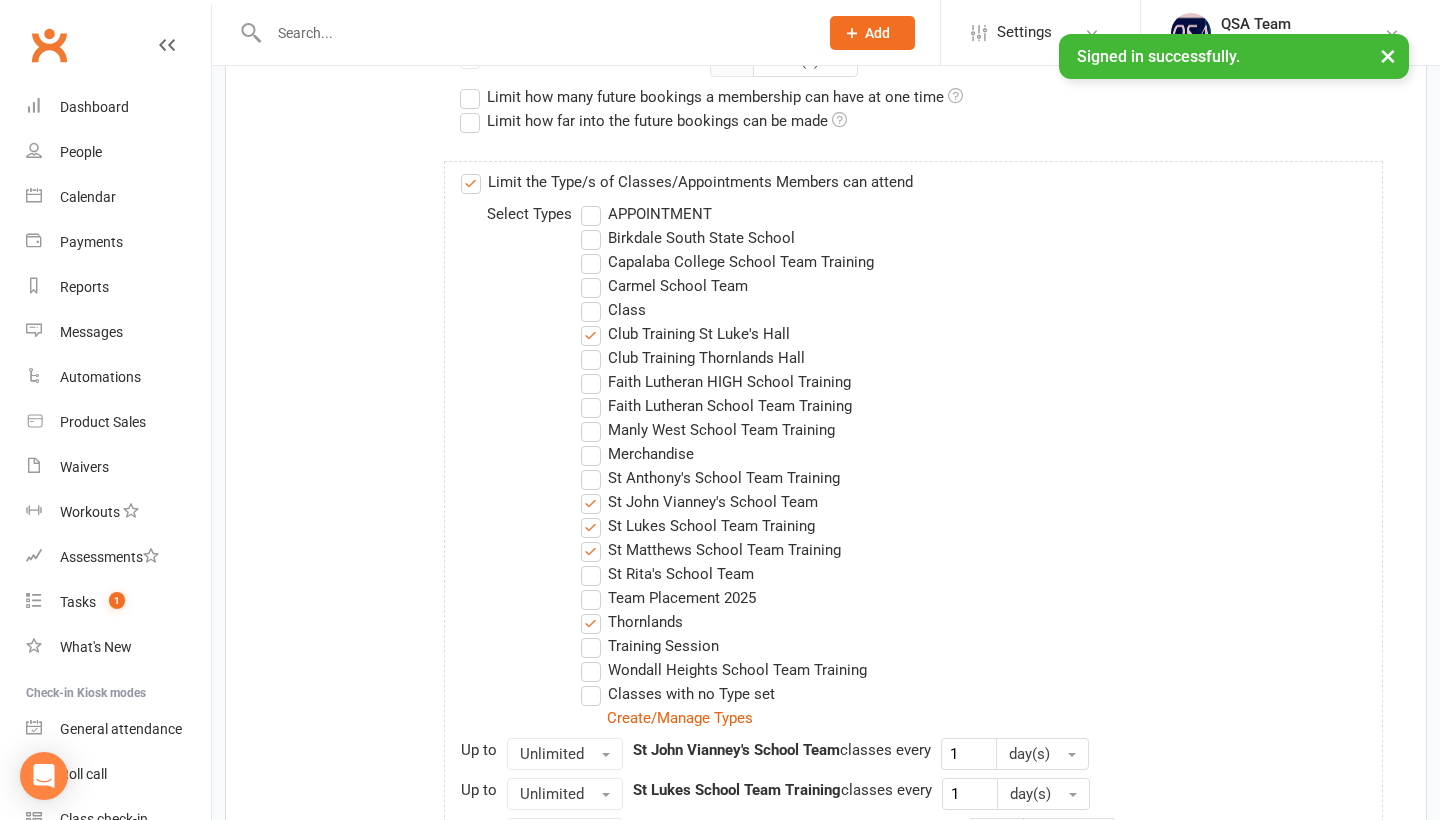 click on "St John Vianney's School Team" at bounding box center (699, 502) 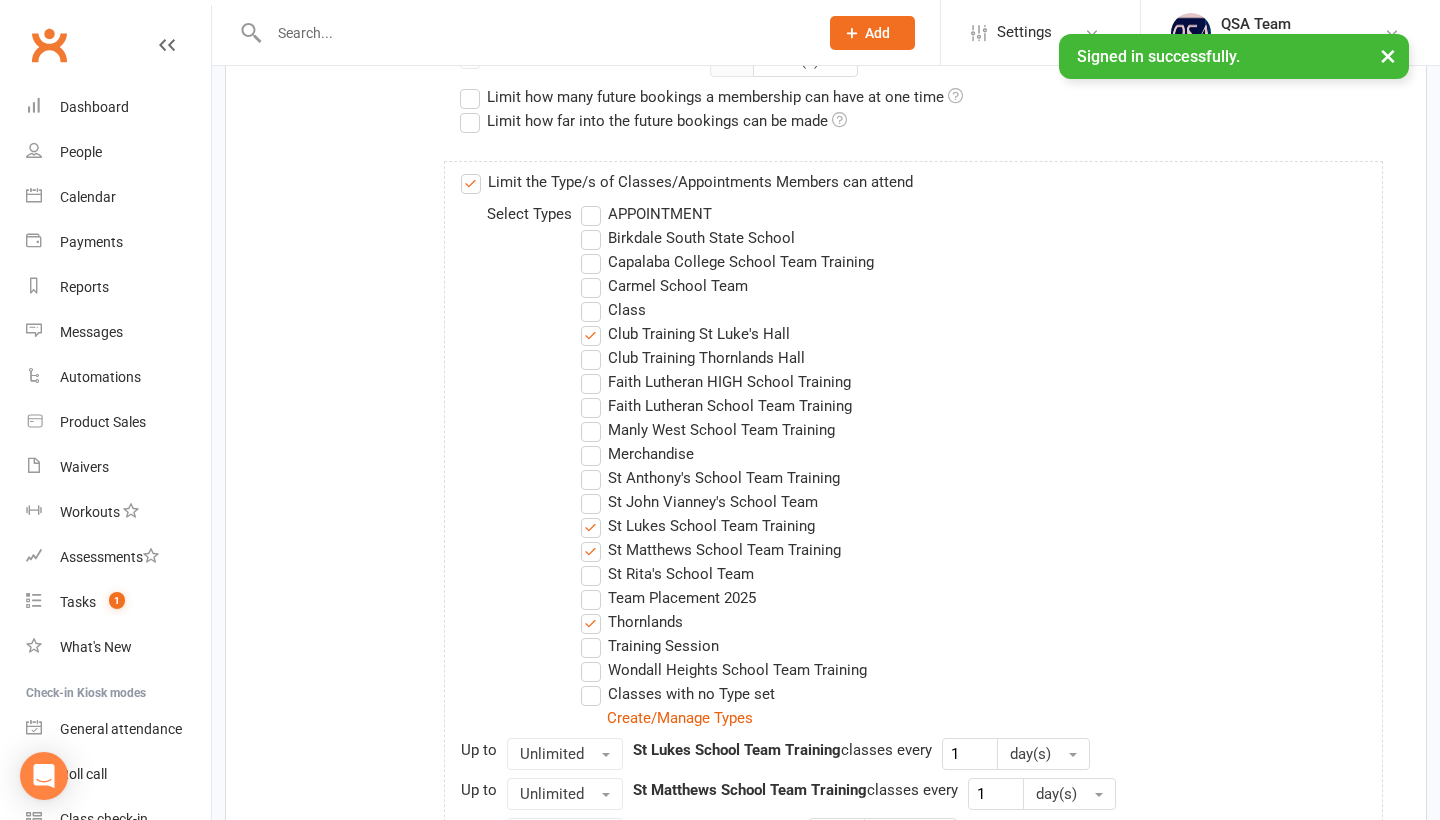 click on "St Lukes School Team Training" at bounding box center (698, 526) 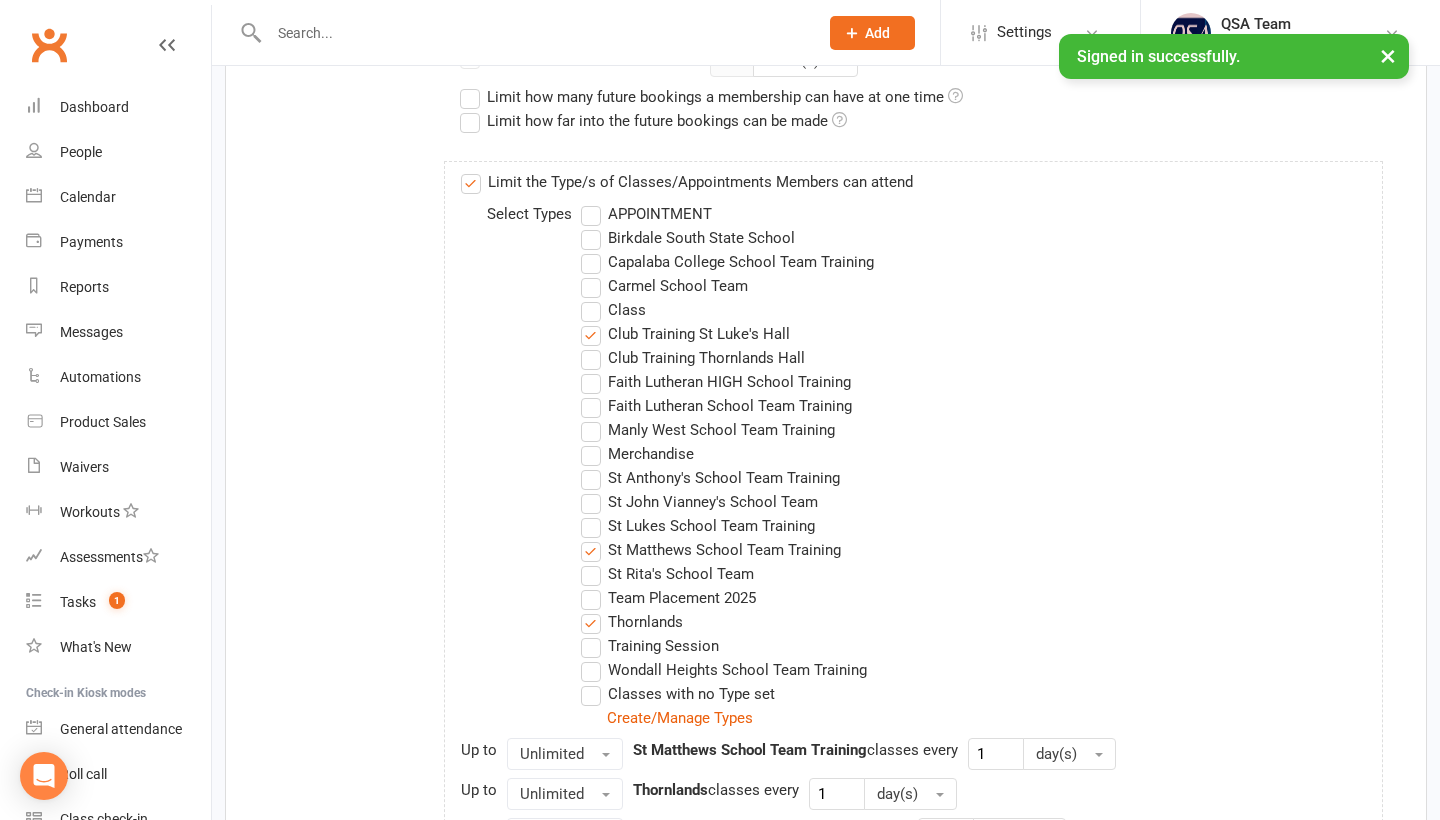 click on "St Matthews School Team Training" at bounding box center (711, 550) 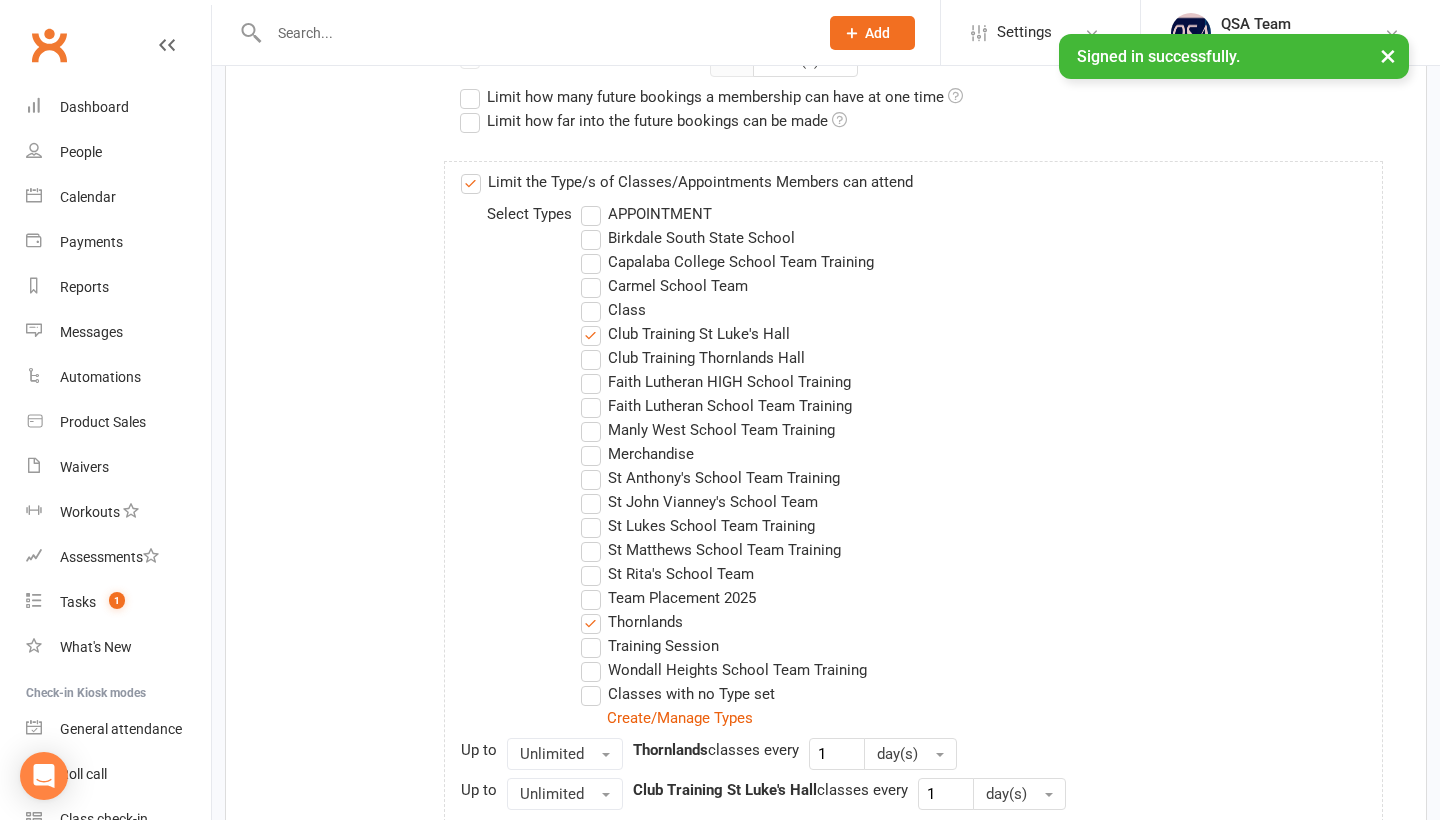 click on "Thornlands" at bounding box center (632, 622) 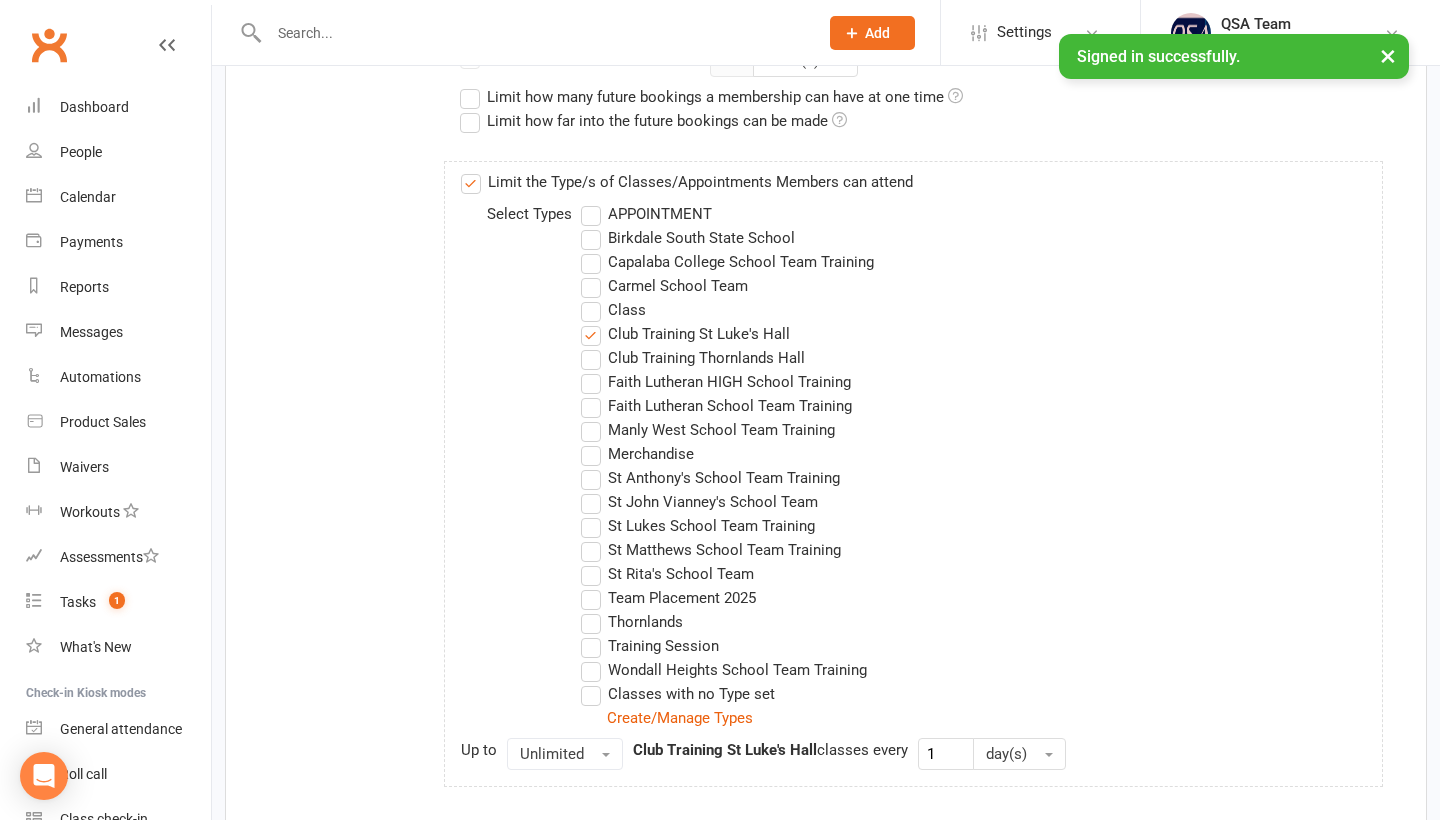 click on "St Rita's School Team" at bounding box center [981, 574] 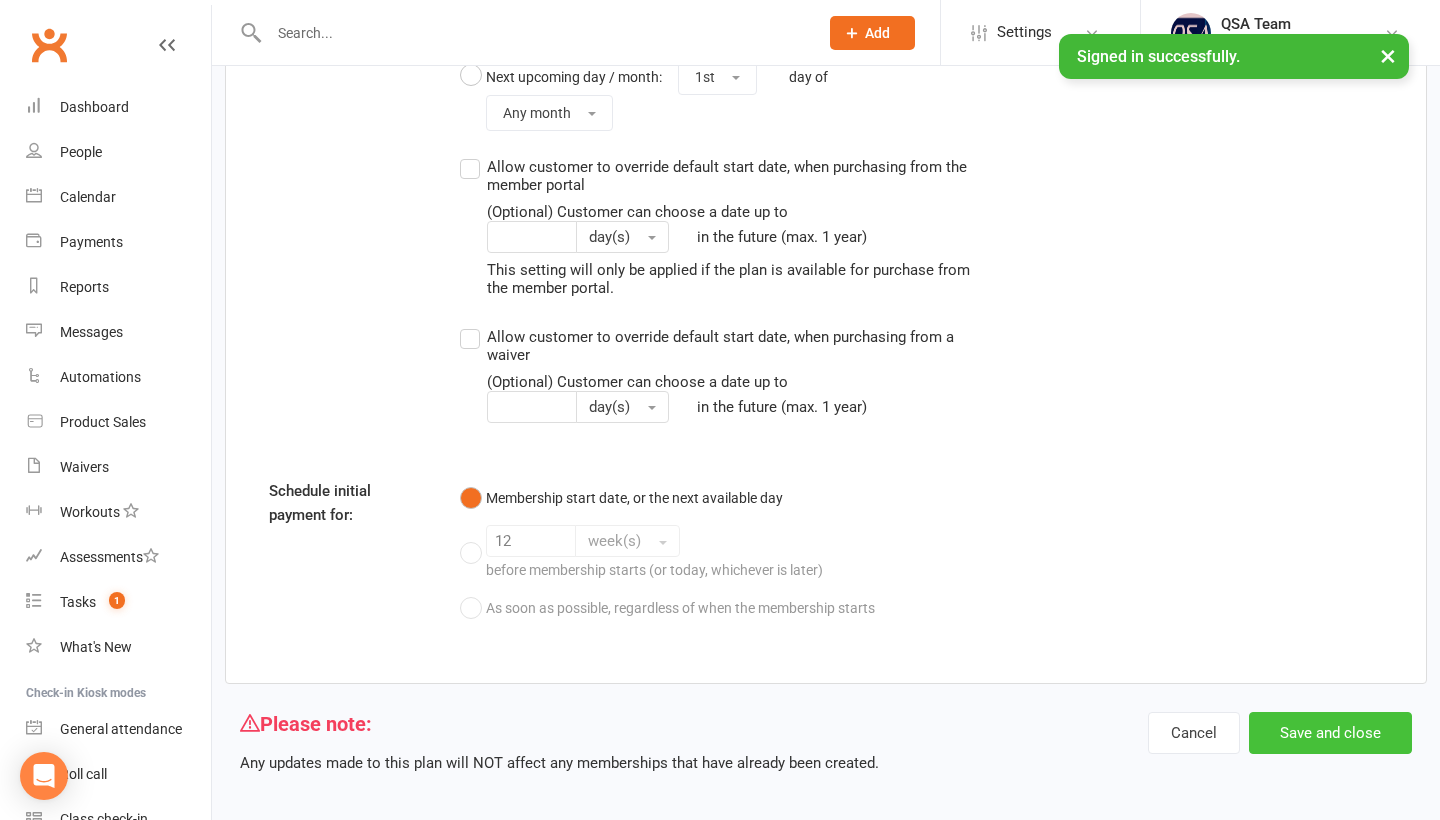 scroll, scrollTop: 2494, scrollLeft: 0, axis: vertical 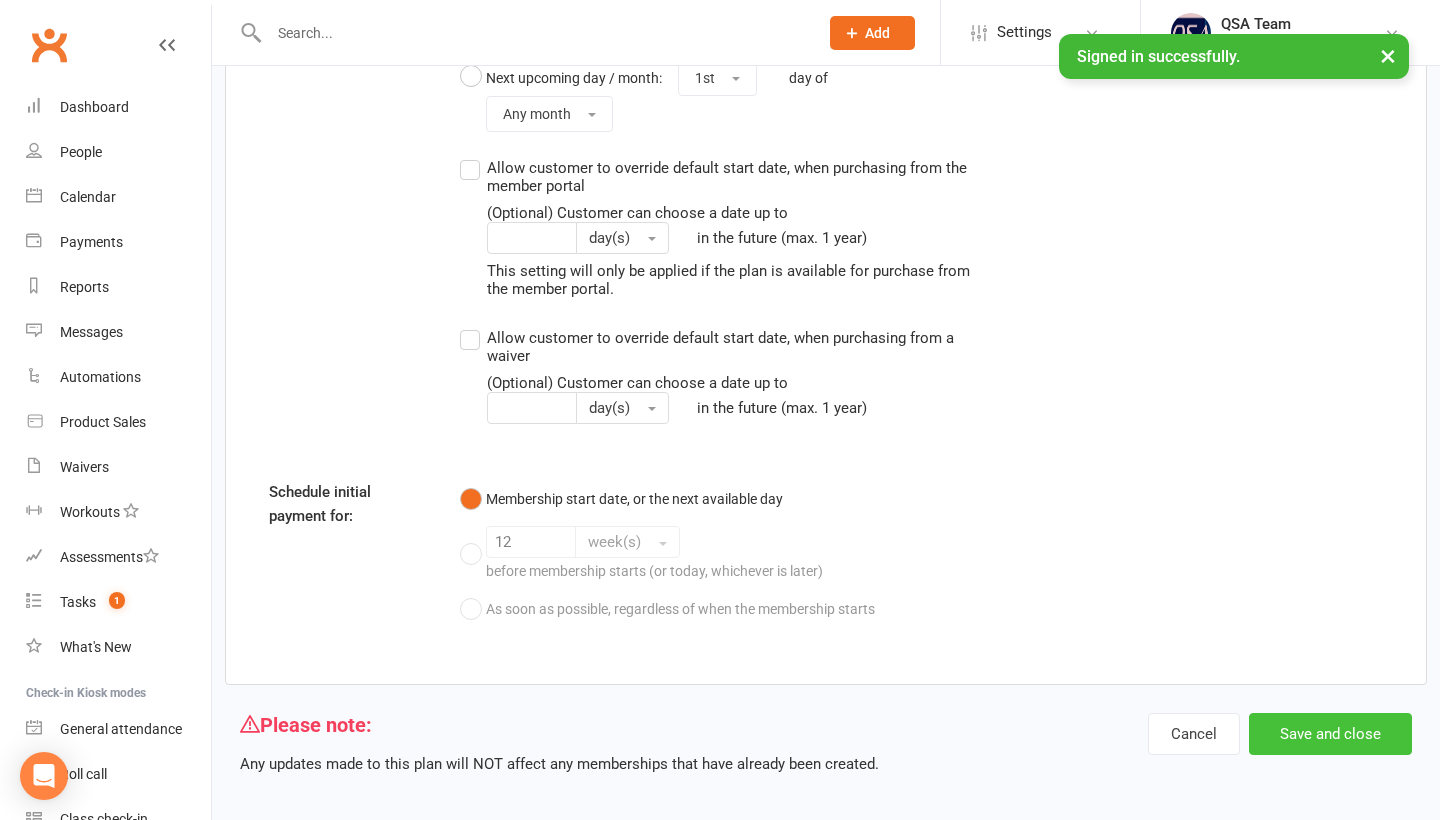 click on "Save and close" at bounding box center (1330, 734) 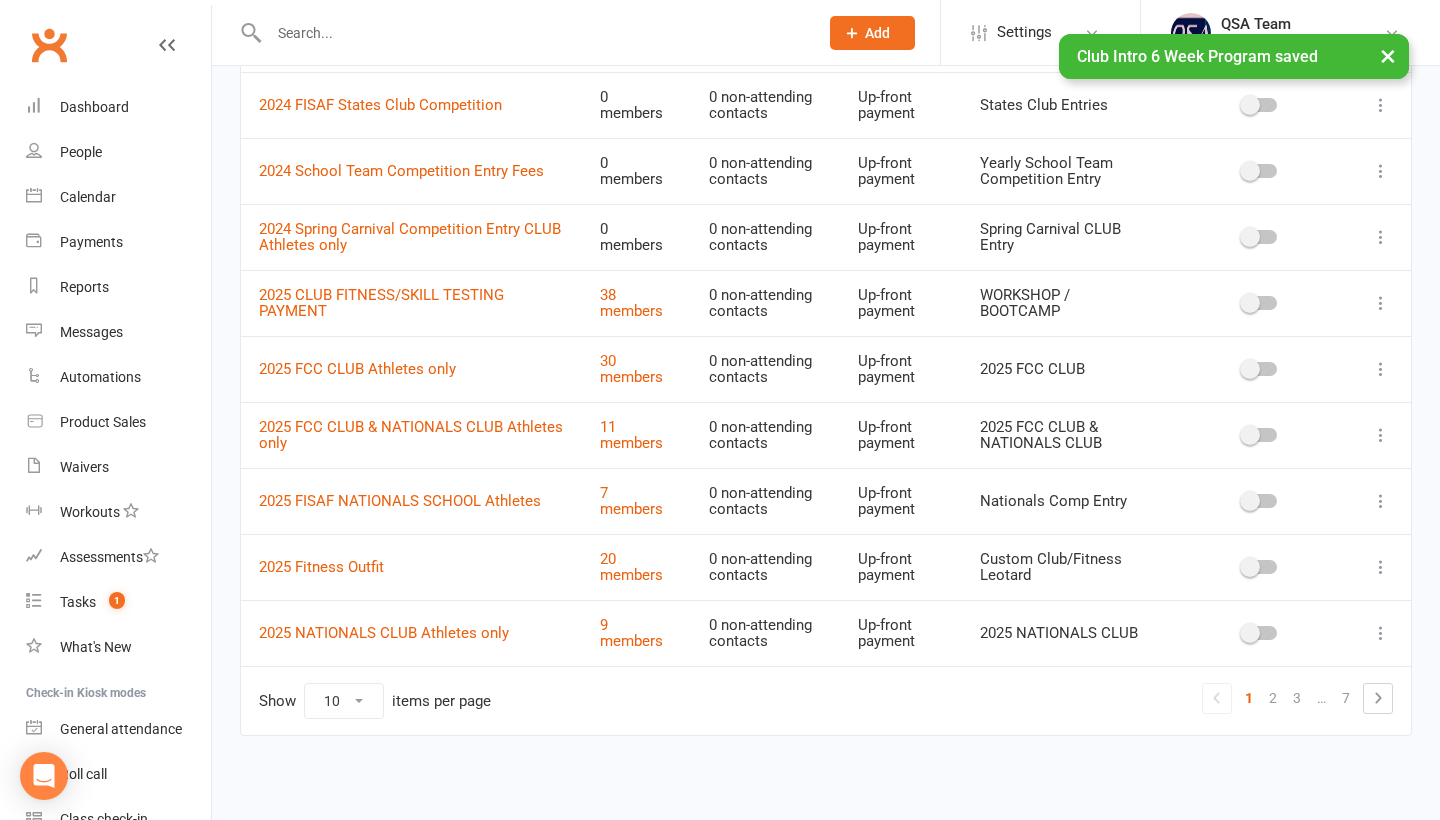 scroll, scrollTop: 273, scrollLeft: 0, axis: vertical 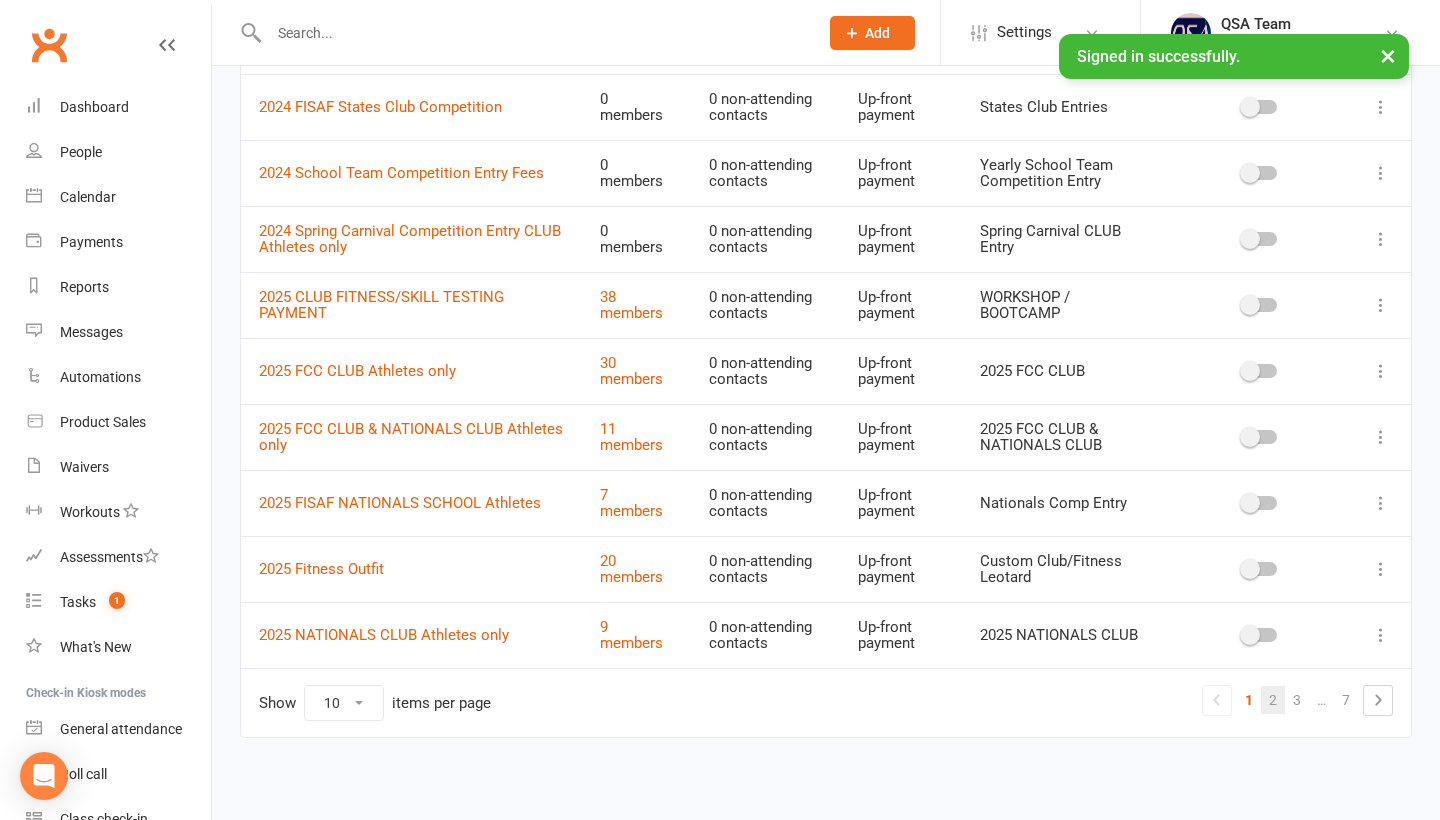 click on "2" at bounding box center [1273, 700] 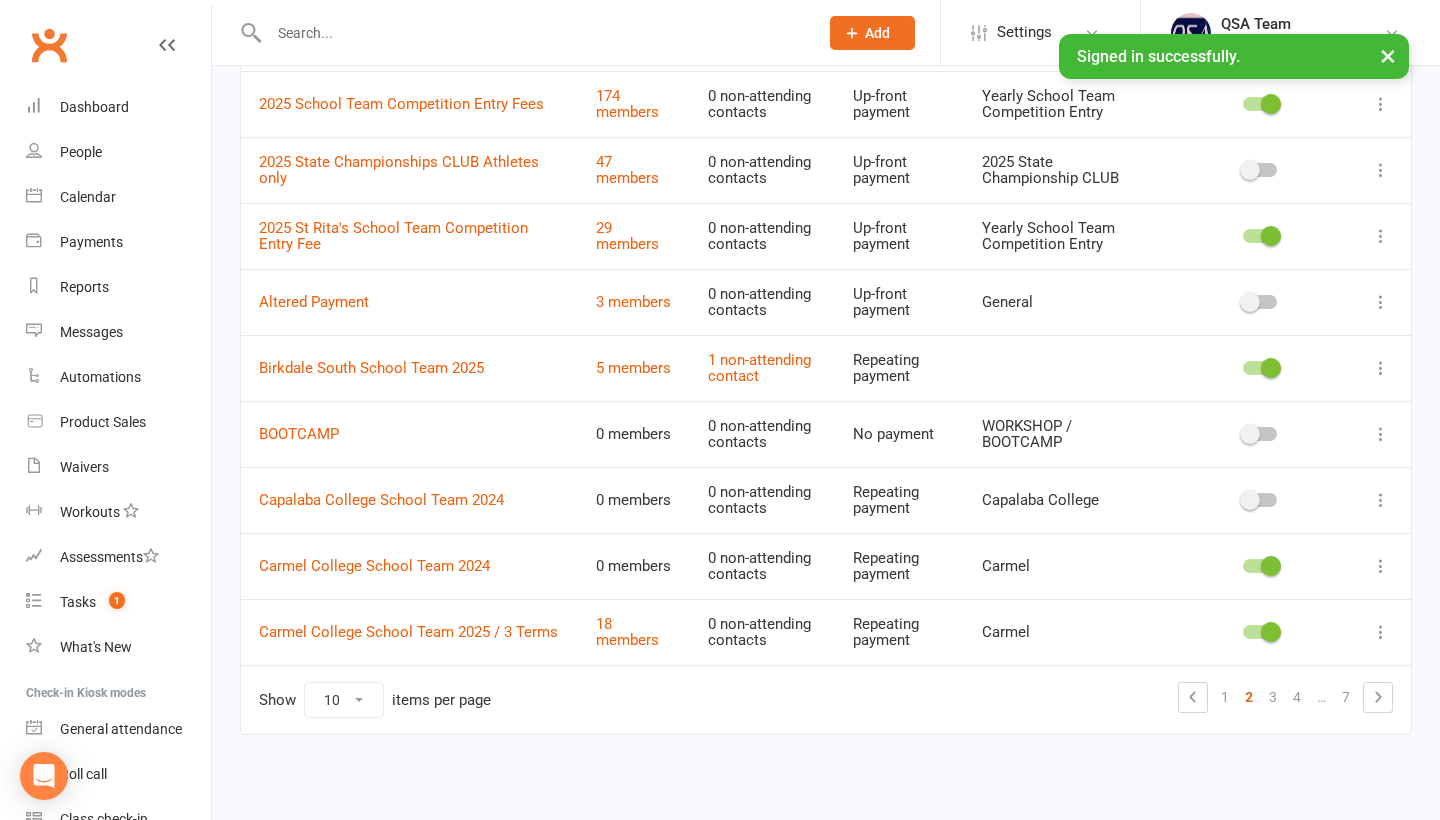 scroll, scrollTop: 433, scrollLeft: 0, axis: vertical 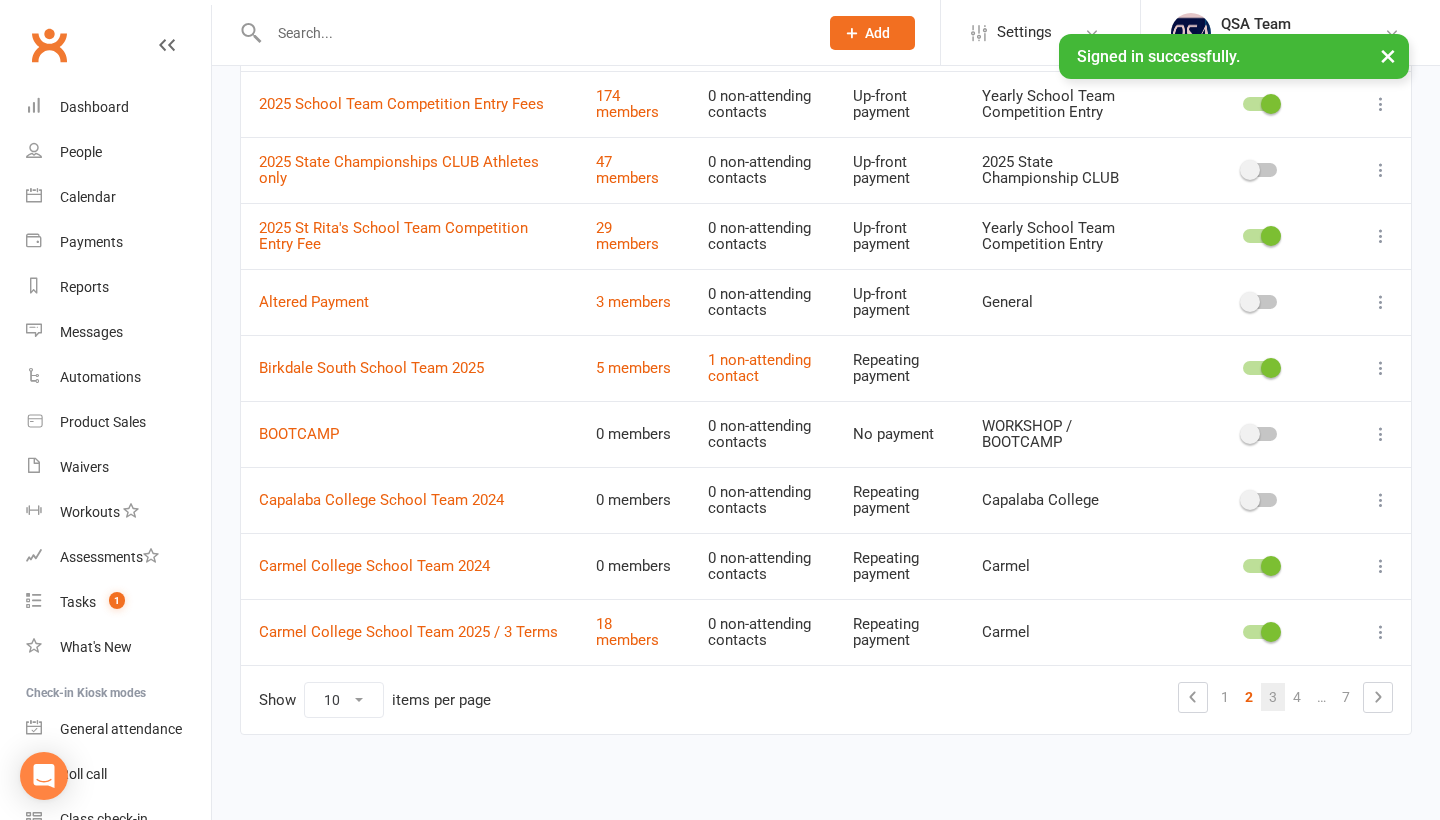 click on "3" at bounding box center (1273, 697) 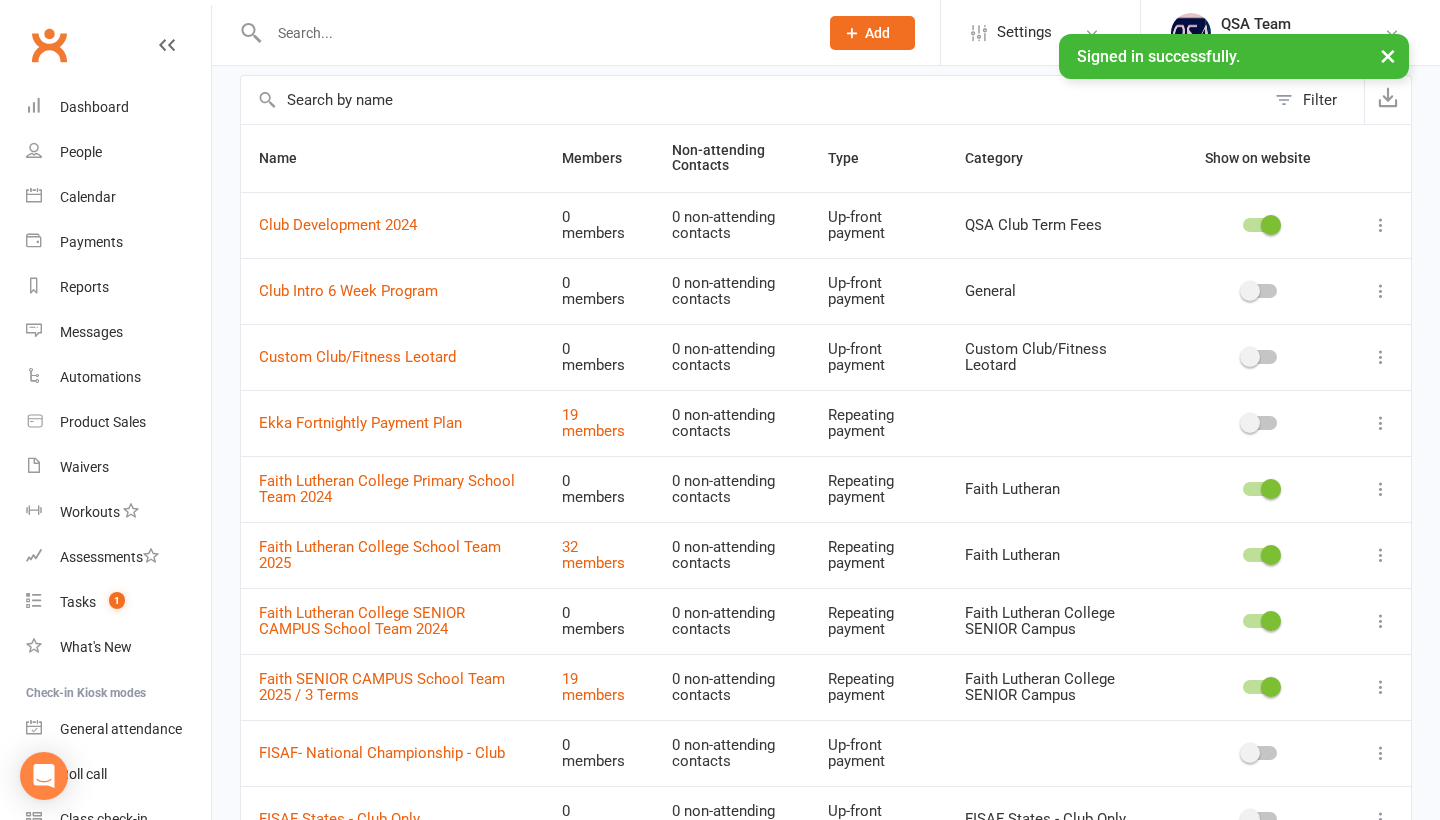 scroll, scrollTop: 87, scrollLeft: 0, axis: vertical 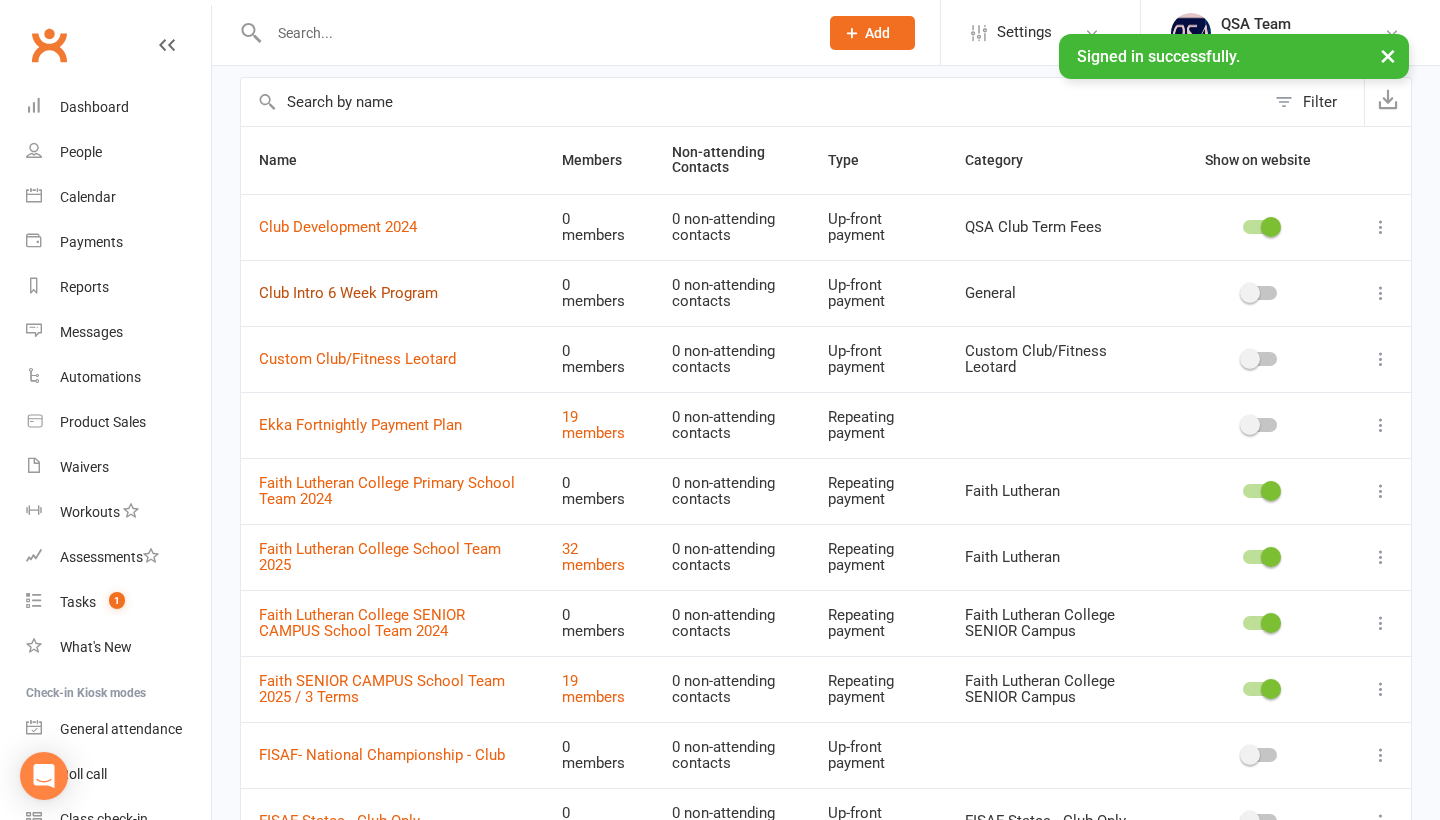 click on "Club Intro 6 Week Program" at bounding box center [348, 293] 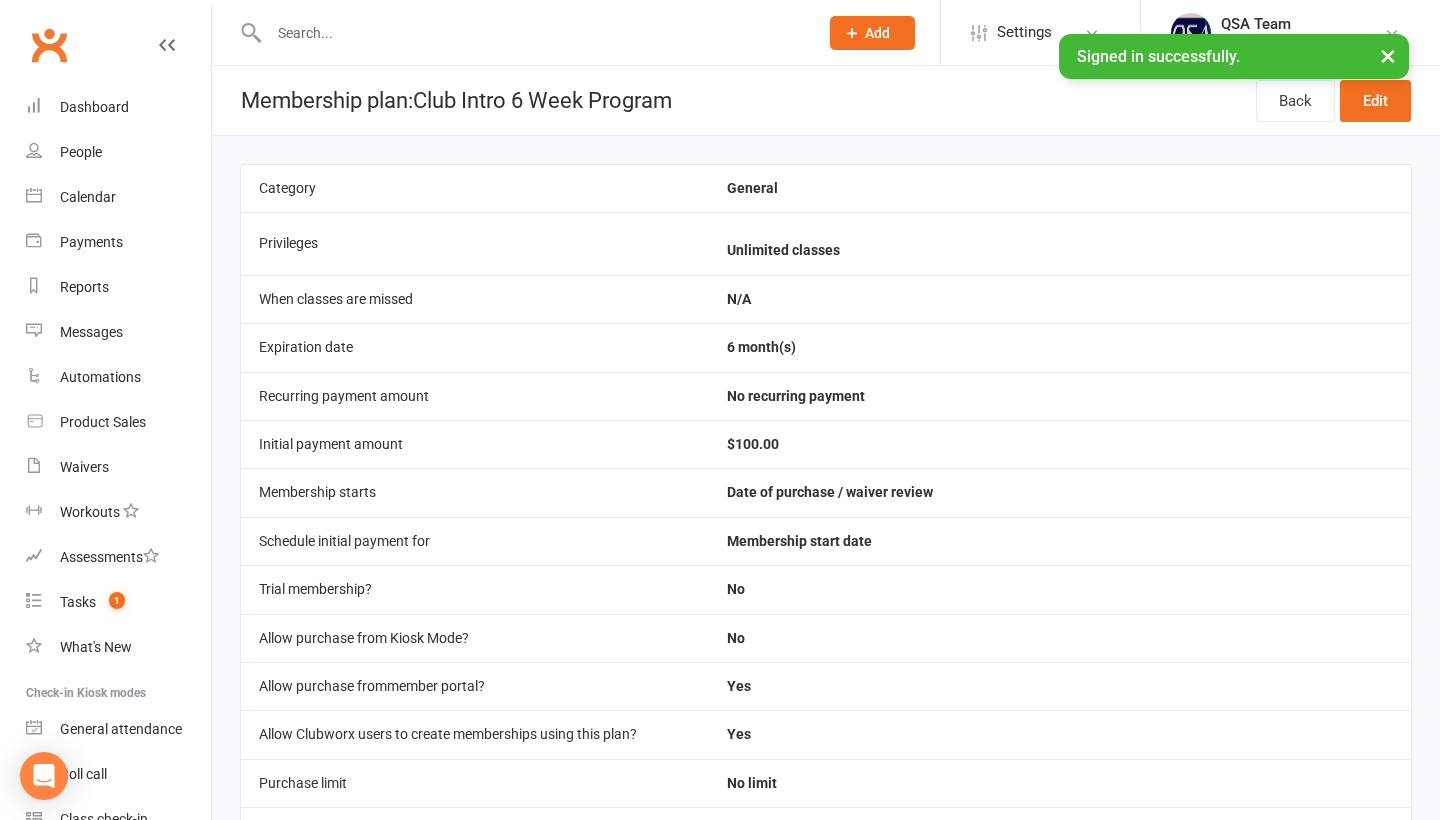 scroll, scrollTop: 0, scrollLeft: 0, axis: both 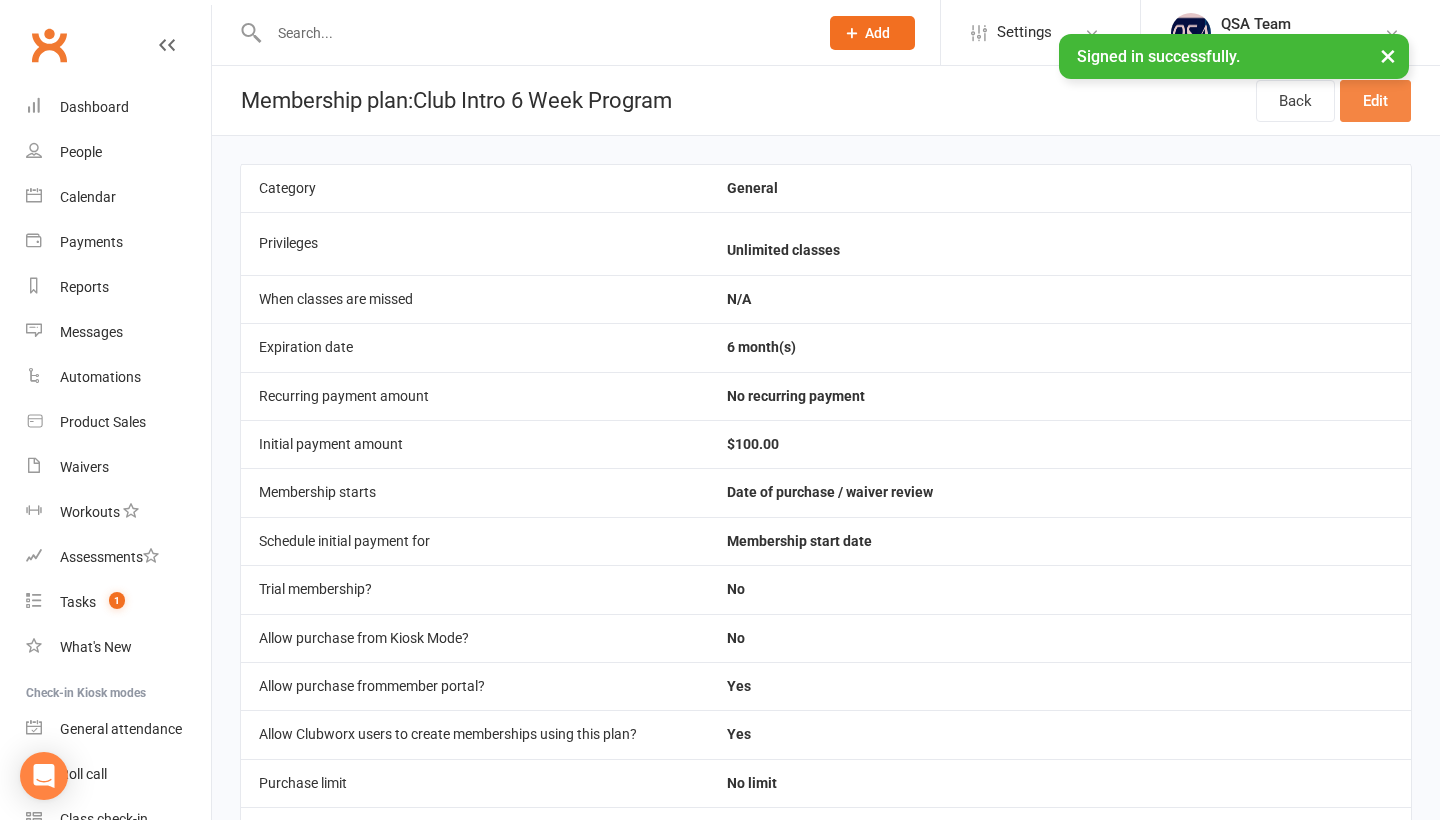 click on "Edit" at bounding box center [1375, 101] 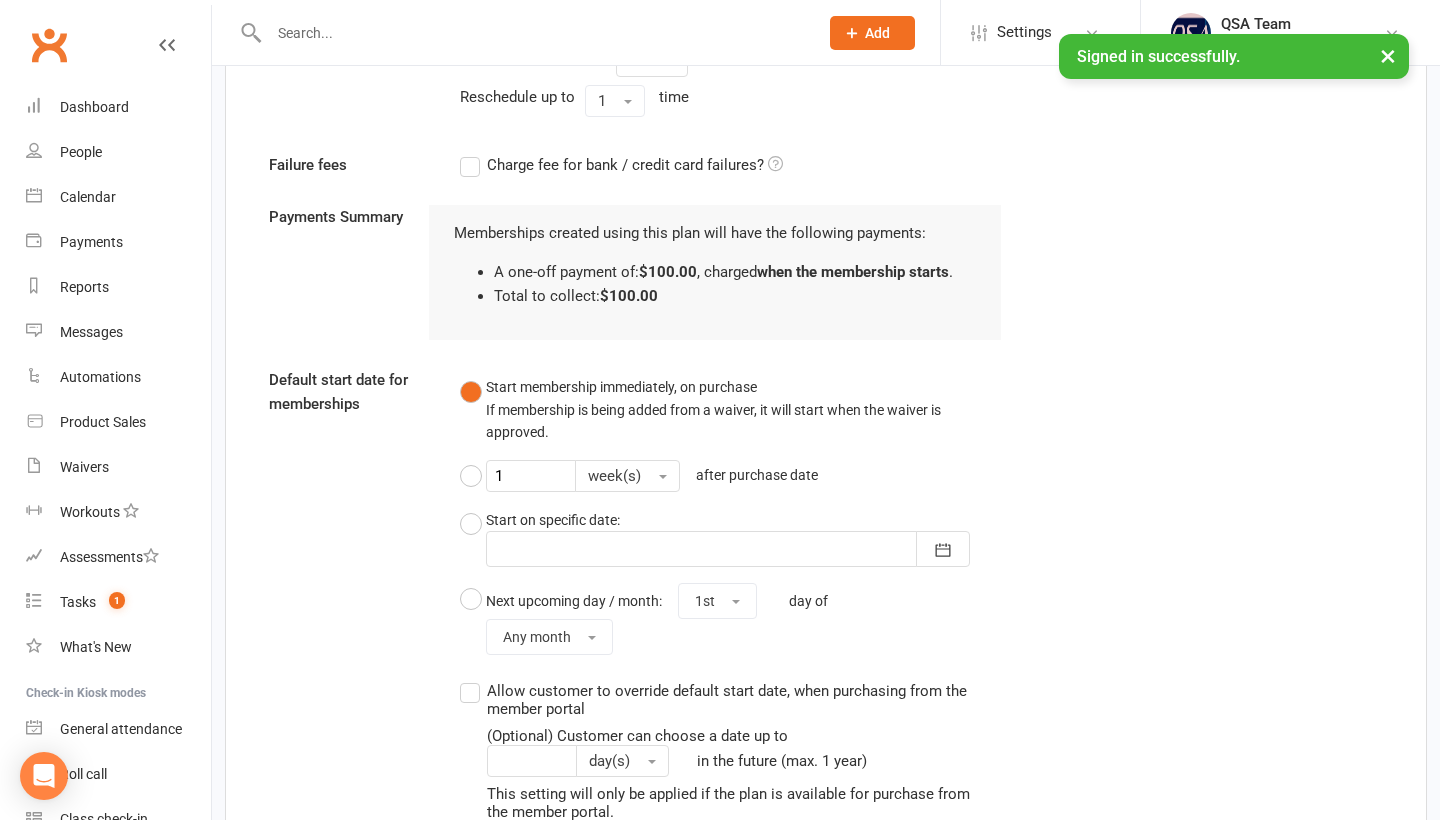scroll, scrollTop: 1976, scrollLeft: 0, axis: vertical 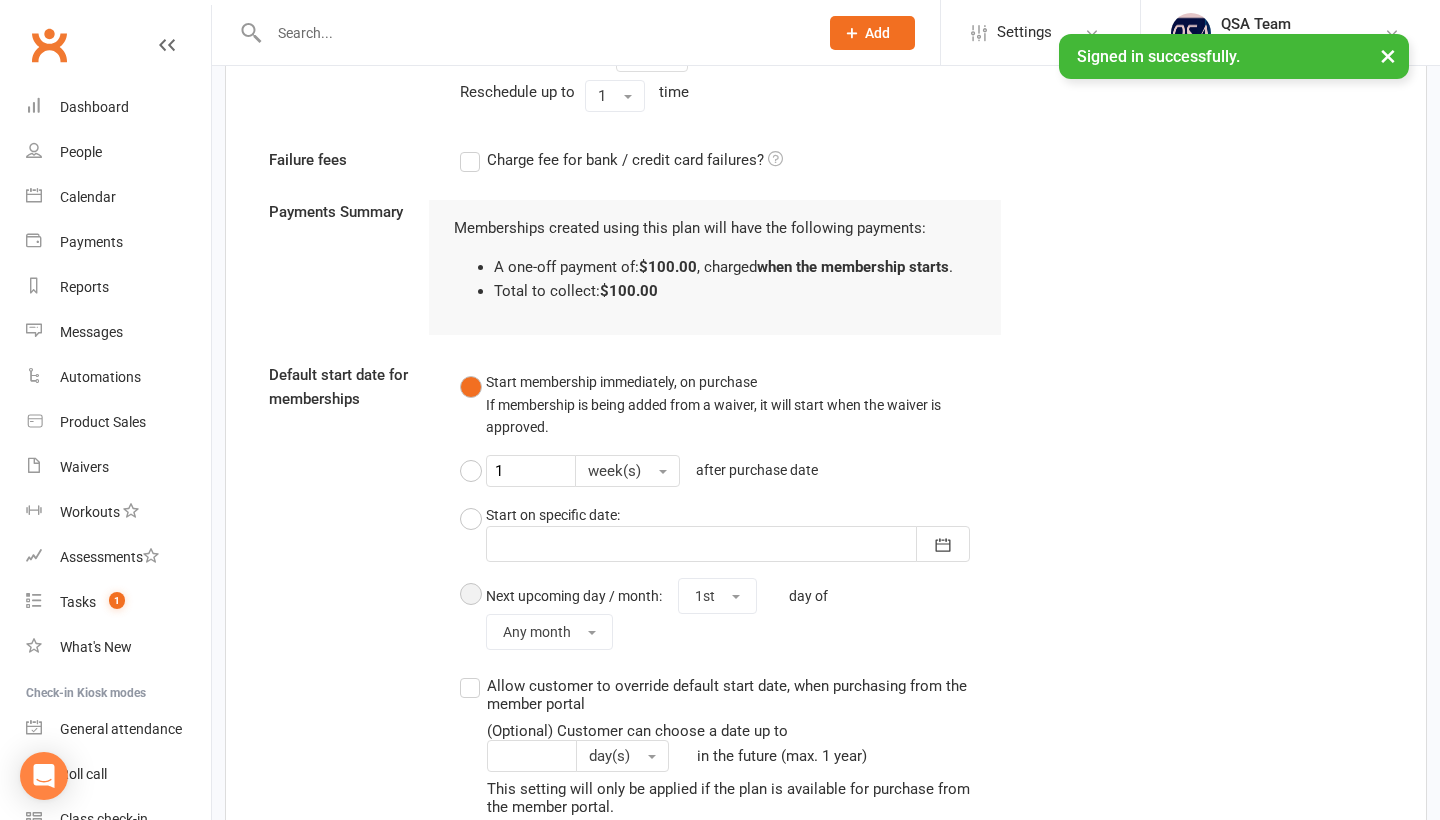 click on "Next upcoming day / month:
1st
day of
Any month" at bounding box center [731, 614] 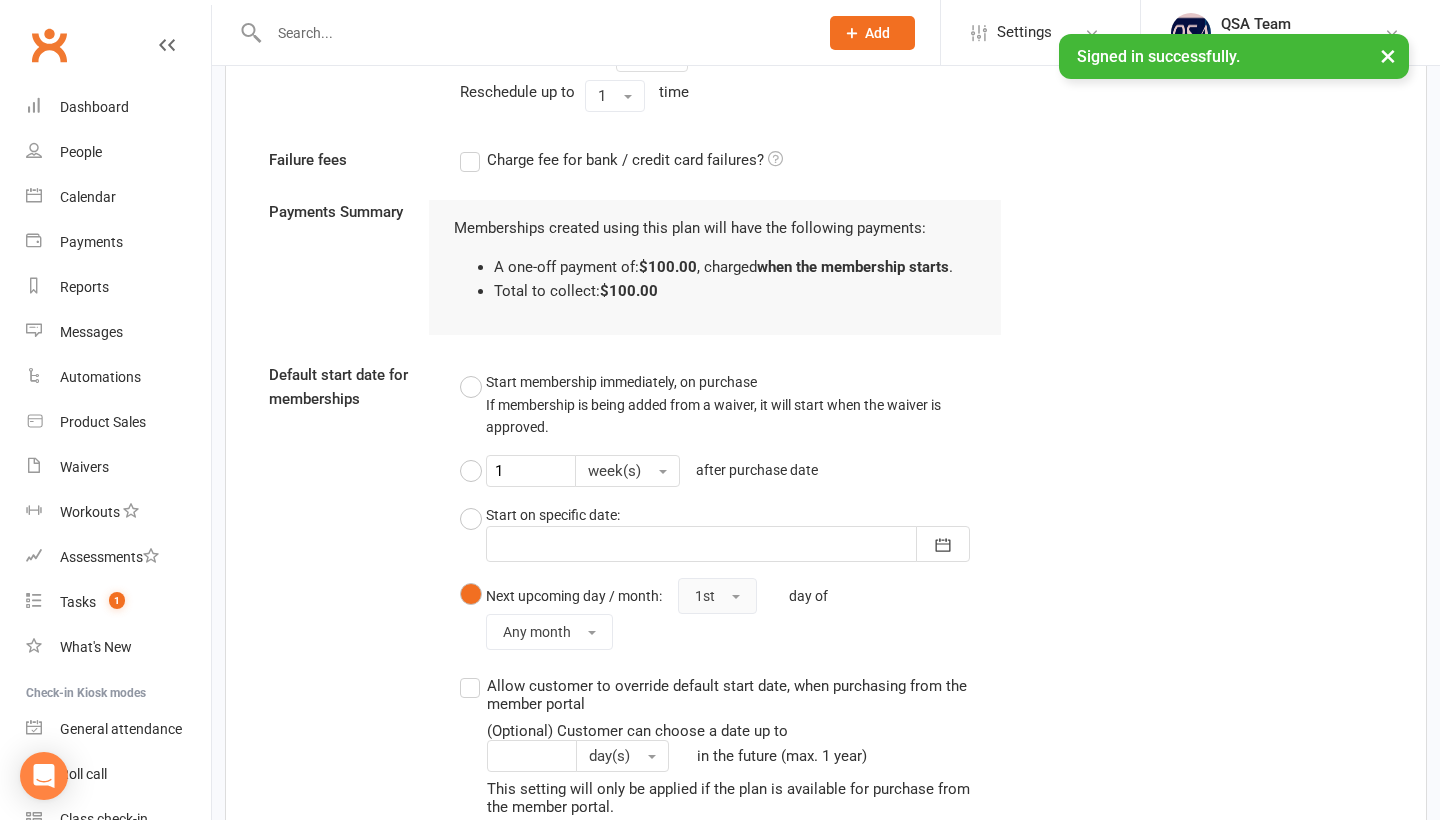 click at bounding box center [736, 597] 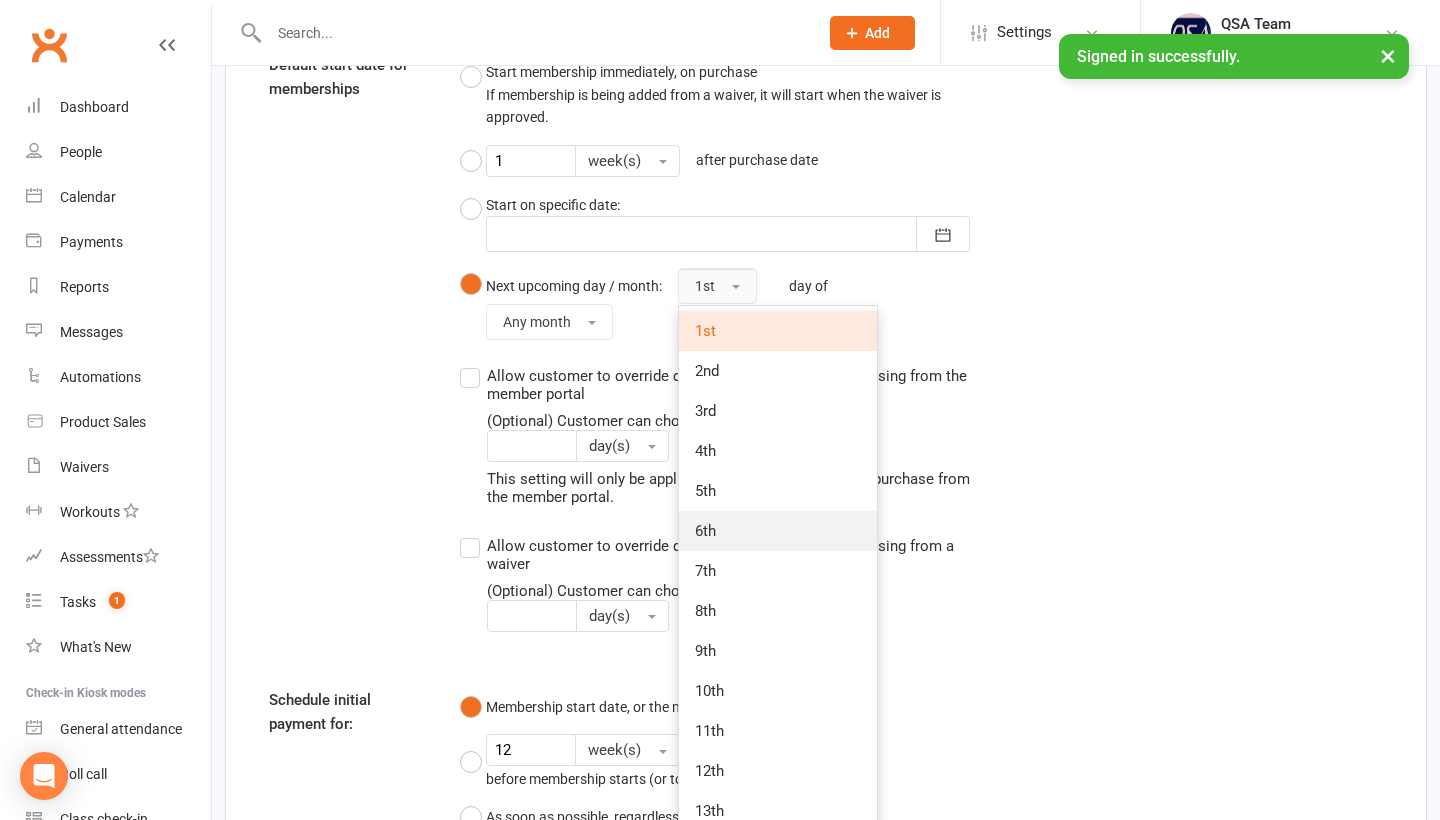scroll, scrollTop: 2288, scrollLeft: 0, axis: vertical 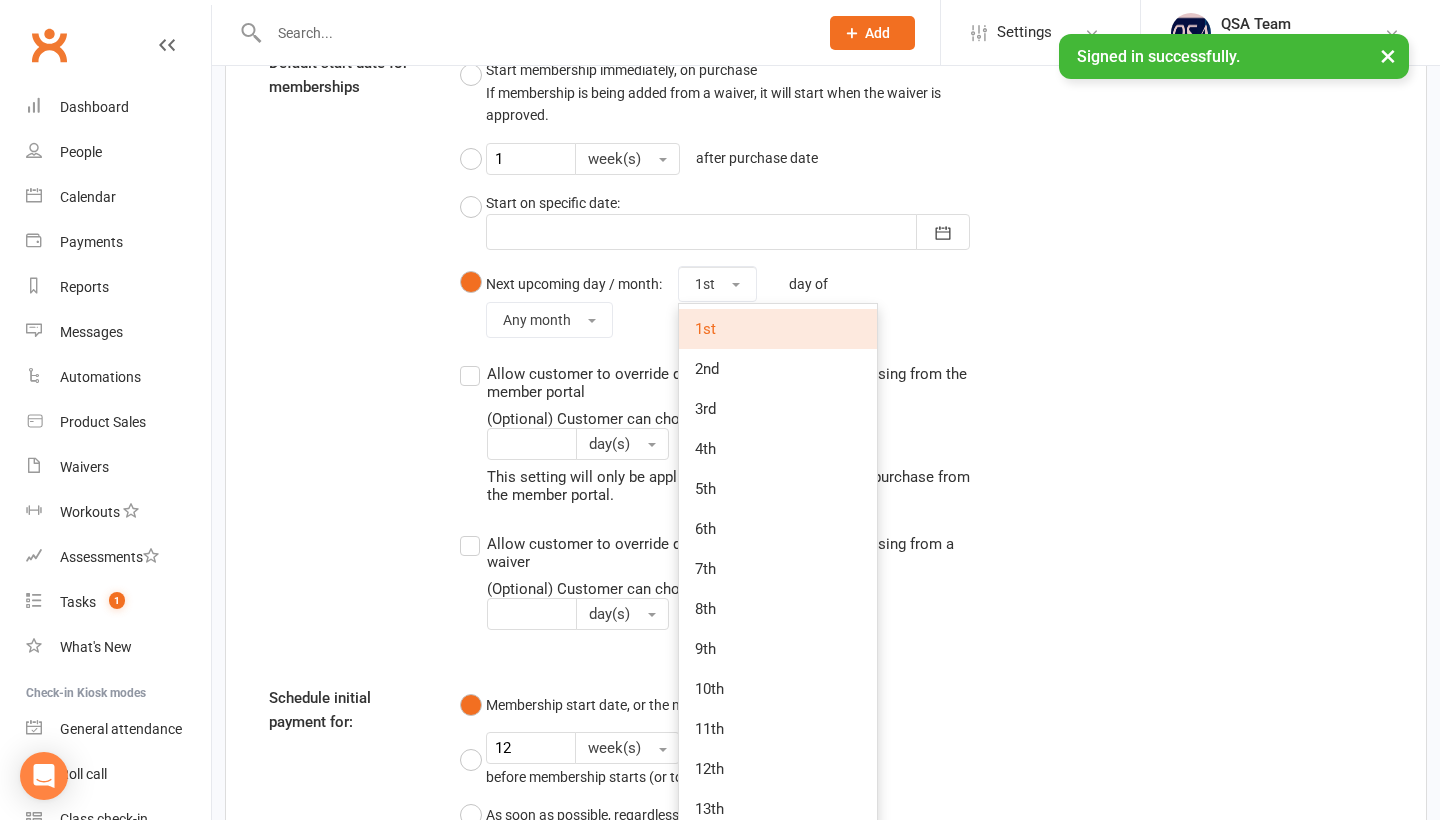 click on "Start membership immediately, on purchase If membership is being added from a waiver, it will start when the waiver is approved. 1
week(s)
after purchase date Start on specific date:
August 2025
Sun Mon Tue Wed Thu Fri Sat
31
27
28
29
30
31
01
02
32
03
04
05
06
07
08
09
33
10
11
12
13
14
15
16
34
17
18
19
20
21
22" at bounding box center (731, 354) 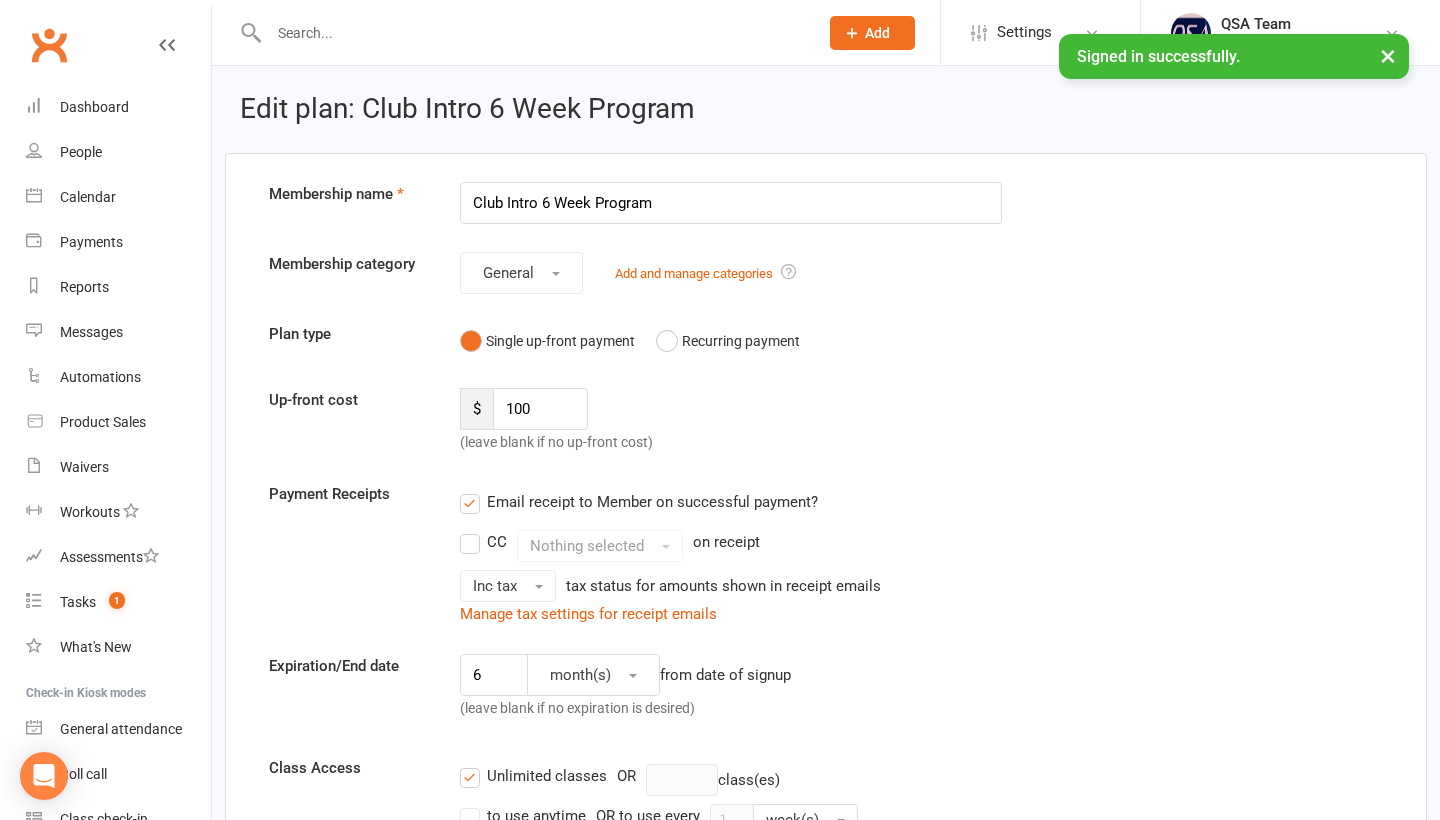 scroll, scrollTop: 0, scrollLeft: 0, axis: both 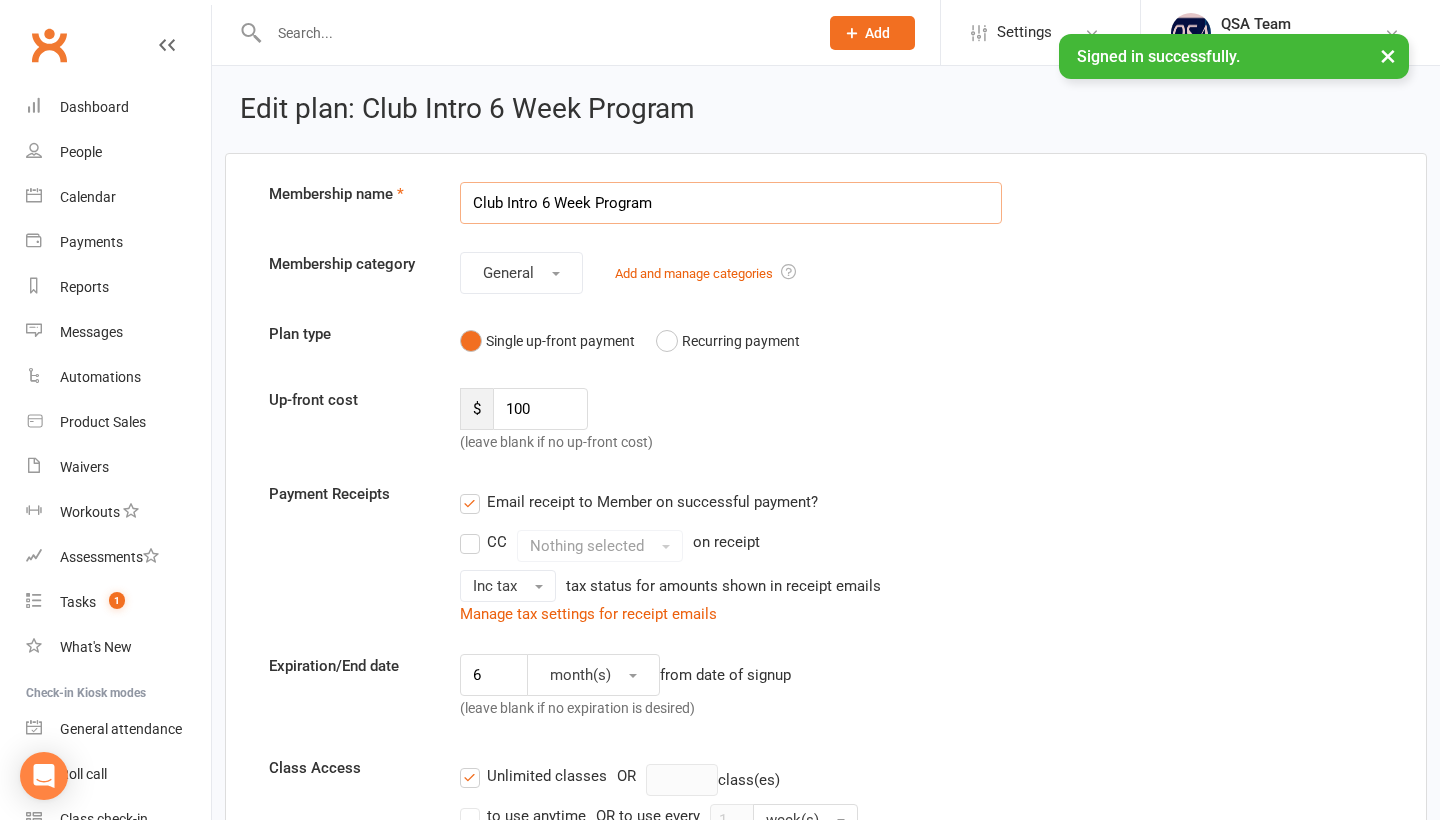 click on "Club Intro 6 Week Program" at bounding box center (731, 203) 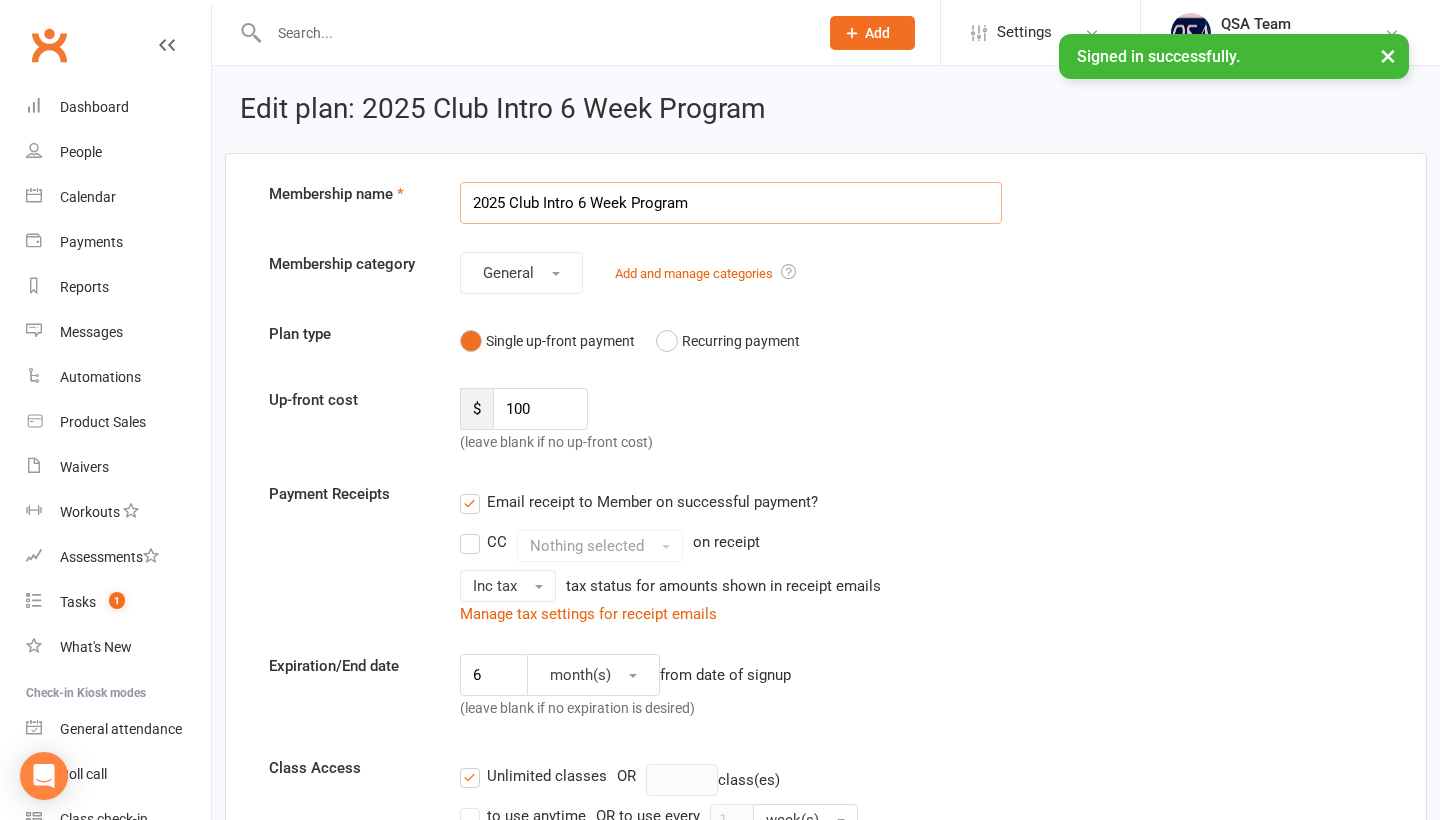 click on "2025 Club Intro 6 Week Program" at bounding box center (731, 203) 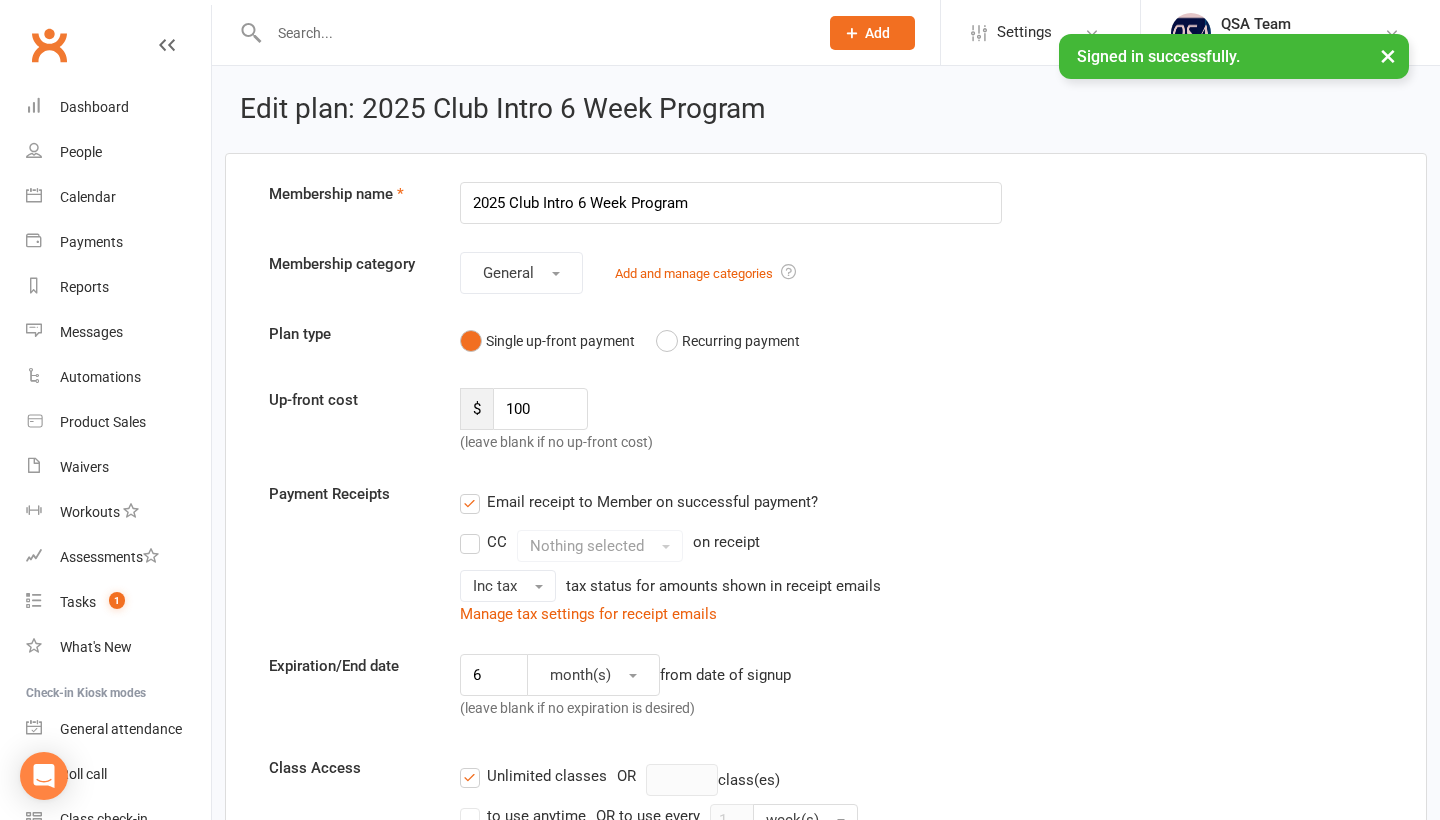 click on "Single up-front payment Recurring payment" at bounding box center [731, 341] 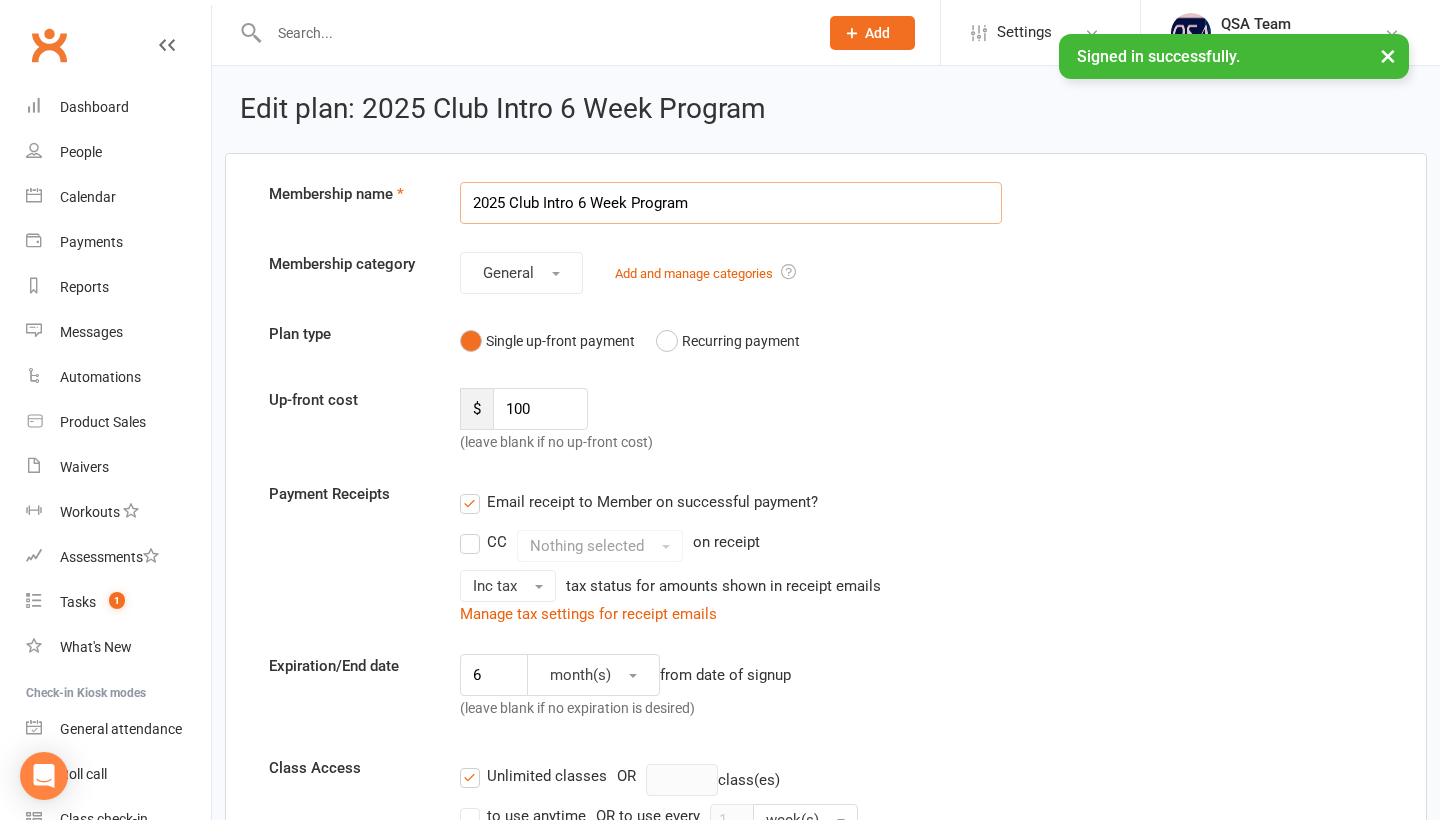 click on "2025 Club Intro 6 Week Program" at bounding box center (731, 203) 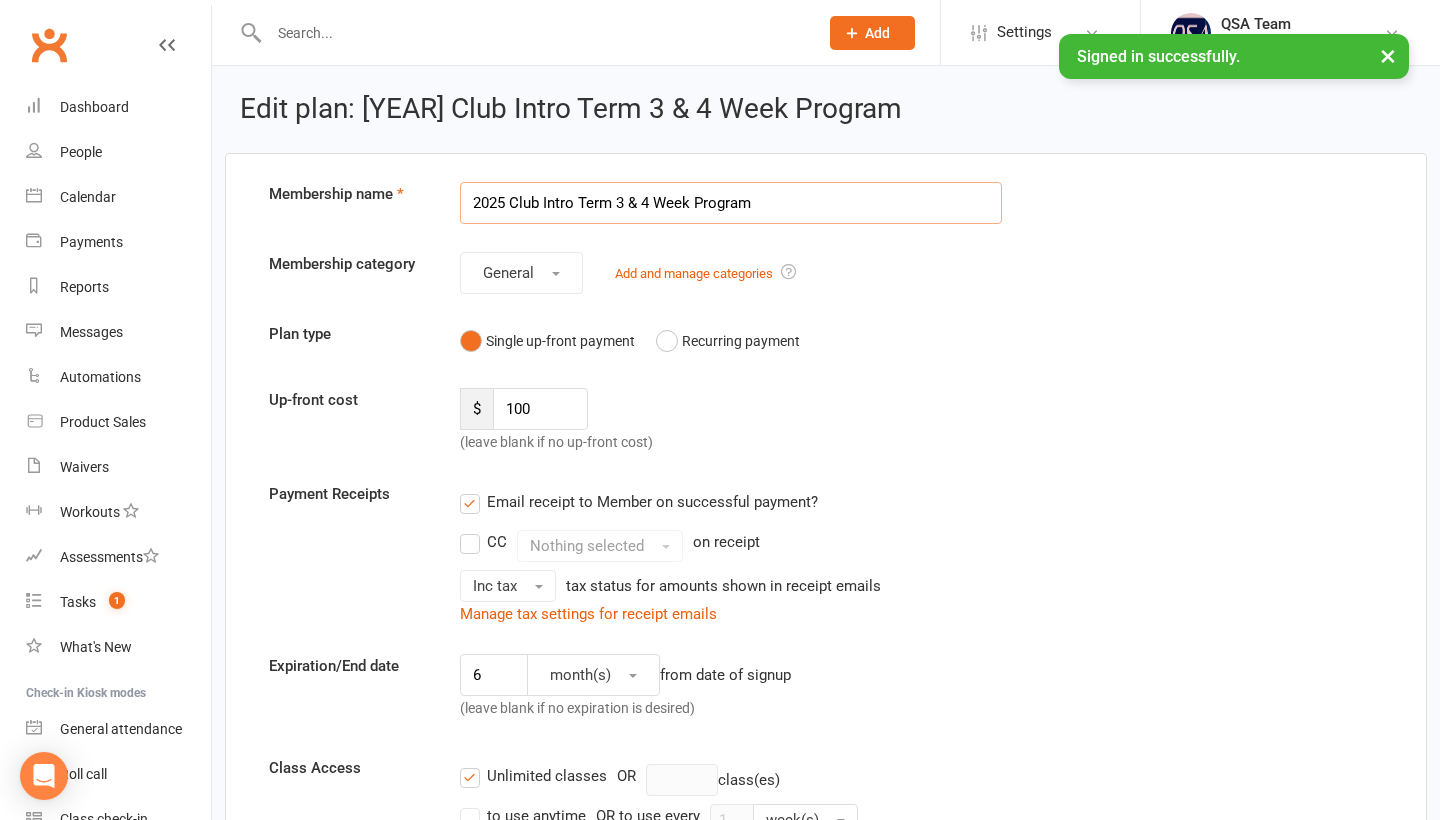 click on "2025 Club Intro Term 3 & 4 Week Program" at bounding box center [731, 203] 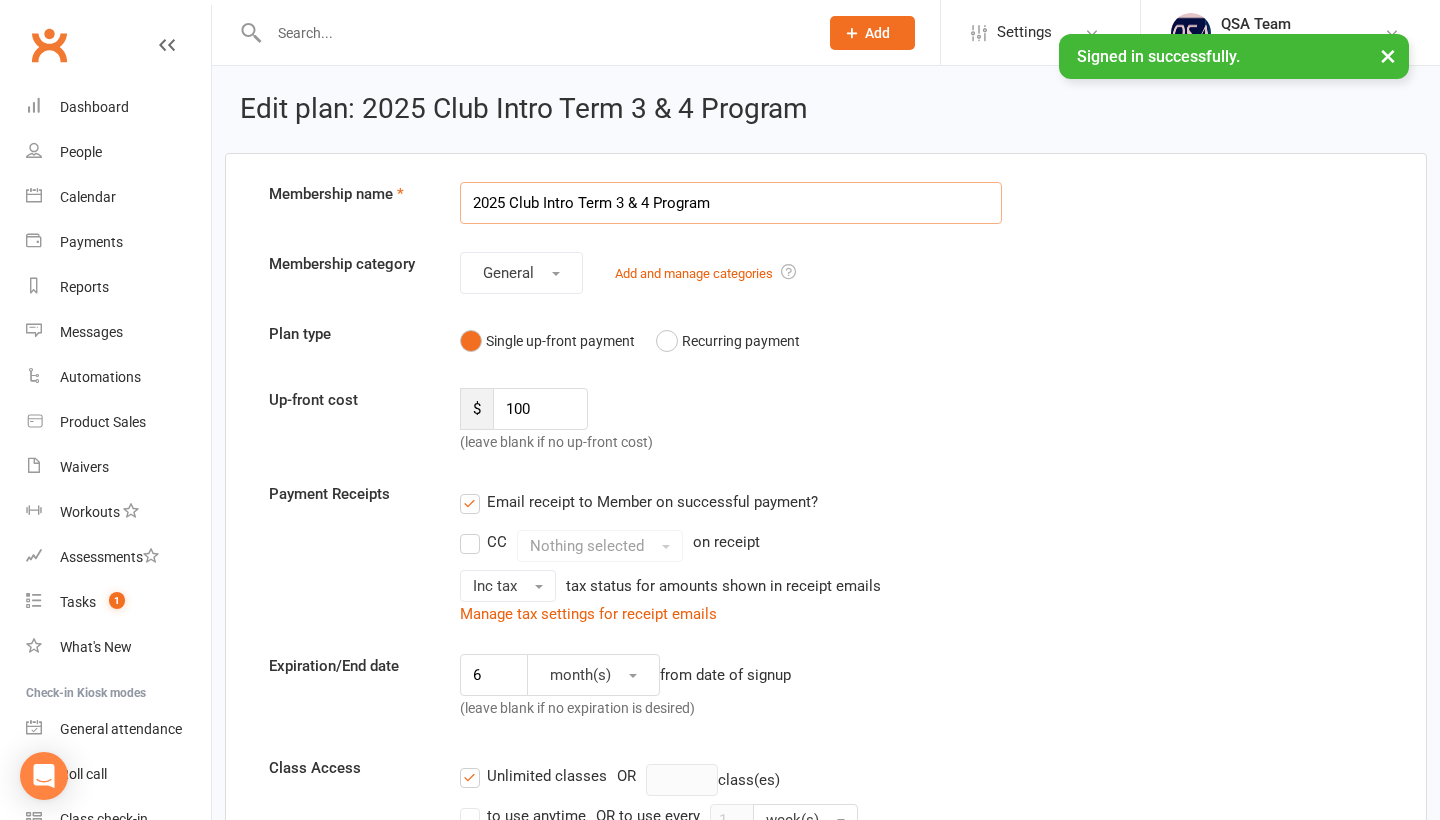 type on "2025 Club Intro Term 3 & 4 Program" 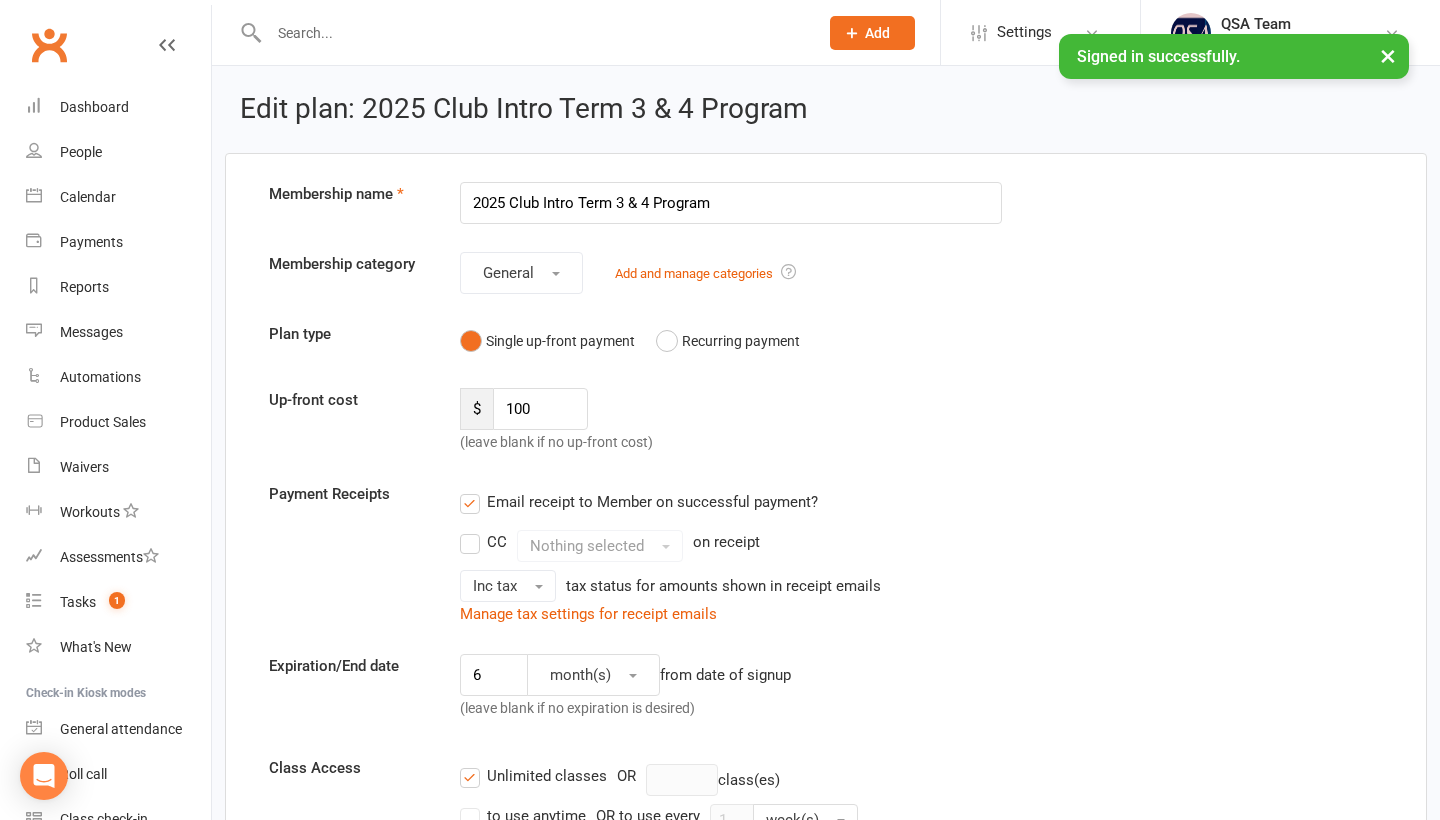 click on "Membership name 2025 Club Intro Term 3 & 4 Program Membership category
General
Add and manage categories   Plan type Single up-front payment Recurring payment Up-front cost $ 100 (leave blank if no up-front cost) Payment Receipts Email receipt to Member on successful payment? CC
Nothing selected
on receipt
Inc tax
tax status for amounts shown in receipt emails Manage tax settings for receipt emails Expiration/End date 6
month(s)
from date of signup (leave blank if no expiration is desired) Class Access Unlimited classes  OR   class(es) to use anytime  OR to use every   1
week(s)
Limit how many future bookings a membership can have at one time  Limit how far into the future bookings can be made  Select Types" at bounding box center (826, 1652) 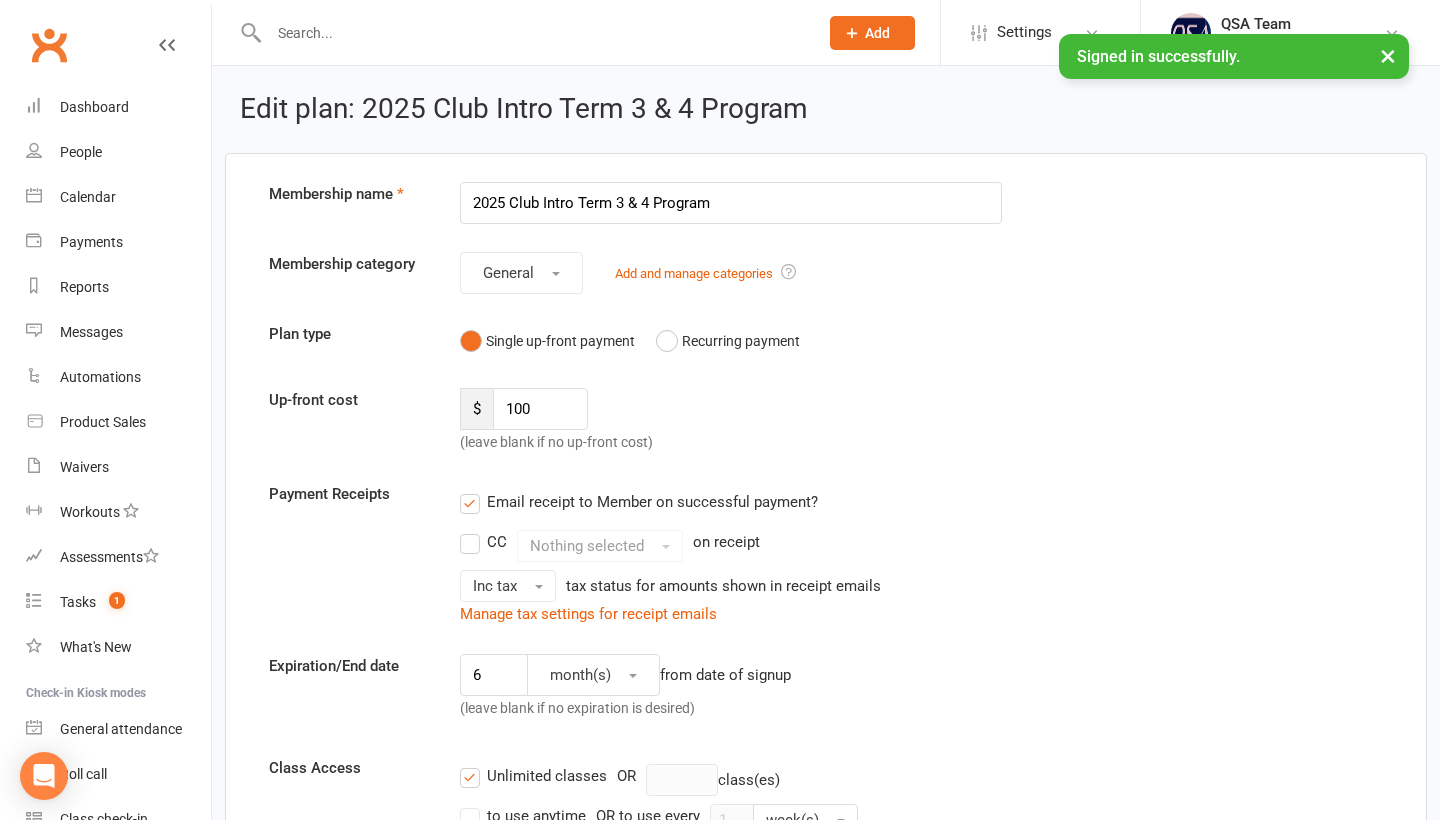 scroll, scrollTop: 0, scrollLeft: 0, axis: both 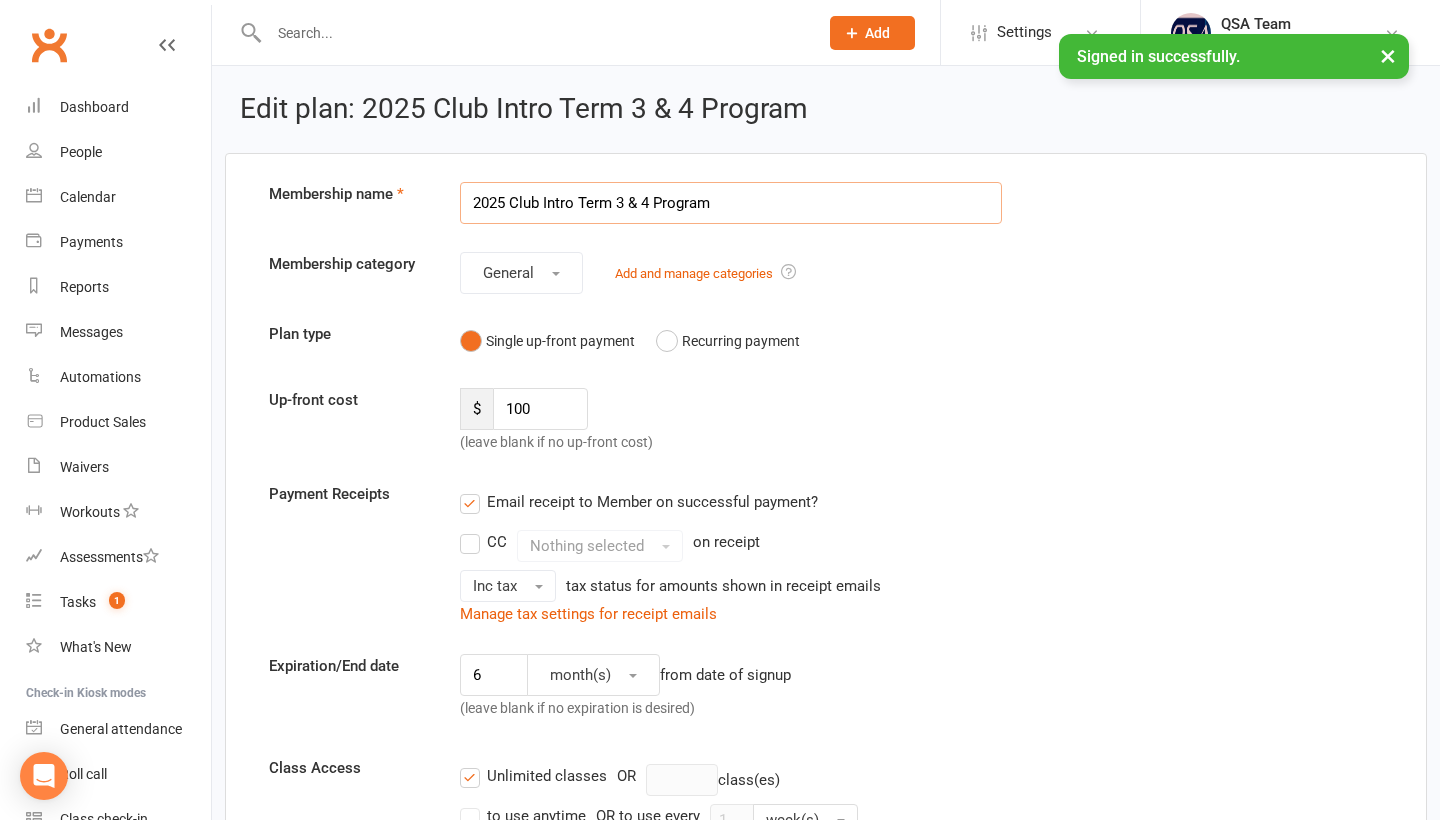 click on "2025 Club Intro Term 3 & 4 Program" at bounding box center [731, 203] 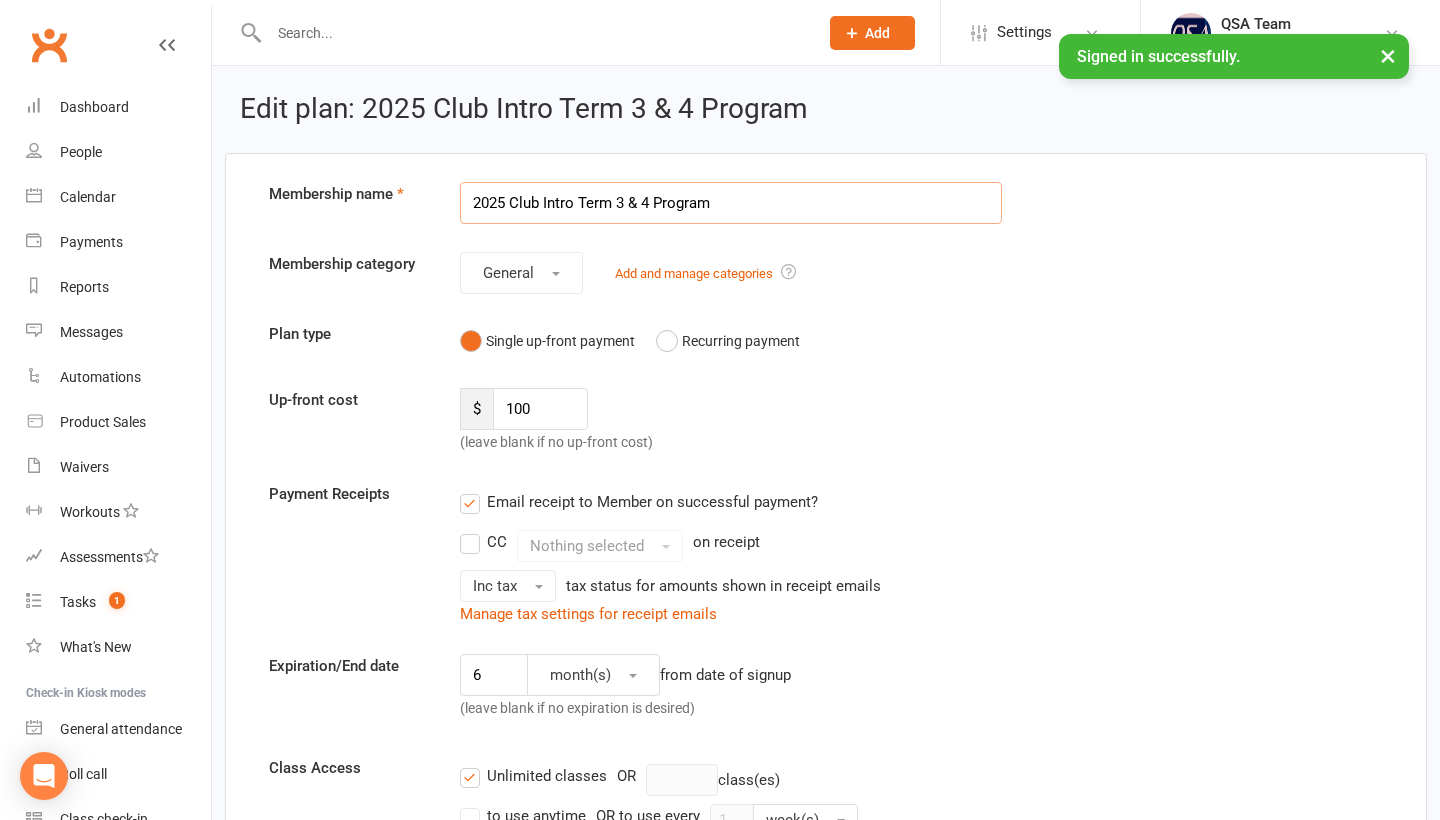 click on "2025 Club Intro Term 3 & 4 Program" at bounding box center (731, 203) 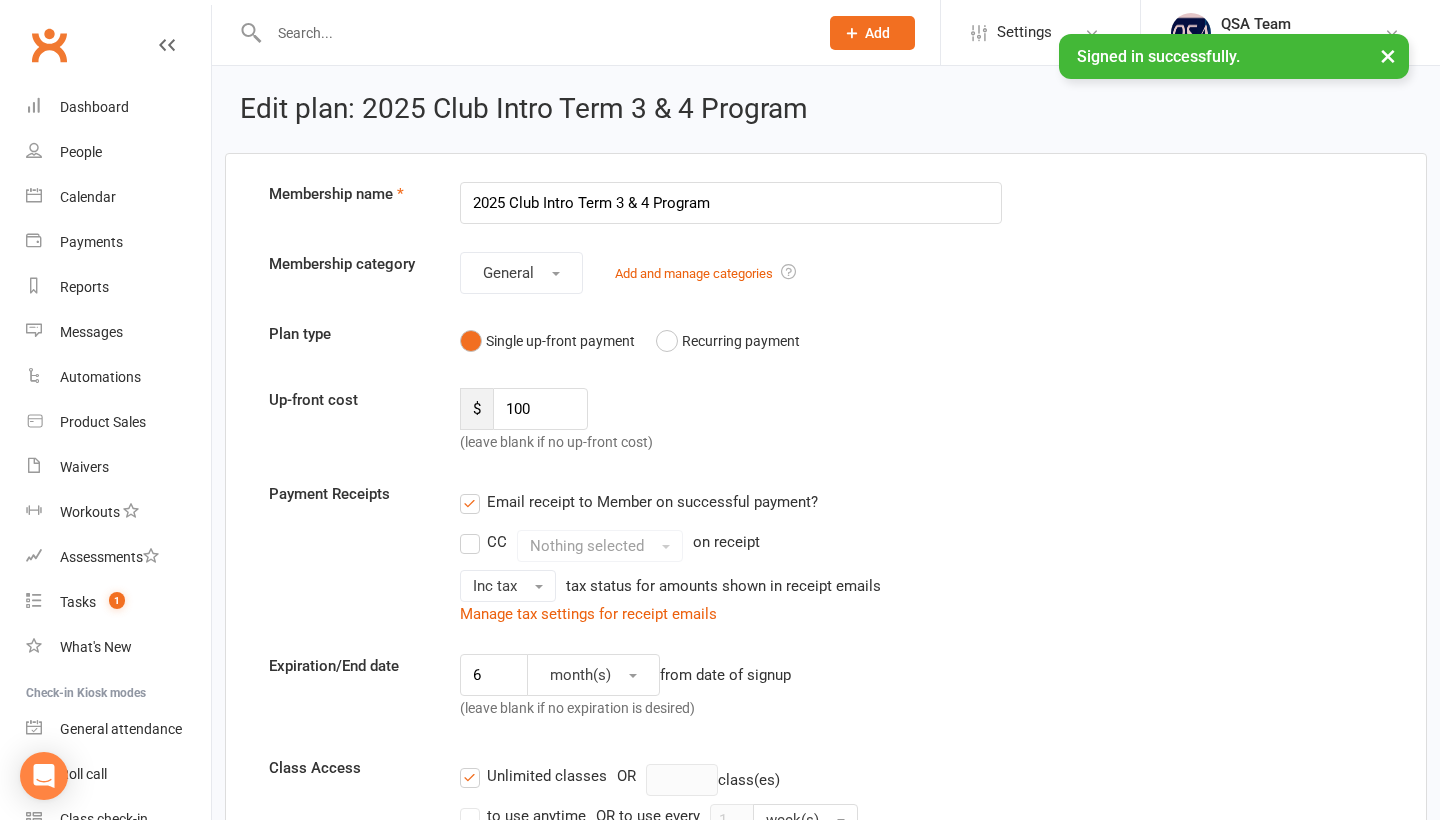 click on "Membership name 2025 Club Intro Term 3 & 4 Program Membership category
General
Add and manage categories   Plan type Single up-front payment Recurring payment Up-front cost $ 100 (leave blank if no up-front cost) Payment Receipts Email receipt to Member on successful payment? CC
Nothing selected
on receipt
Inc tax
tax status for amounts shown in receipt emails Manage tax settings for receipt emails Expiration/End date 6
month(s)
from date of signup (leave blank if no expiration is desired) Class Access Unlimited classes  OR   class(es) to use anytime  OR to use every   1
week(s)
Limit how many future bookings a membership can have at one time  Limit how far into the future bookings can be made  Select Types" at bounding box center (826, 1652) 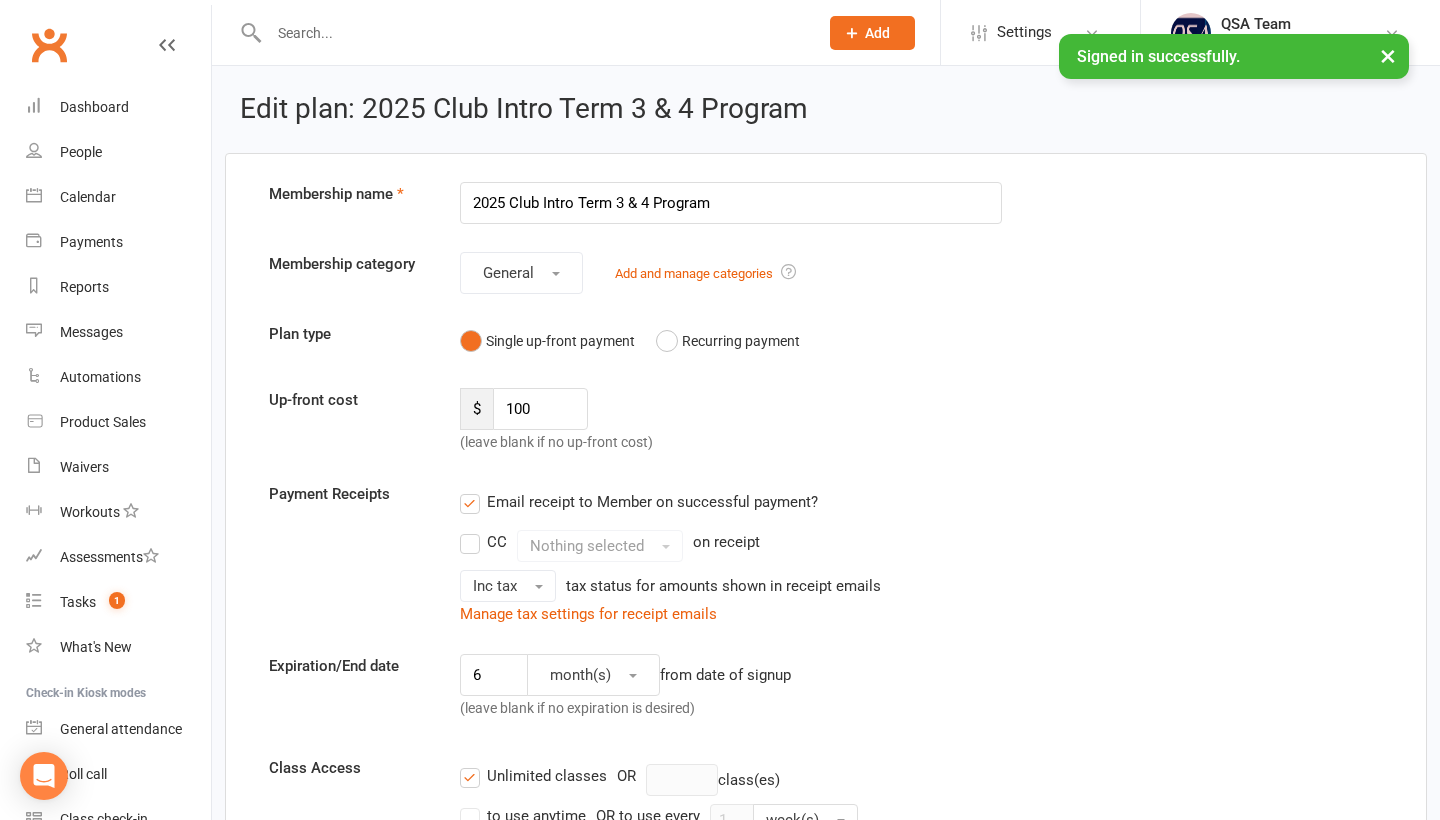 click on "Membership name 2025 Club Intro Term 3 & 4 Program Membership category
General
Add and manage categories   Plan type Single up-front payment Recurring payment Up-front cost $ 100 (leave blank if no up-front cost) Payment Receipts Email receipt to Member on successful payment? CC
Nothing selected
on receipt
Inc tax
tax status for amounts shown in receipt emails Manage tax settings for receipt emails Expiration/End date 6
month(s)
from date of signup (leave blank if no expiration is desired) Class Access Unlimited classes  OR   class(es) to use anytime  OR to use every   1
week(s)
Limit how many future bookings a membership can have at one time  Limit how far into the future bookings can be made  Select Types" at bounding box center [826, 1652] 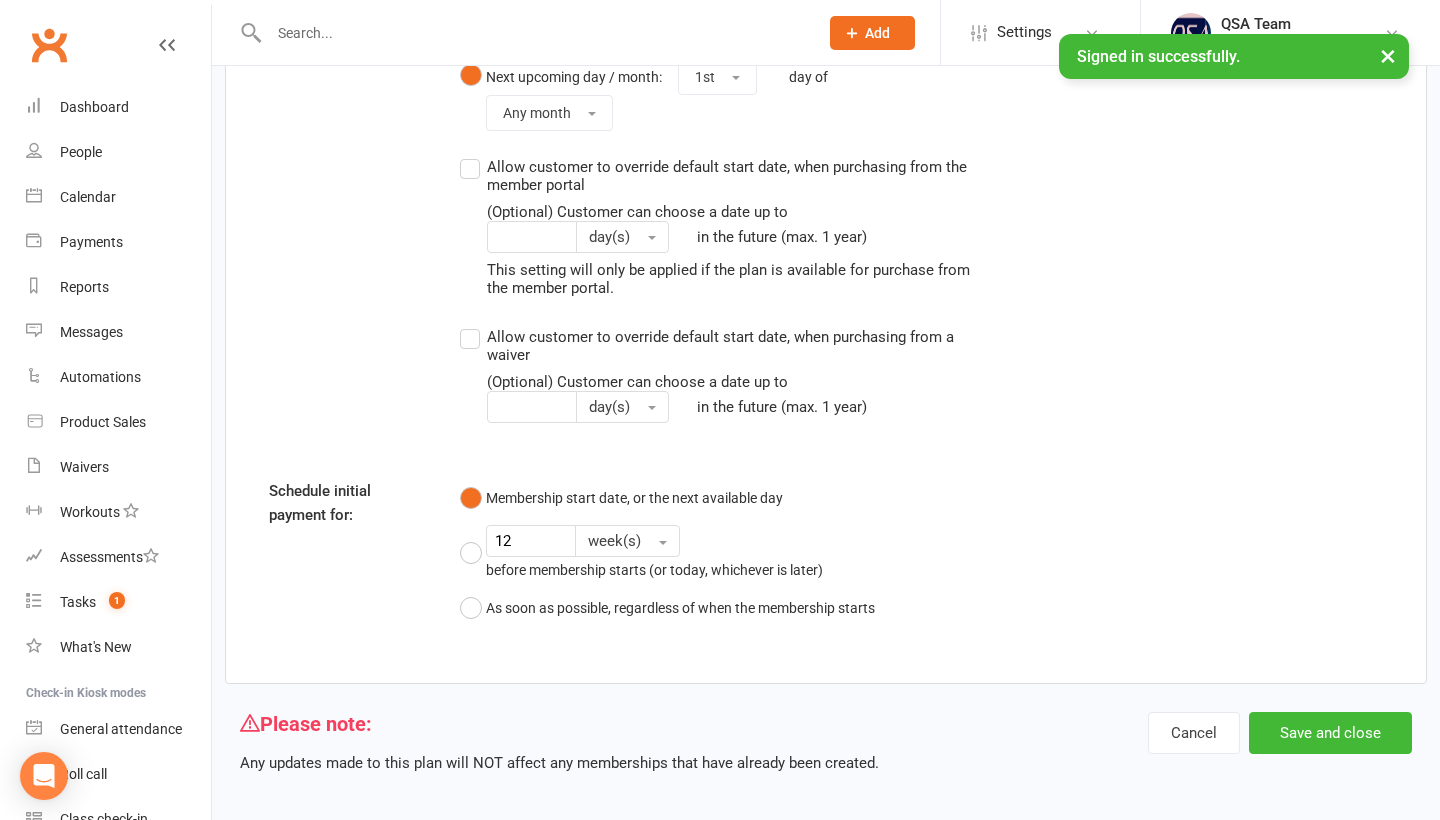 scroll, scrollTop: 2494, scrollLeft: 0, axis: vertical 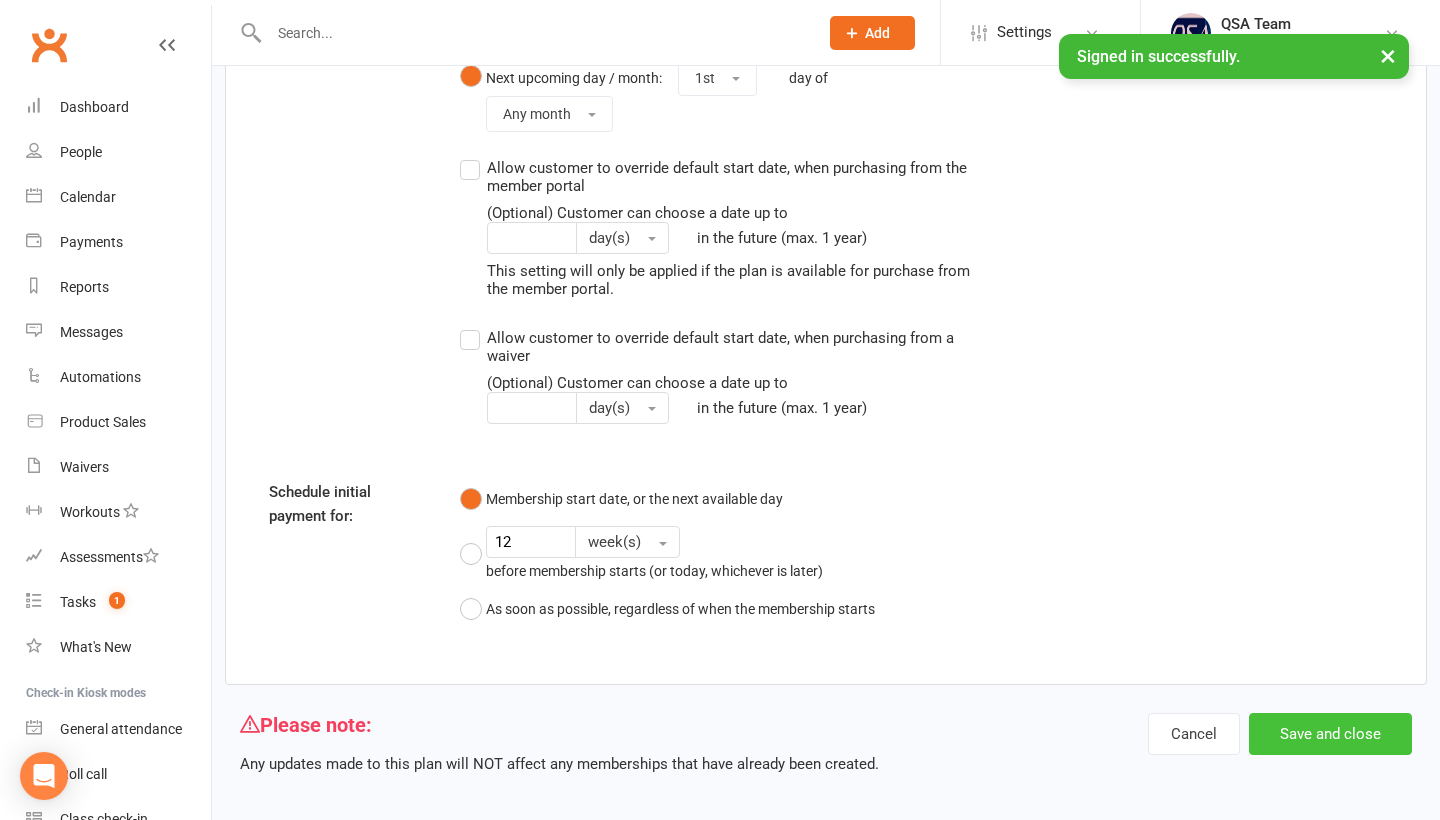 click on "Save and close" at bounding box center [1330, 734] 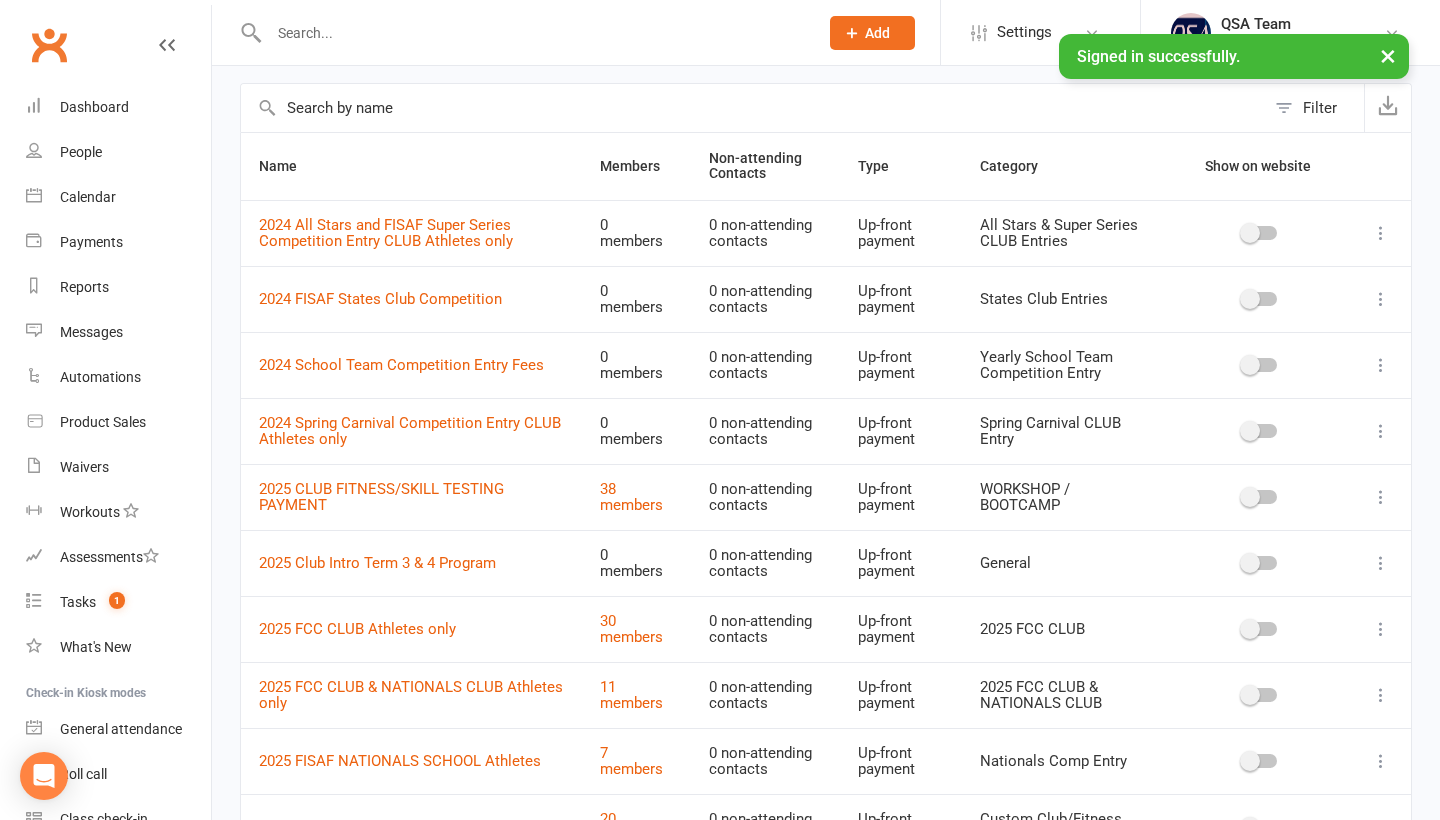 scroll, scrollTop: 82, scrollLeft: 0, axis: vertical 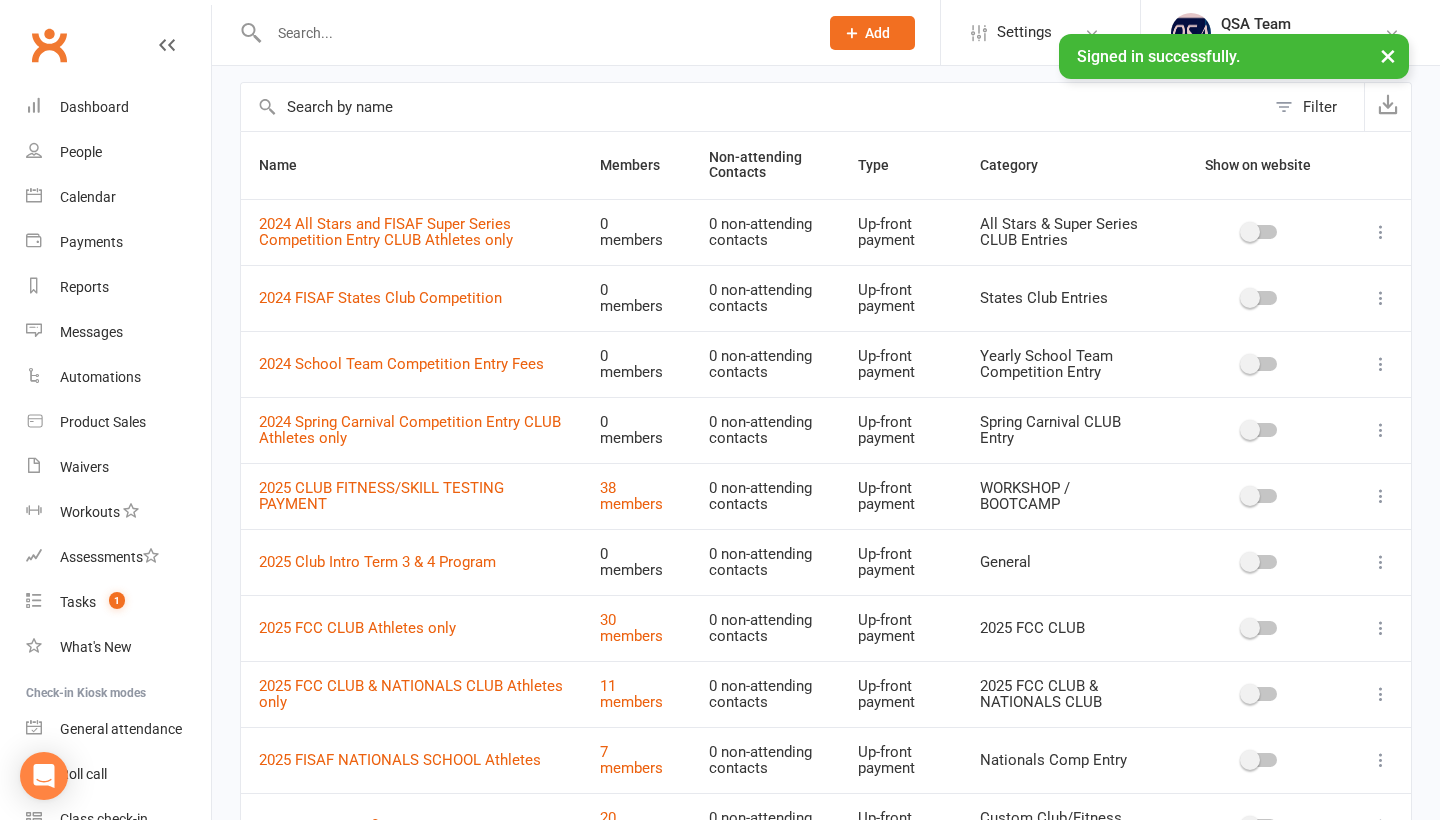 click at bounding box center (1381, 562) 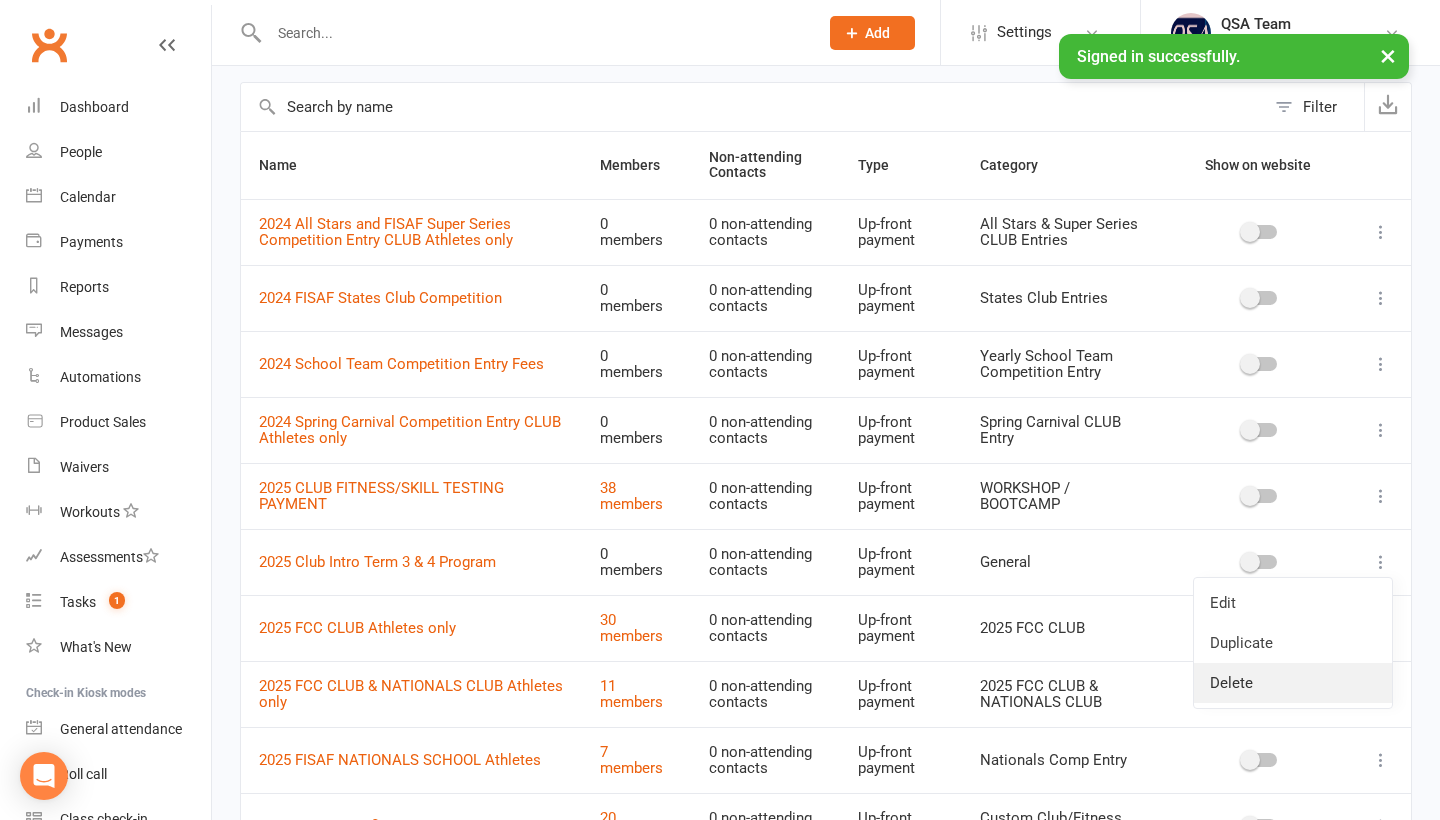 click on "Delete" at bounding box center [1293, 683] 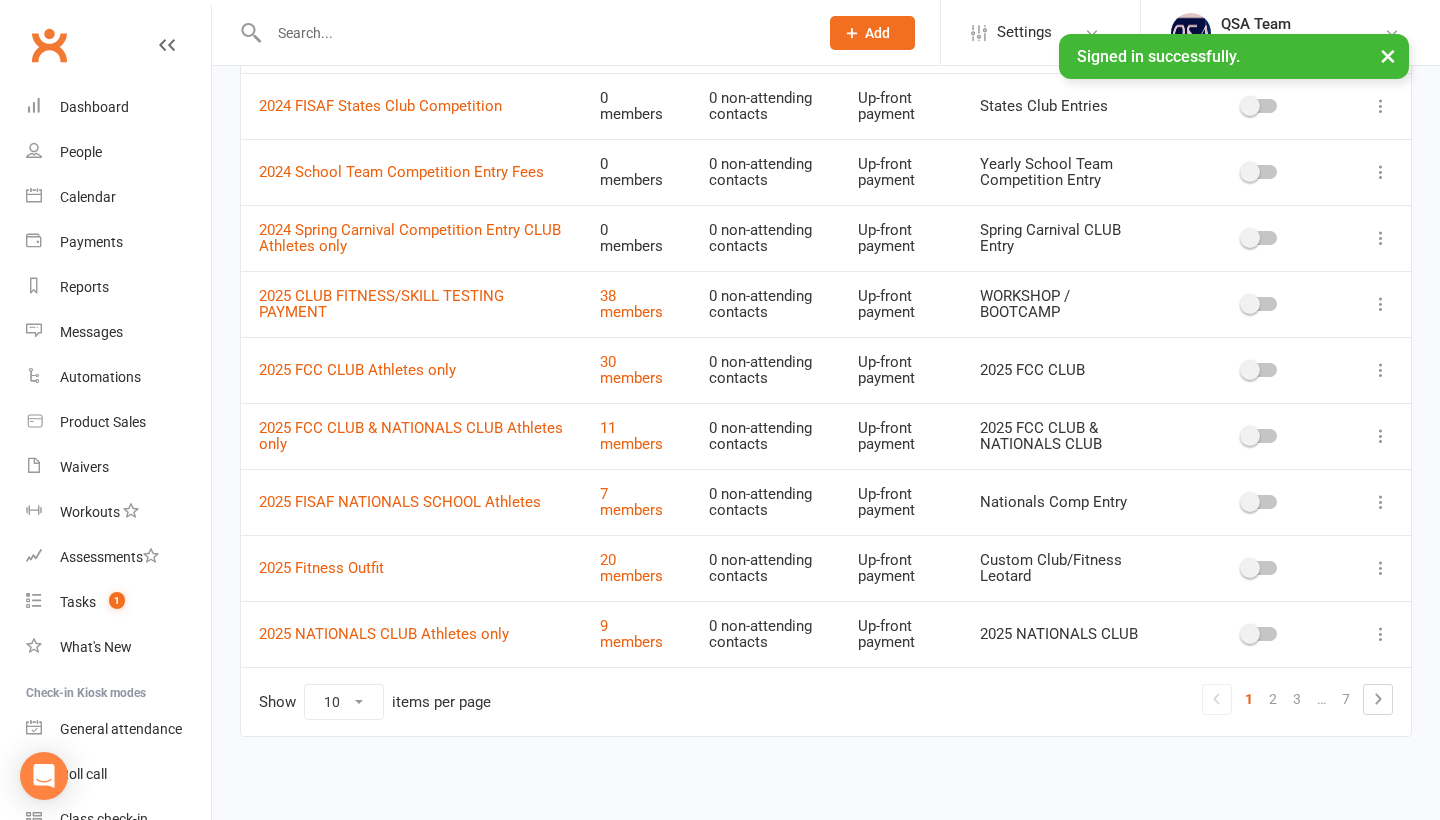 scroll, scrollTop: 273, scrollLeft: 0, axis: vertical 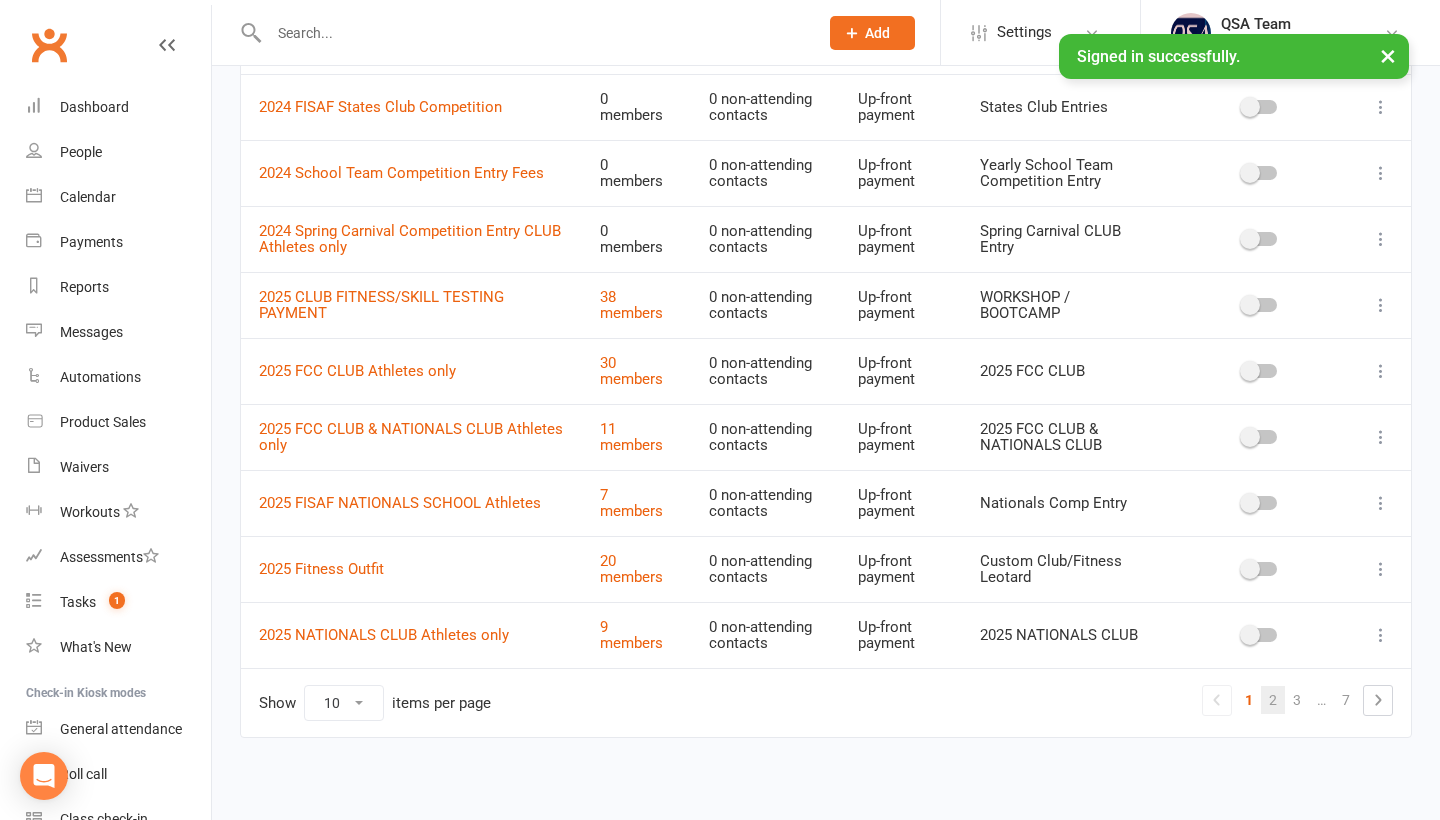click on "2" at bounding box center [1273, 700] 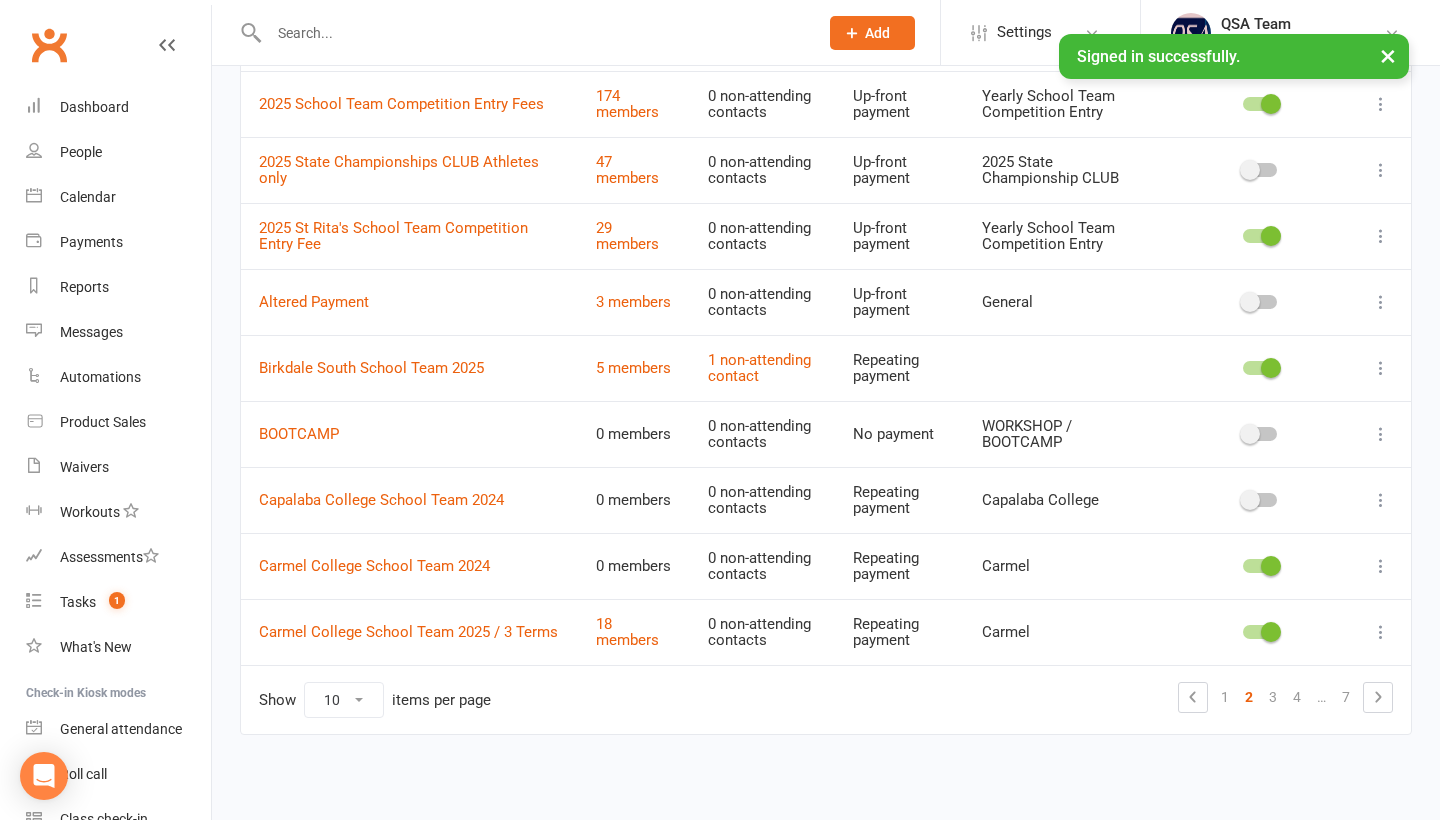scroll, scrollTop: 408, scrollLeft: 0, axis: vertical 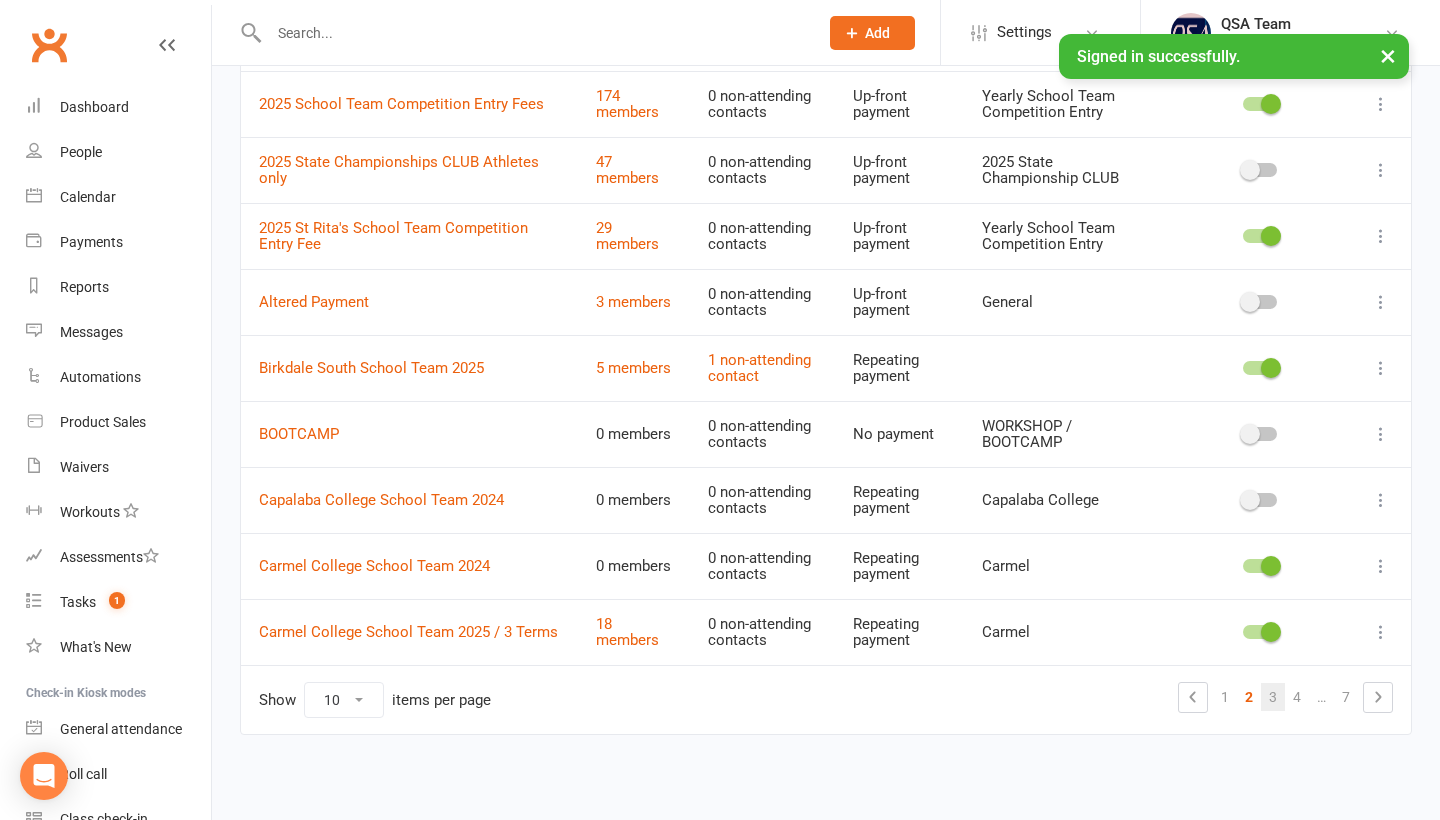click on "3" at bounding box center (1273, 697) 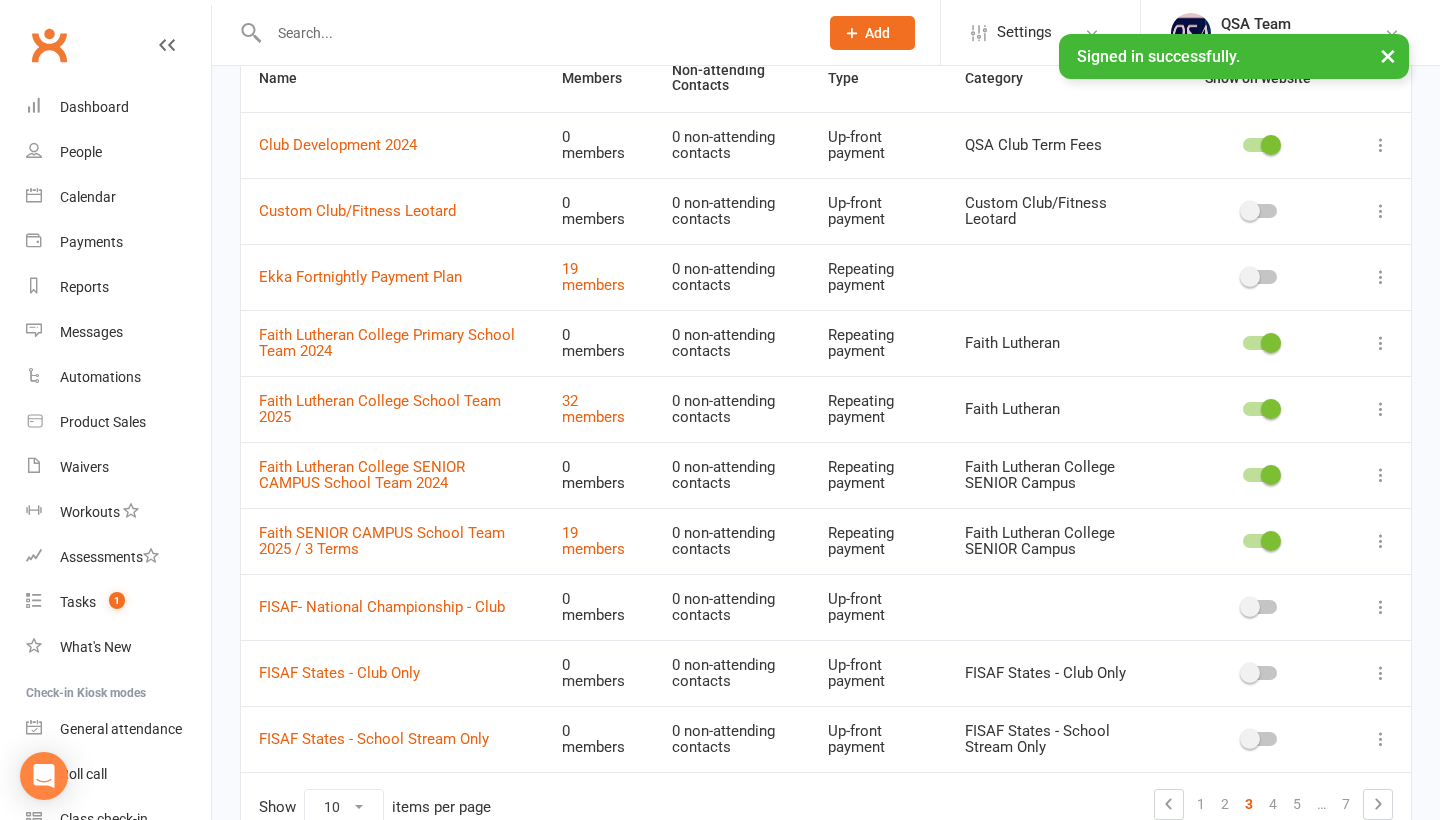 scroll, scrollTop: 172, scrollLeft: 0, axis: vertical 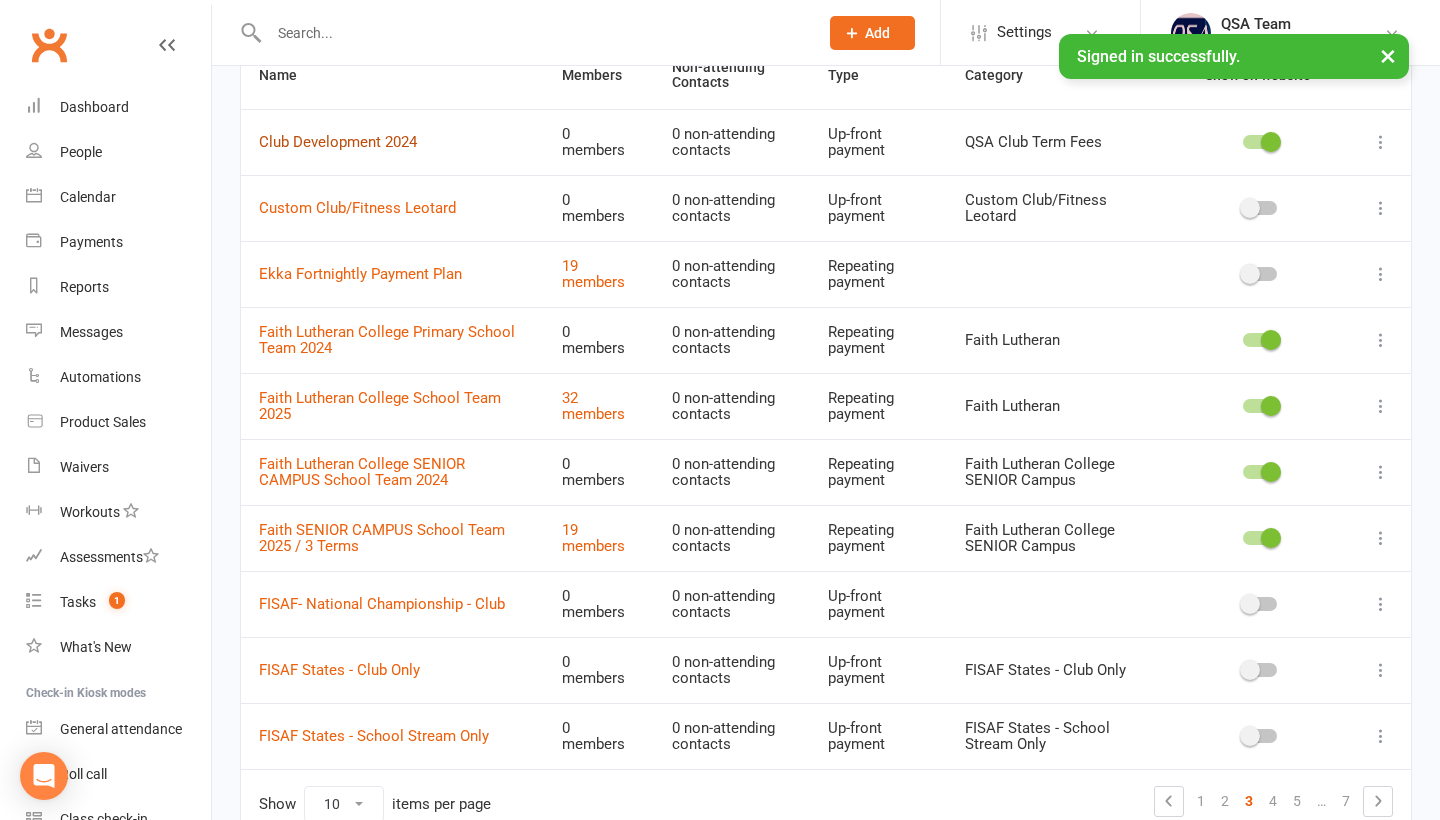 click on "Club Development 2024" at bounding box center [338, 142] 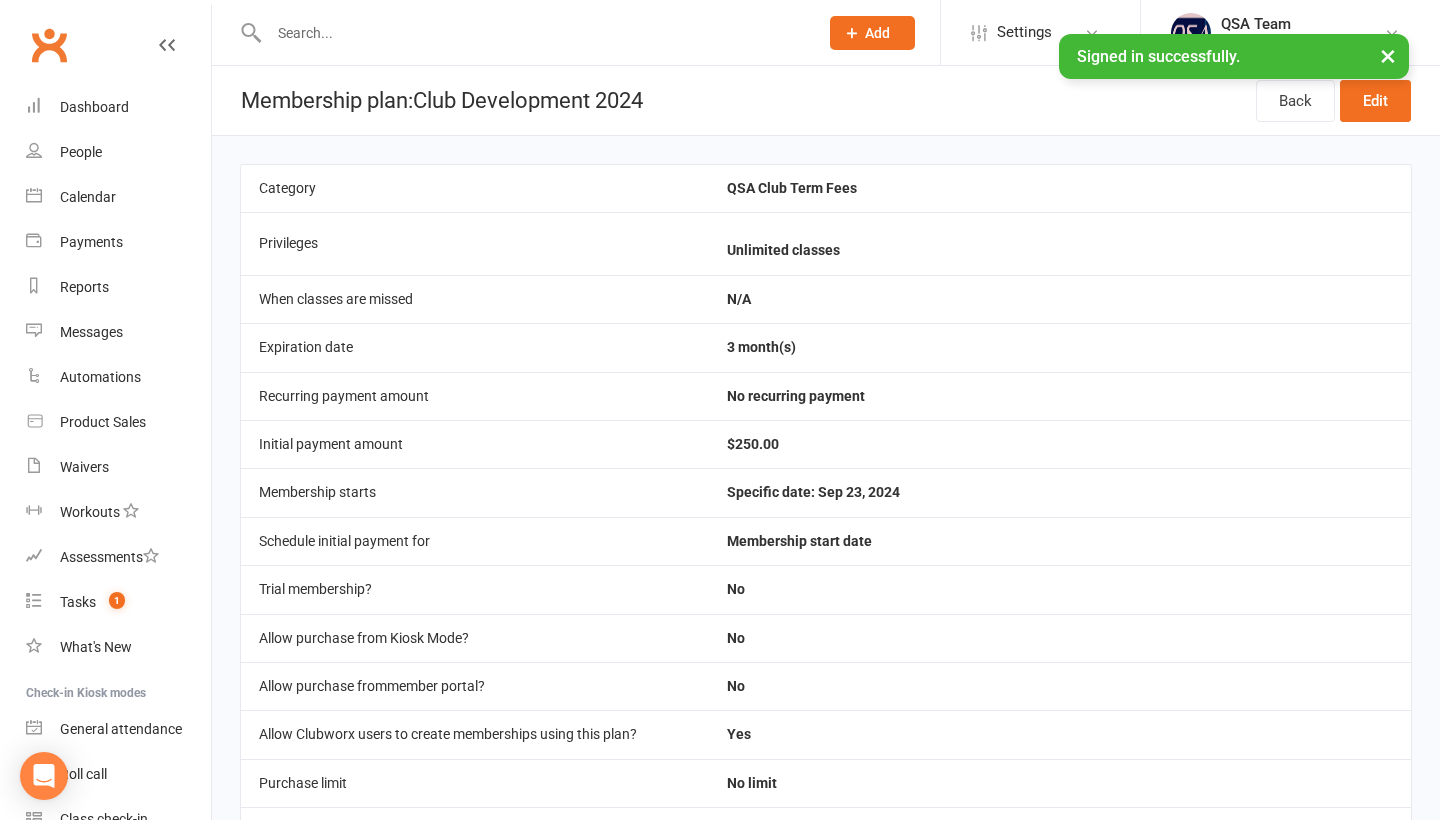scroll, scrollTop: 0, scrollLeft: 0, axis: both 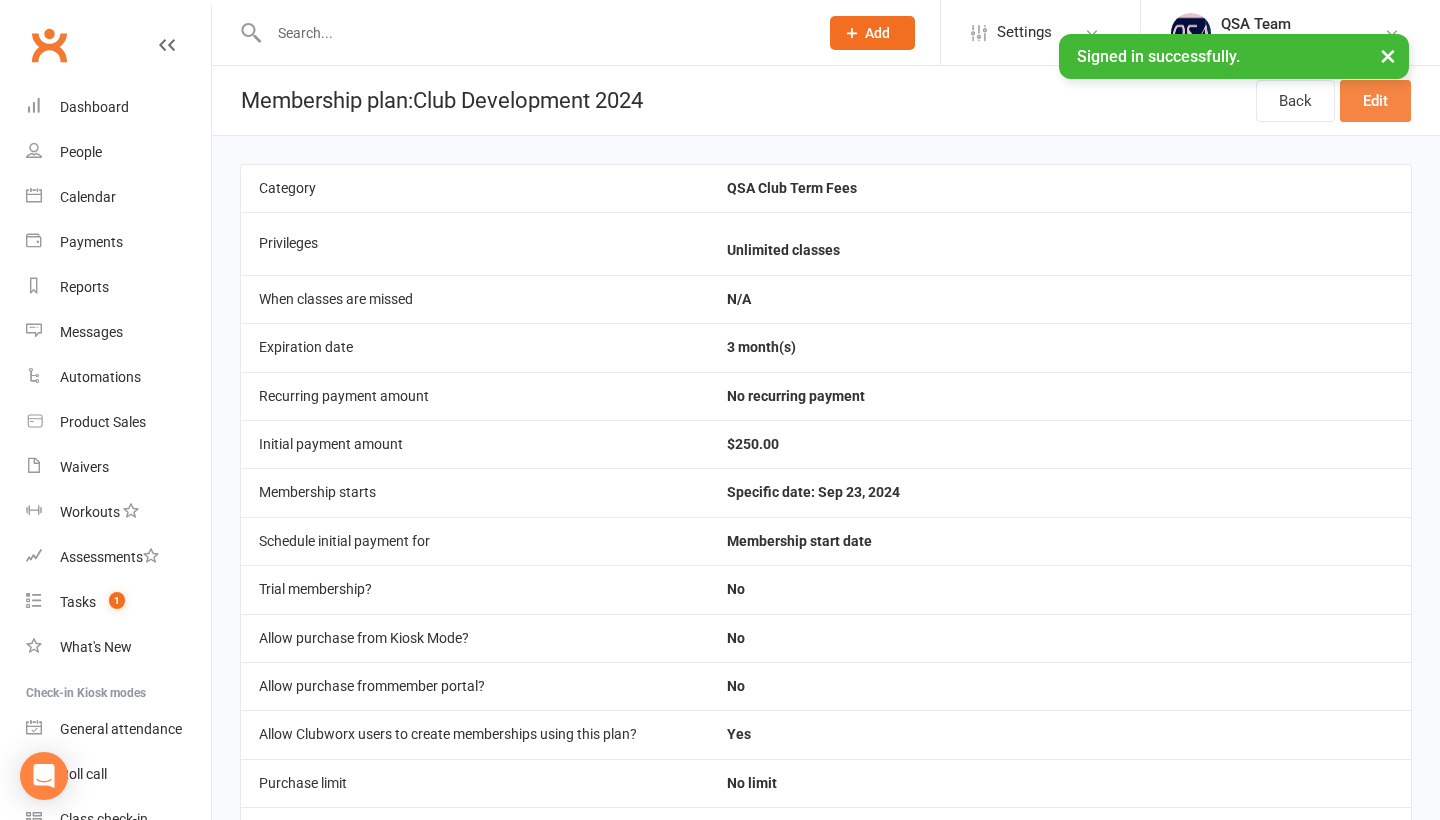 click on "Edit" at bounding box center (1375, 101) 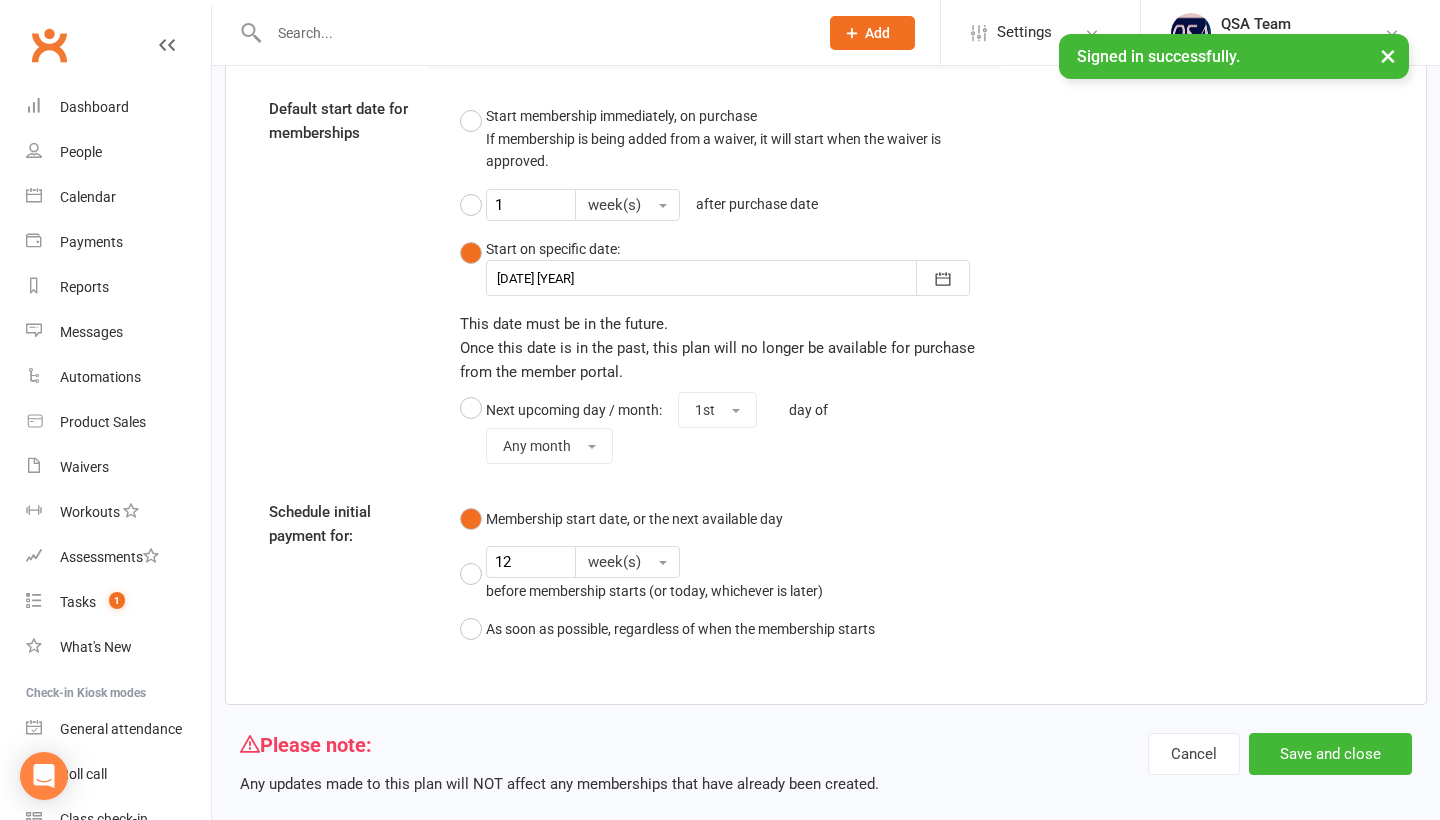 scroll, scrollTop: 1577, scrollLeft: 0, axis: vertical 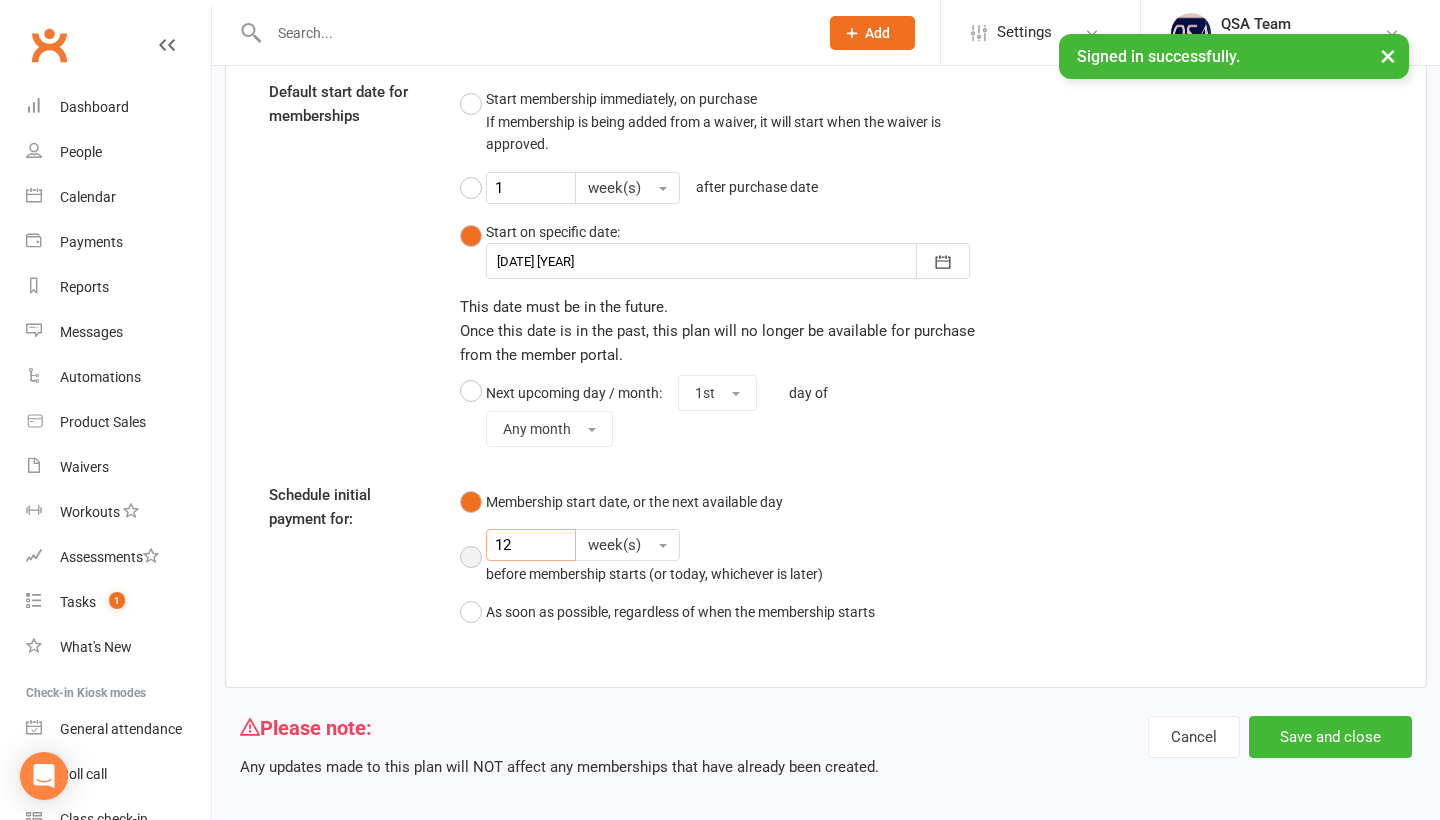 click on "12" at bounding box center [531, 545] 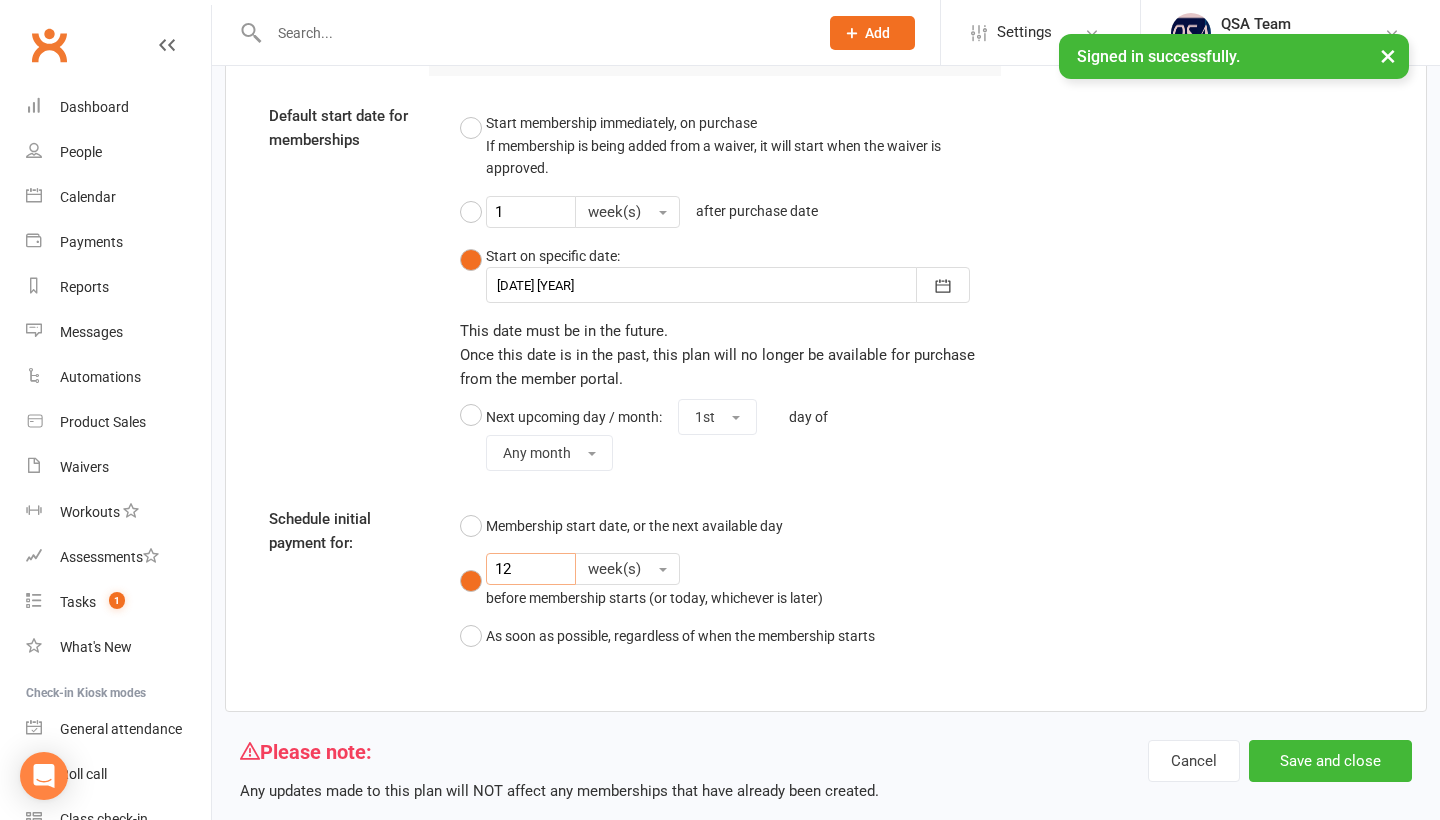 type on "1" 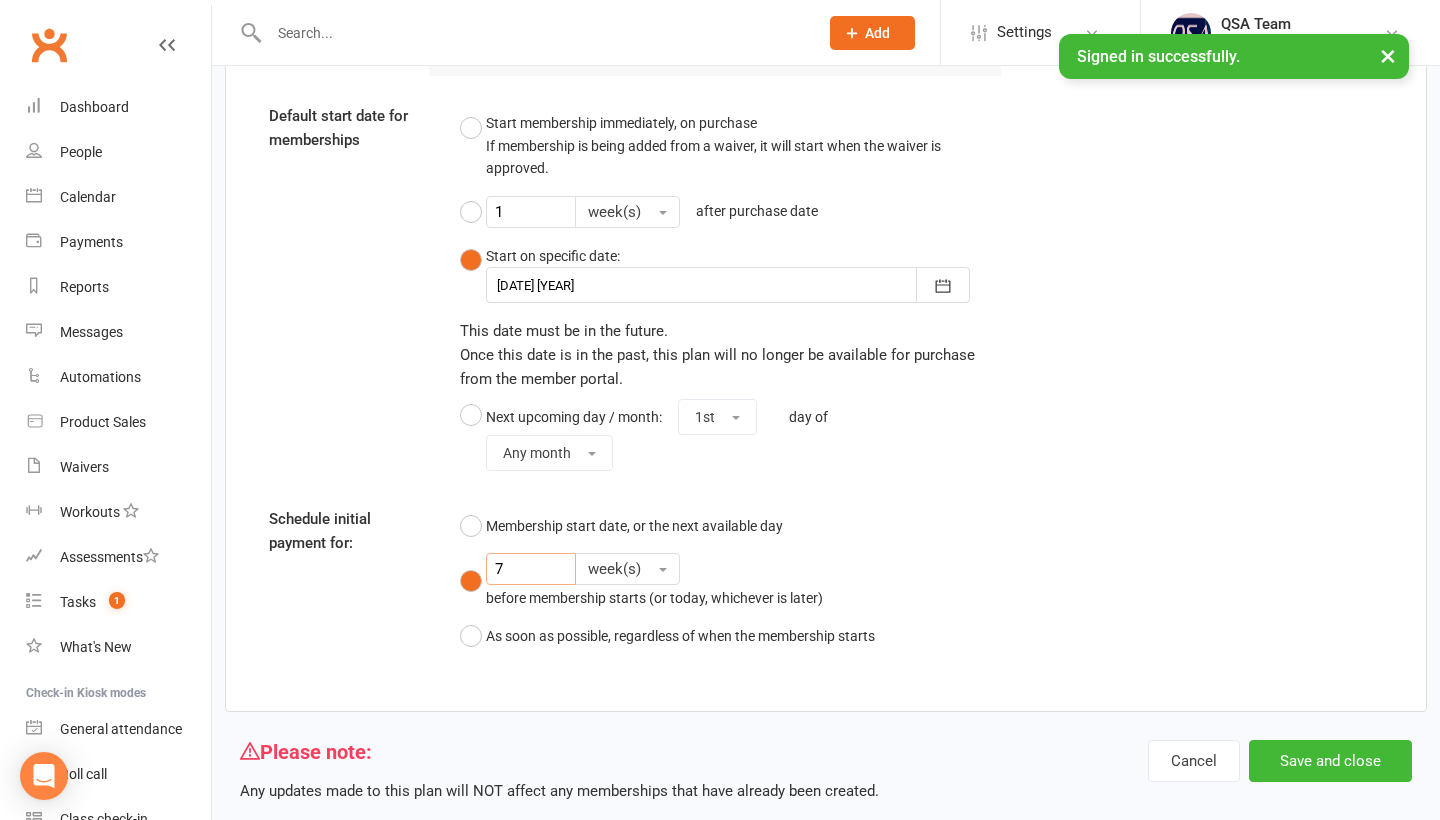 click on "7 weeks before membership starts (or today, whichever is later)" at bounding box center (731, 580) 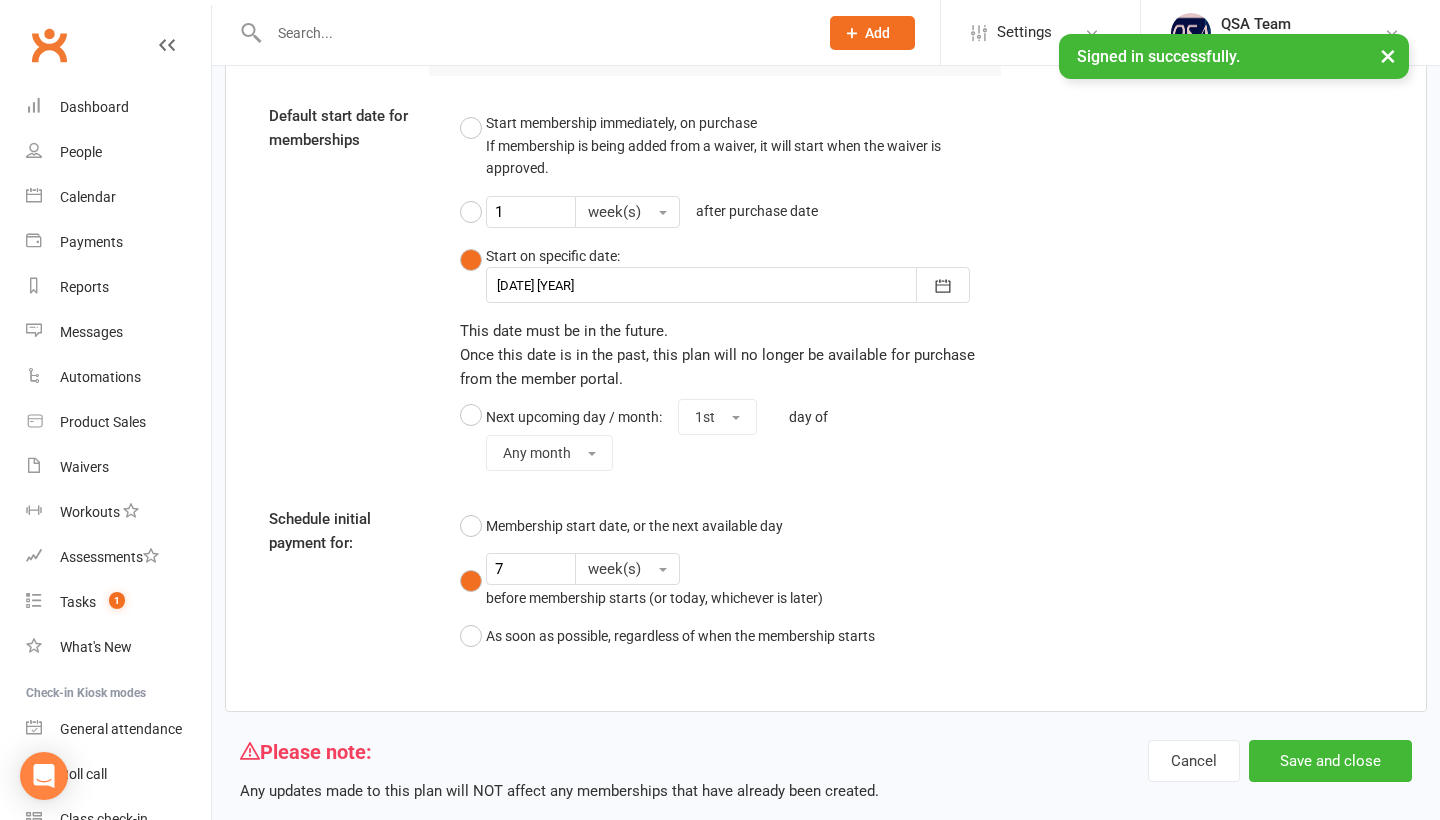 click on "Membership start date, or the next available day 7 week(s) before membership starts (or today, whichever is later) As soon as possible, regardless of when the membership starts" at bounding box center [731, 581] 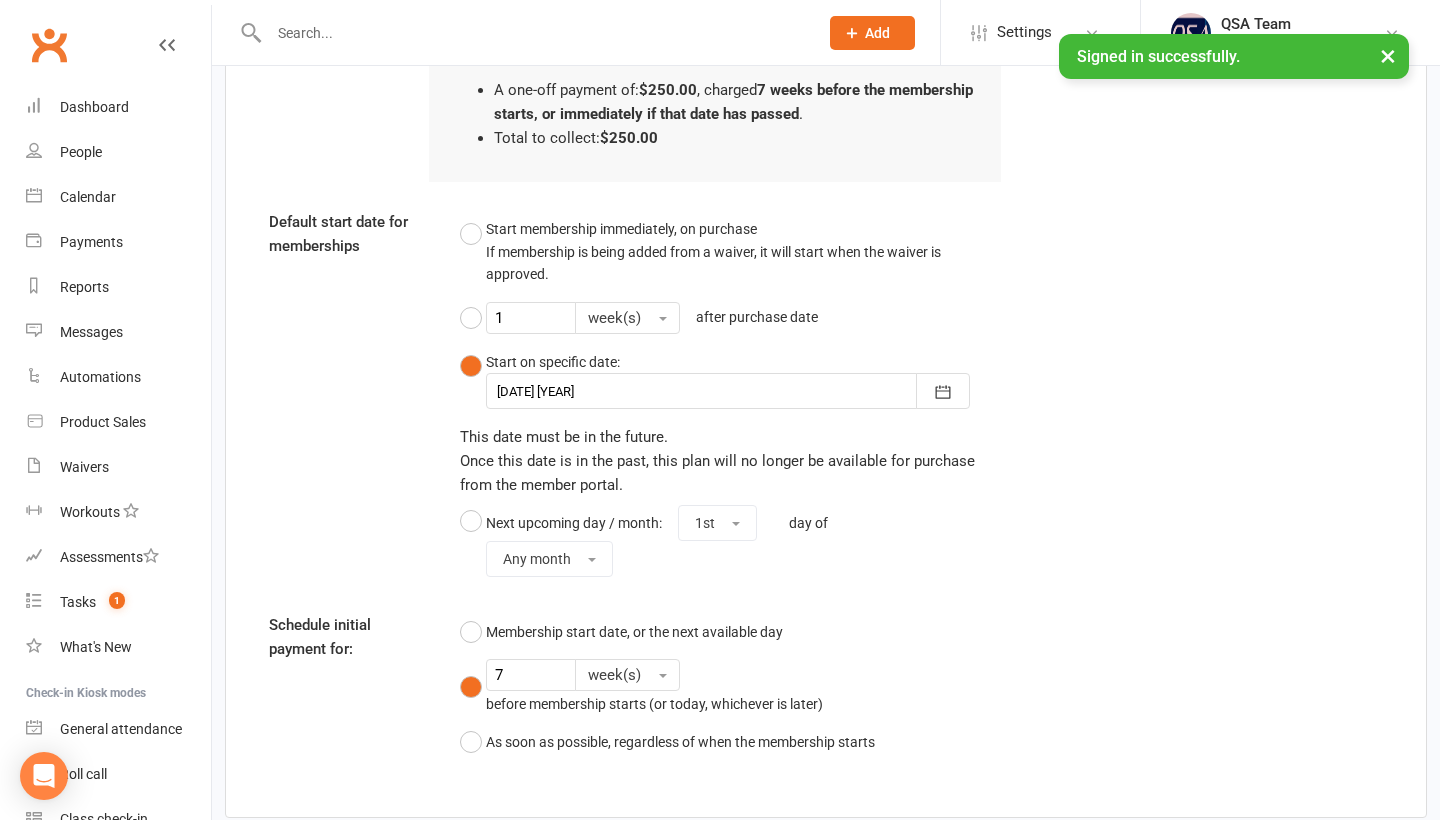 click on "Start membership immediately, on purchase If membership is being added from a waiver, it will start when the waiver is approved. 1 weeks after purchase date Start on specific date: 23 Sep 2024 September 2024 Sun Mon Tue Wed Thu Fri Sat 36 01 02 03 04 05 06 07 37 08 09 10 11 12 13 14 38 15 16 17 18 19 20 21 39 22 23 24 25 26 27 28" at bounding box center (731, 397) 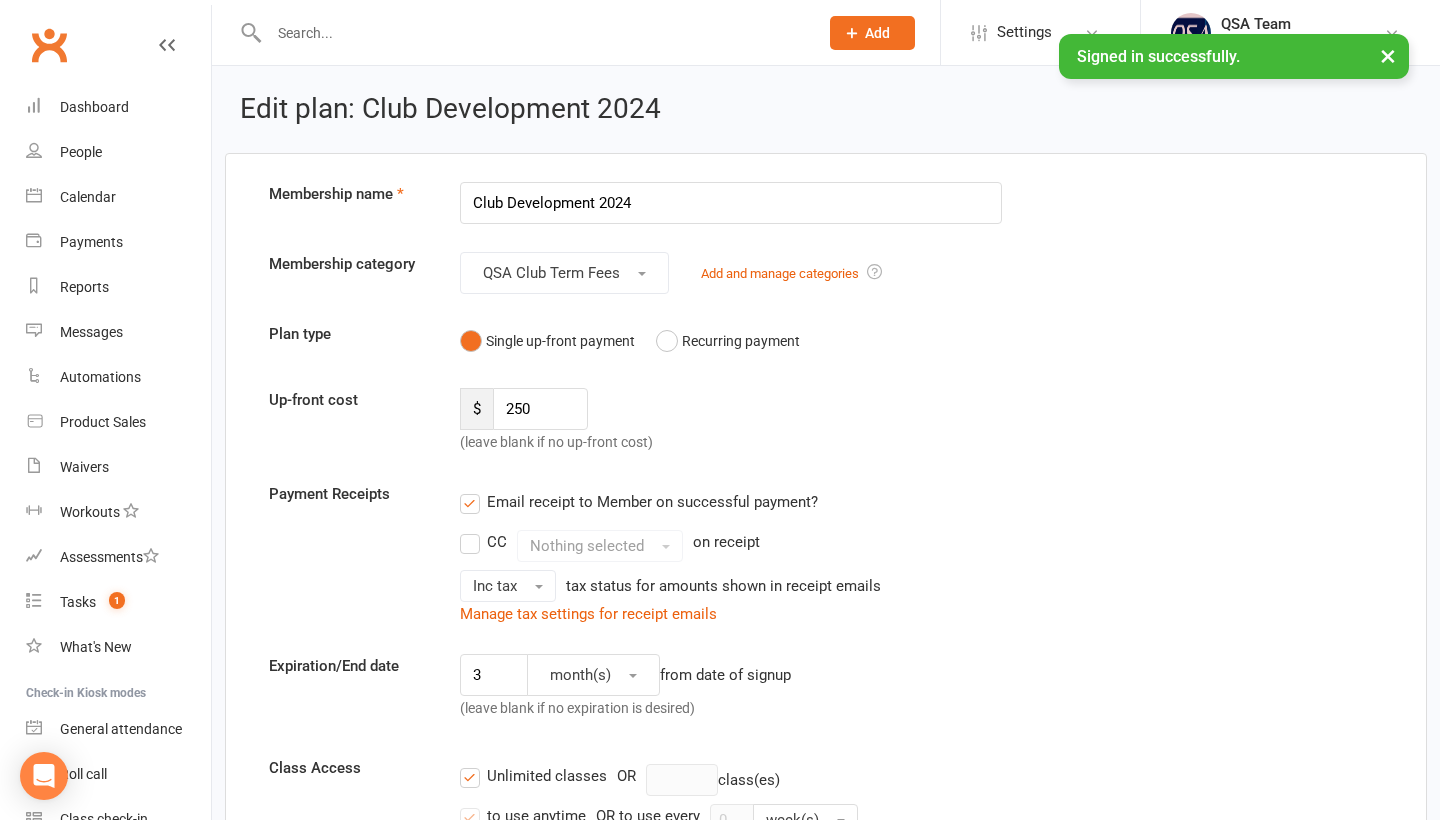 scroll, scrollTop: 0, scrollLeft: 0, axis: both 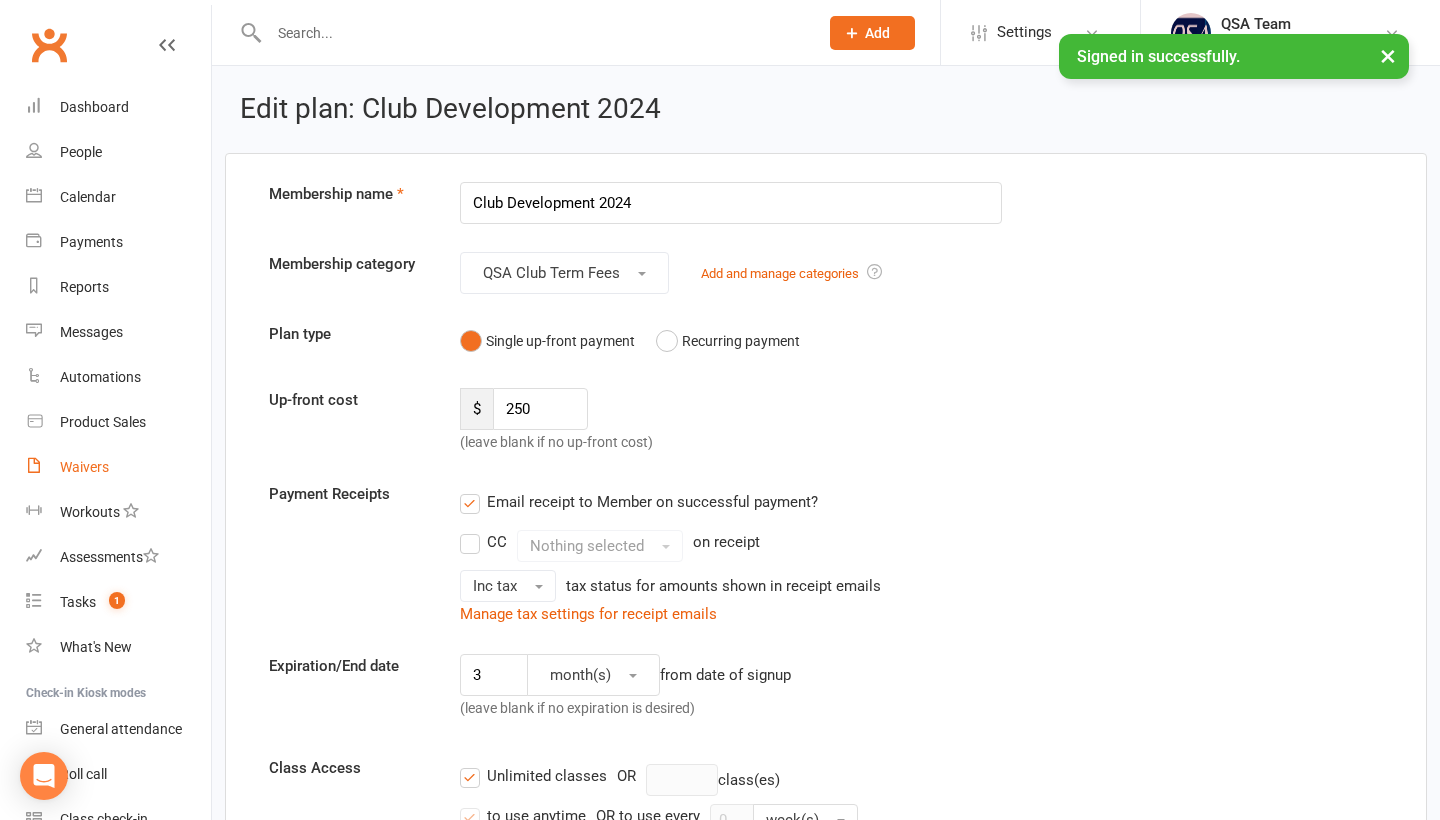 click on "Waivers" at bounding box center [84, 467] 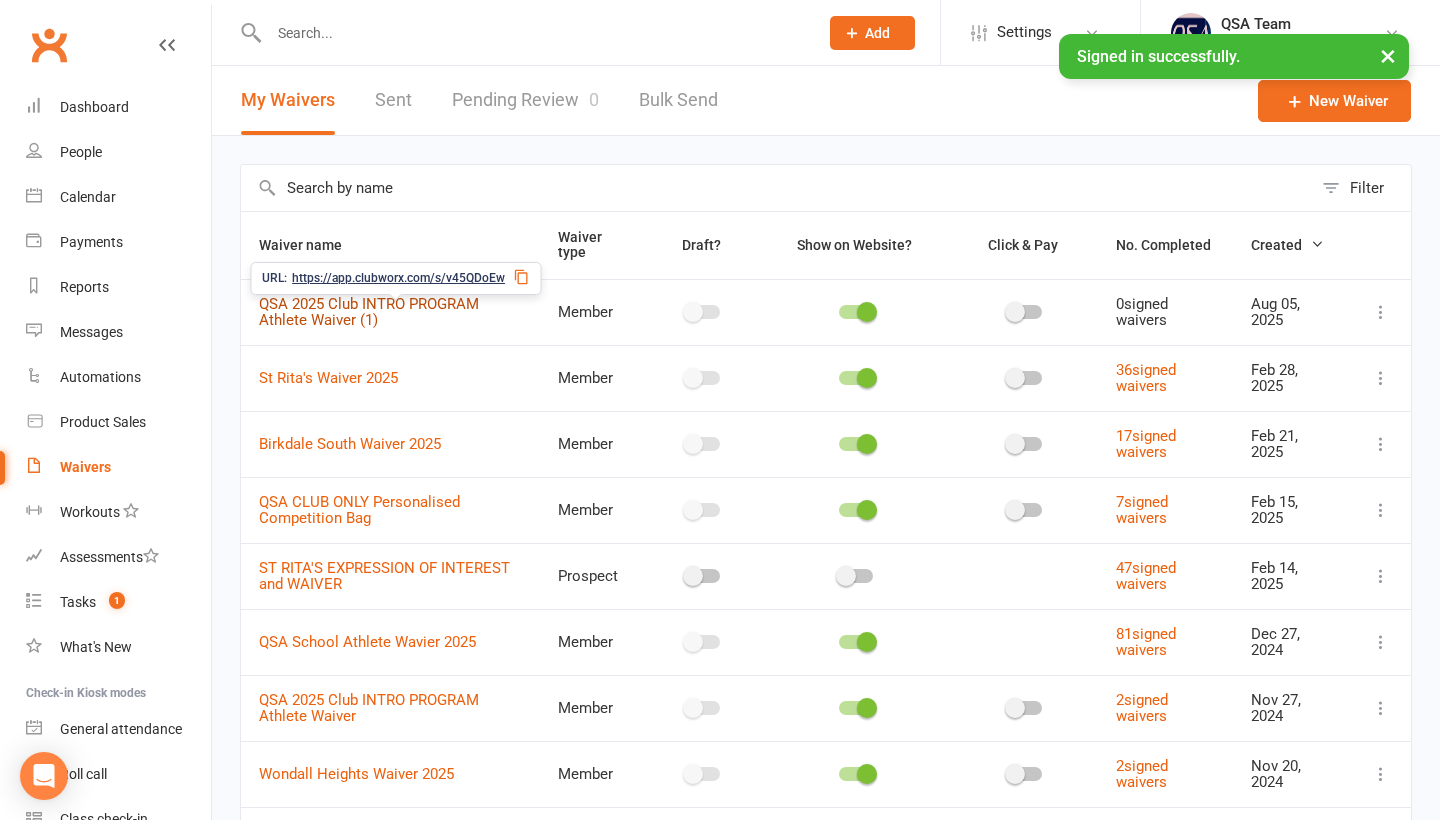 click on "QSA 2025 Club INTRO PROGRAM Athlete Waiver (1)" at bounding box center (369, 312) 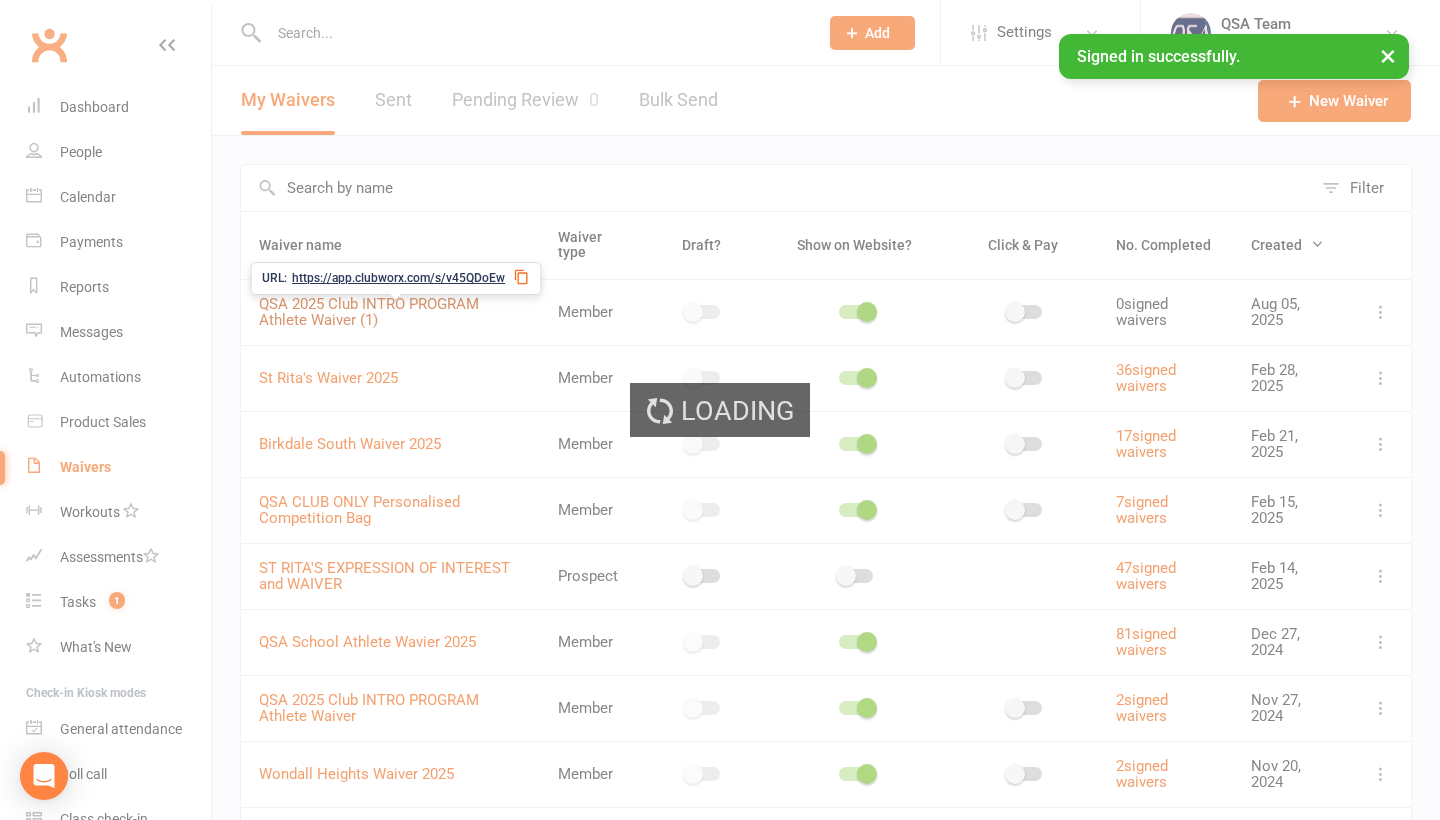 select on "applies_to_all_signees" 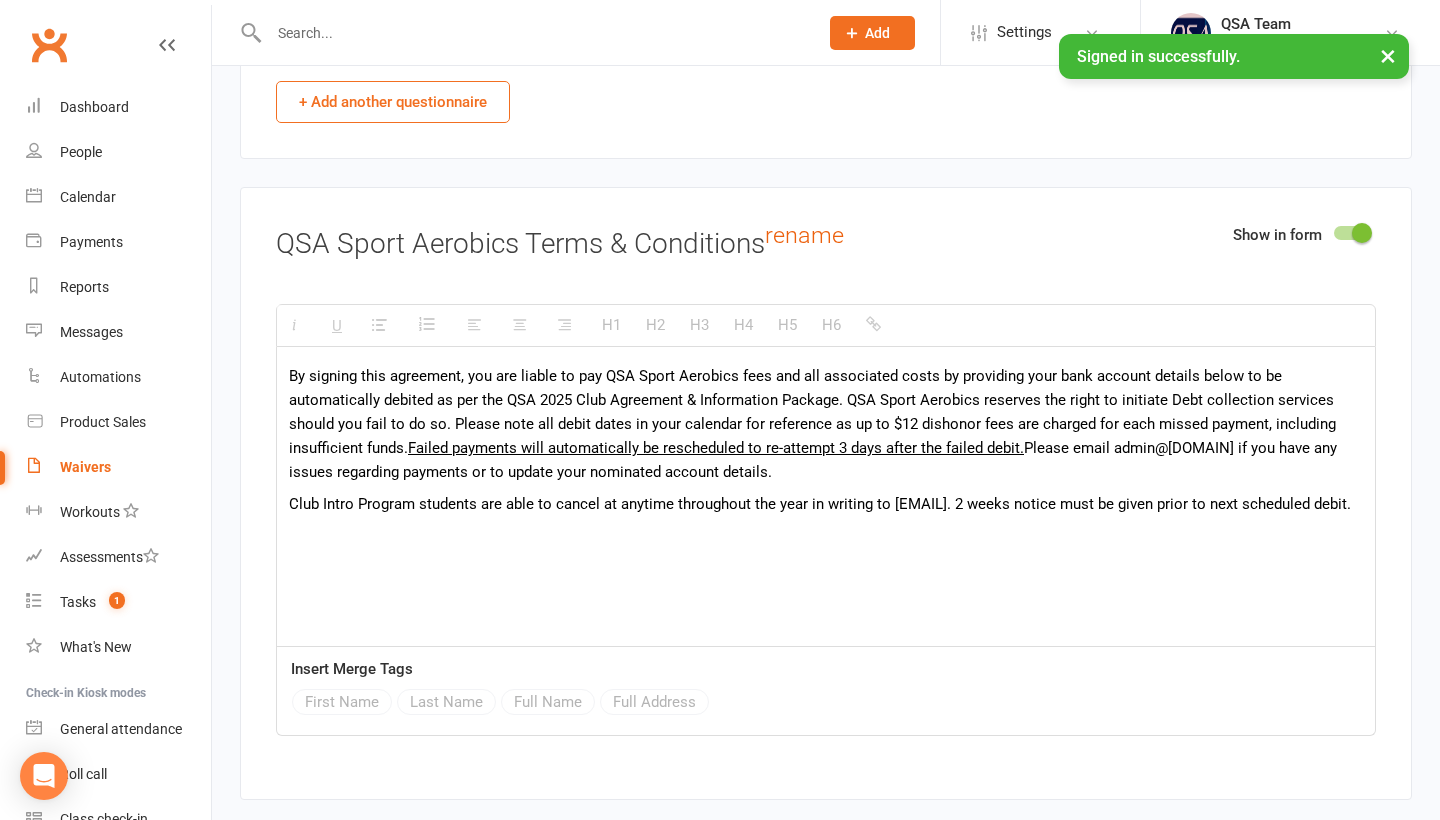 scroll, scrollTop: 3697, scrollLeft: 0, axis: vertical 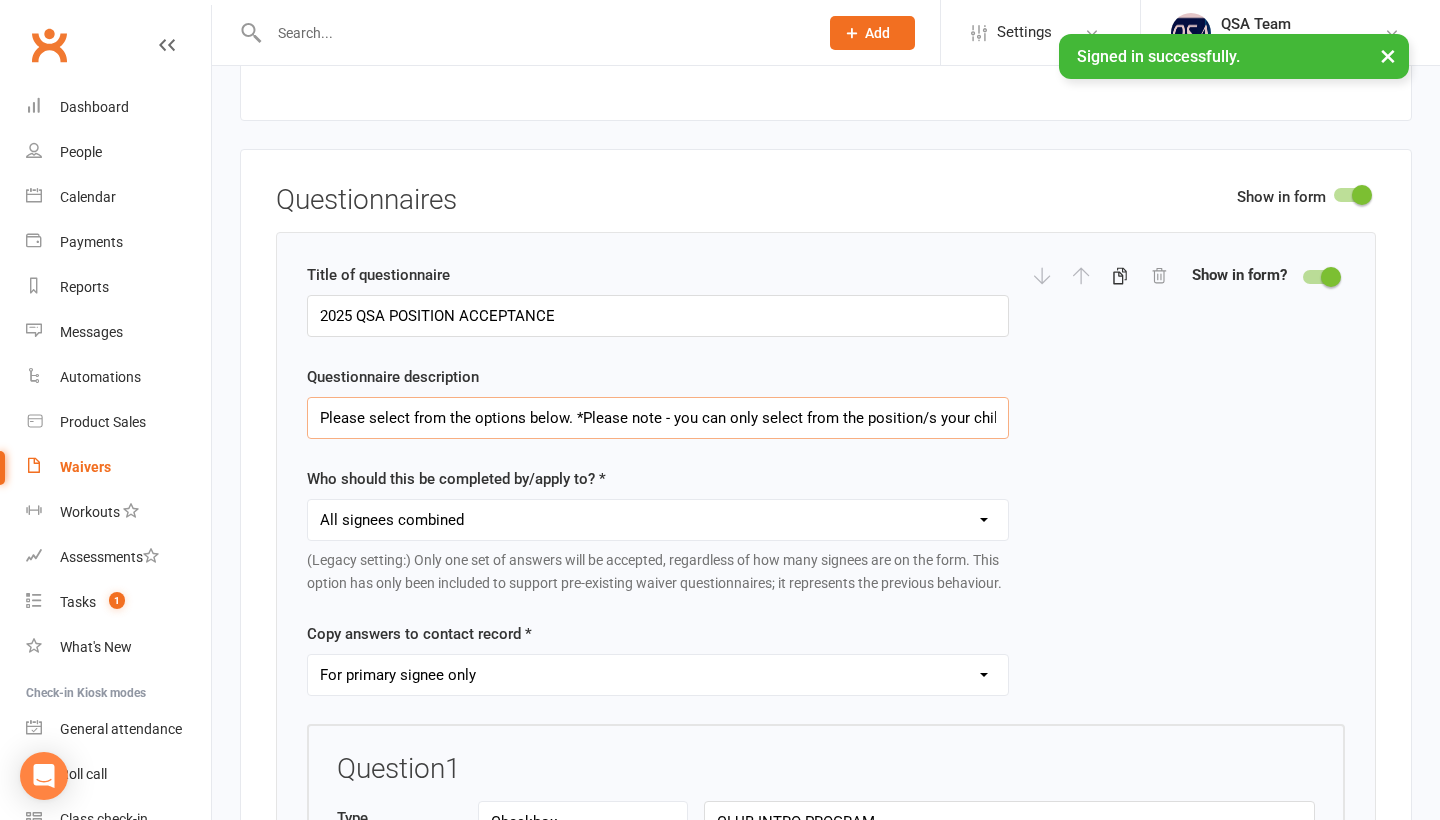 click on "Please select from the options below. *Please note - you can only select from the position/s your child was offered by QSA Sport Aerobics via their letter of offer." at bounding box center [658, 418] 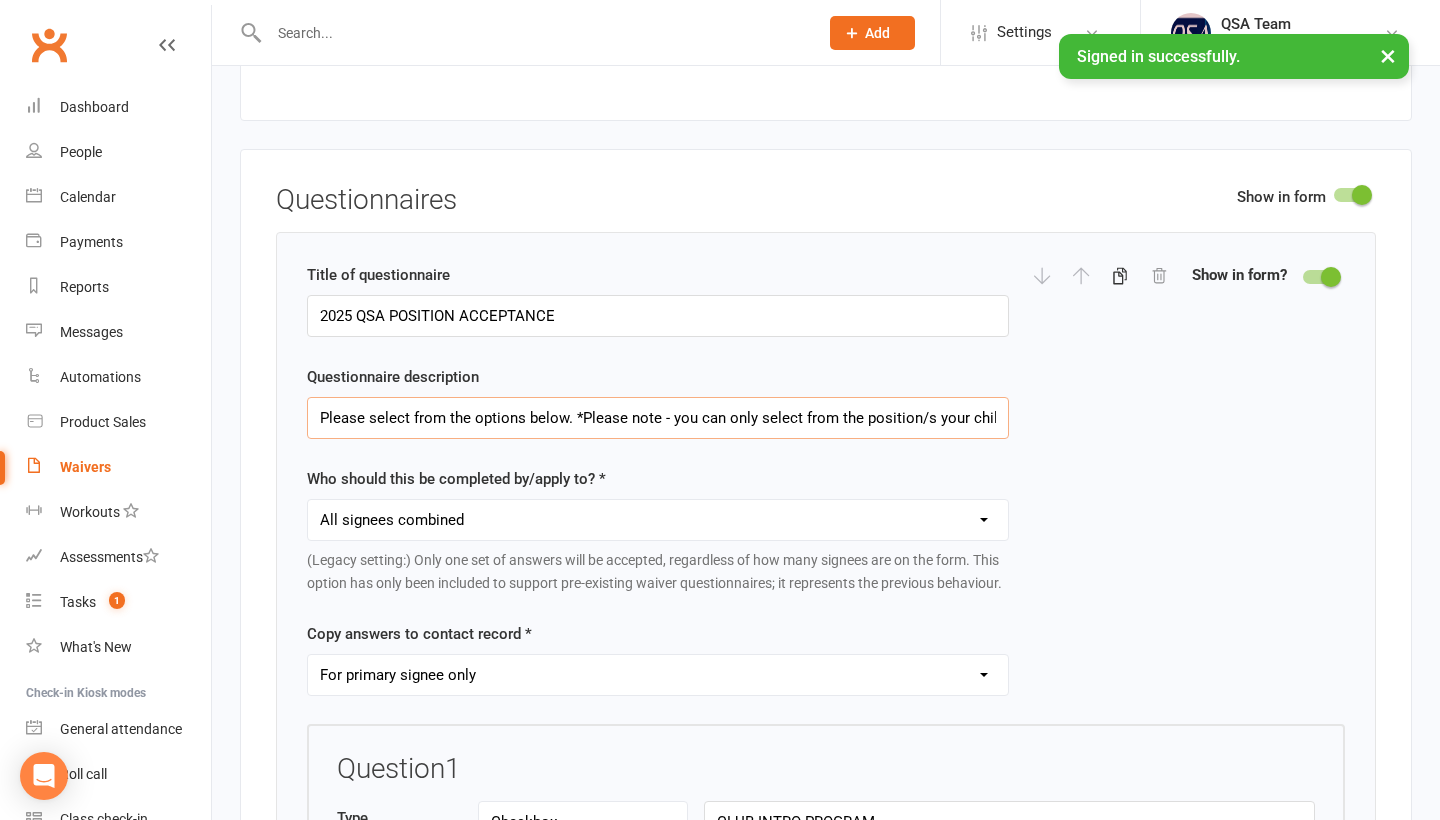 click on "Please select from the options below. *Please note - you can only select from the position/s your child was offered by QSA Sport Aerobics via their letter of offer." at bounding box center [658, 418] 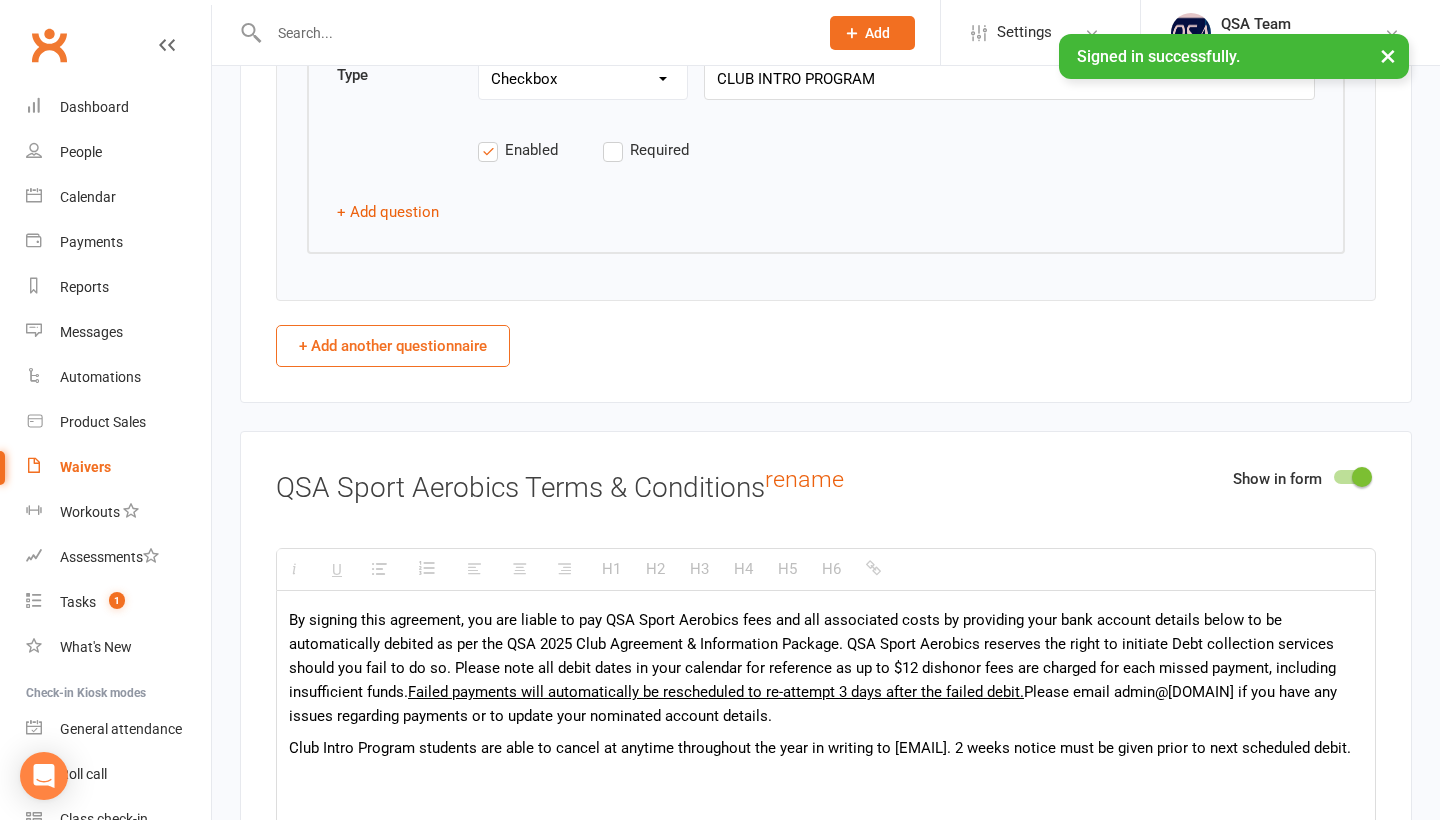 scroll, scrollTop: 3624, scrollLeft: 0, axis: vertical 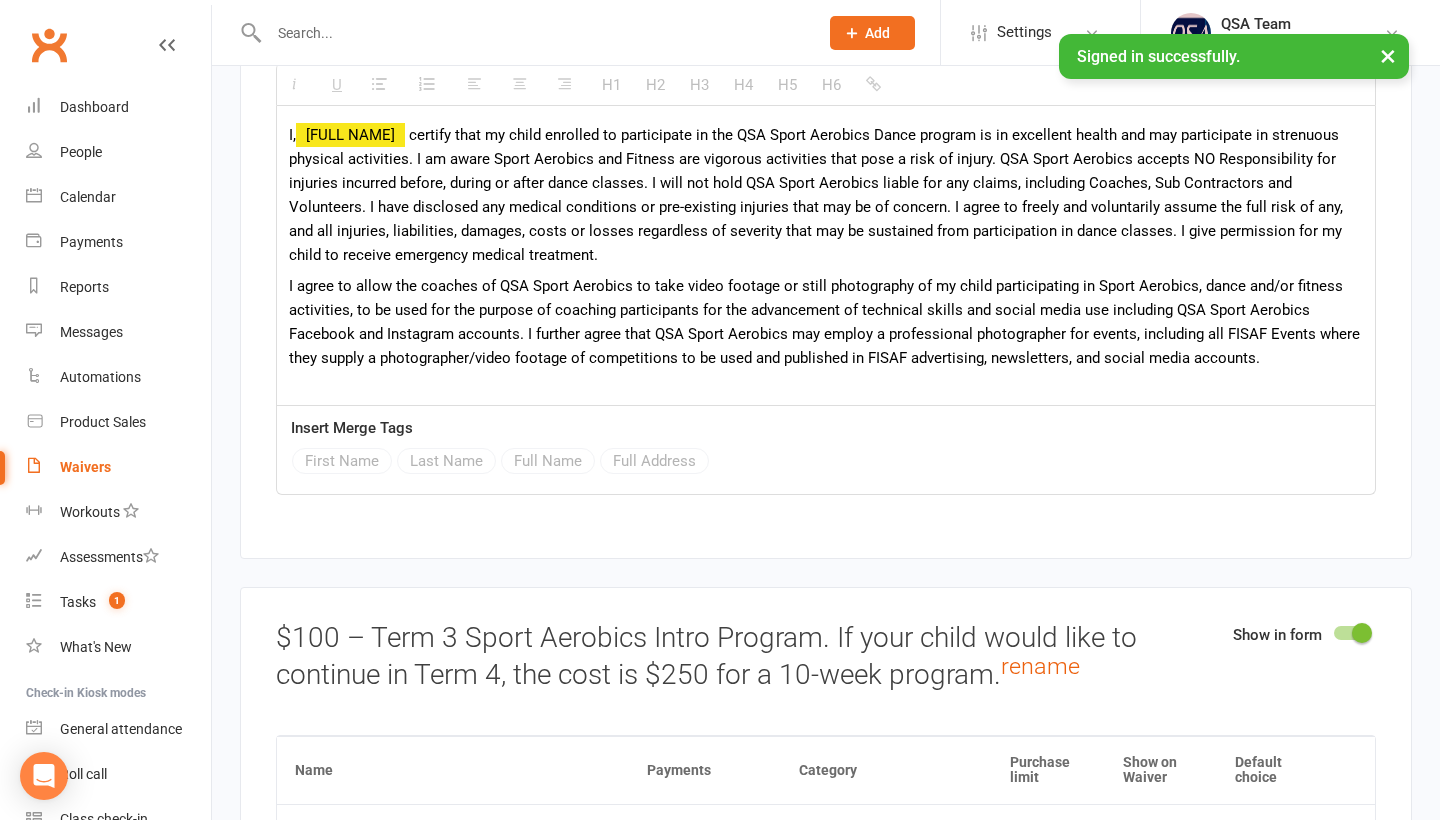 click on "I agree to allow the coaches of QSA Sport Aerobics to take video footage or still photography of my child participating in Sport Aerobics, dance and/or fitness activities, to be used for the purpose of coaching participants for the advancement of technical skills and social media use including QSA Sport Aerobics Facebook and Instagram accounts. I further agree that QSA Sport Aerobics may employ a professional photographer for events, including all FISAF Events where they supply a photographer/video footage of competitions to be used and published in FISAF advertising, newsletters, and social media accounts." at bounding box center [826, 322] 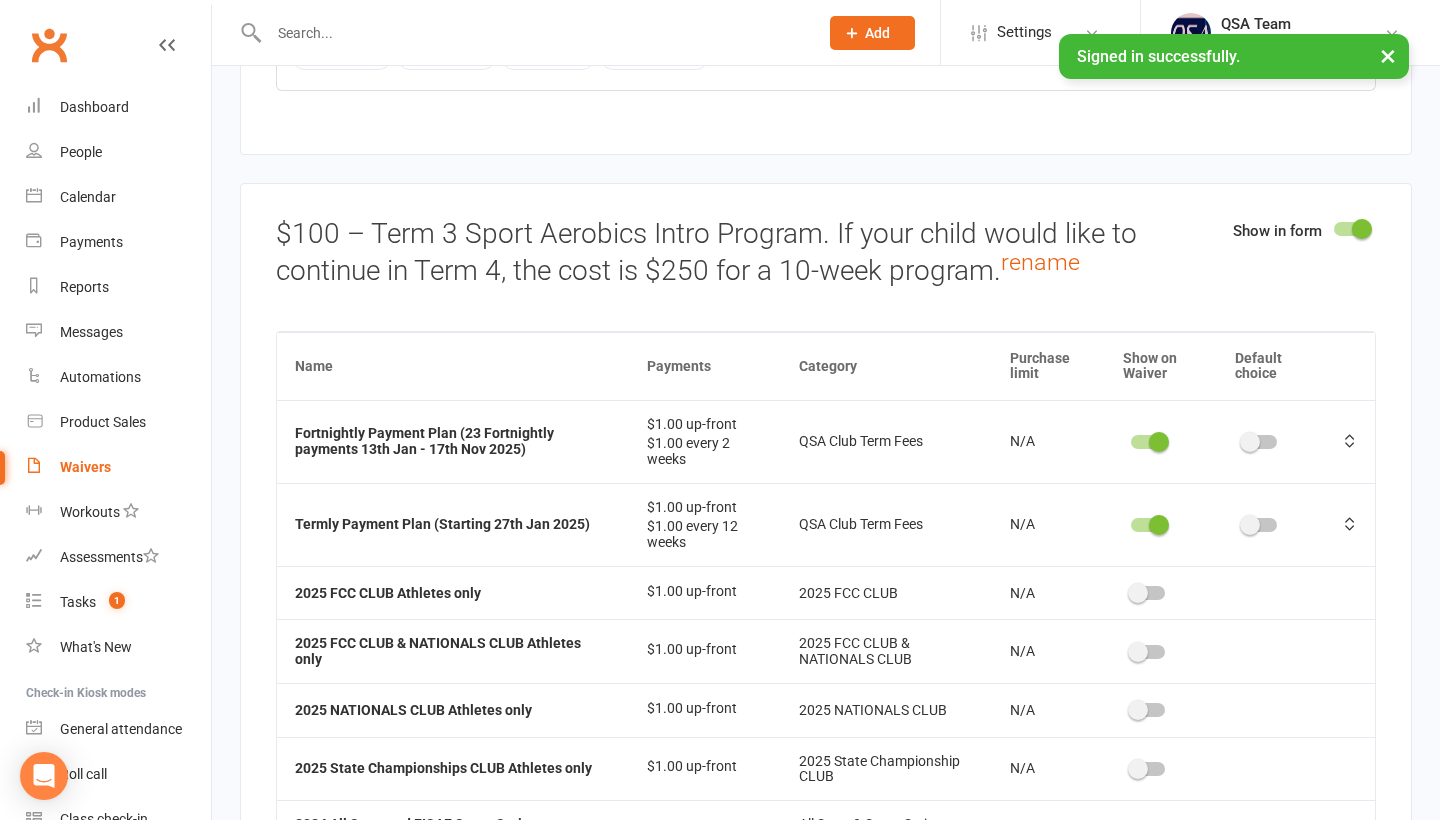 scroll, scrollTop: 4941, scrollLeft: 0, axis: vertical 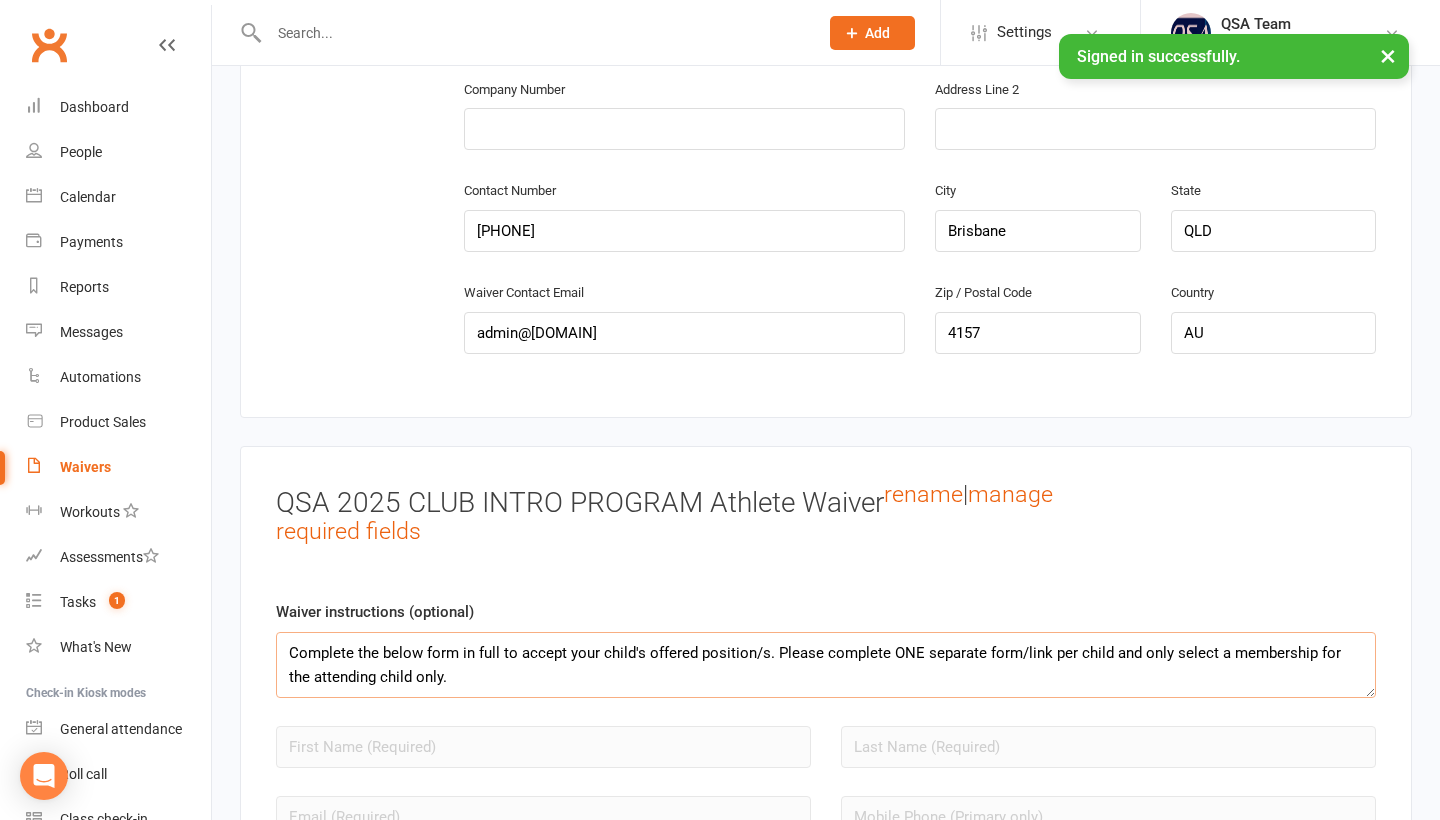 click on "Complete the below form in full to accept your child's offered position/s. Please complete ONE separate form/link per child and only select a membership for the attending child only." at bounding box center [826, 665] 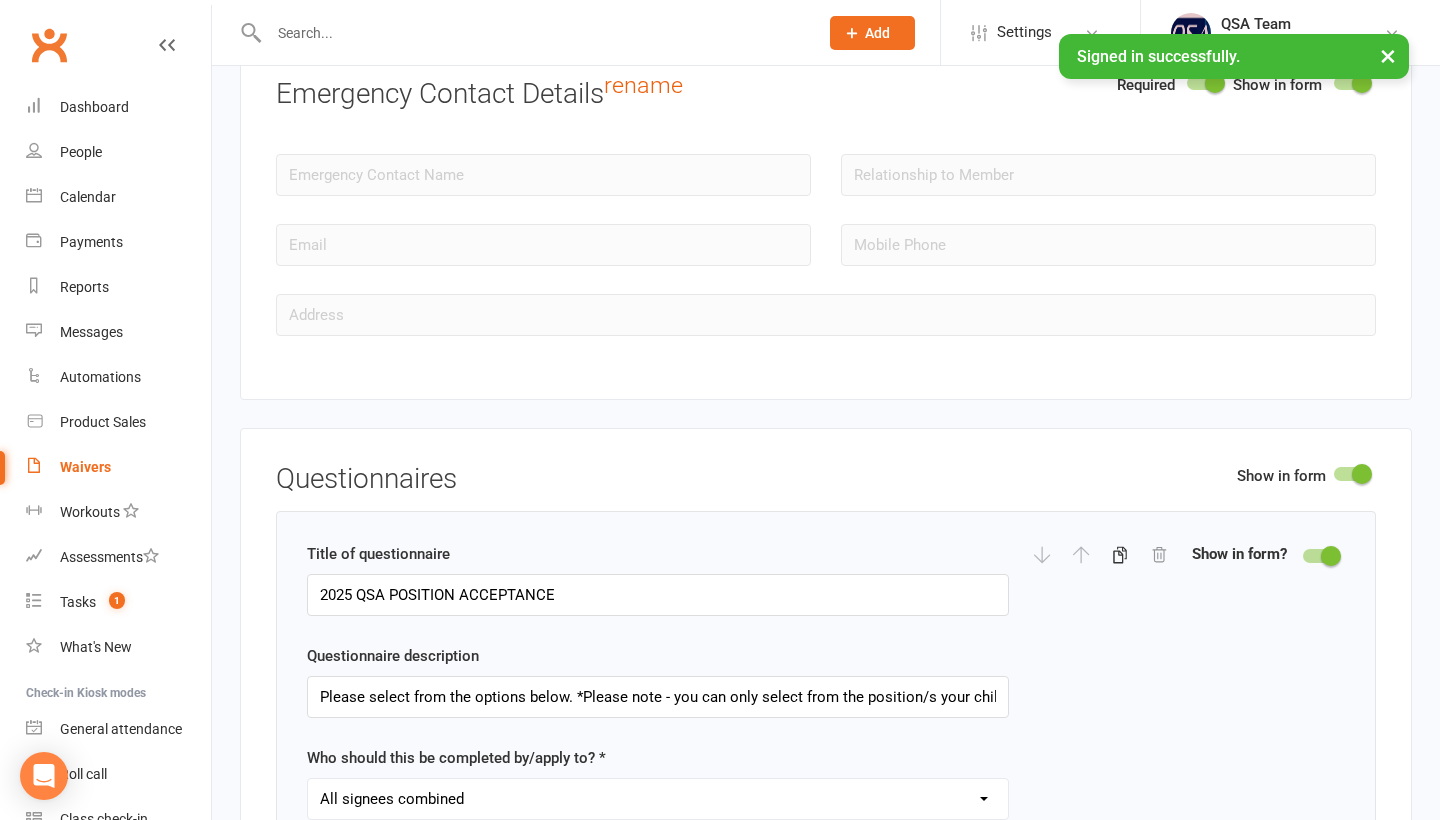 scroll, scrollTop: 2386, scrollLeft: 0, axis: vertical 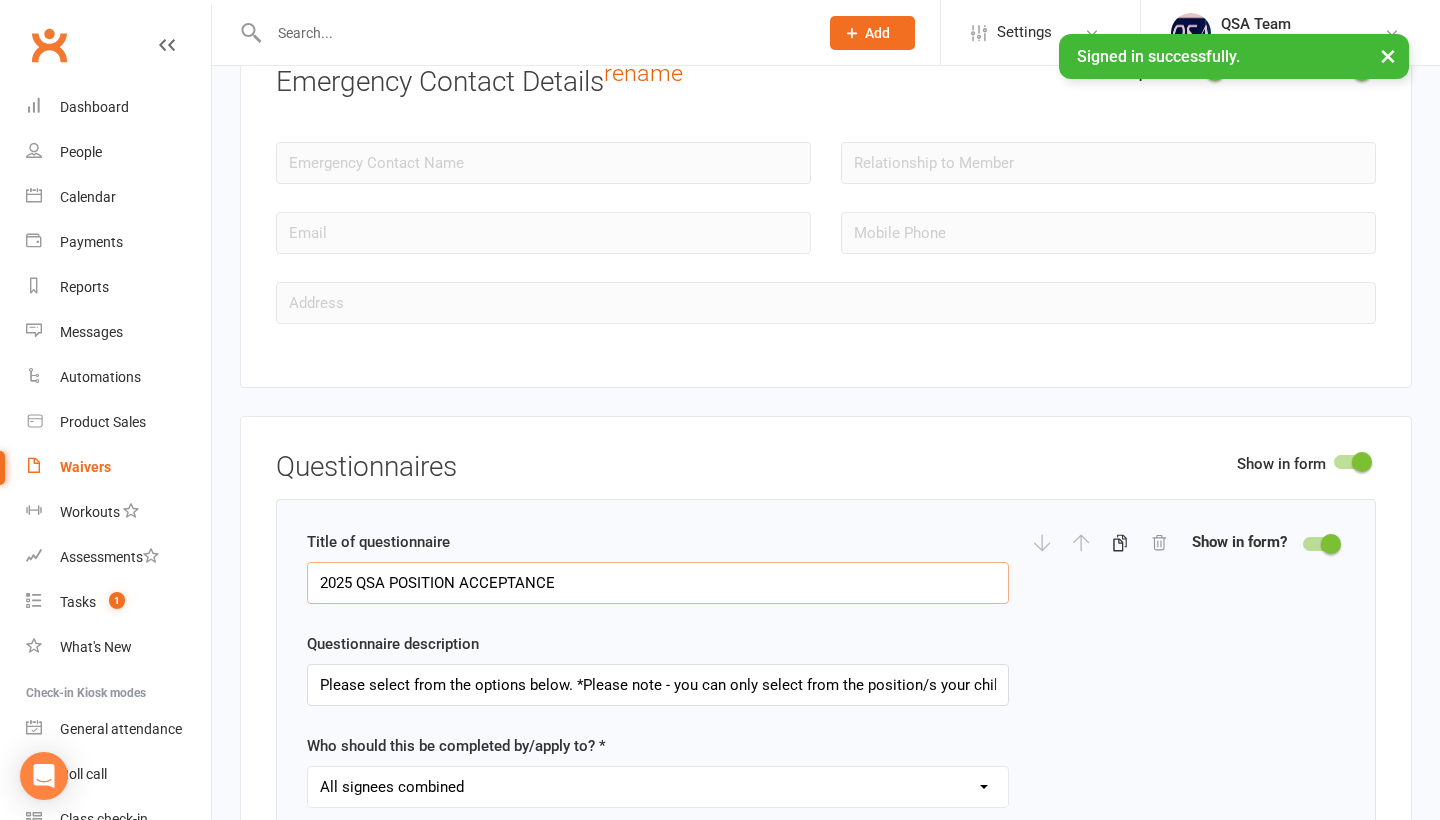 click on "2025 QSA POSITION ACCEPTANCE" at bounding box center (658, 583) 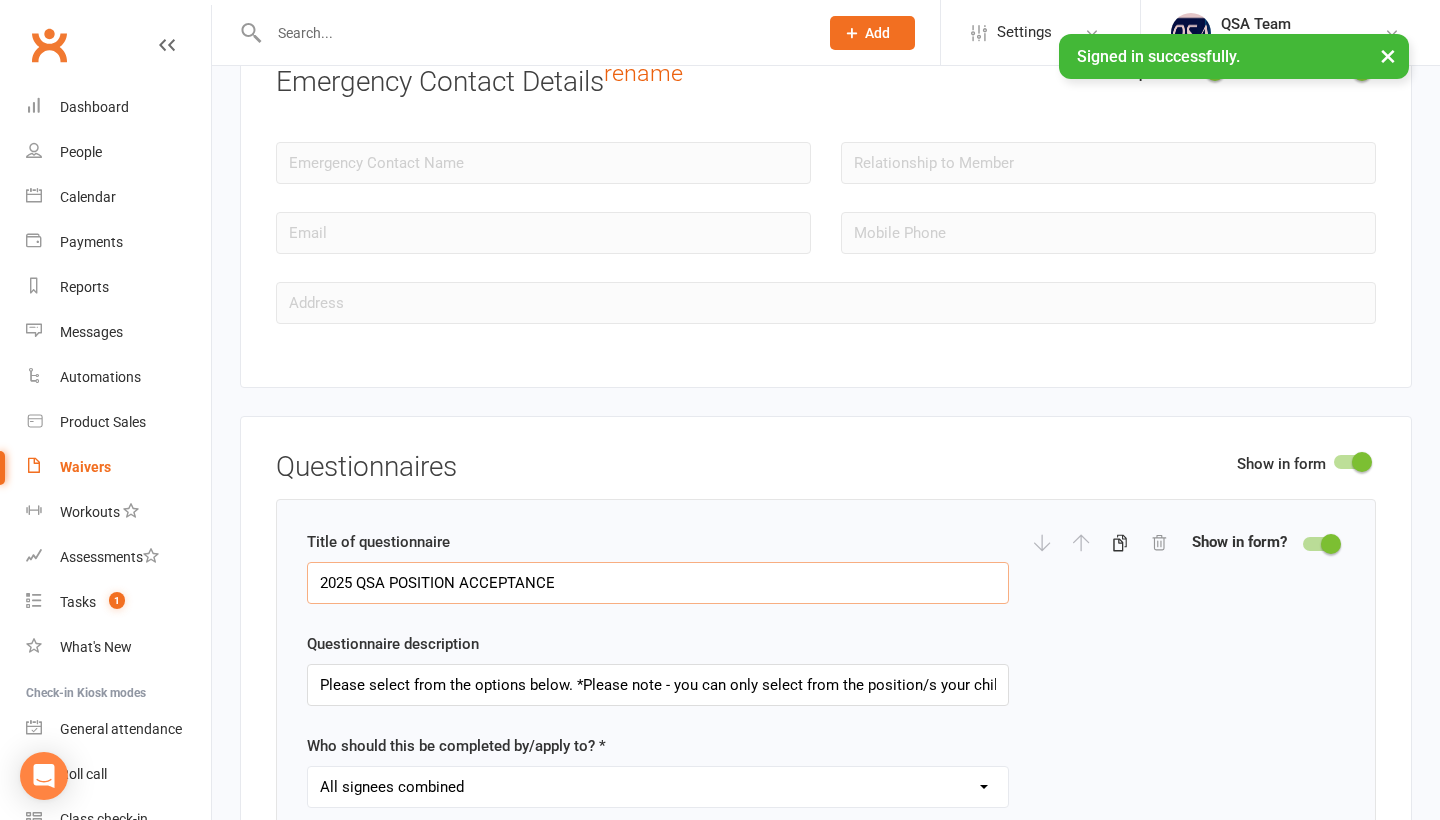 type on "2025 QSA POSITION ACCEPTANCE" 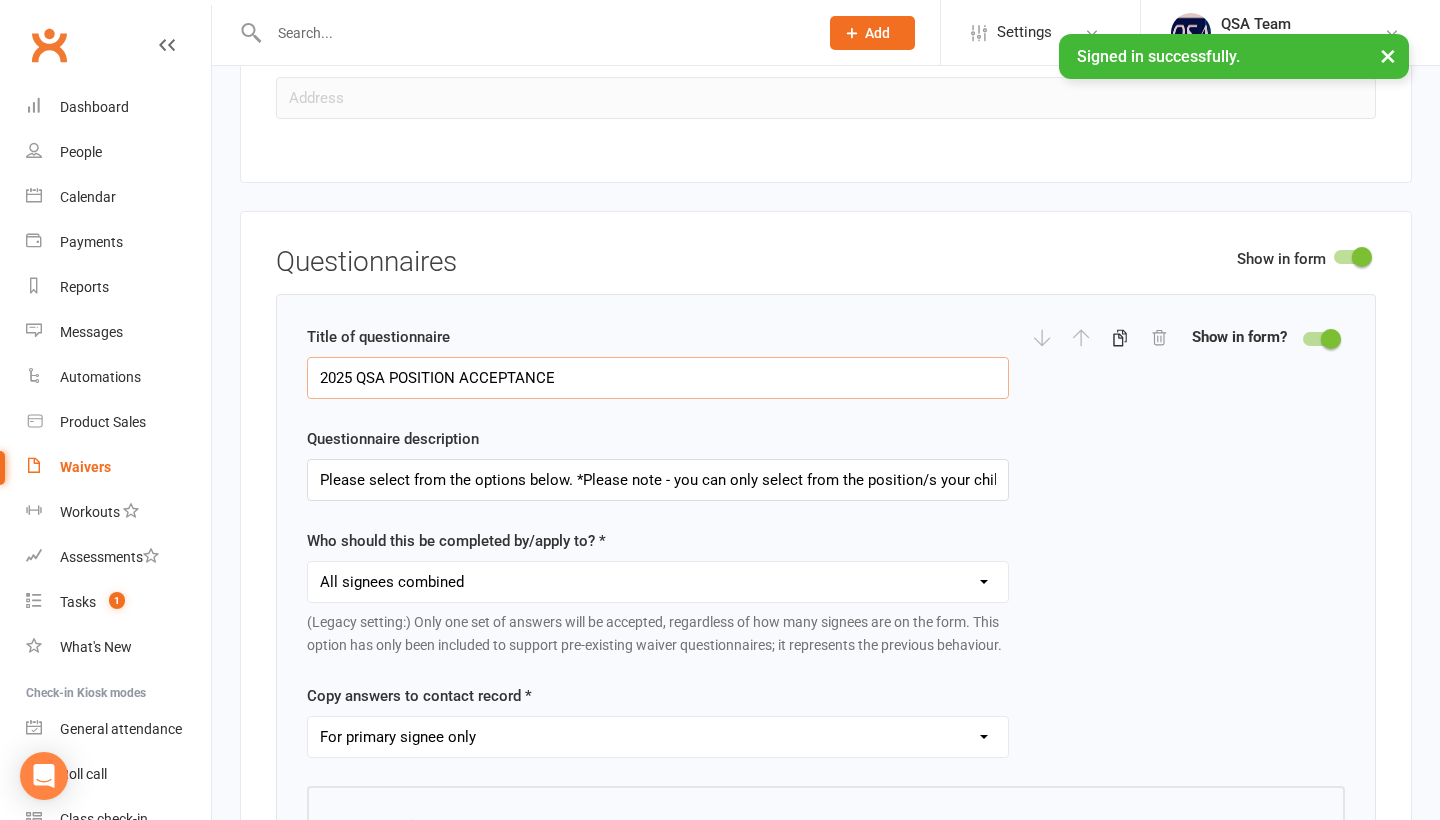 scroll, scrollTop: 2533, scrollLeft: 0, axis: vertical 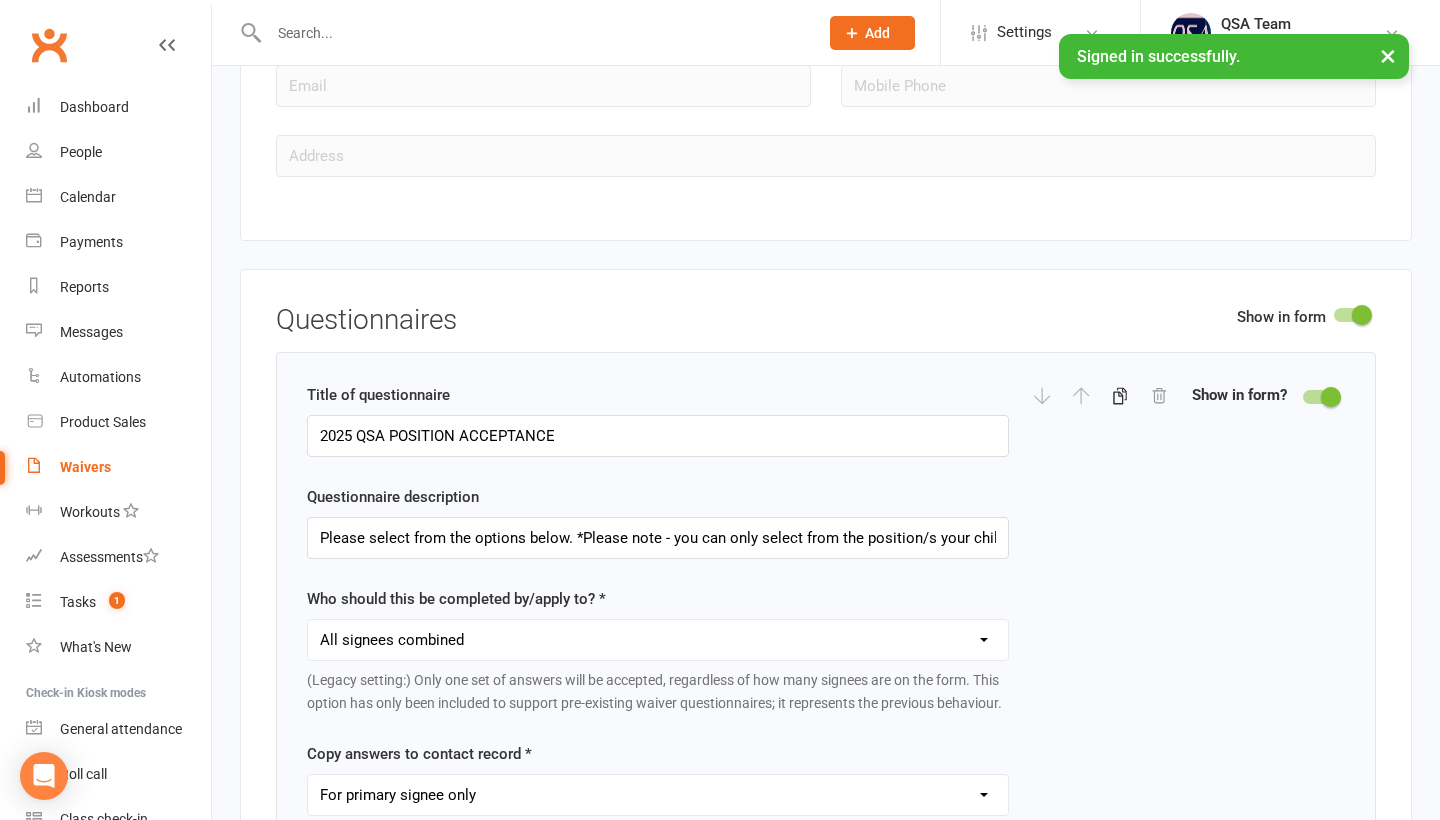 click at bounding box center (1351, 315) 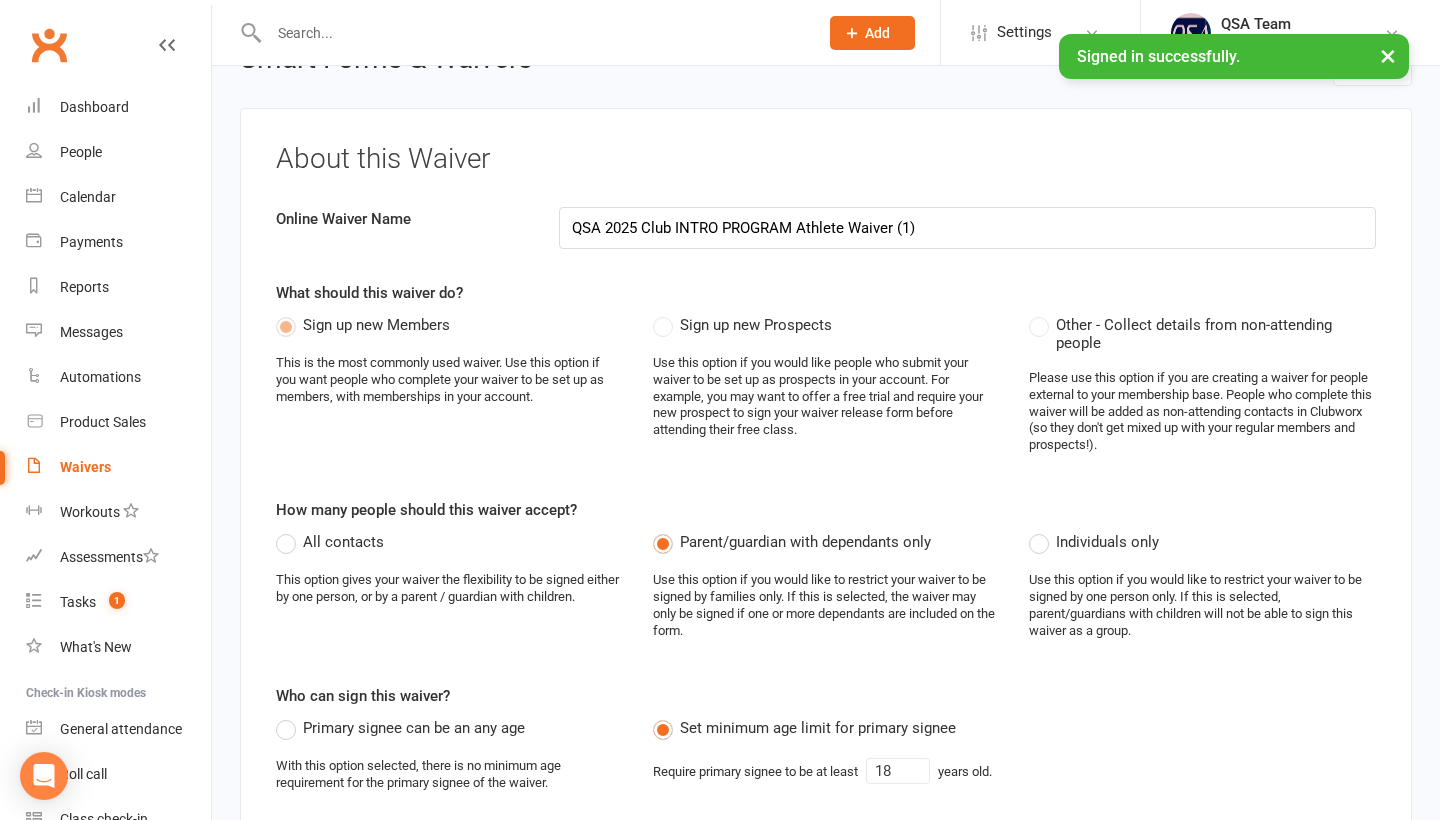 scroll, scrollTop: 45, scrollLeft: 0, axis: vertical 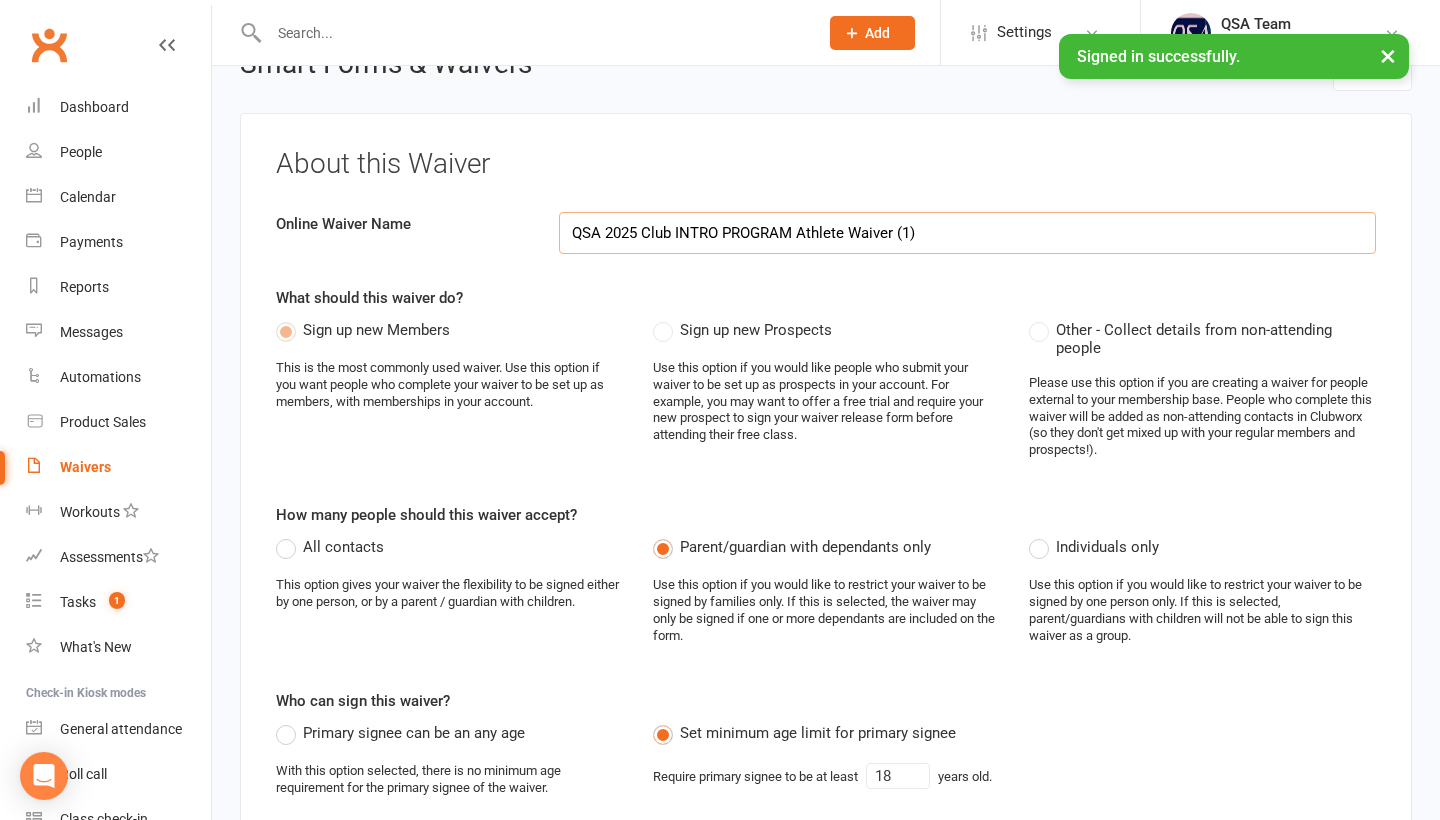 drag, startPoint x: 797, startPoint y: 233, endPoint x: 876, endPoint y: 233, distance: 79 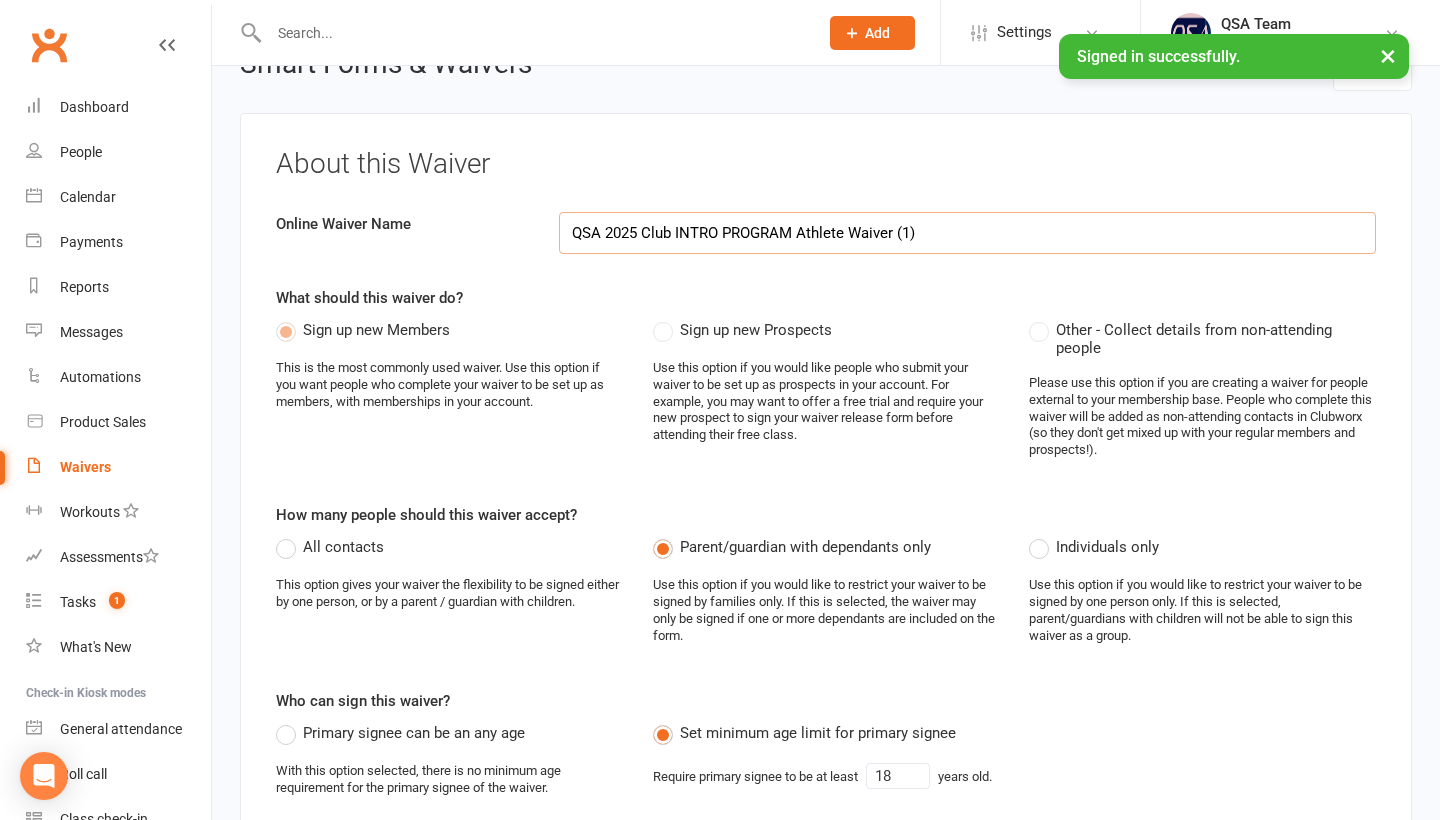 click on "QSA 2025 Club INTRO PROGRAM Athlete Waiver (1)" at bounding box center (968, 233) 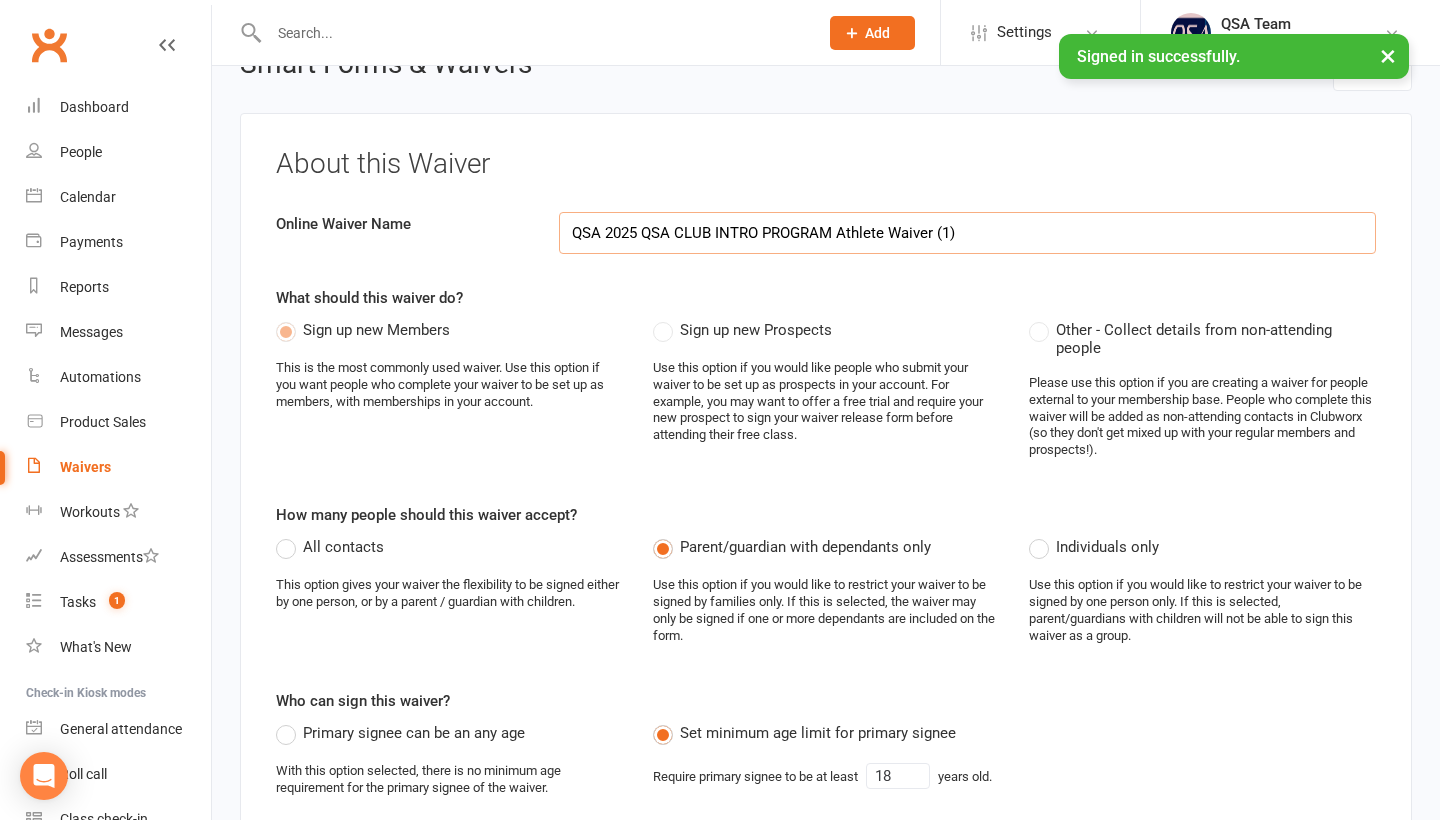 drag, startPoint x: 961, startPoint y: 232, endPoint x: 842, endPoint y: 231, distance: 119.0042 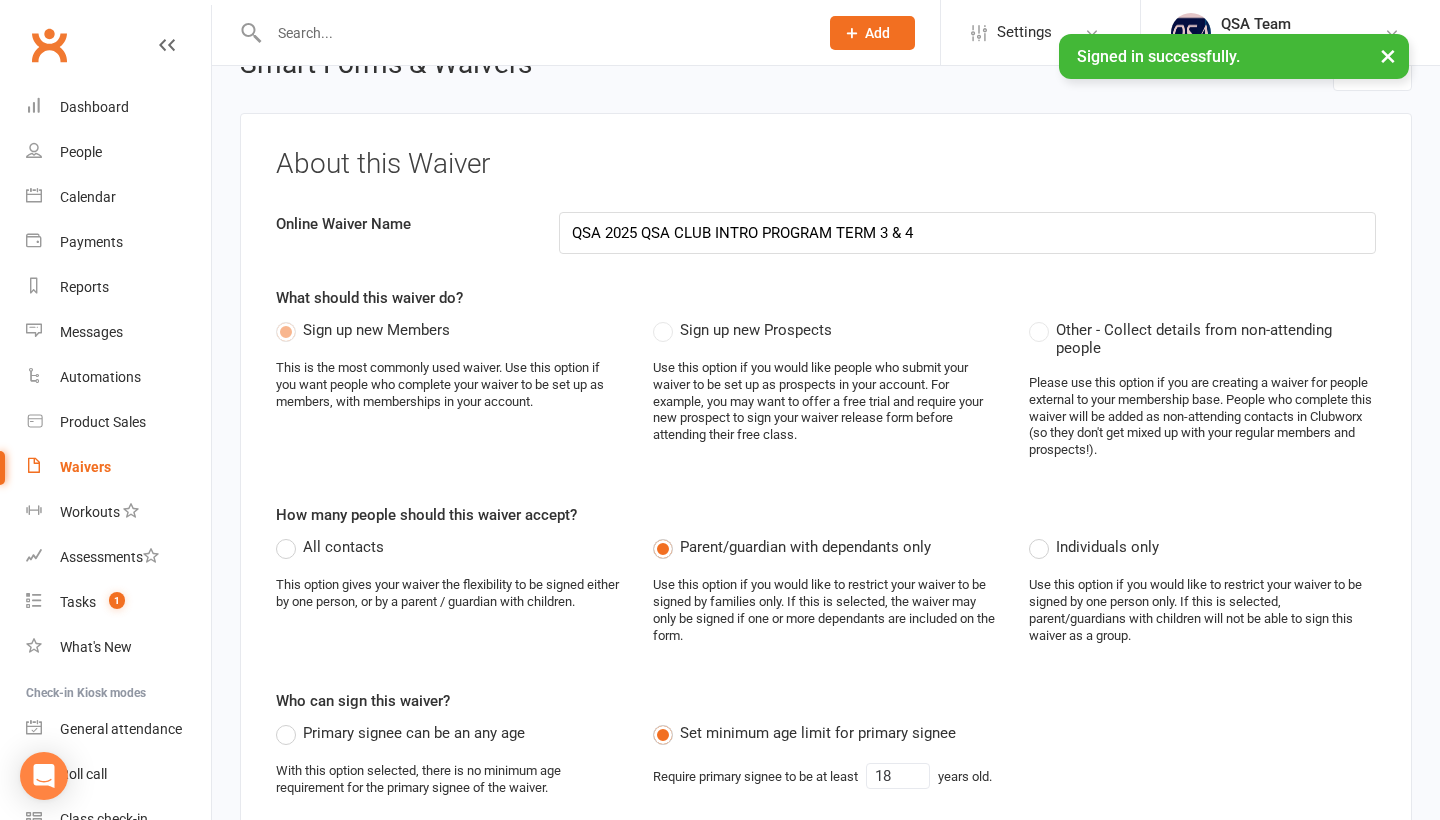 click on "What should this waiver do? Sign up new Members This is the most commonly used waiver. Use this option if you want people who complete your waiver to be set up as members, with memberships in your account. Sign up new Prospects Use this option if you would like people who submit your waiver to be set up as prospects in your account. For example, you may want to offer a free trial and require your new prospect to sign your waiver release form before attending their free class. Other - Collect details from non-attending people Please use this option if you are creating a waiver for people external to your membership base. People who complete this waiver will be added as non-attending contacts in Clubworx (so they don't get mixed up with your regular members and prospects!)." at bounding box center [826, 380] 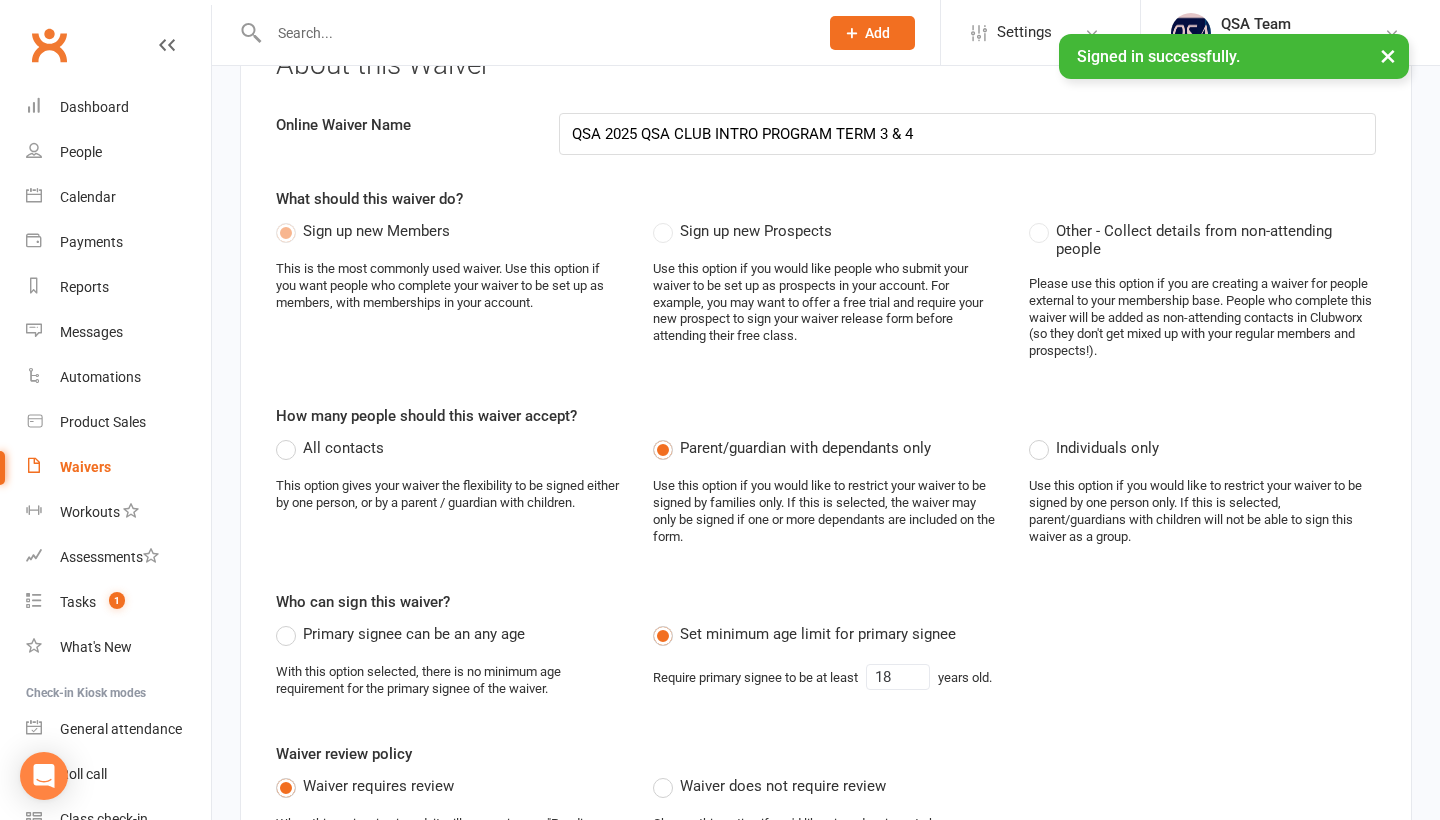 scroll, scrollTop: 149, scrollLeft: 0, axis: vertical 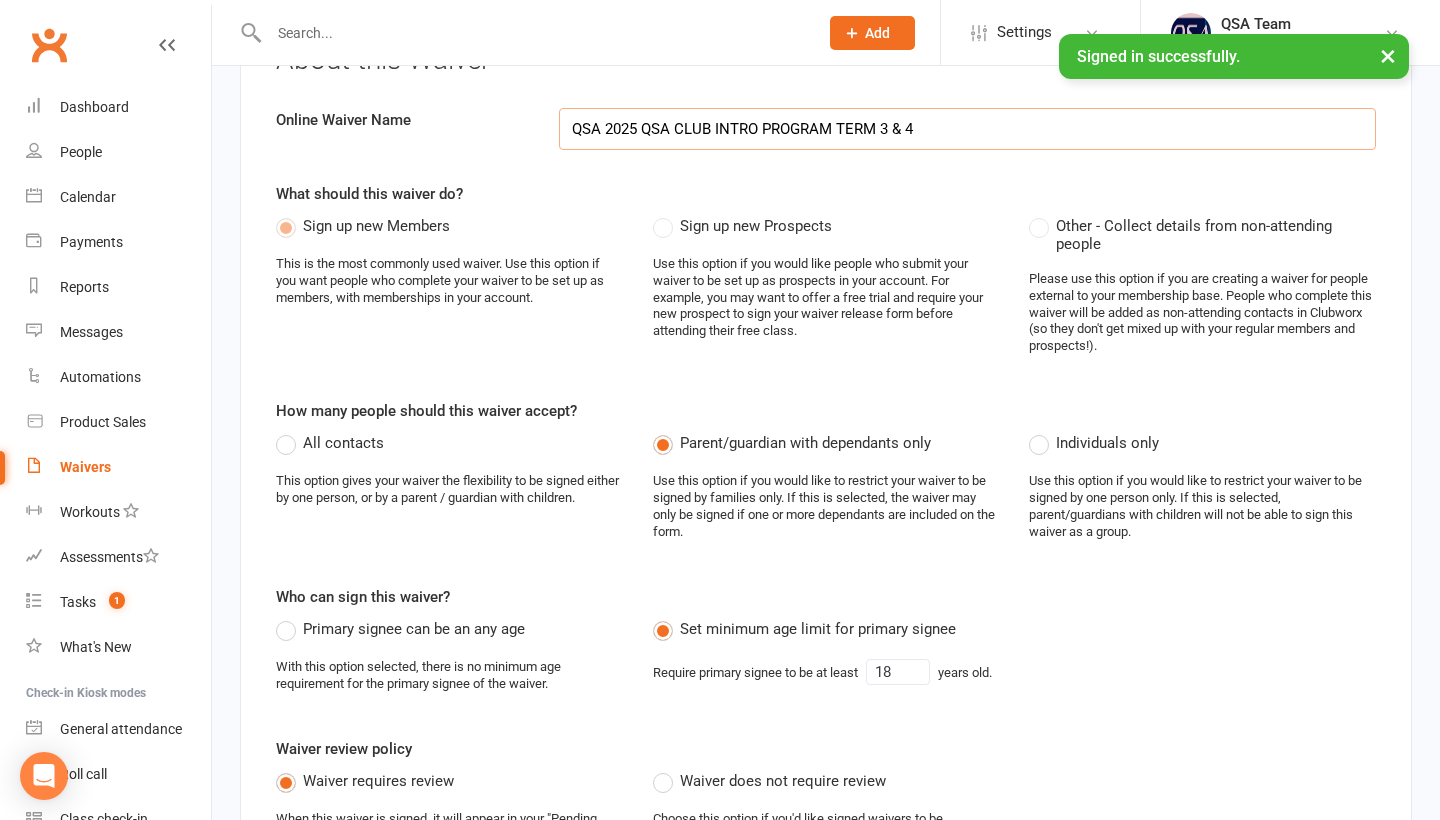 click on "QSA 2025 QSA CLUB INTRO PROGRAM TERM 3 & 4" at bounding box center [968, 129] 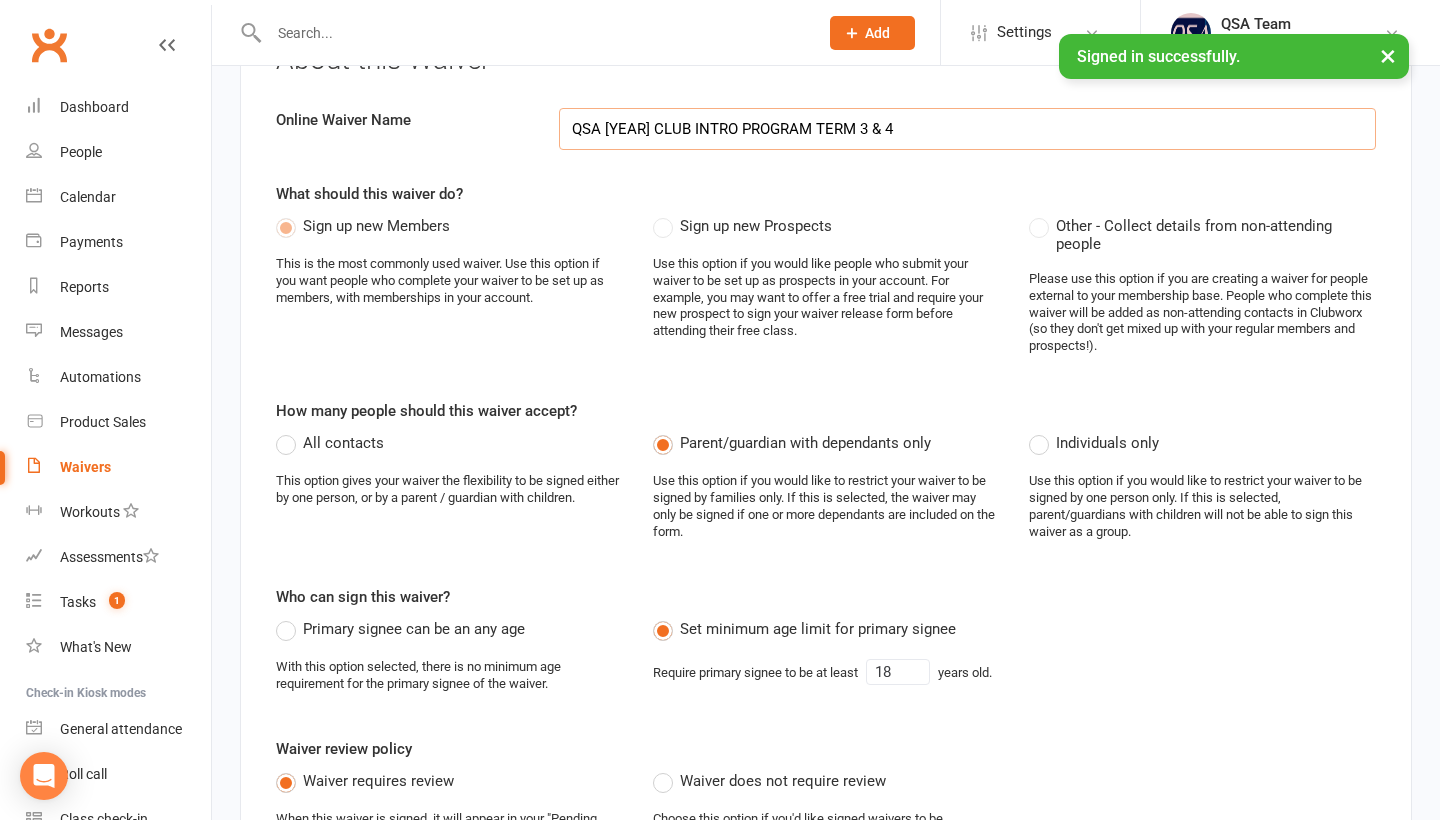 type on "QSA [YEAR] CLUB INTRO PROGRAM TERM 3 & 4" 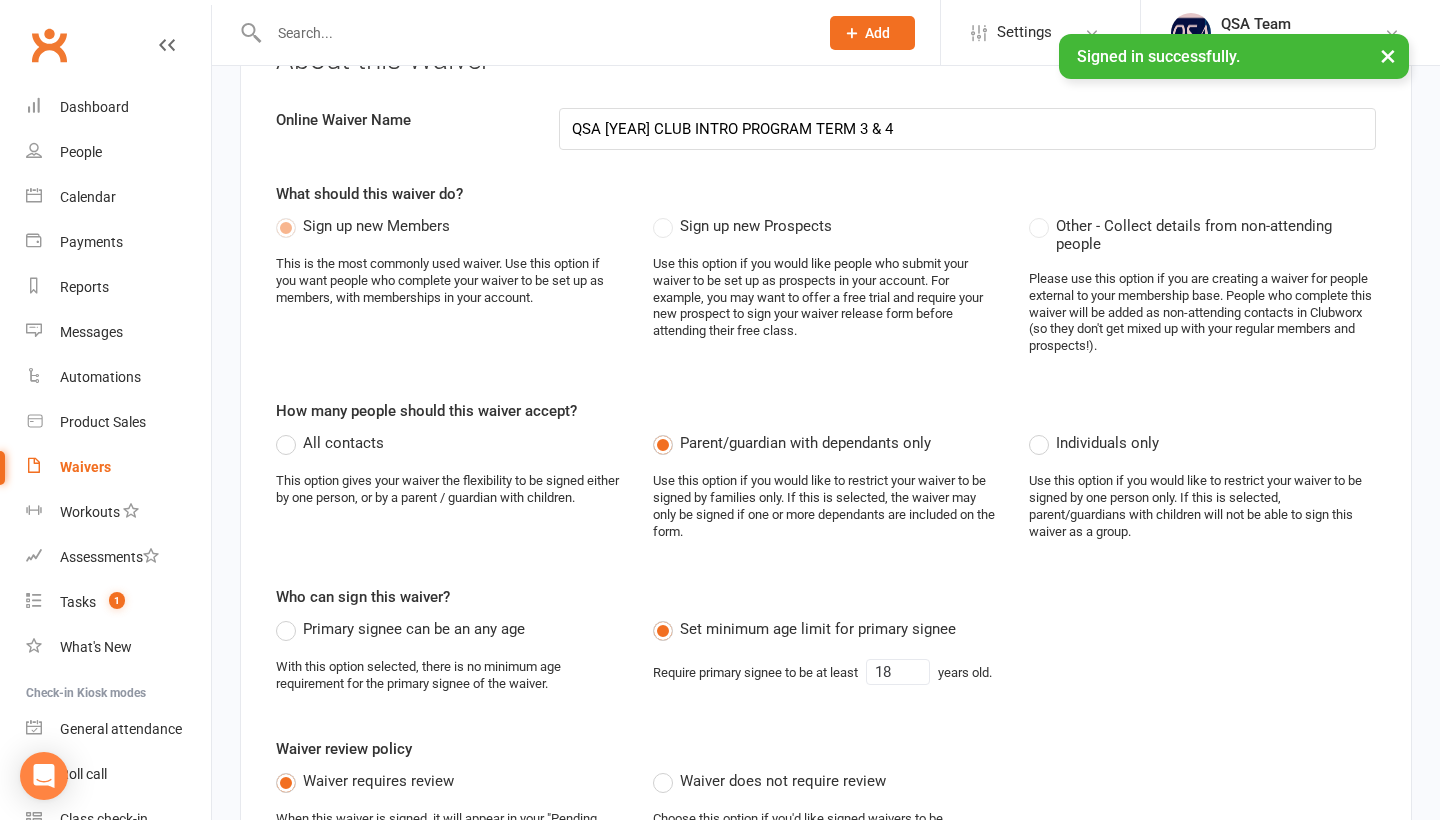 click on "Use this option if you would like people who submit your waiver to be set up as prospects in your account. For example, you may want to offer a free trial and require your new prospect to sign your waiver release form before attending their free class." at bounding box center (826, 298) 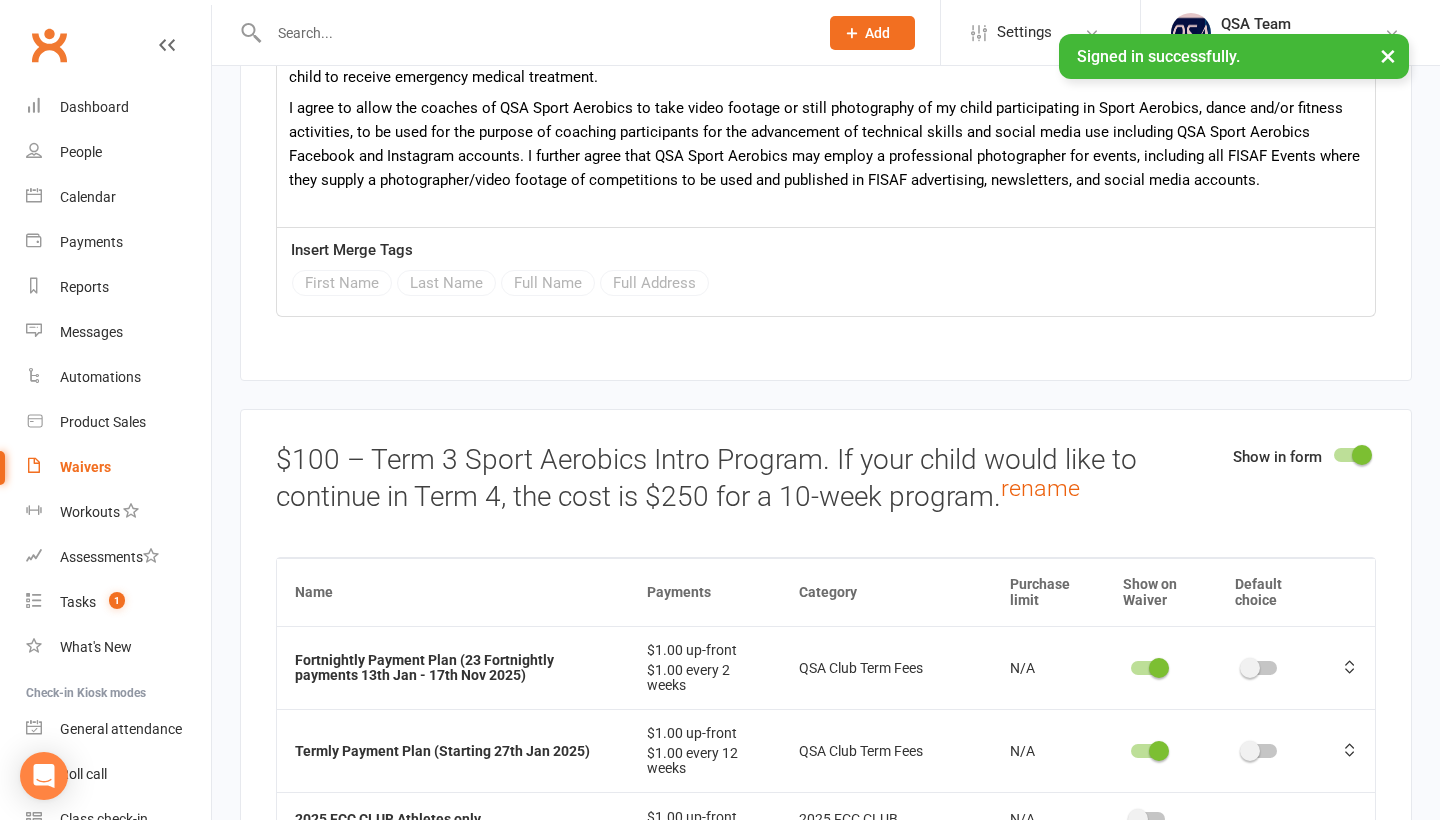 scroll, scrollTop: 3821, scrollLeft: 0, axis: vertical 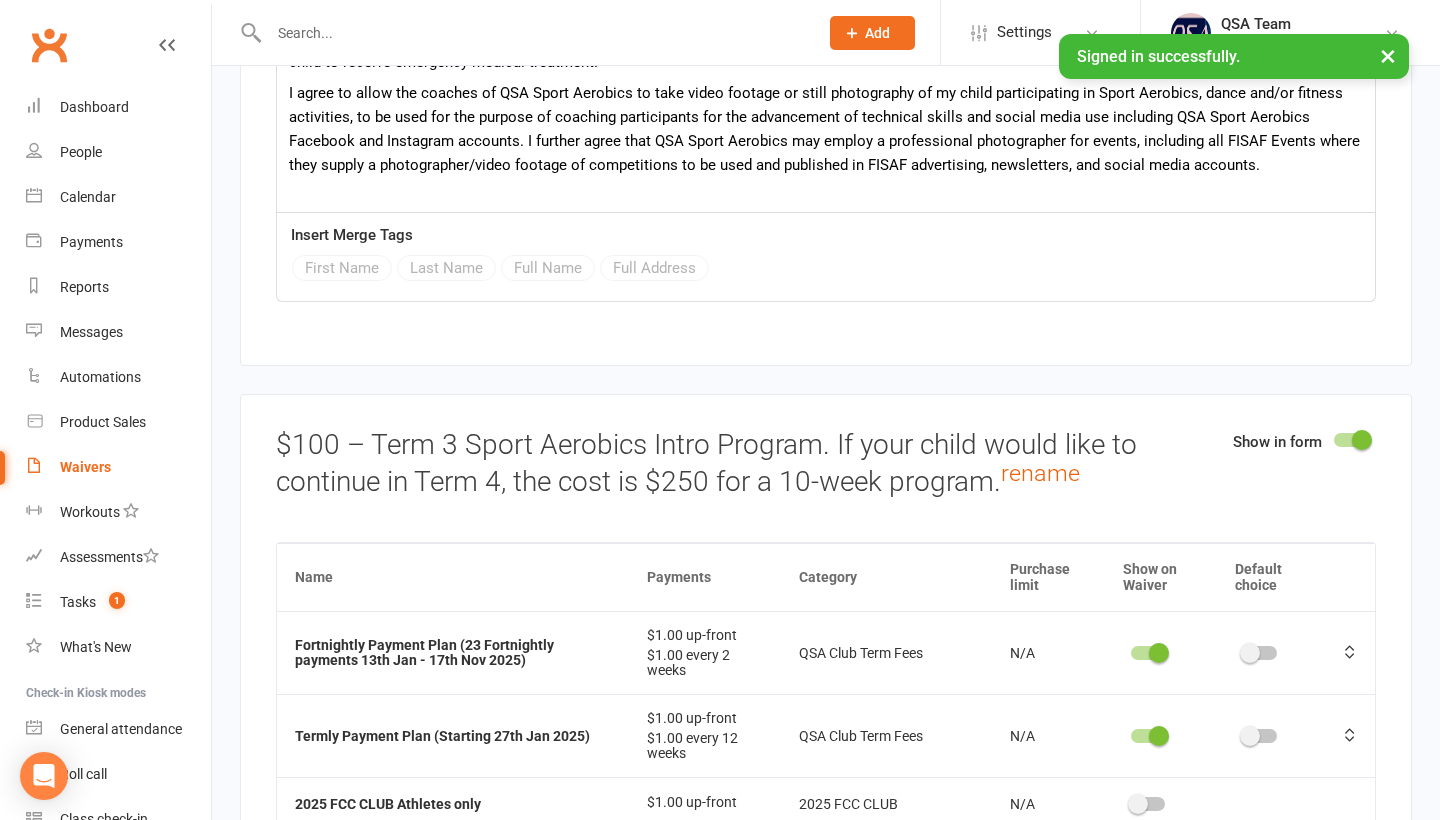 click on "$100 – Term 3 Sport Aerobics Intro Program. If your child would like to continue in Term 4, the cost is $250 for a 10-week program. rename" at bounding box center (826, 464) 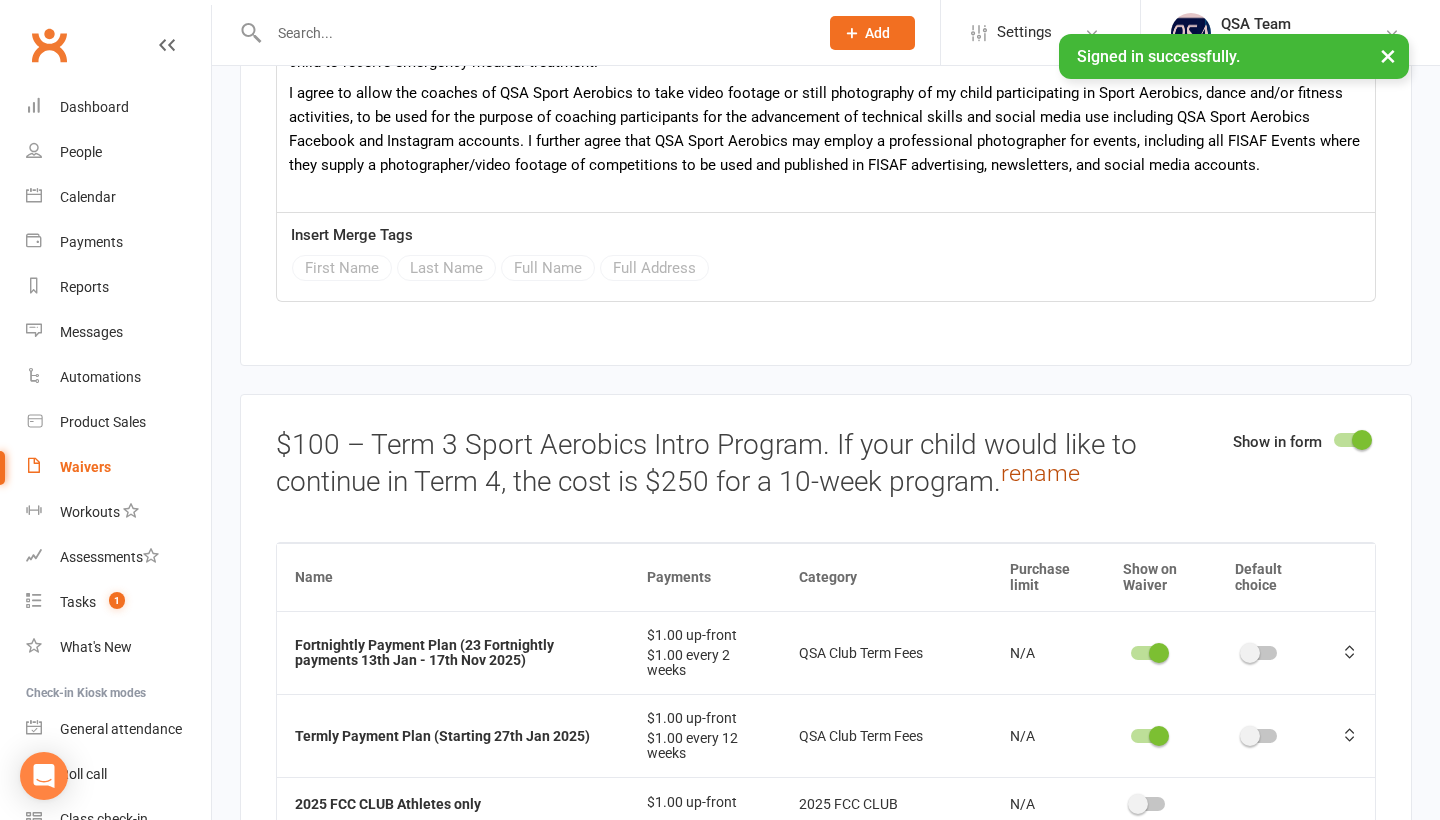 click on "rename" at bounding box center [1040, 473] 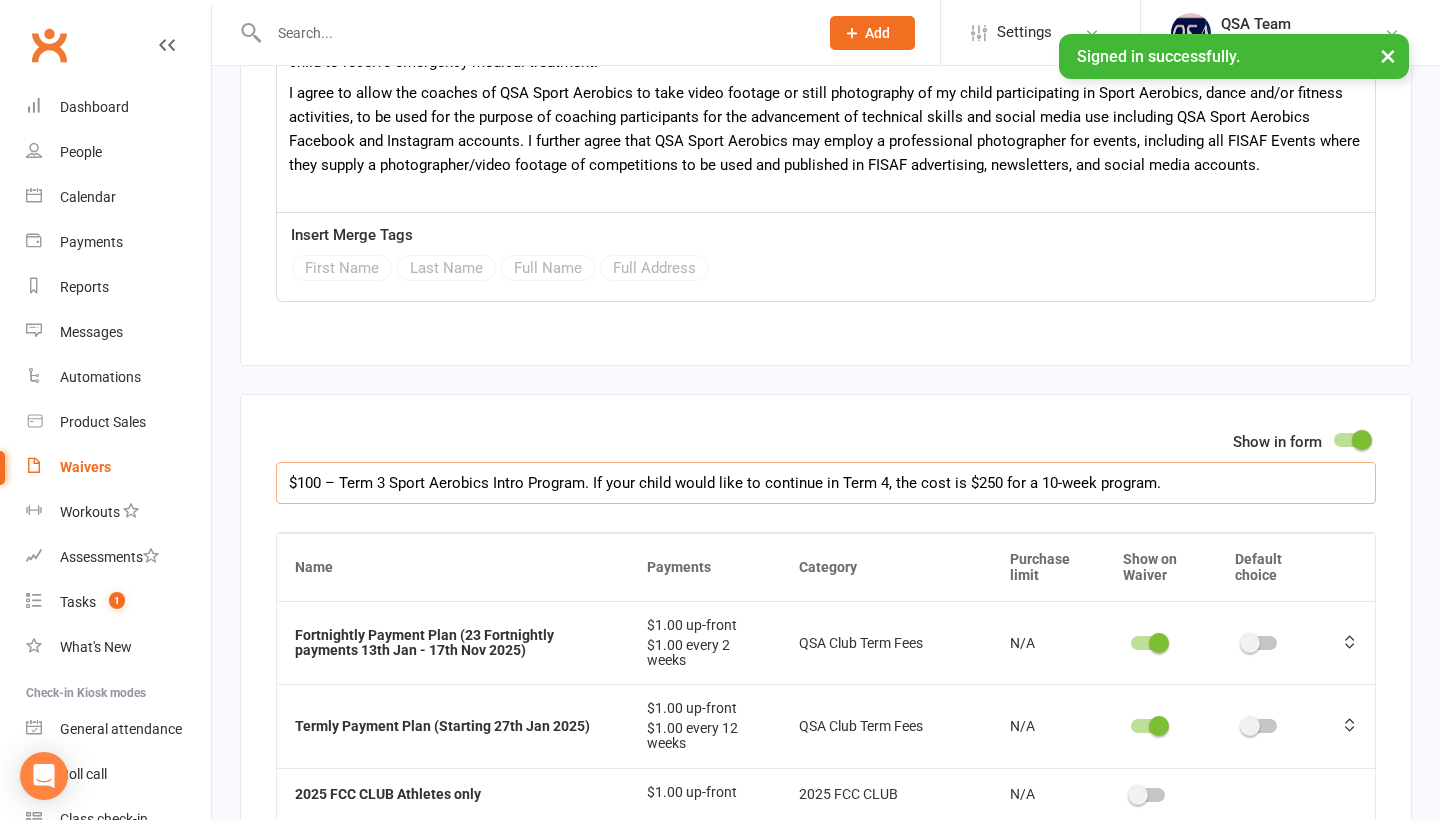 click on "$100 – Term 3 Sport Aerobics Intro Program. If your child would like to continue in Term 4, the cost is $250 for a 10-week program." at bounding box center (826, 483) 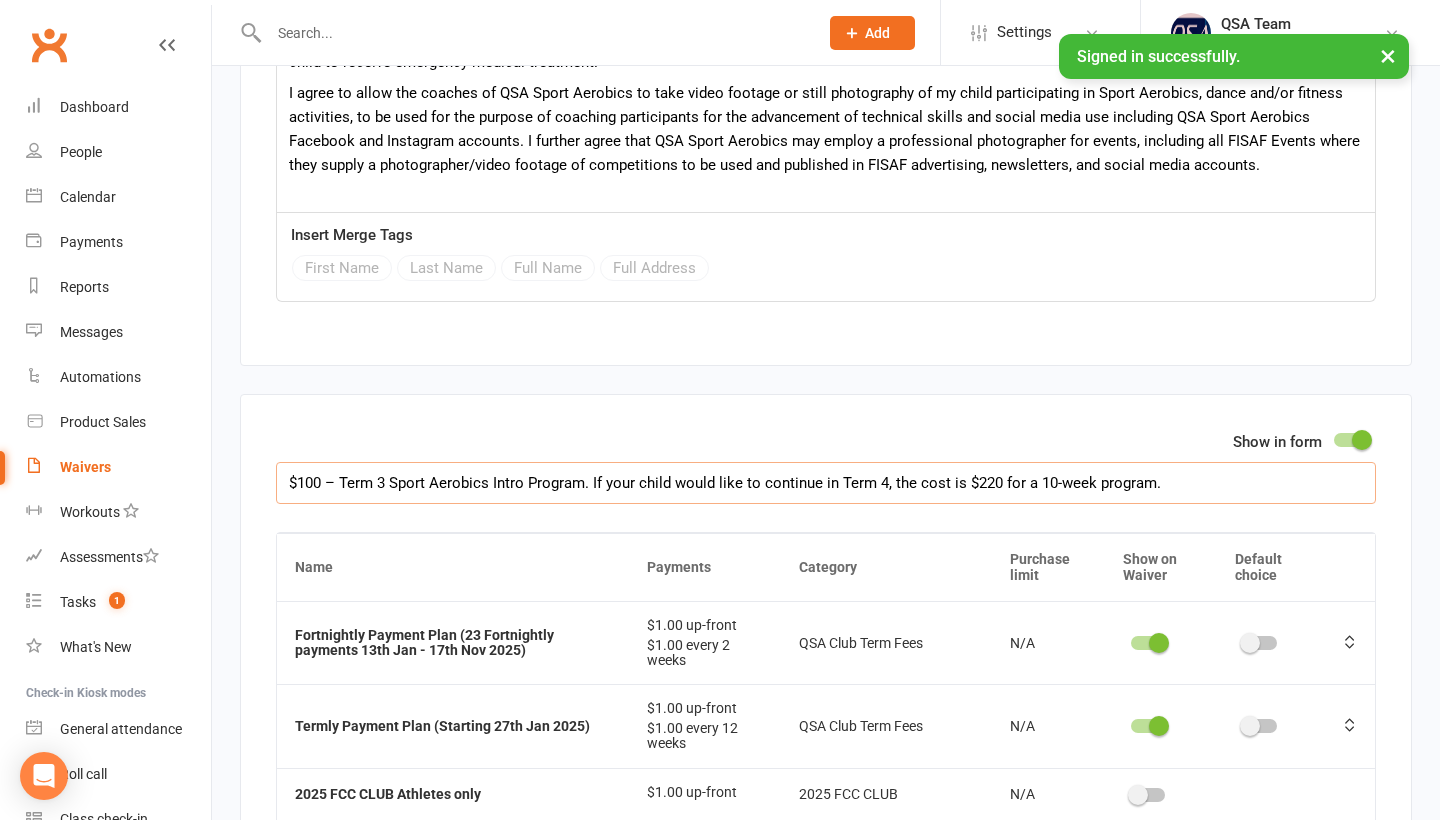 click on "$100 – Term 3 Sport Aerobics Intro Program. If your child would like to continue in Term 4, the cost is $220 for a 10-week program." at bounding box center (826, 483) 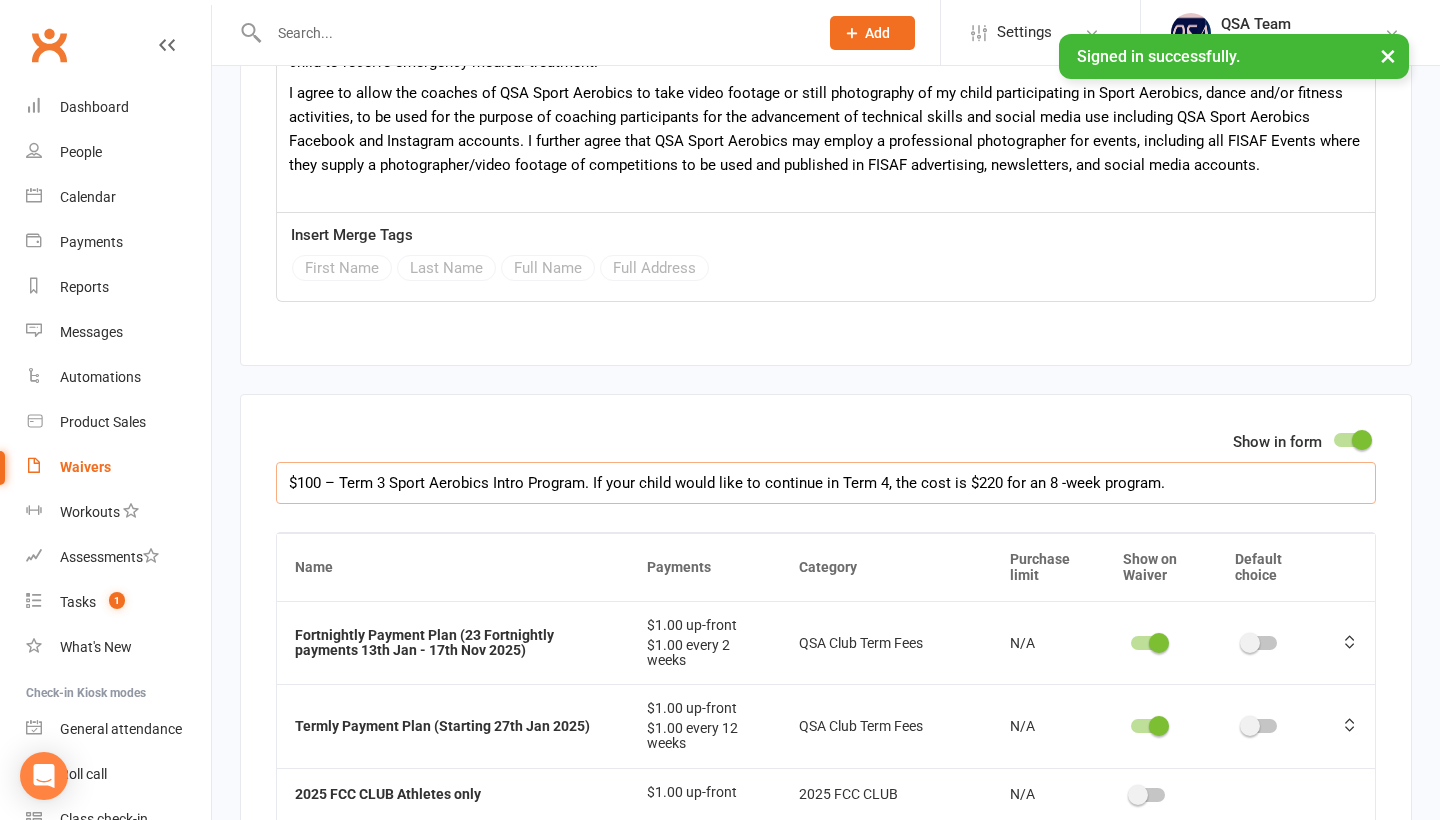 click on "$100 – Term 3 Sport Aerobics Intro Program. If your child would like to continue in Term 4, the cost is $220 for an 8 -week program." at bounding box center (826, 483) 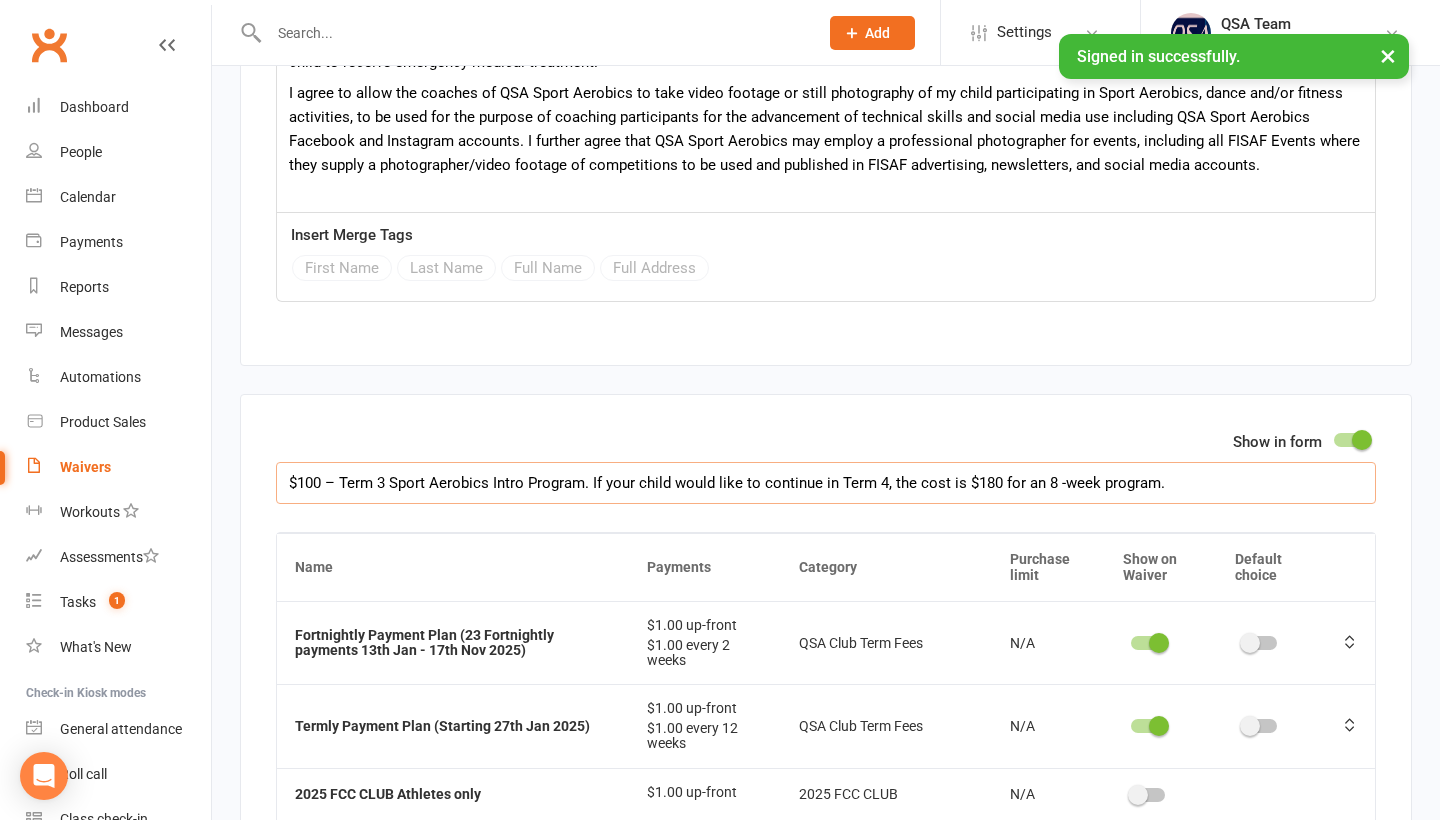 click on "$100 – Term 3 Sport Aerobics Intro Program. If your child would like to continue in Term 4, the cost is $180 for an 8 -week program." at bounding box center (826, 483) 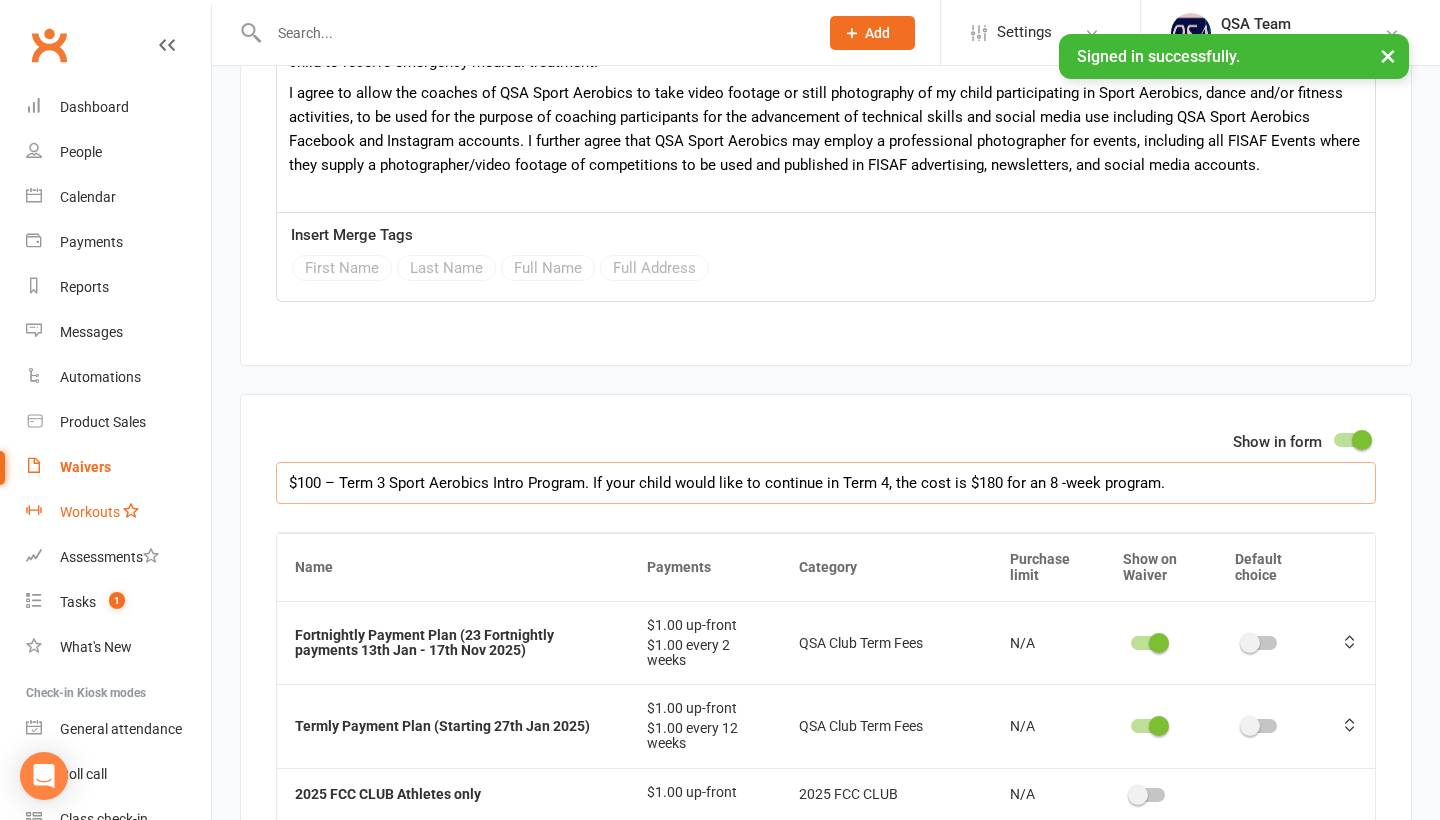 drag, startPoint x: 1185, startPoint y: 489, endPoint x: 187, endPoint y: 501, distance: 998.07214 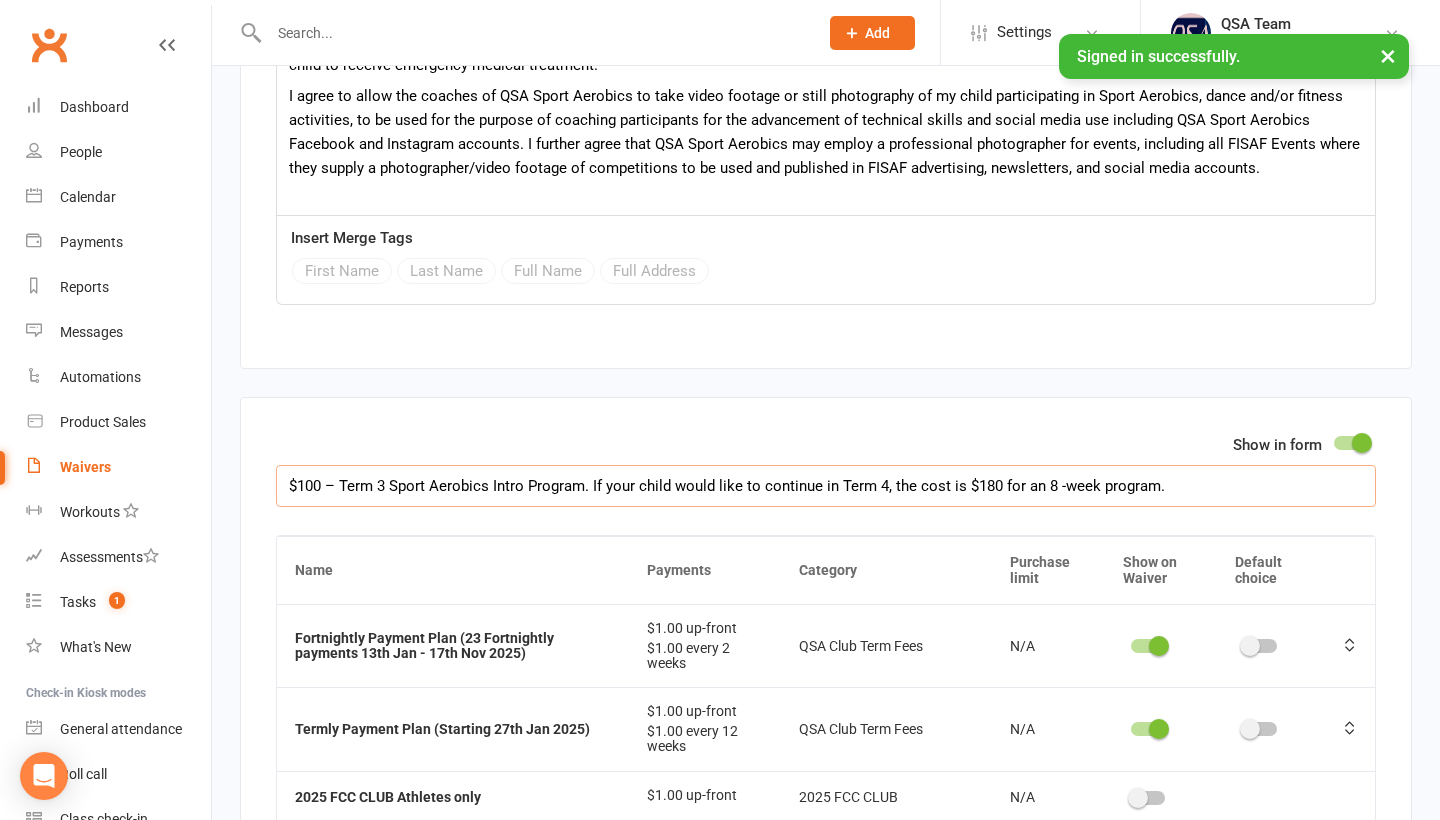 scroll, scrollTop: 3816, scrollLeft: 0, axis: vertical 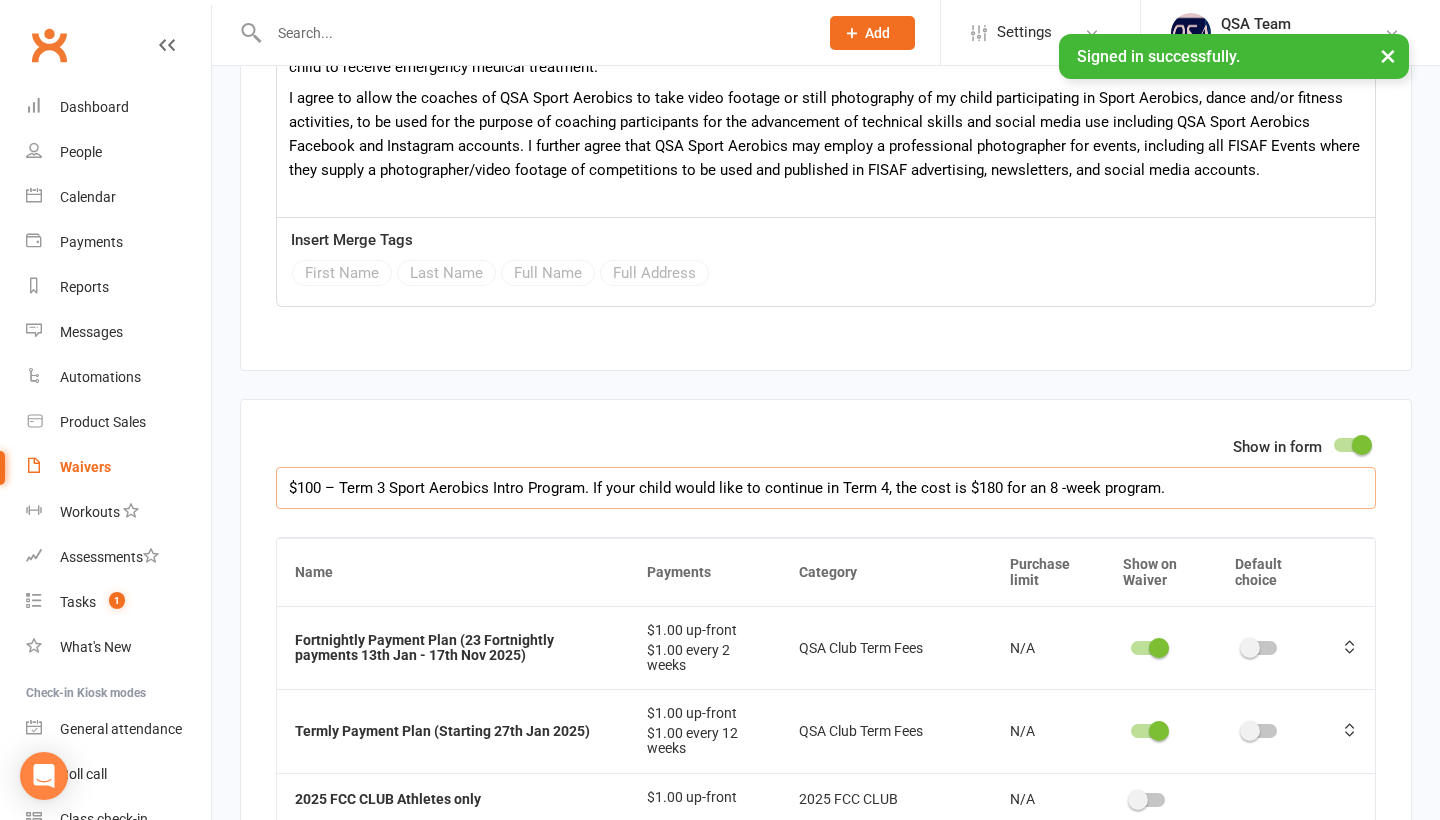 drag, startPoint x: 764, startPoint y: 495, endPoint x: 596, endPoint y: 493, distance: 168.0119 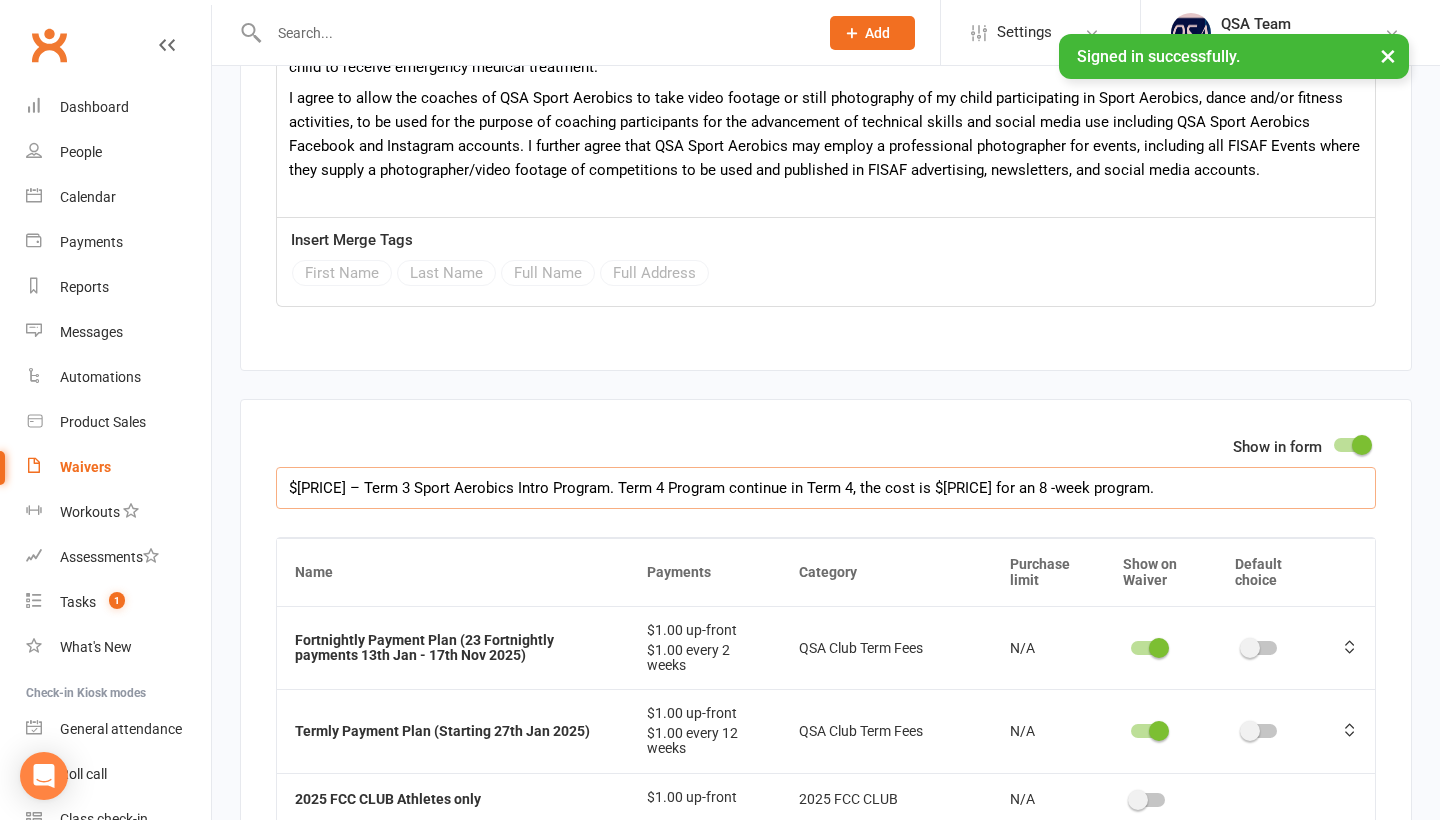 drag, startPoint x: 835, startPoint y: 491, endPoint x: 706, endPoint y: 492, distance: 129.00388 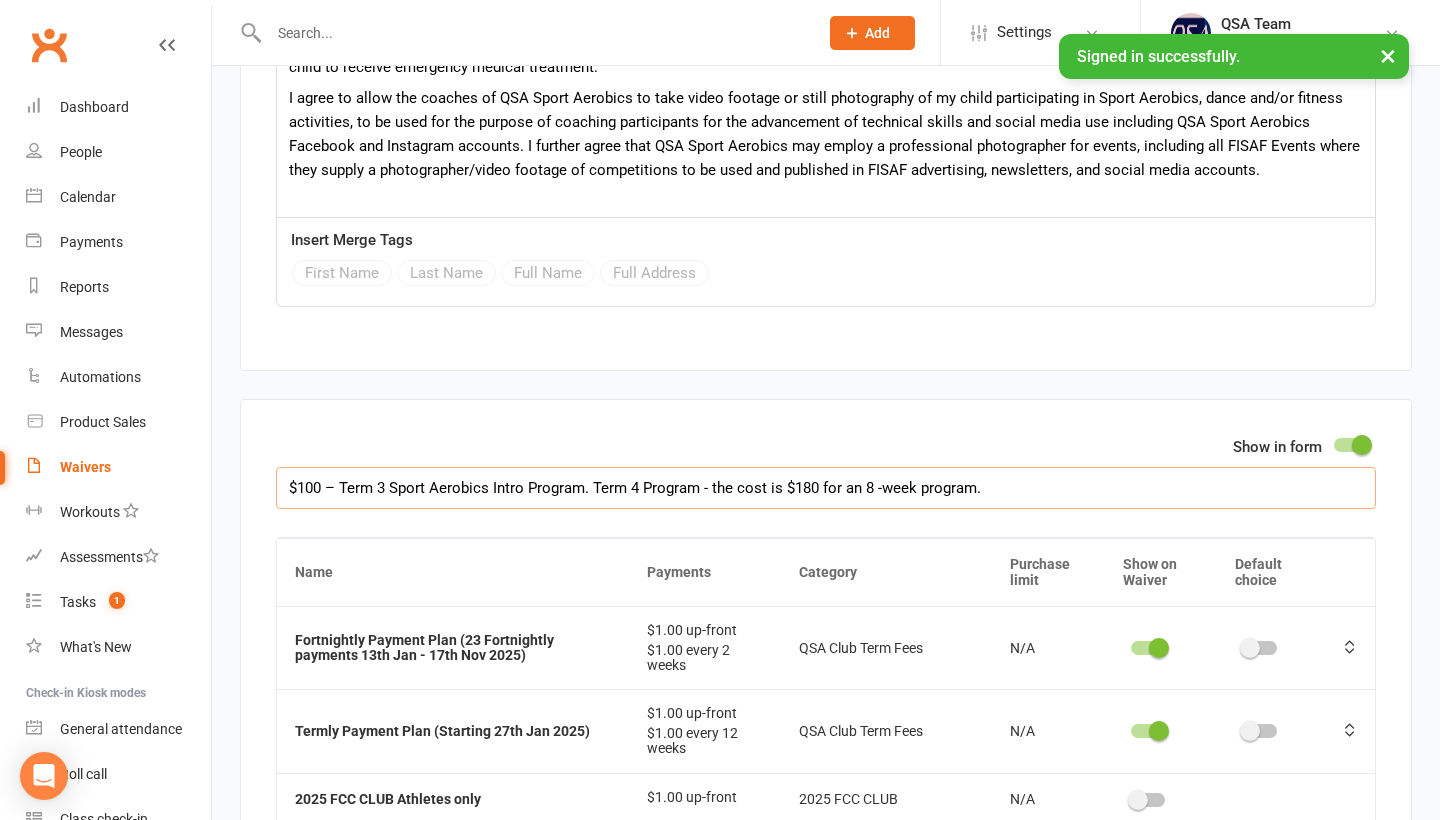 drag, startPoint x: 795, startPoint y: 491, endPoint x: 722, endPoint y: 491, distance: 73 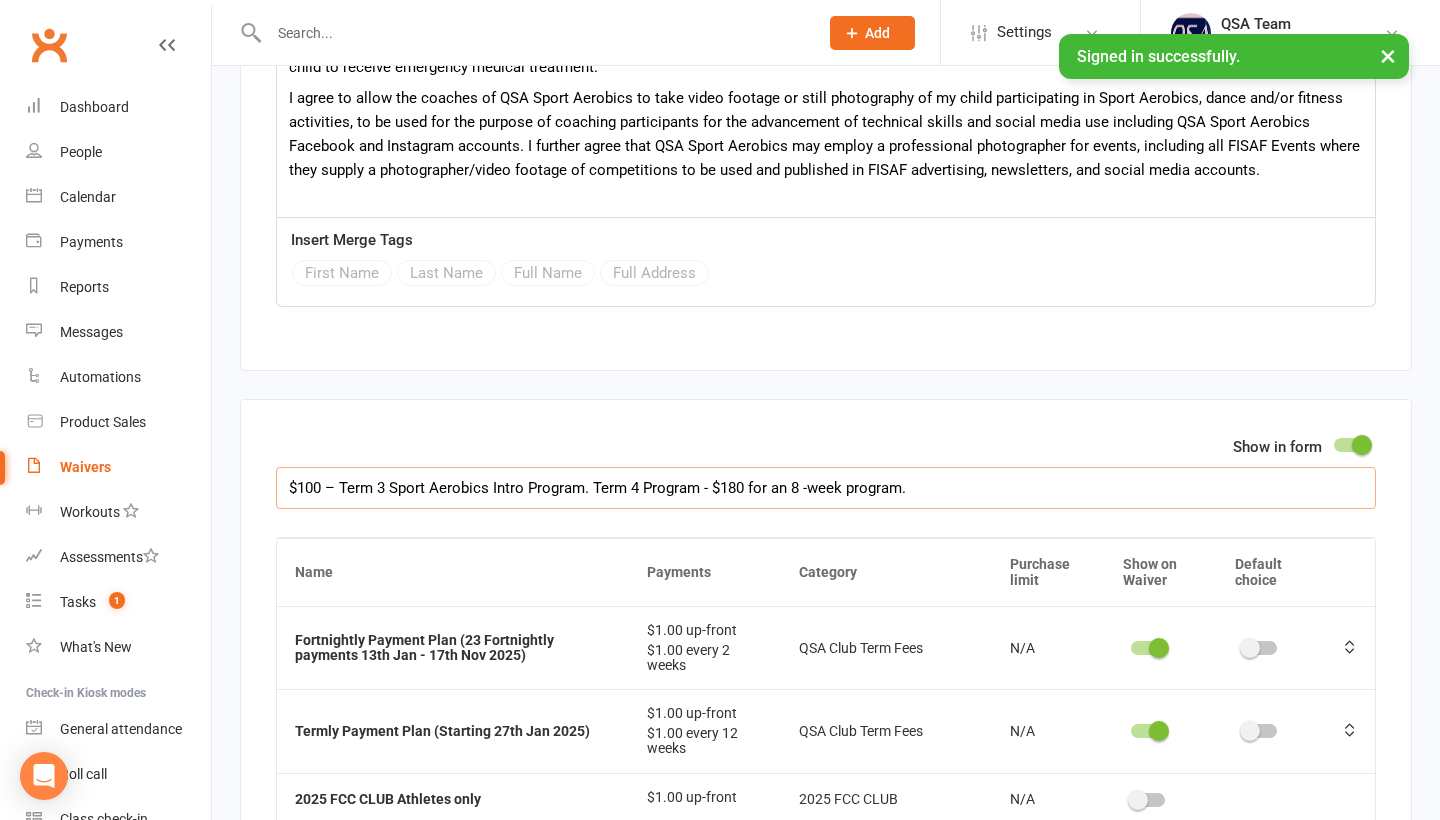 click on "$100 – Term 3 Sport Aerobics Intro Program. Term 4 Program - $180 for an 8 -week program." at bounding box center (826, 488) 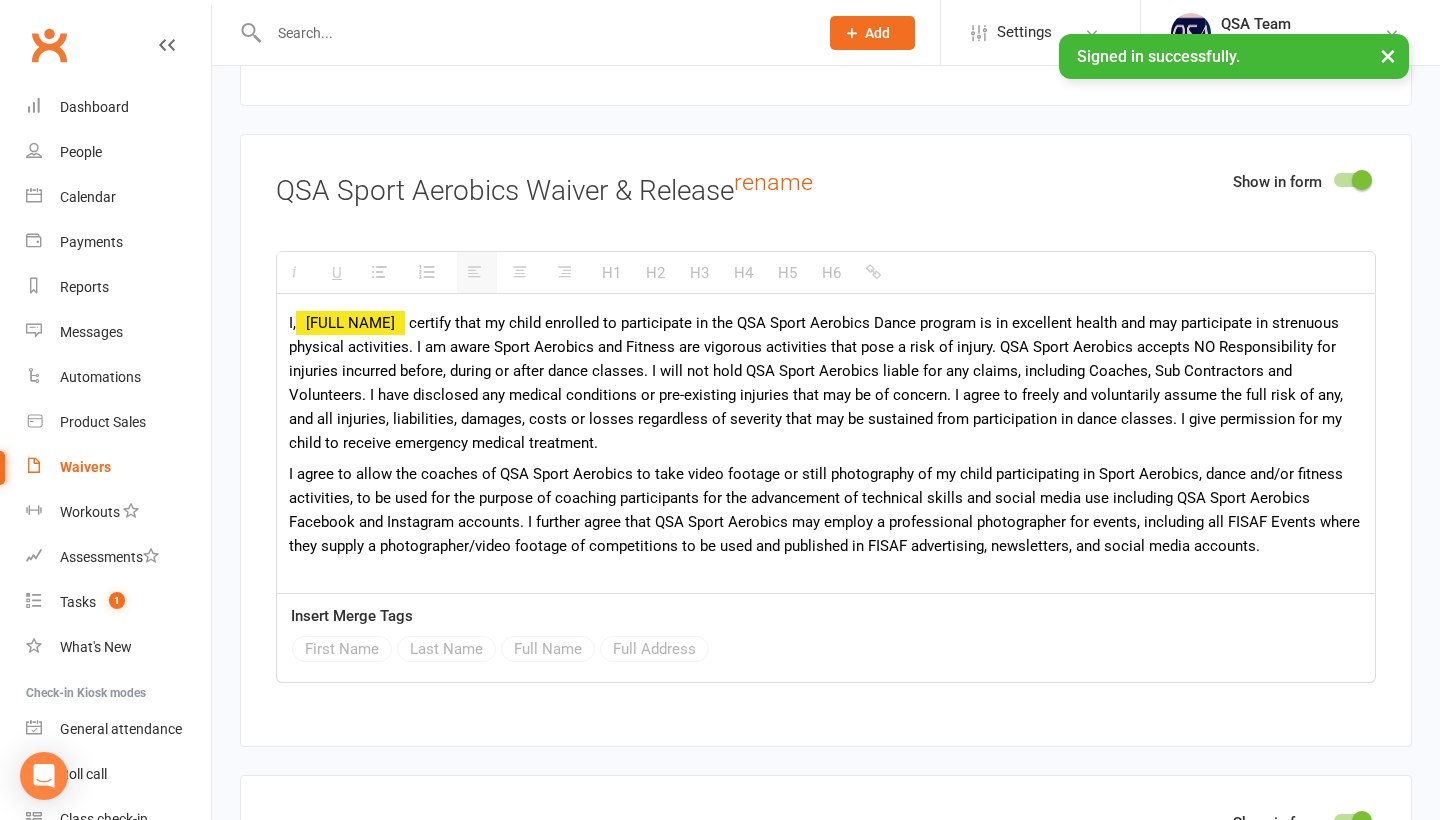 scroll, scrollTop: 3430, scrollLeft: 0, axis: vertical 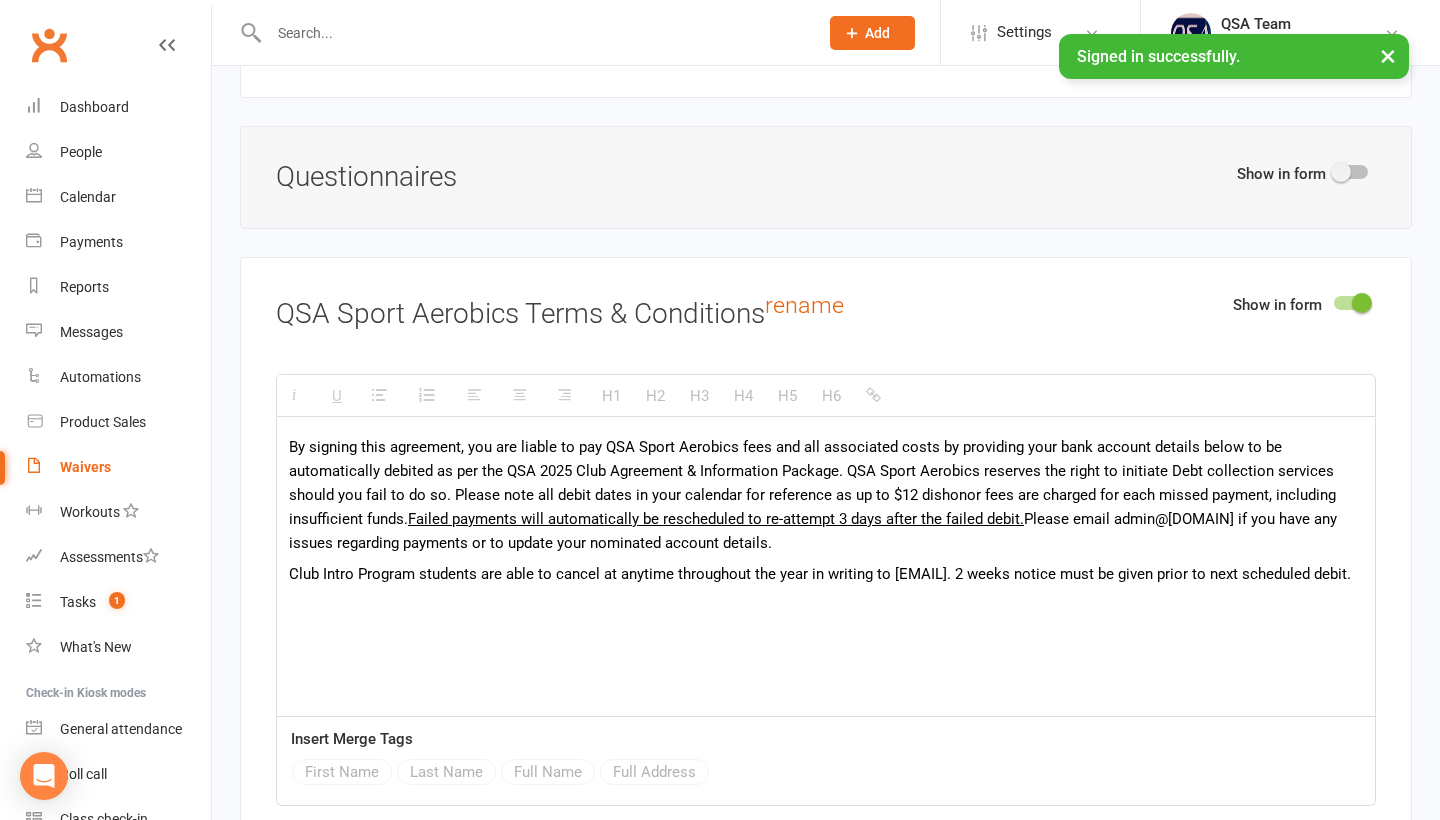 type on "$100 – Term 3 Sport Aerobics Intro Program. Term 4 Program - $180 for an 8 -week program. If your child won't be continuing in Term 4 please email by September 23rd." 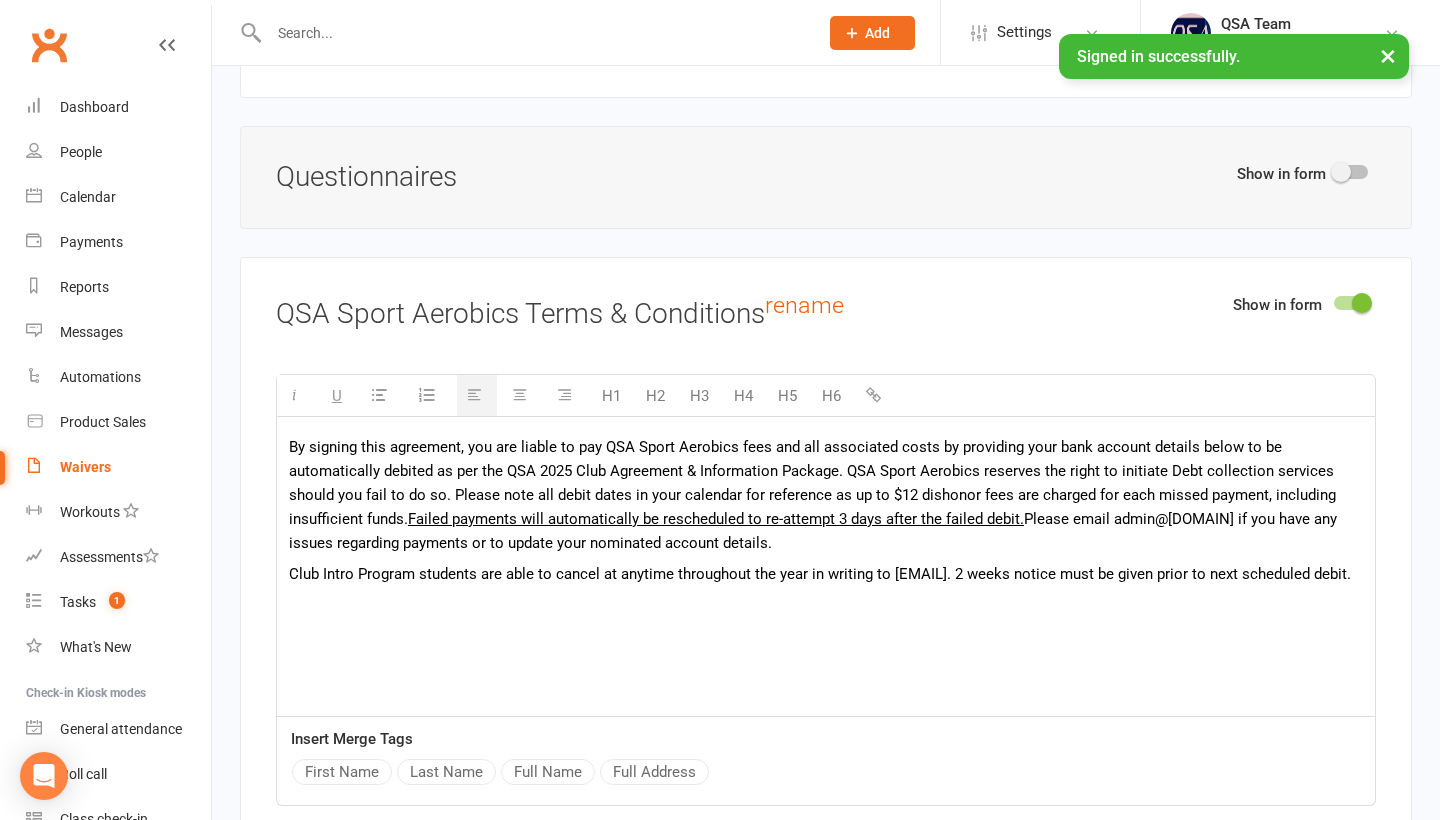 click on "Club Intro Program students are able to cancel at anytime throughout the year in writing to [EMAIL]. 2 weeks notice must be given prior to next scheduled debit." at bounding box center [826, 574] 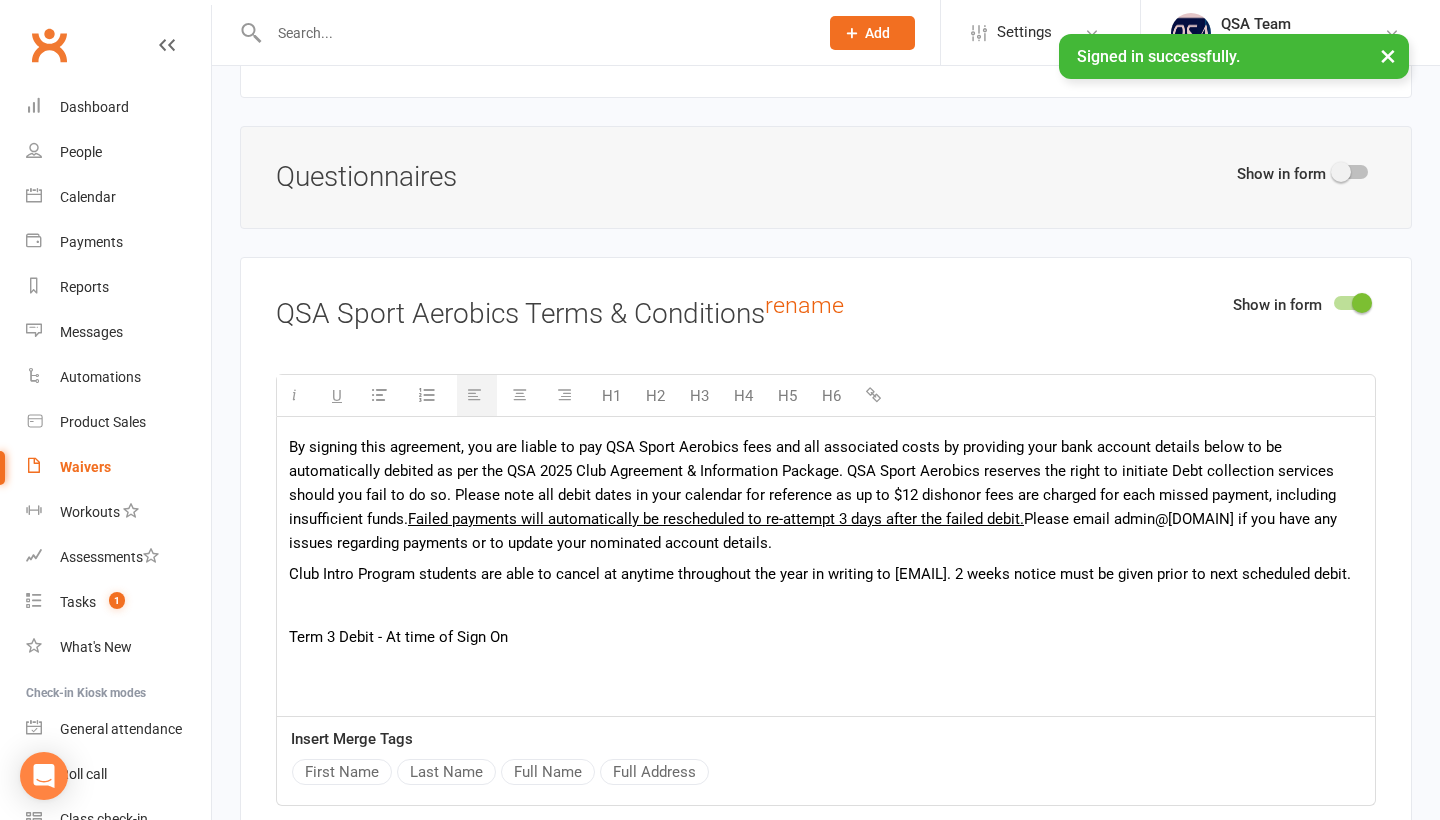 scroll, scrollTop: 10, scrollLeft: 0, axis: vertical 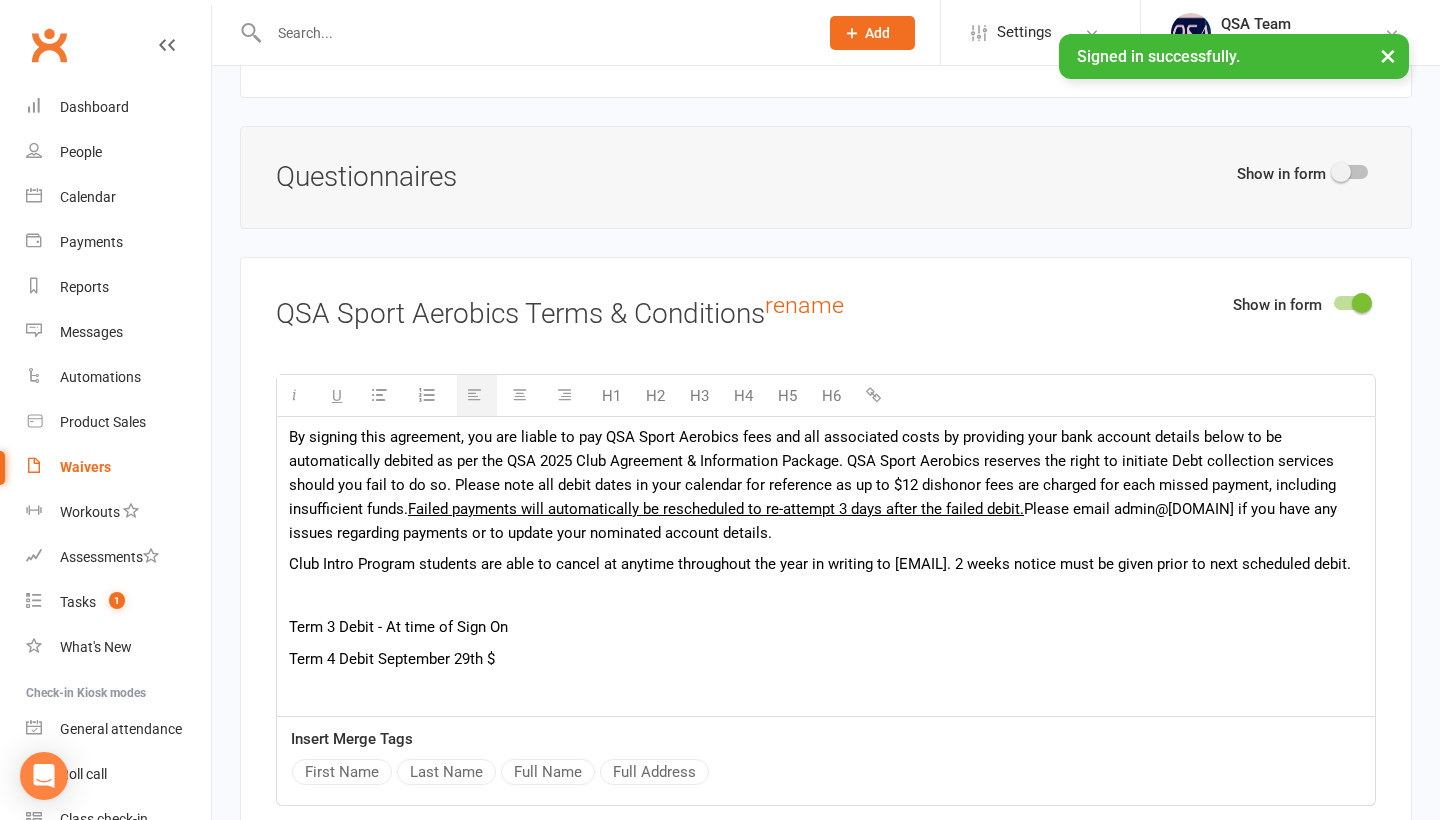 click on "Term 3 Debit - At time of Sign On" at bounding box center [826, 627] 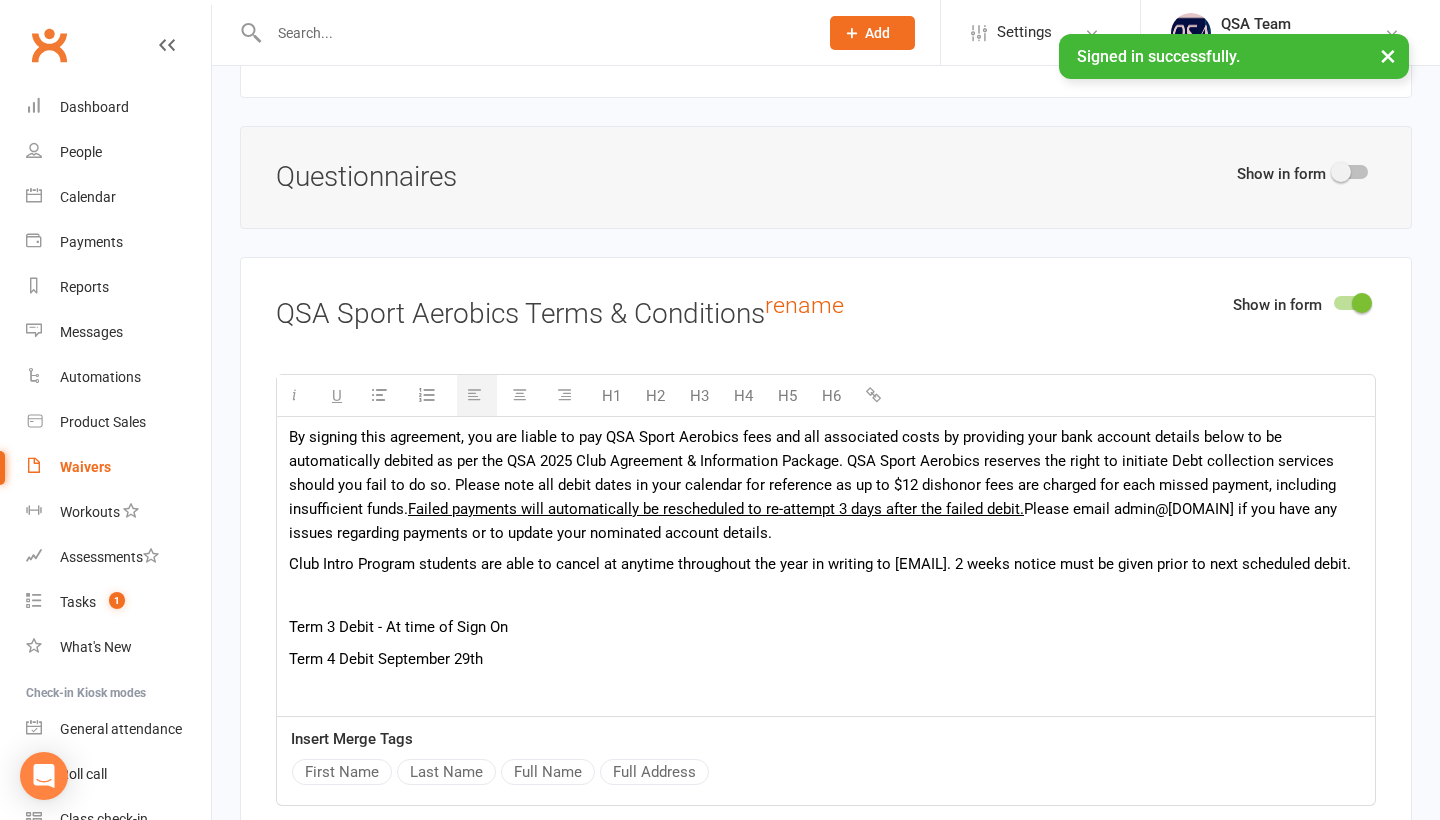 scroll, scrollTop: 58, scrollLeft: 0, axis: vertical 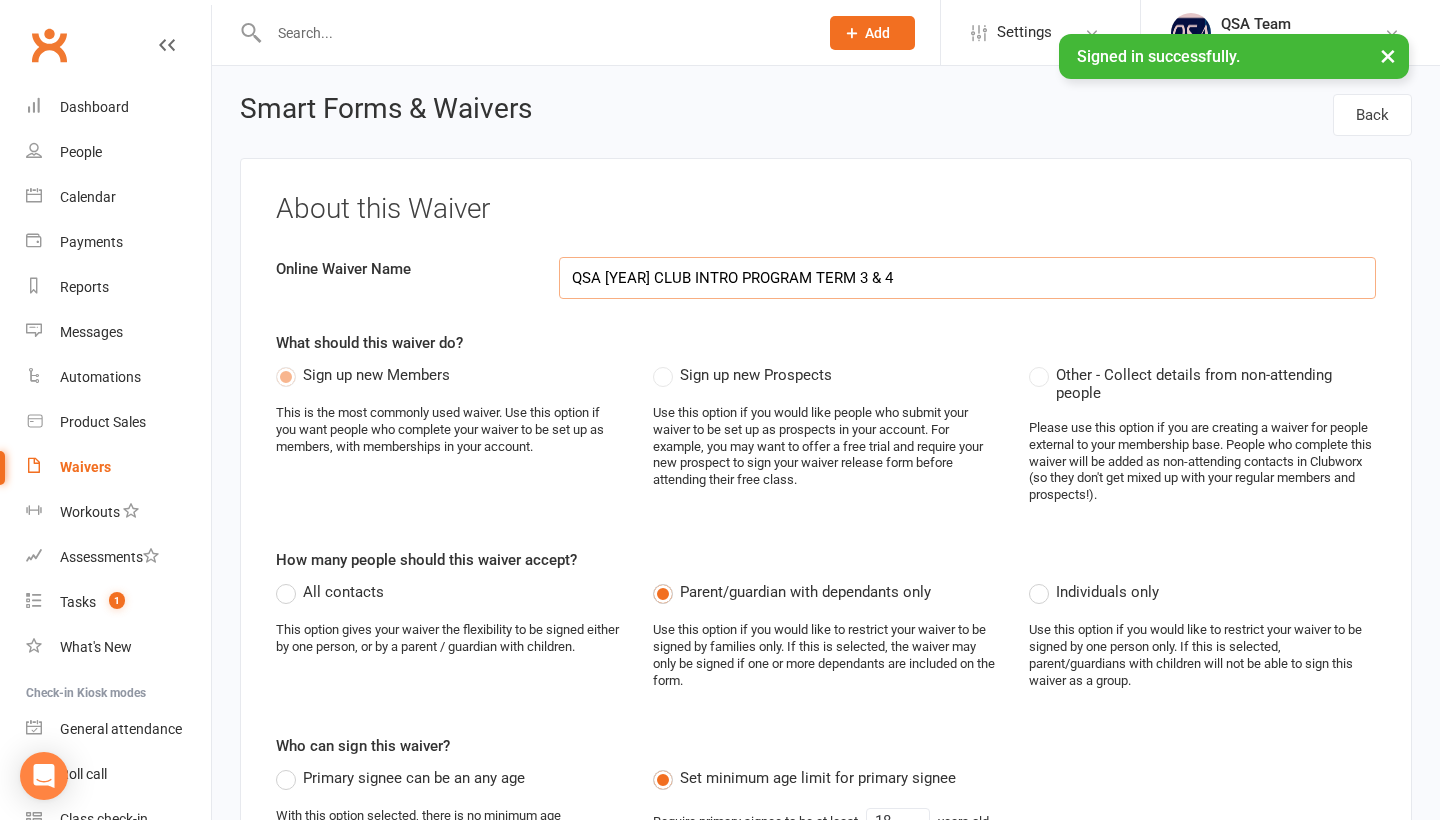 drag, startPoint x: 902, startPoint y: 271, endPoint x: 584, endPoint y: 266, distance: 318.0393 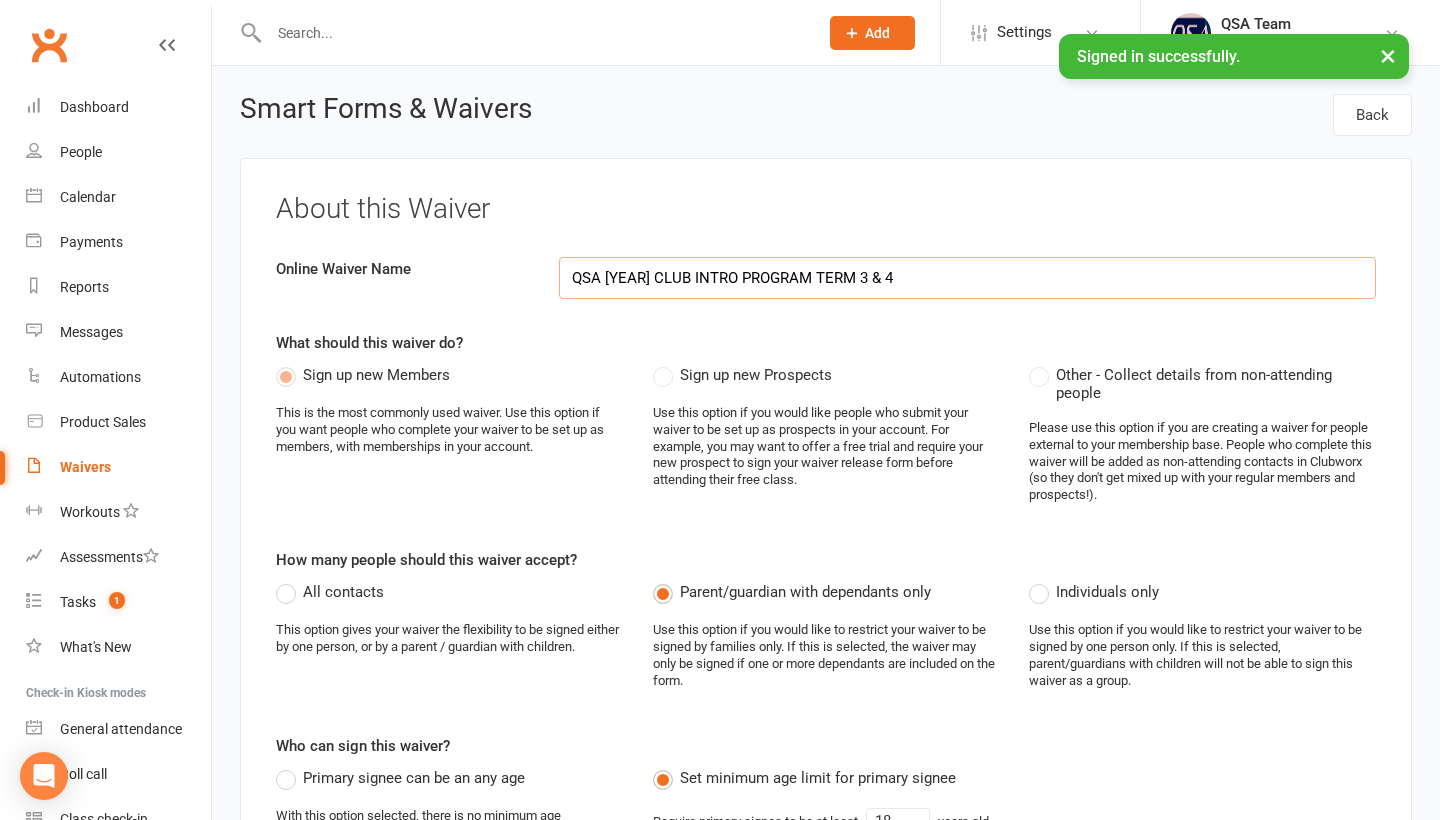 drag, startPoint x: 962, startPoint y: 275, endPoint x: 562, endPoint y: 281, distance: 400.04498 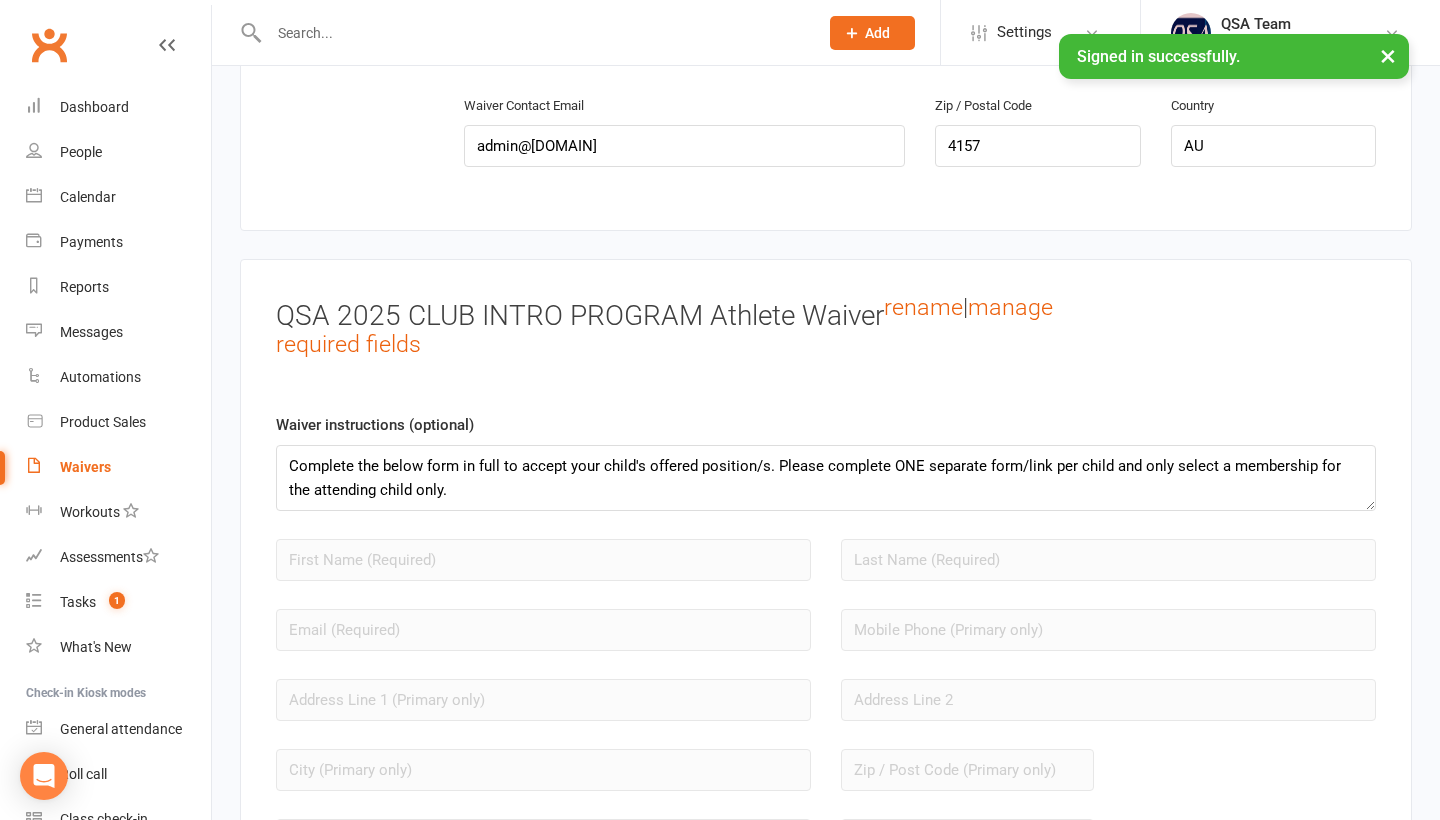 scroll, scrollTop: 1435, scrollLeft: 0, axis: vertical 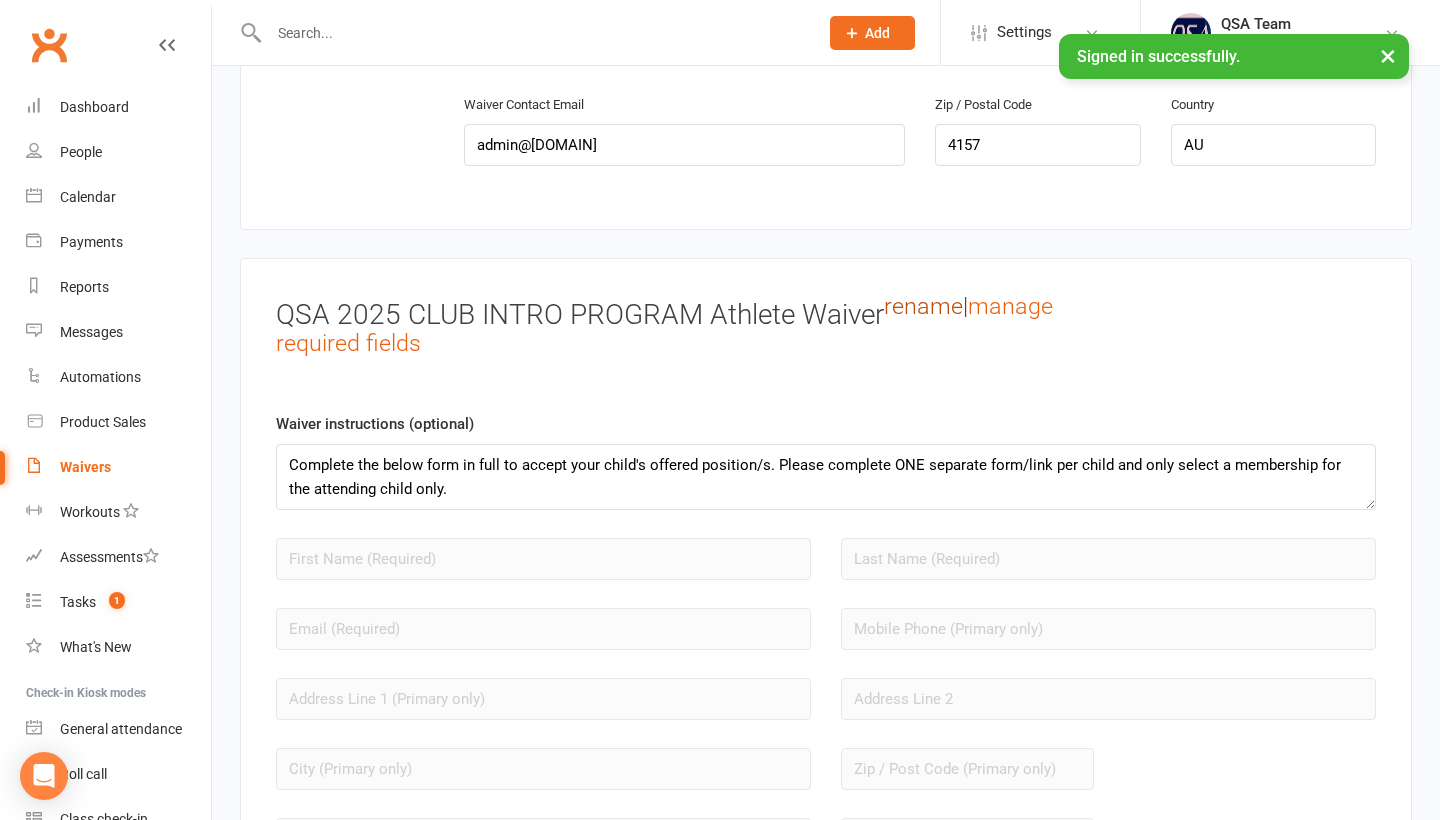 click on "rename" at bounding box center (923, 306) 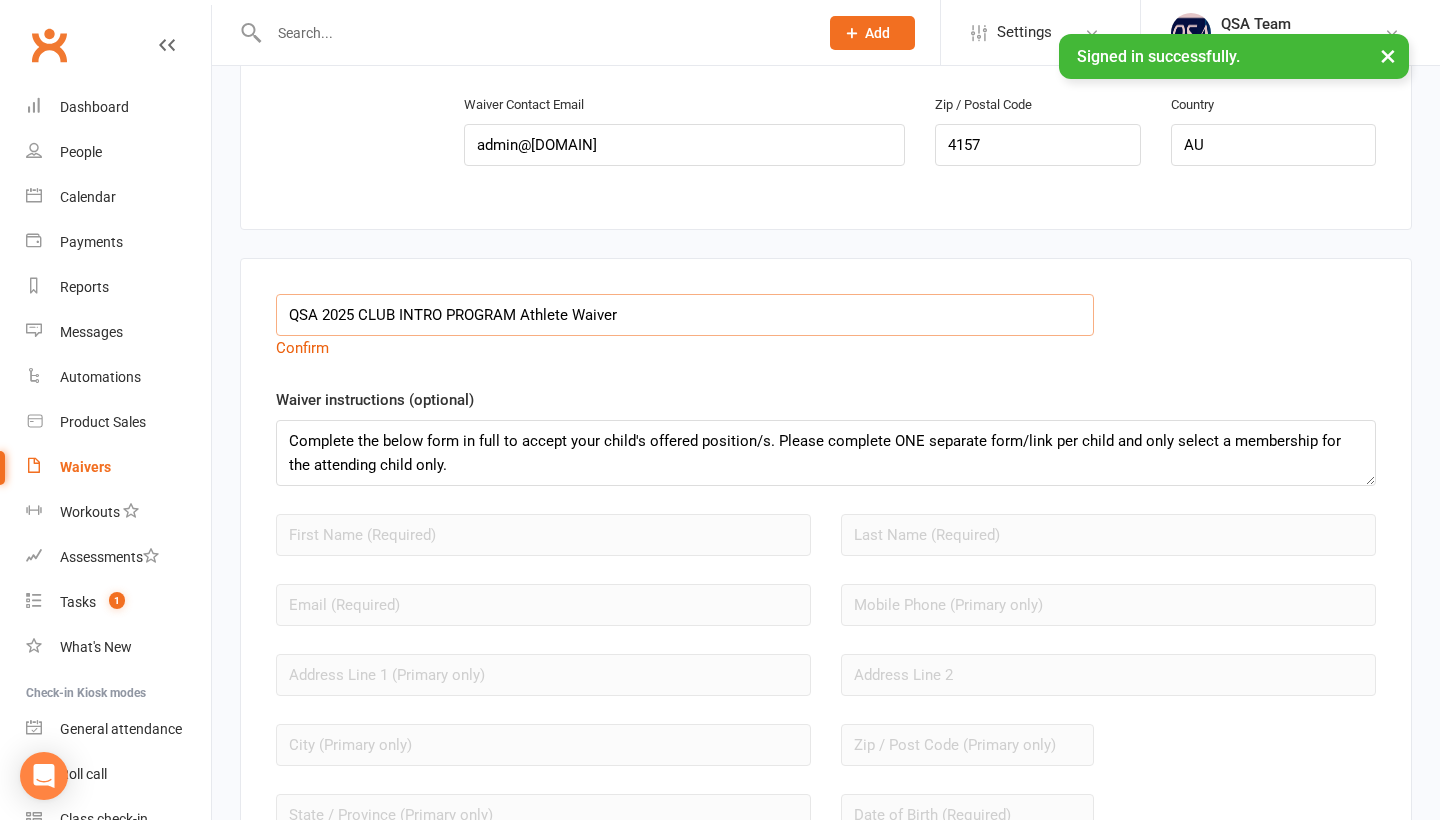 drag, startPoint x: 772, startPoint y: 313, endPoint x: 279, endPoint y: 310, distance: 493.00912 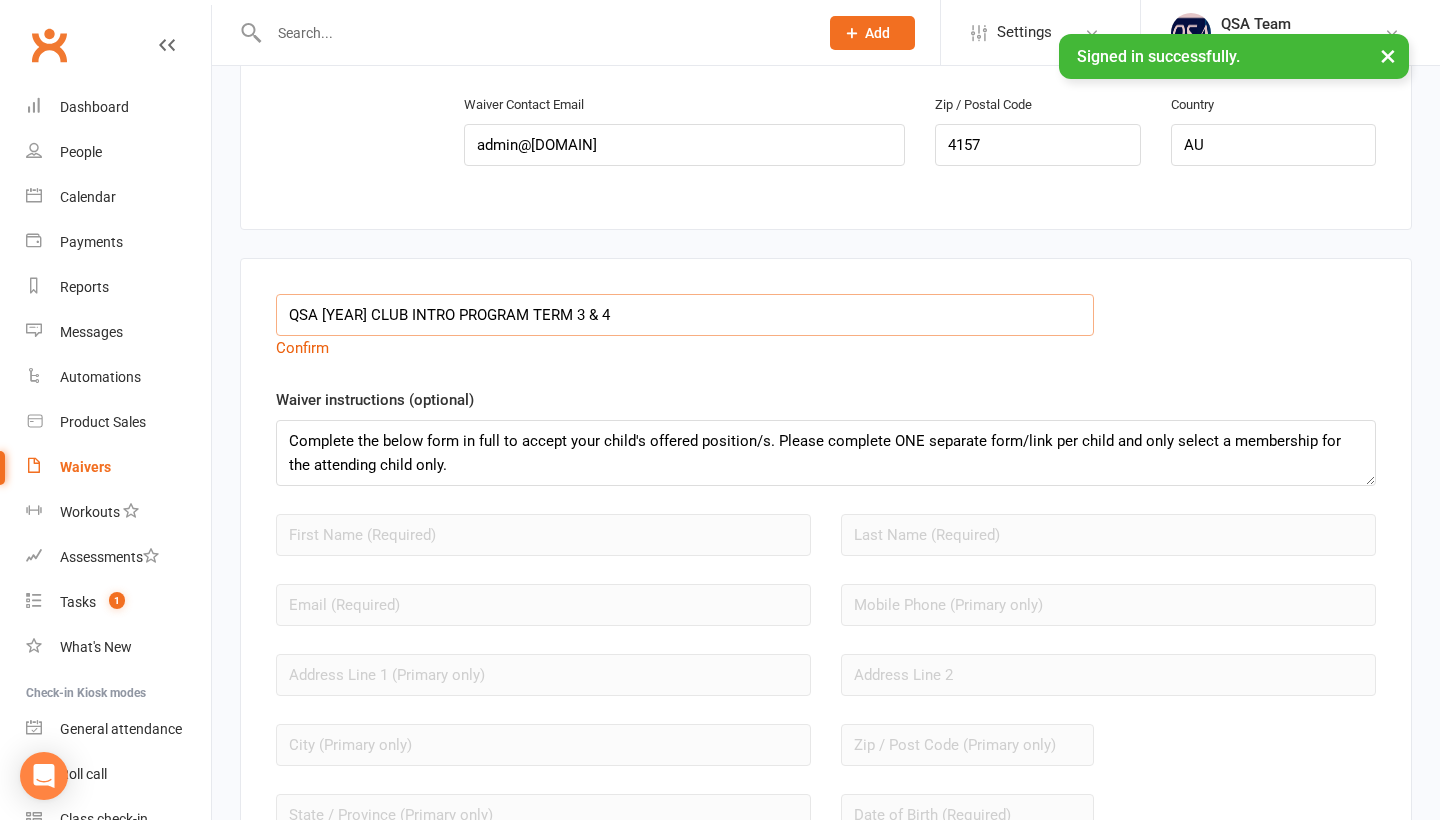 click on "QSA [YEAR] CLUB INTRO PROGRAM TERM 3 & 4" at bounding box center [685, 315] 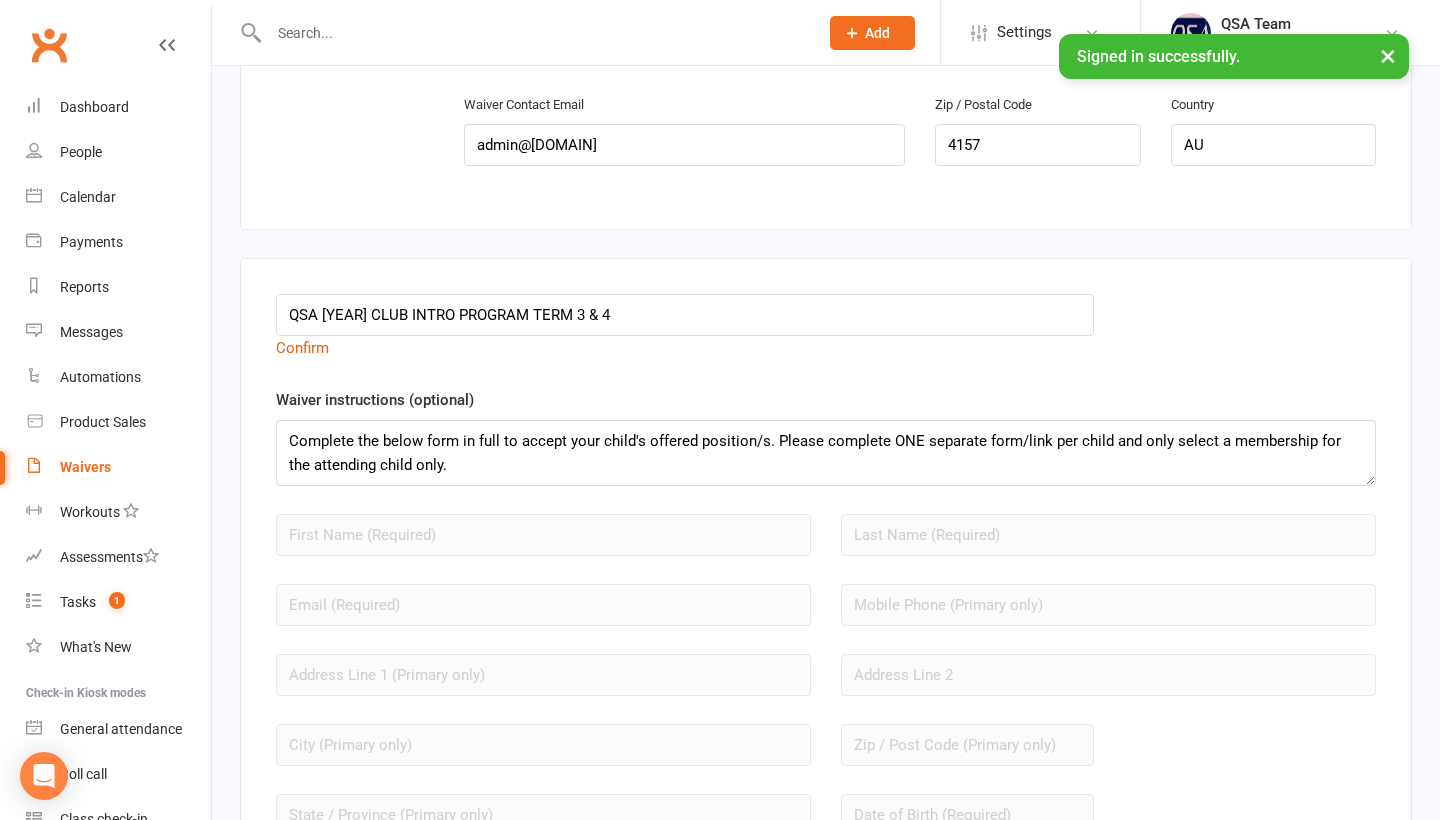 click on "QSA 2025  CLUB INTRO PROGRAM TERM 3 & 4 Confirm Waiver instructions (optional) Complete the below form in full to accept your child's offered position/s. Please complete ONE separate form/link per child and only select a membership for the attending child only. Allow new members to provide their member number on this waiver" at bounding box center (826, 591) 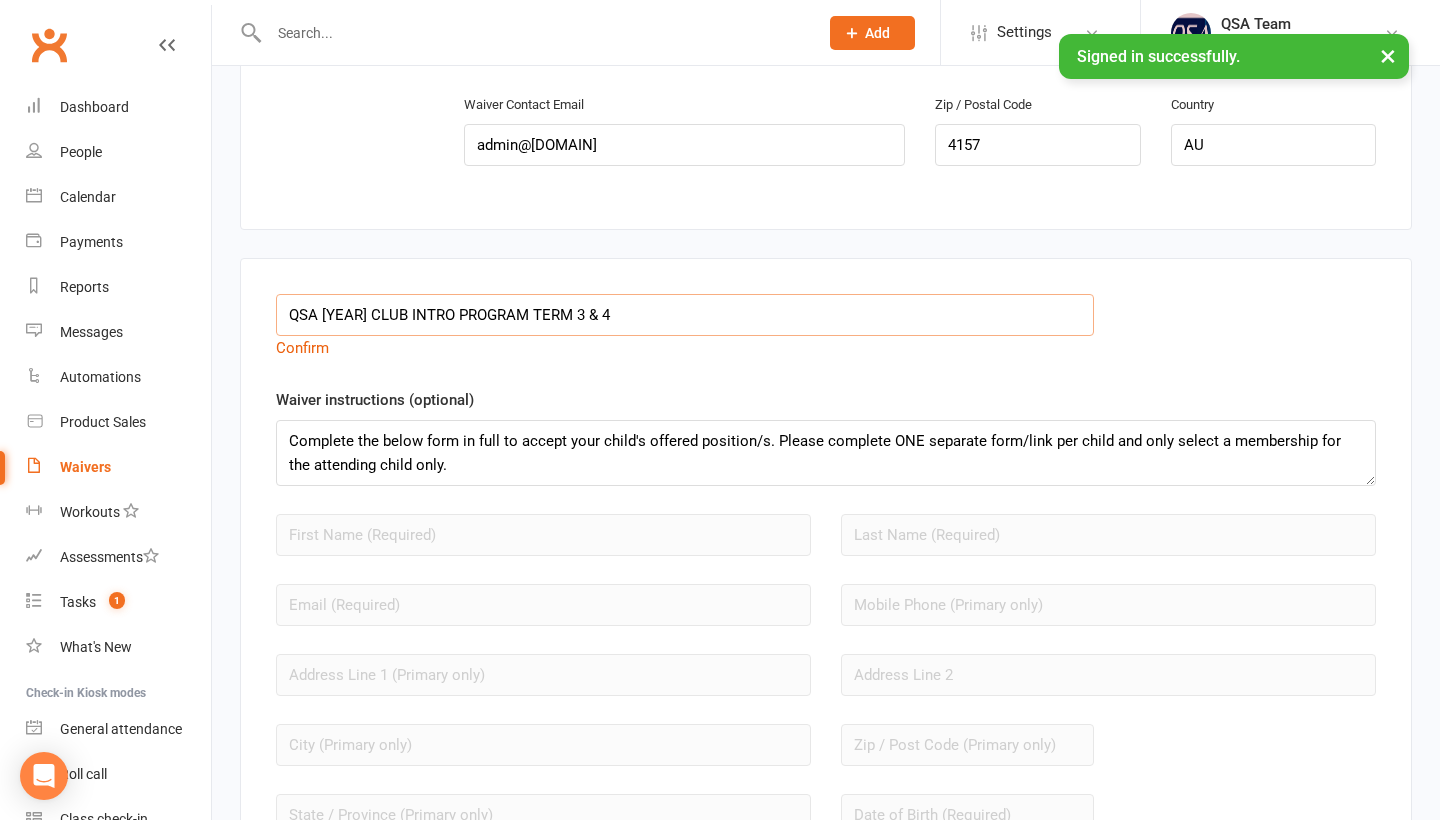 click on "QSA [YEAR] CLUB INTRO PROGRAM TERM 3 & 4" at bounding box center [685, 315] 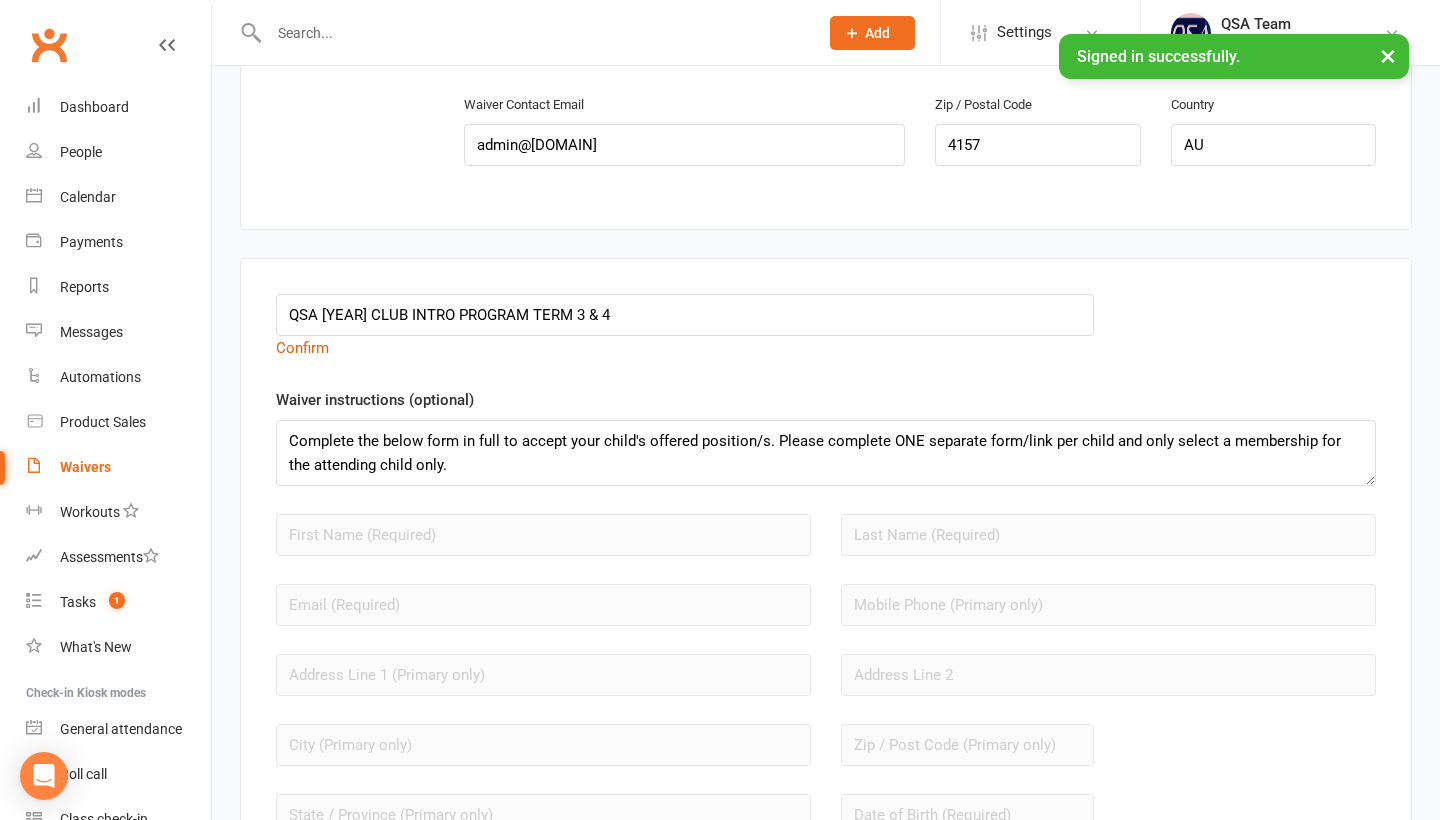 click on "QSA 2025  CLUB INTRO PROGRAM TERM 3 & 4 Confirm Waiver instructions (optional) Complete the below form in full to accept your child's offered position/s. Please complete ONE separate form/link per child and only select a membership for the attending child only. Allow new members to provide their member number on this waiver" at bounding box center [826, 591] 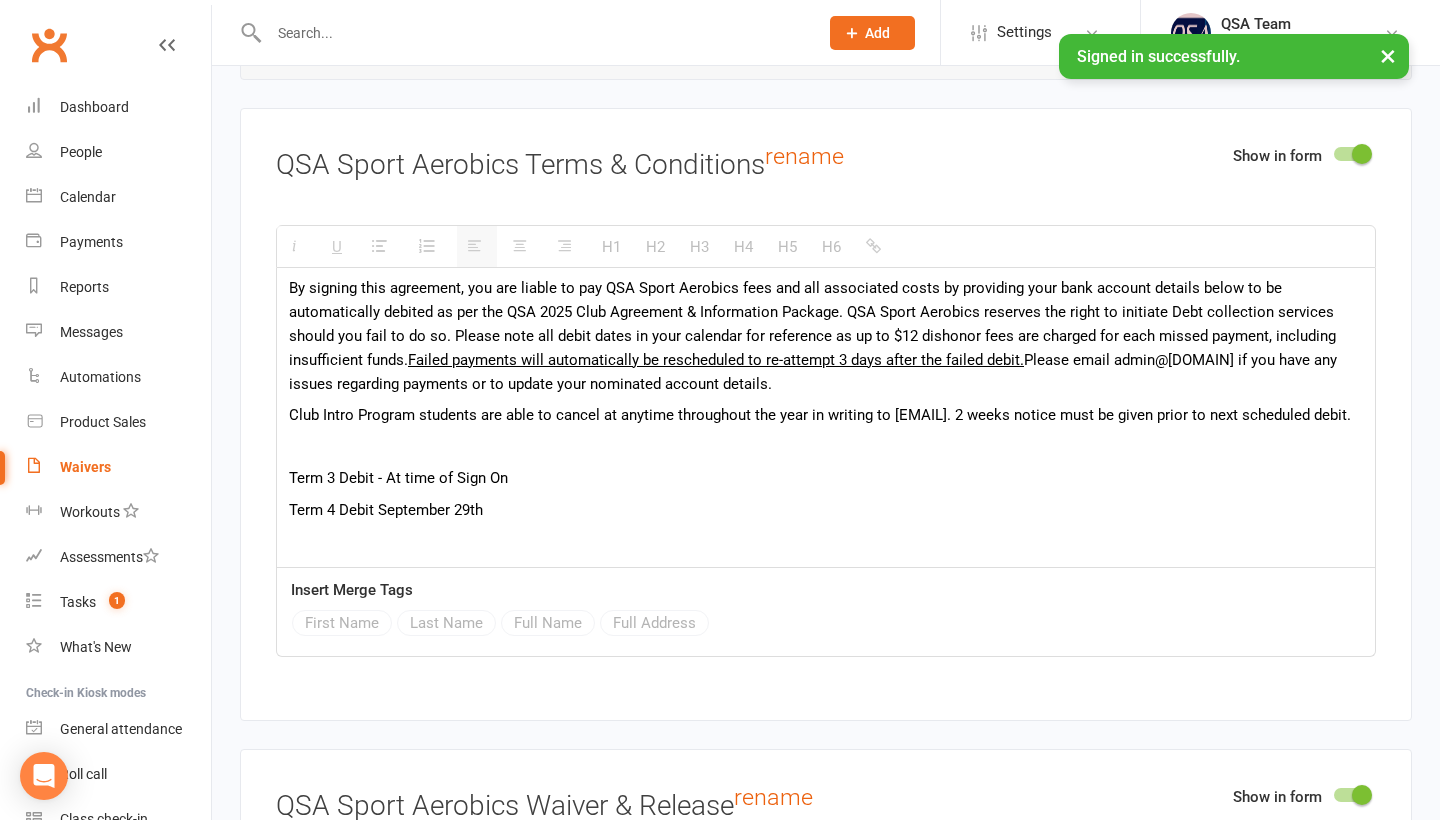 scroll, scrollTop: 2875, scrollLeft: 0, axis: vertical 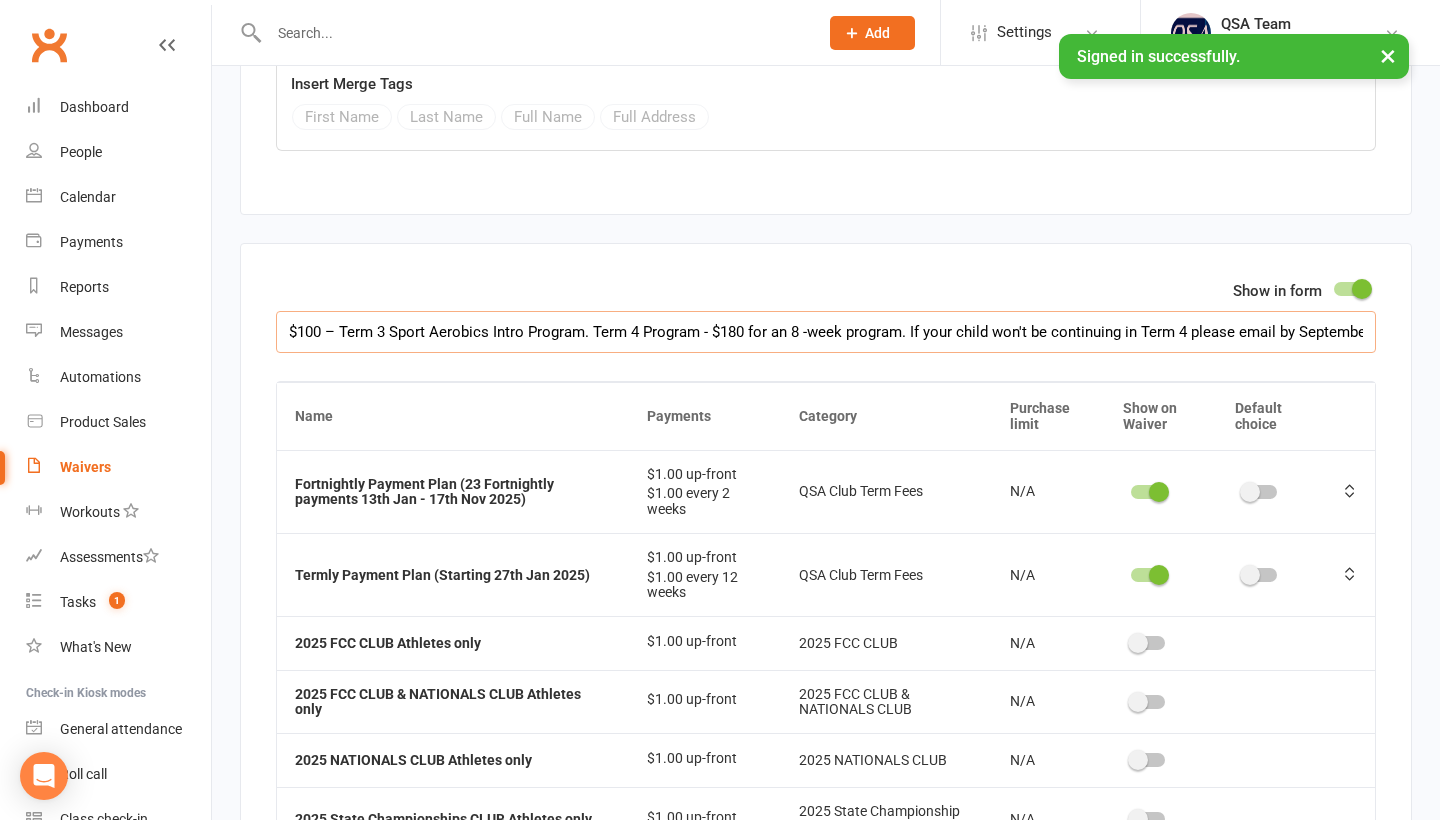 click on "$100 – Term 3 Sport Aerobics Intro Program. Term 4 Program - $180 for an 8 -week program. If your child won't be continuing in Term 4 please email by September 23rd." at bounding box center [826, 332] 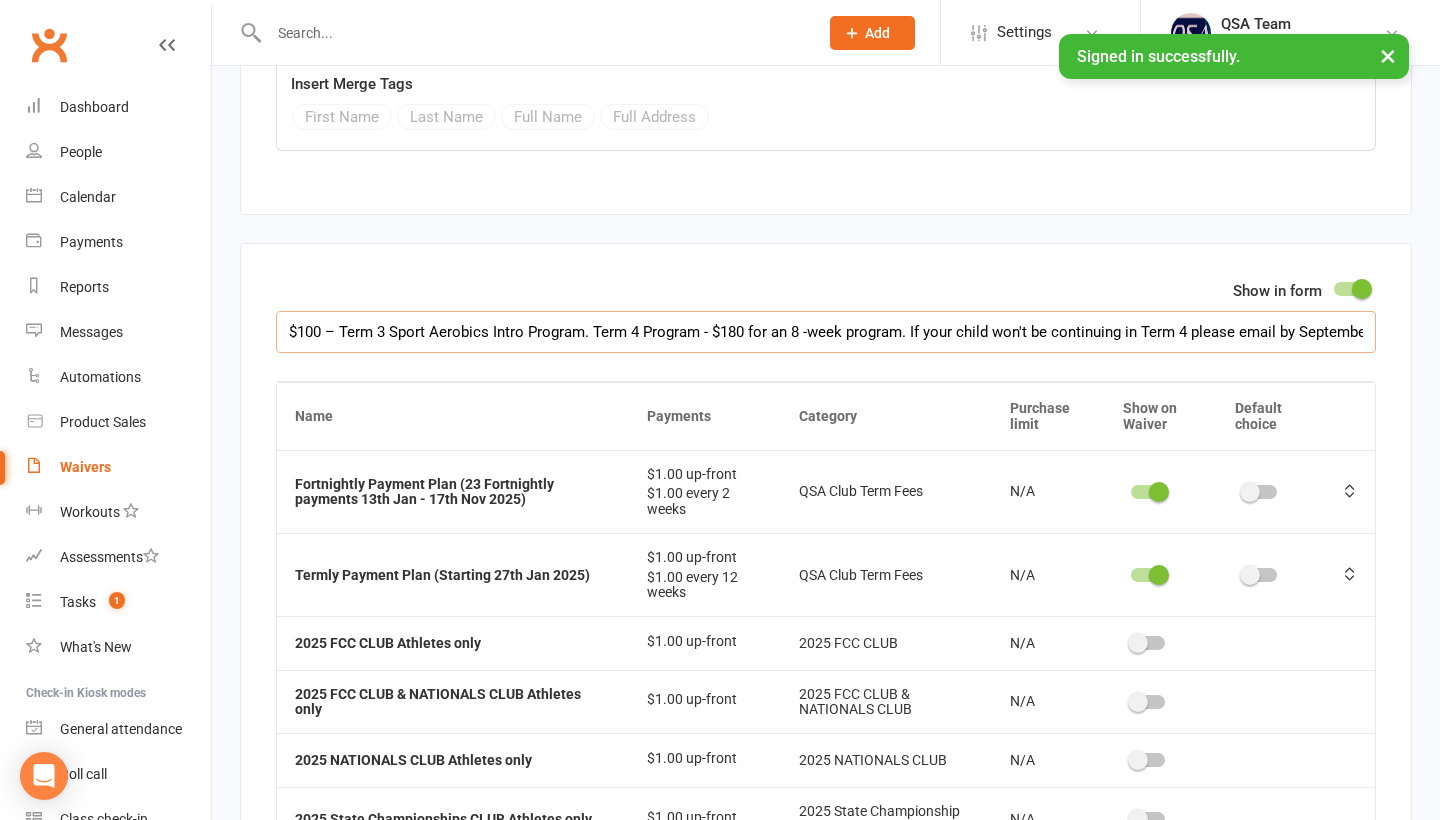 click on "$100 – Term 3 Sport Aerobics Intro Program. Term 4 Program - $180 for an 8 -week program. If your child won't be continuing in Term 4 please email by September 23rd." at bounding box center (826, 332) 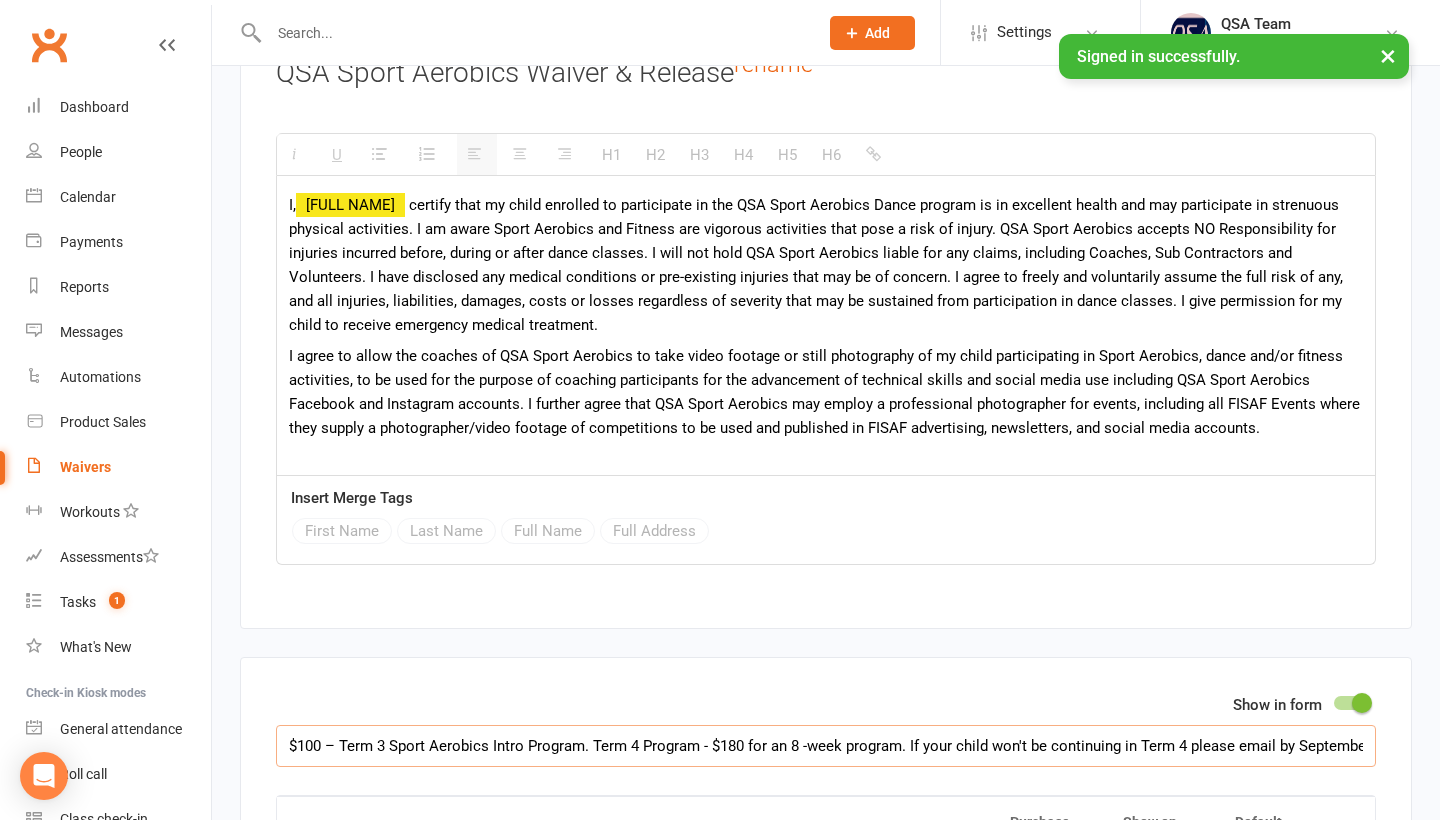 scroll, scrollTop: 3493, scrollLeft: 0, axis: vertical 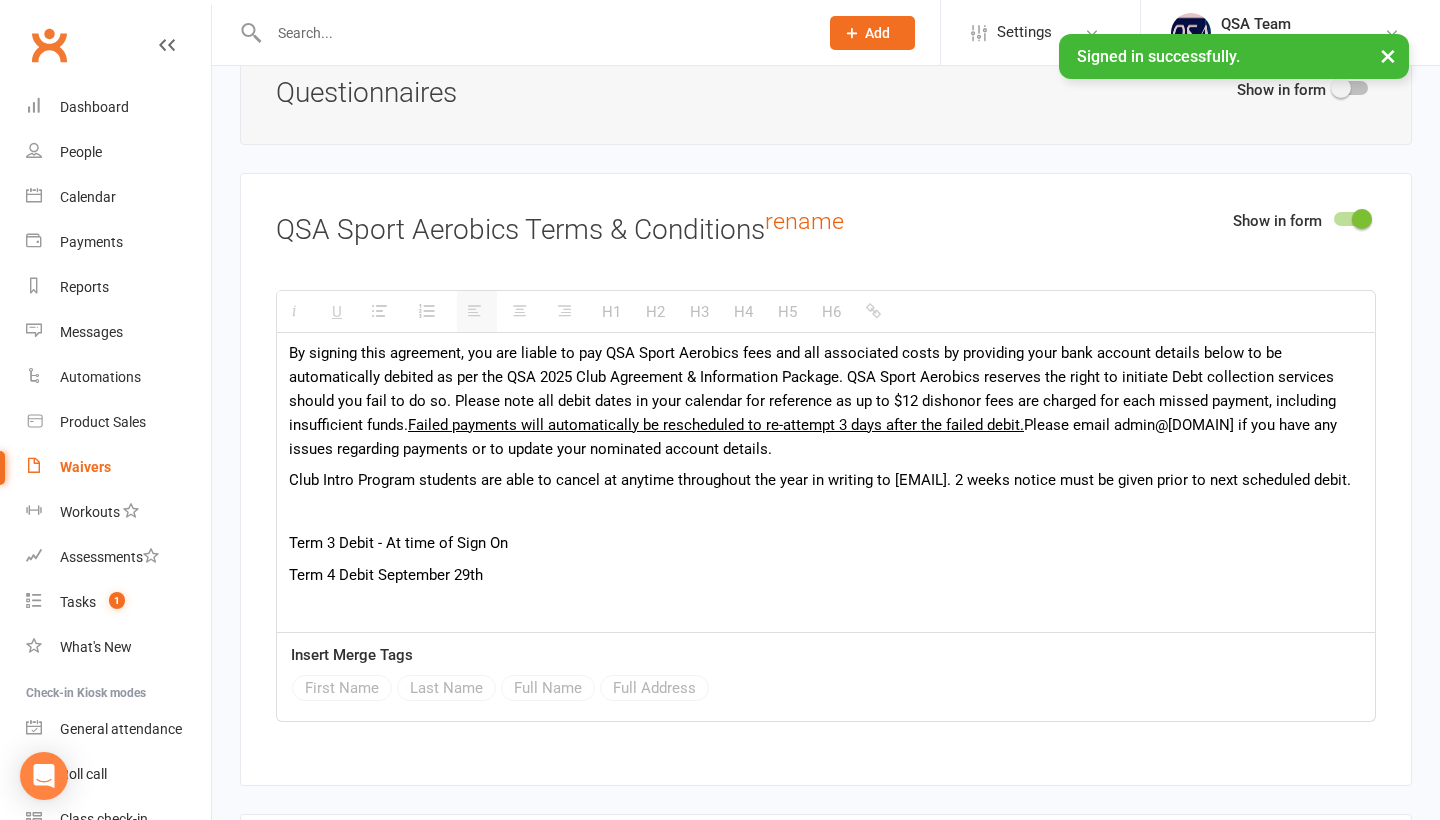 click on "Term 4 Debit September 29th" at bounding box center (826, 575) 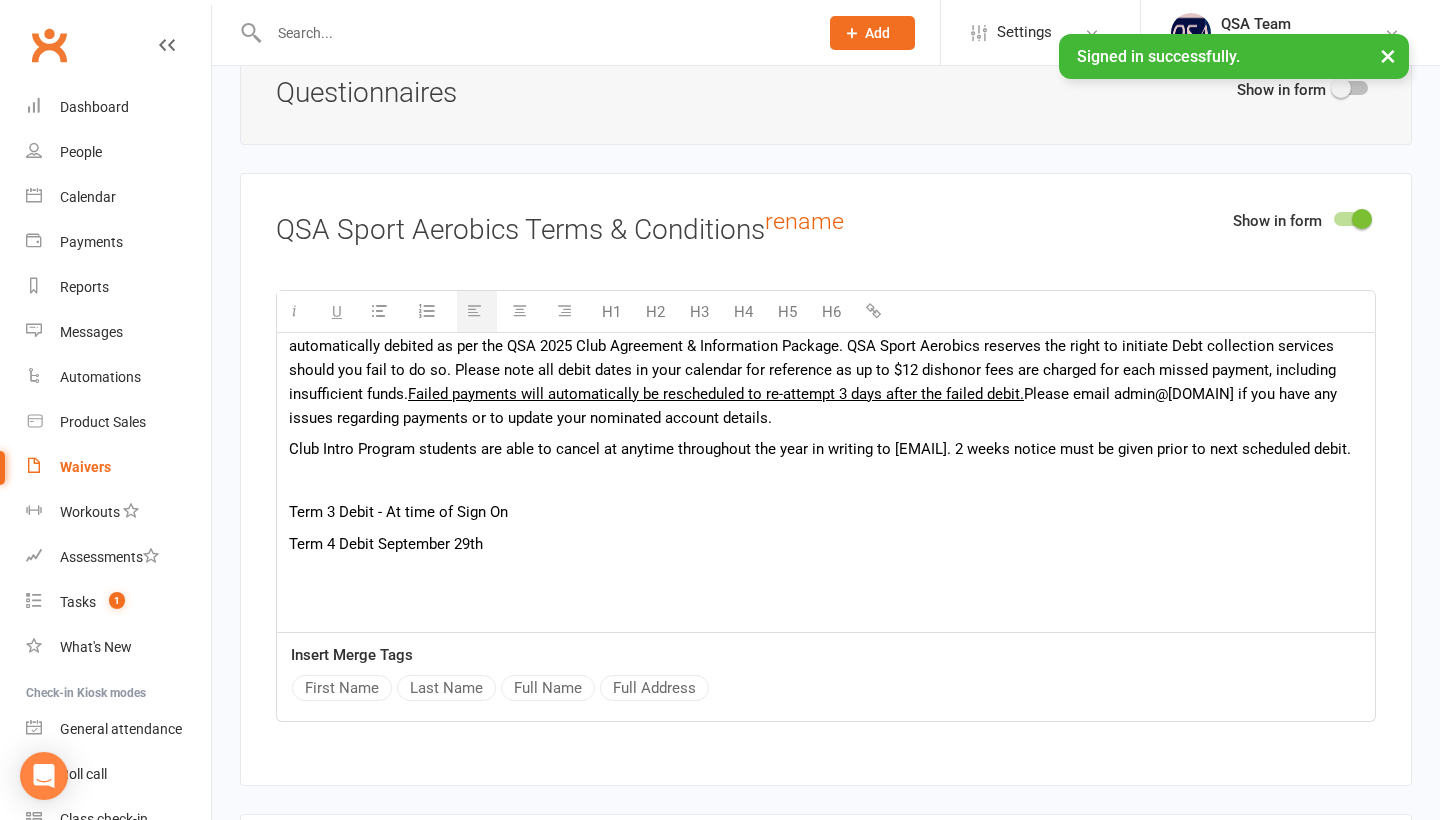 click on "Term 4 Debit September 29th" at bounding box center [826, 544] 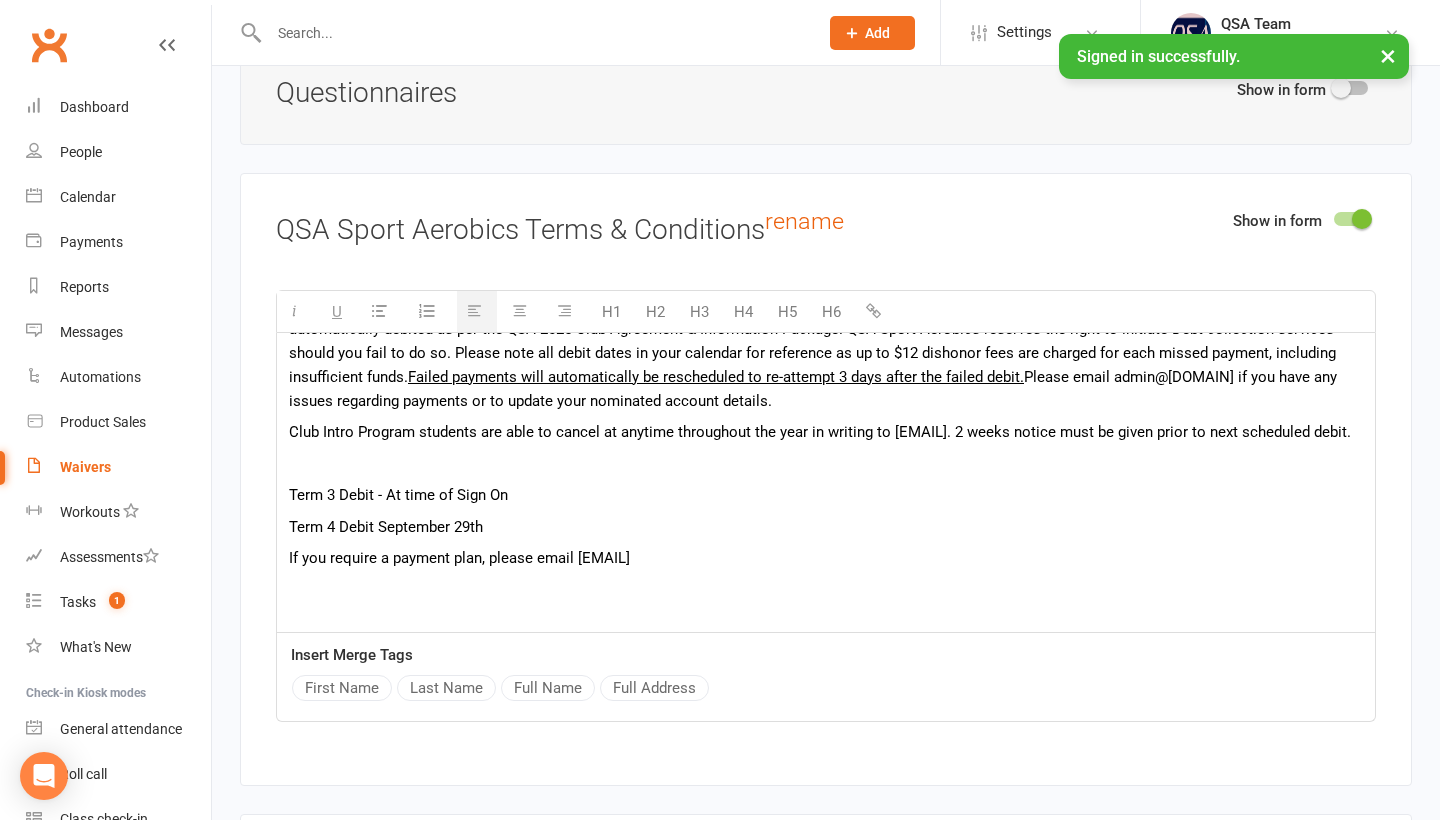 click on "Term 4 Debit September 29th" at bounding box center (826, 527) 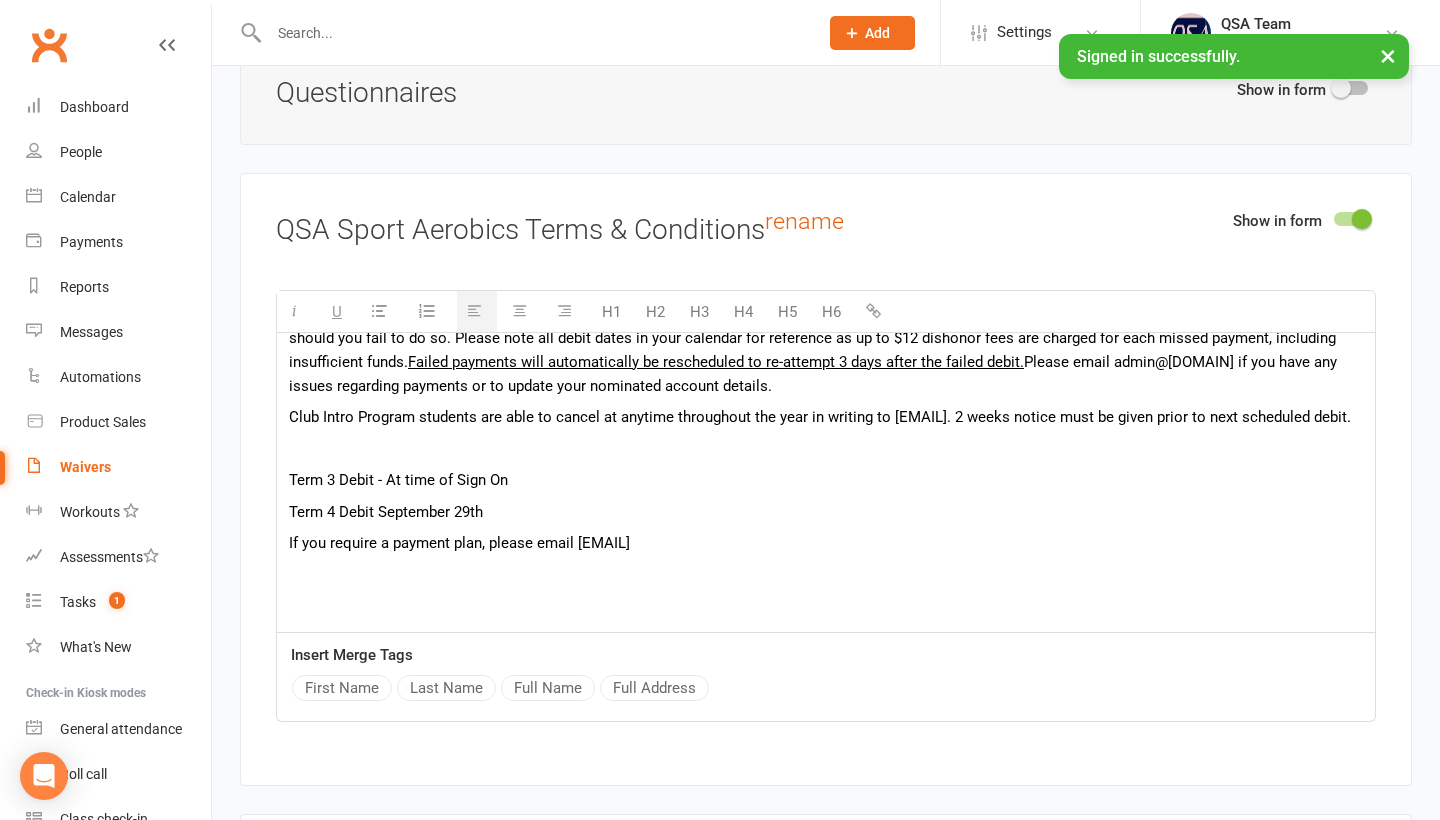 scroll, scrollTop: 121, scrollLeft: 0, axis: vertical 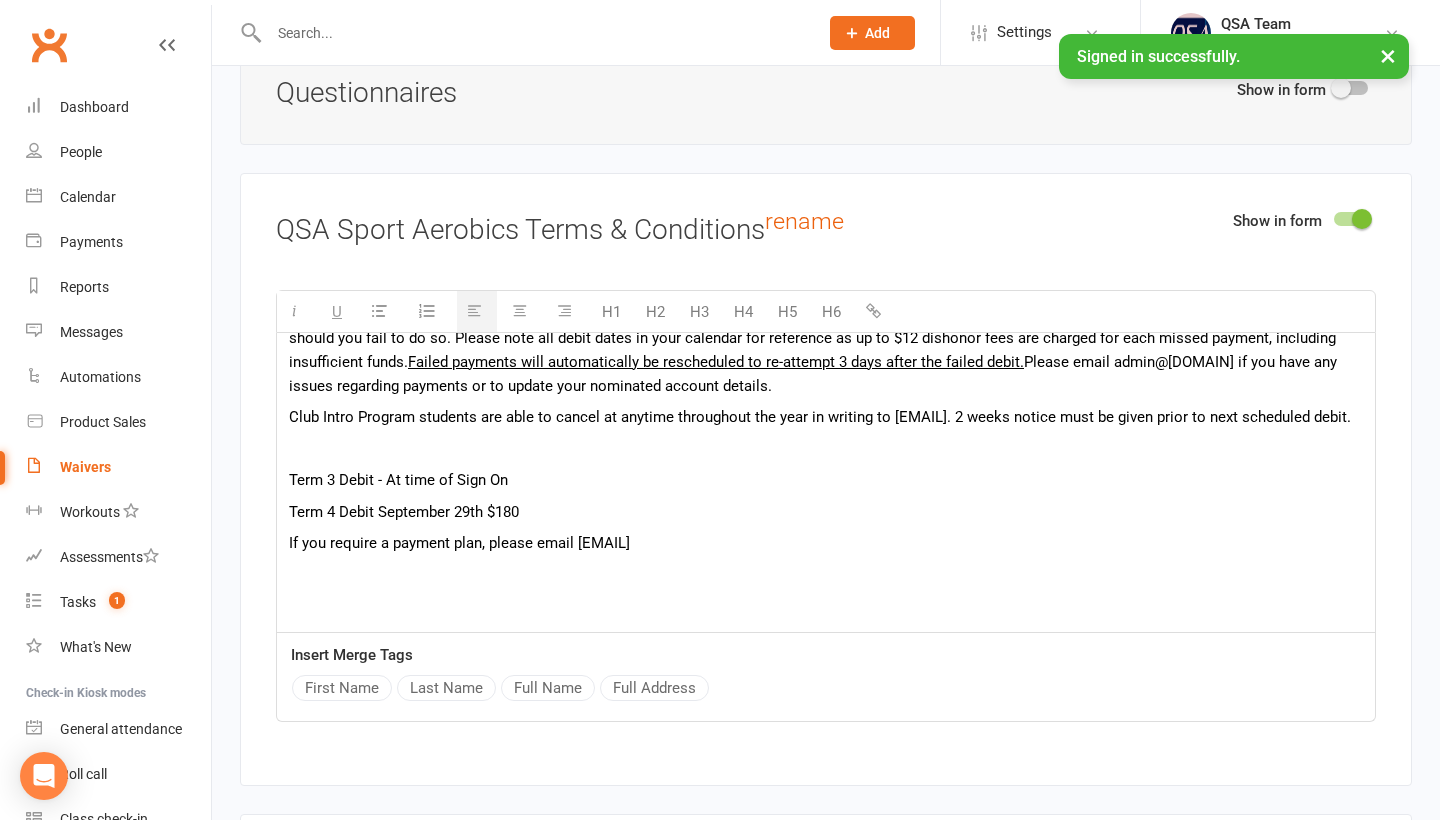 click on "Term 3 Debit - At time of Sign On" at bounding box center [826, 480] 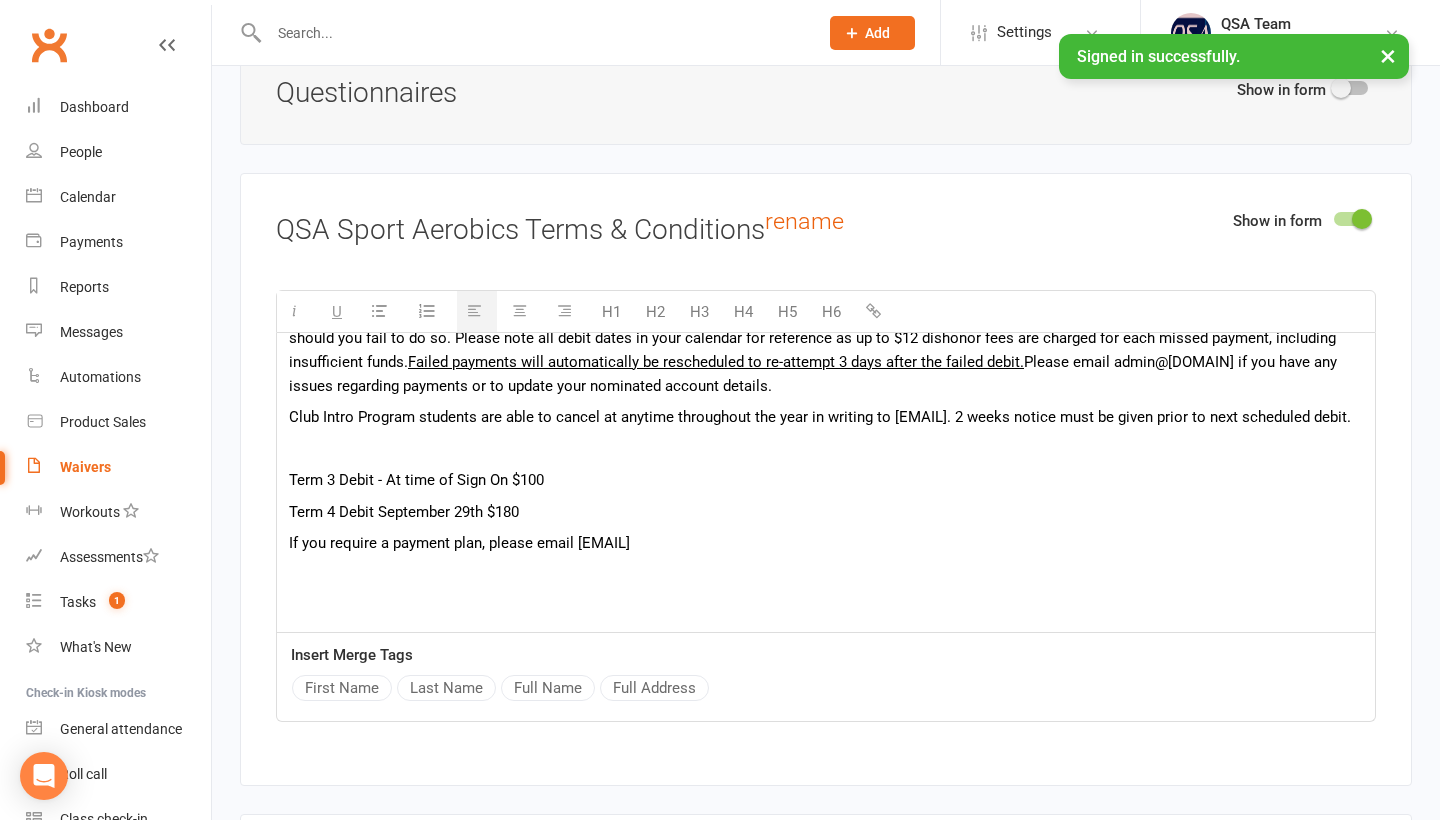 click on "Insert Merge Tags [FIRST] [LAST] [FULL NAME] [FULL ADDRESS]" at bounding box center [826, 677] 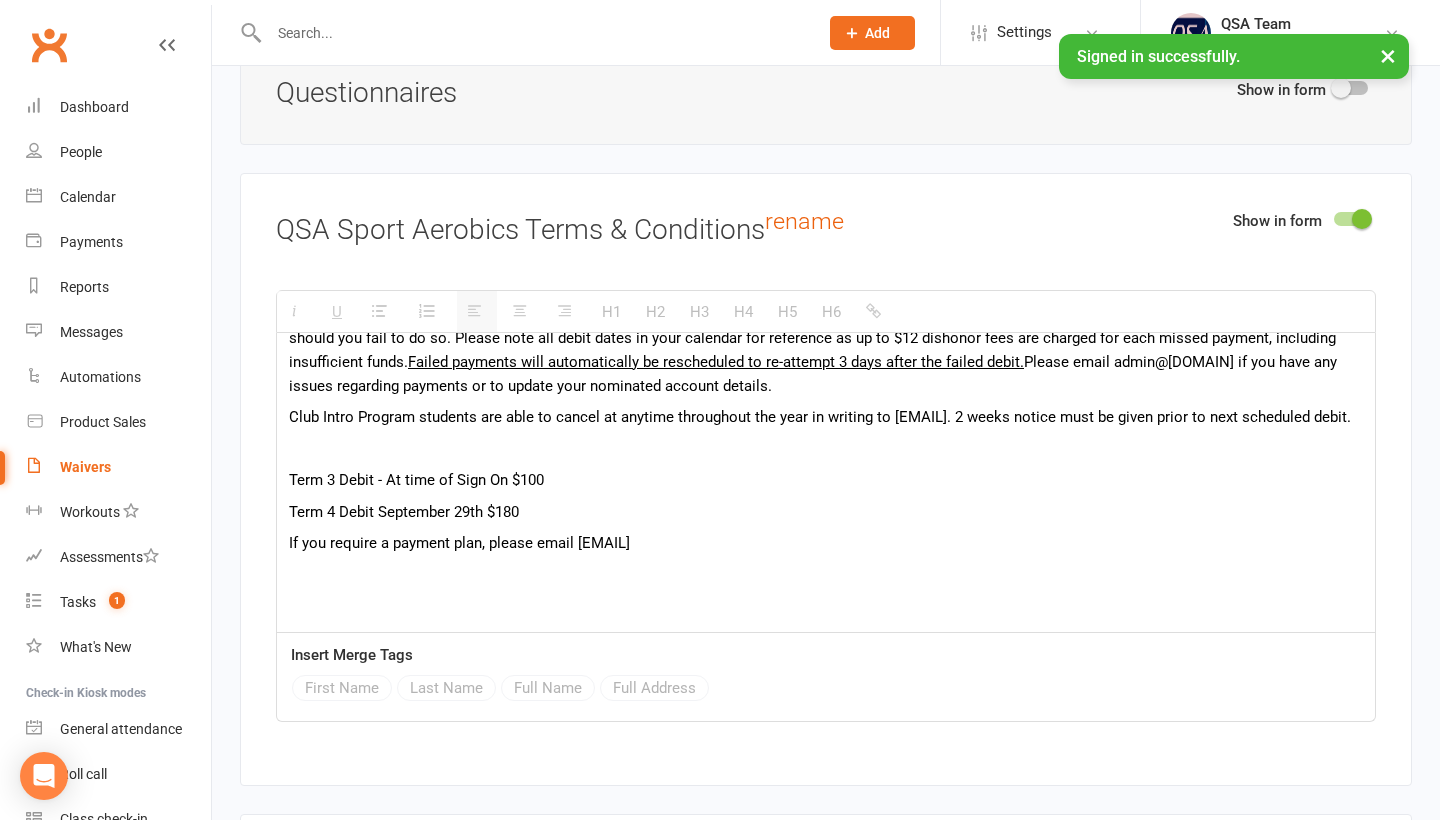 click on "If you require a payment plan, please email [EMAIL]" at bounding box center (826, 543) 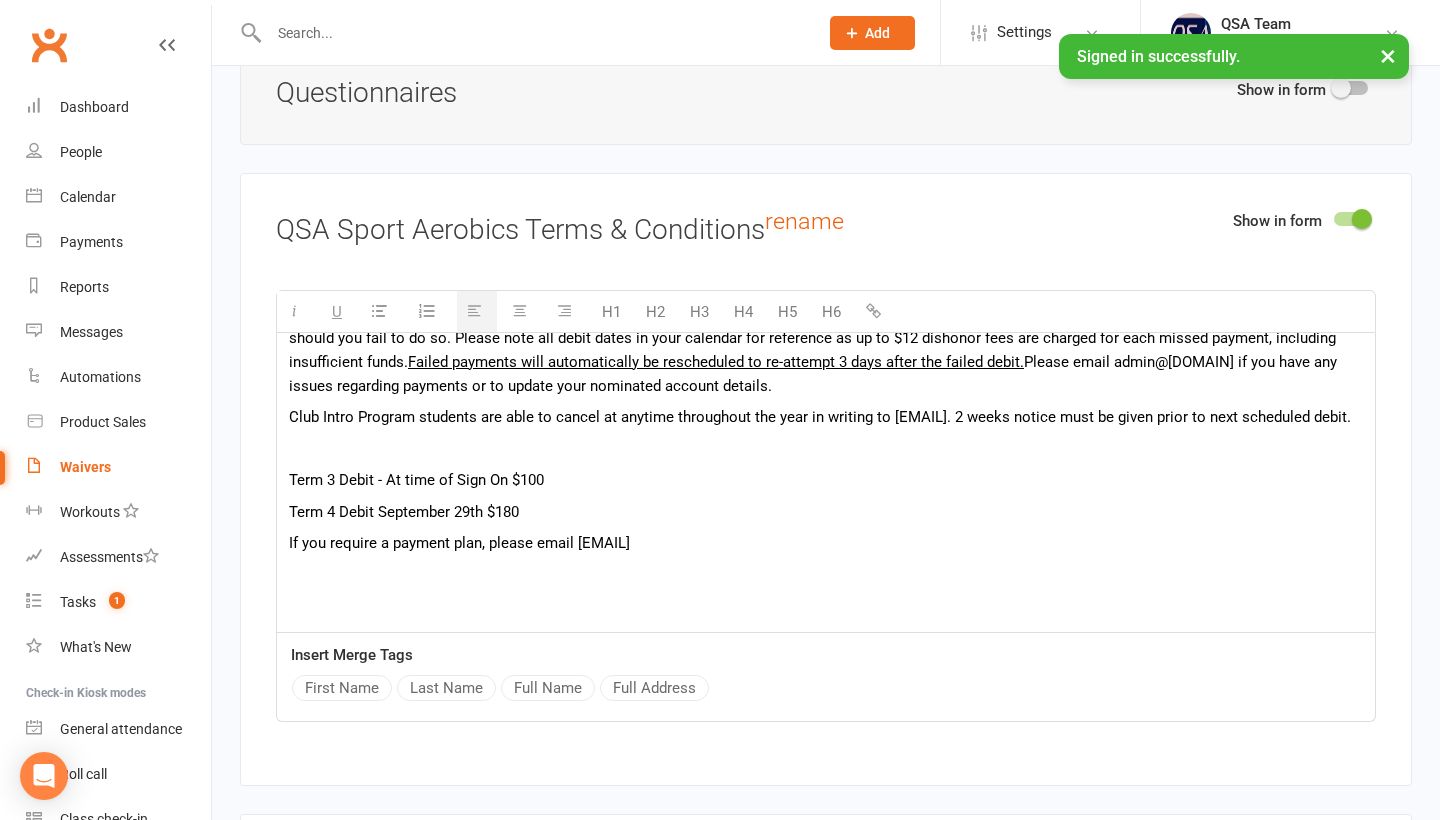 click on "If you require a payment plan, please email [EMAIL]" at bounding box center [826, 543] 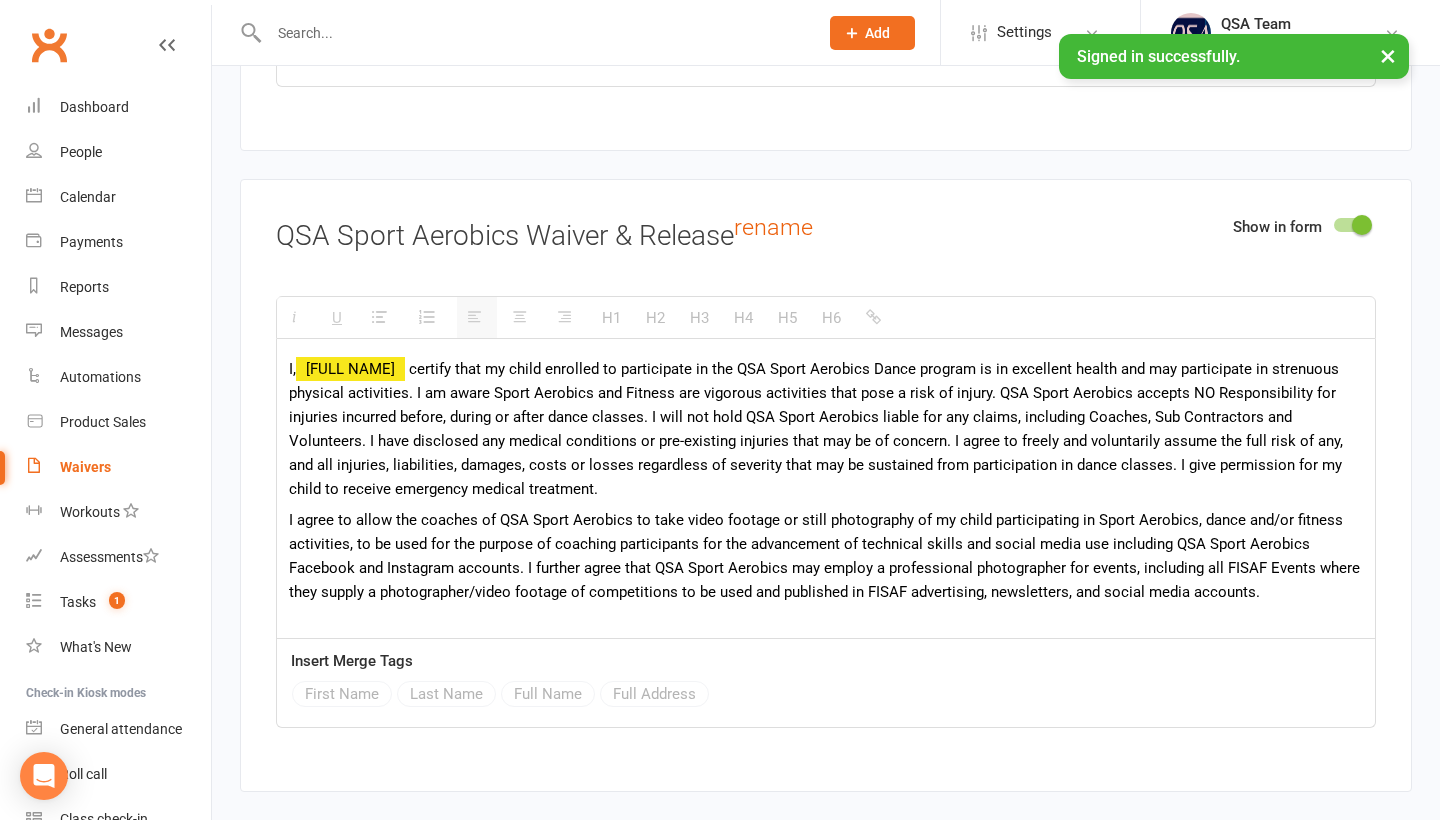 scroll, scrollTop: 3423, scrollLeft: 0, axis: vertical 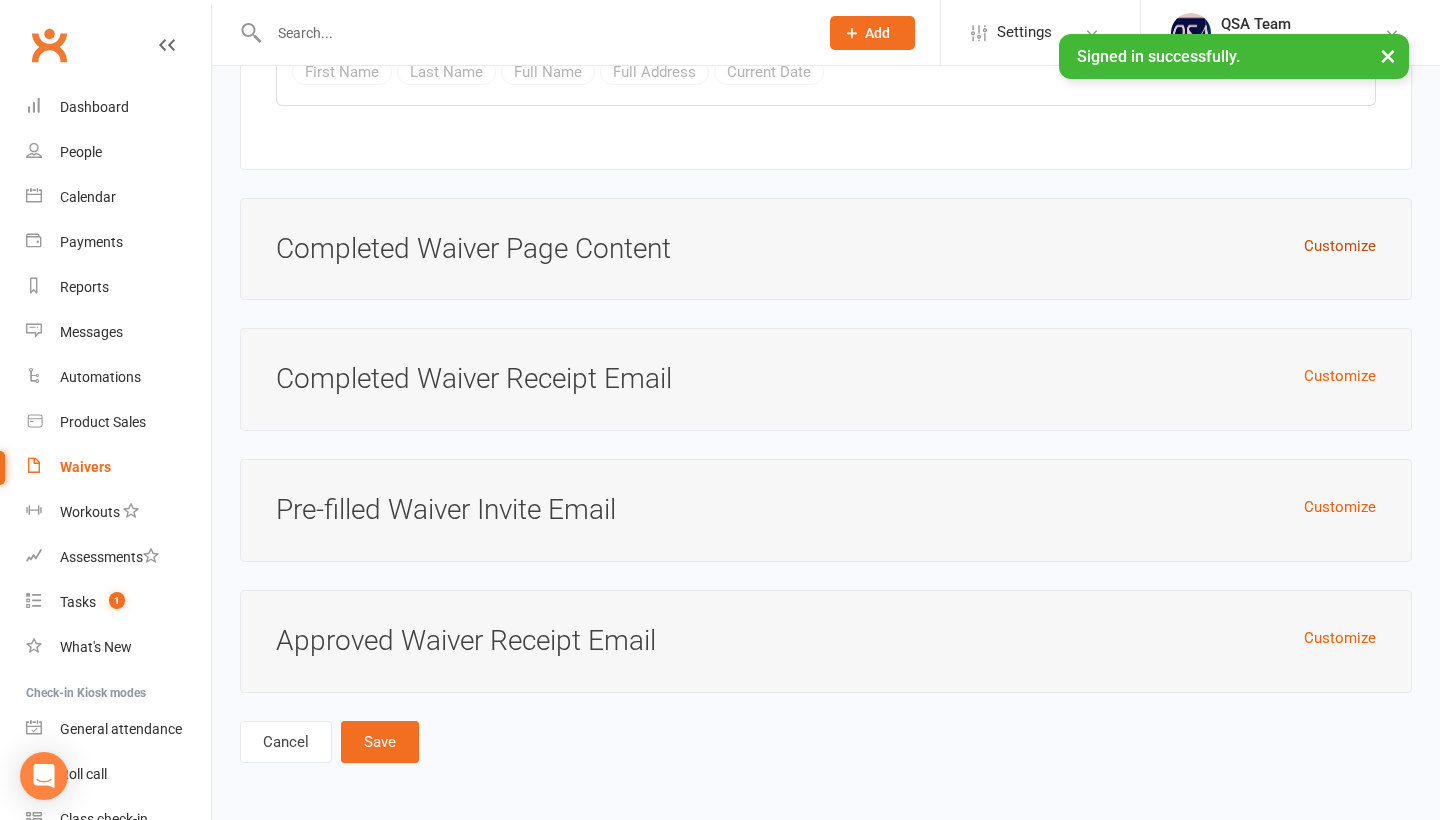 click on "Customize" at bounding box center [1340, 246] 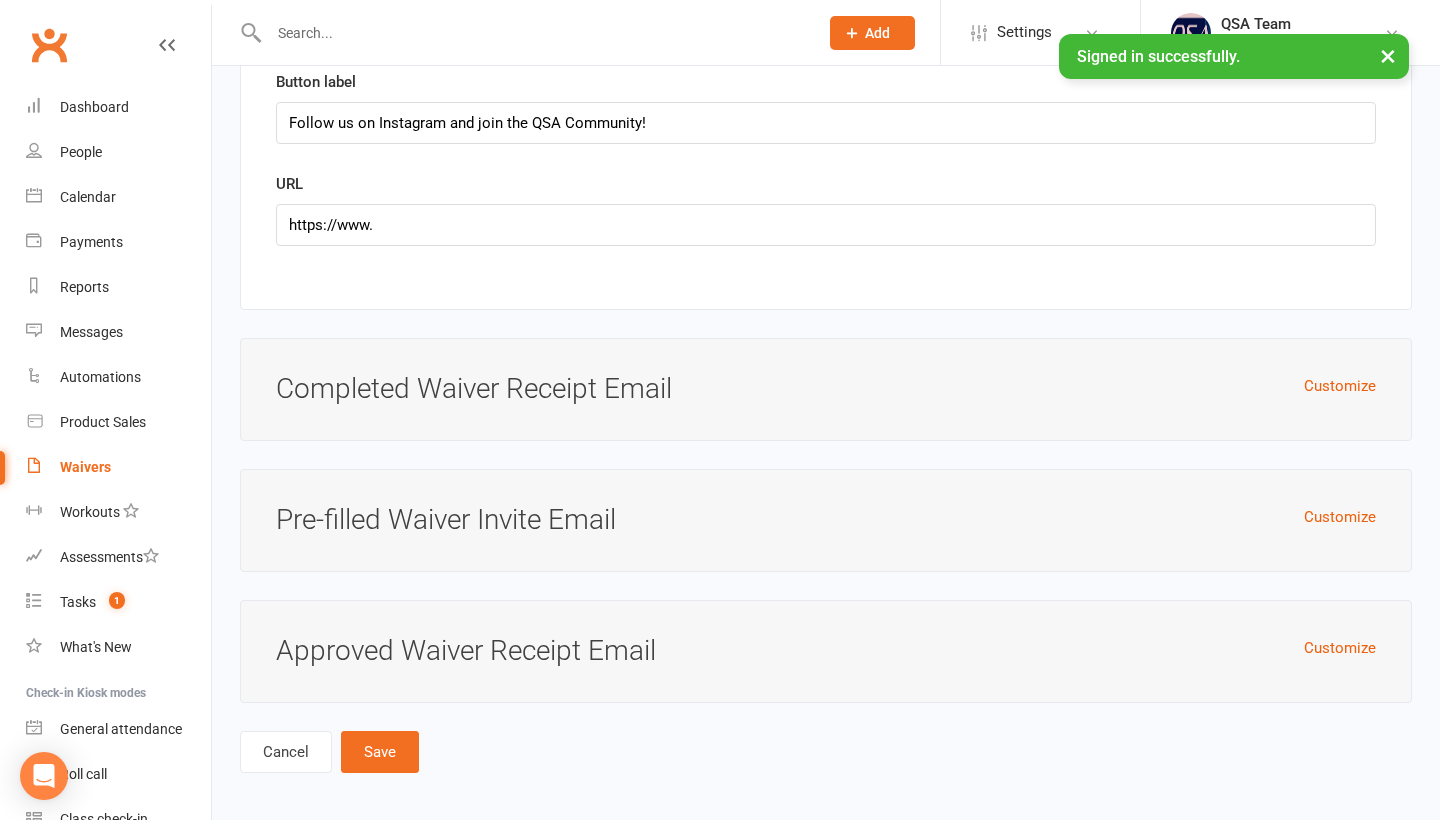 scroll, scrollTop: 7735, scrollLeft: 0, axis: vertical 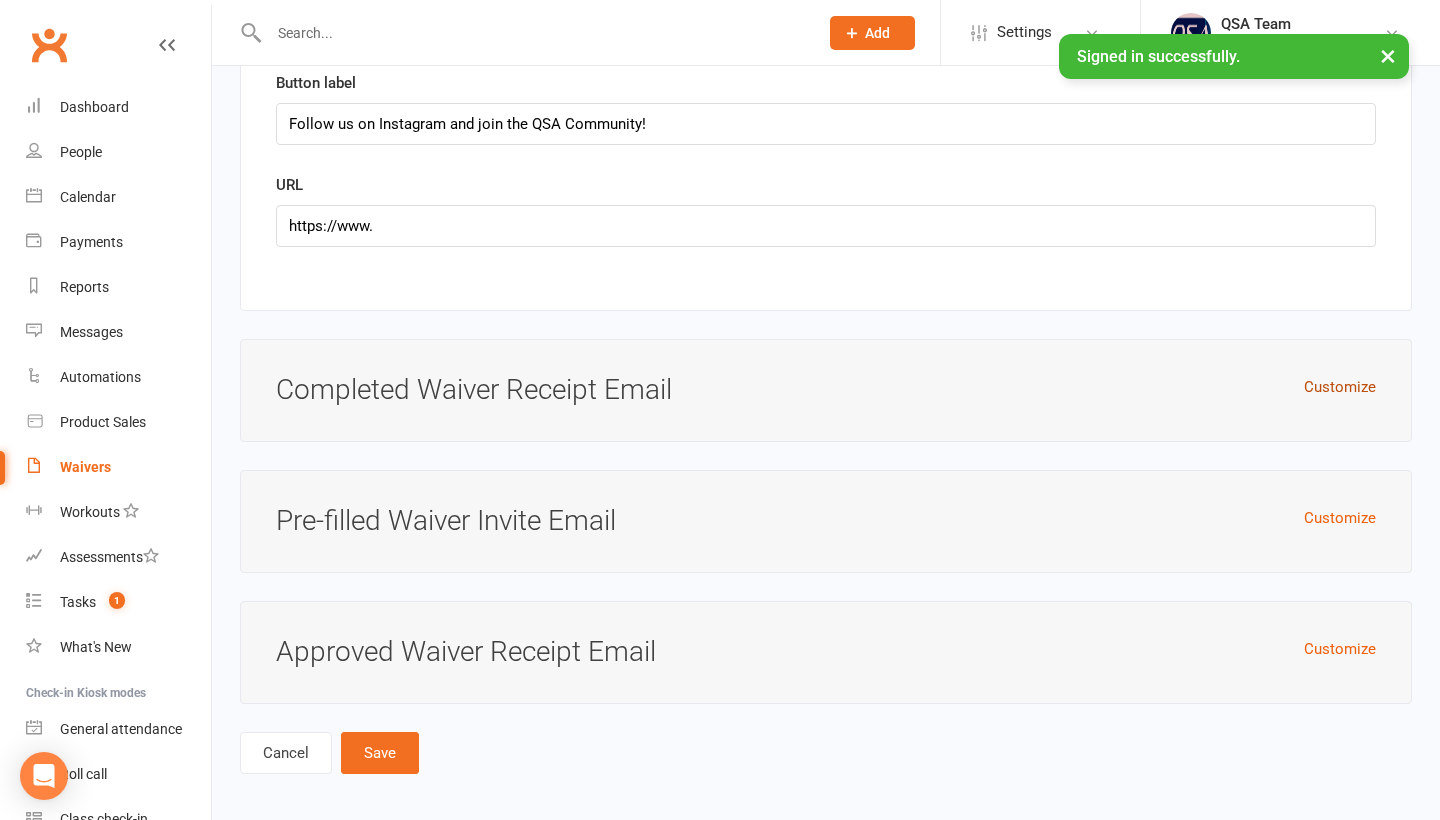 click on "Customize" at bounding box center (1340, 387) 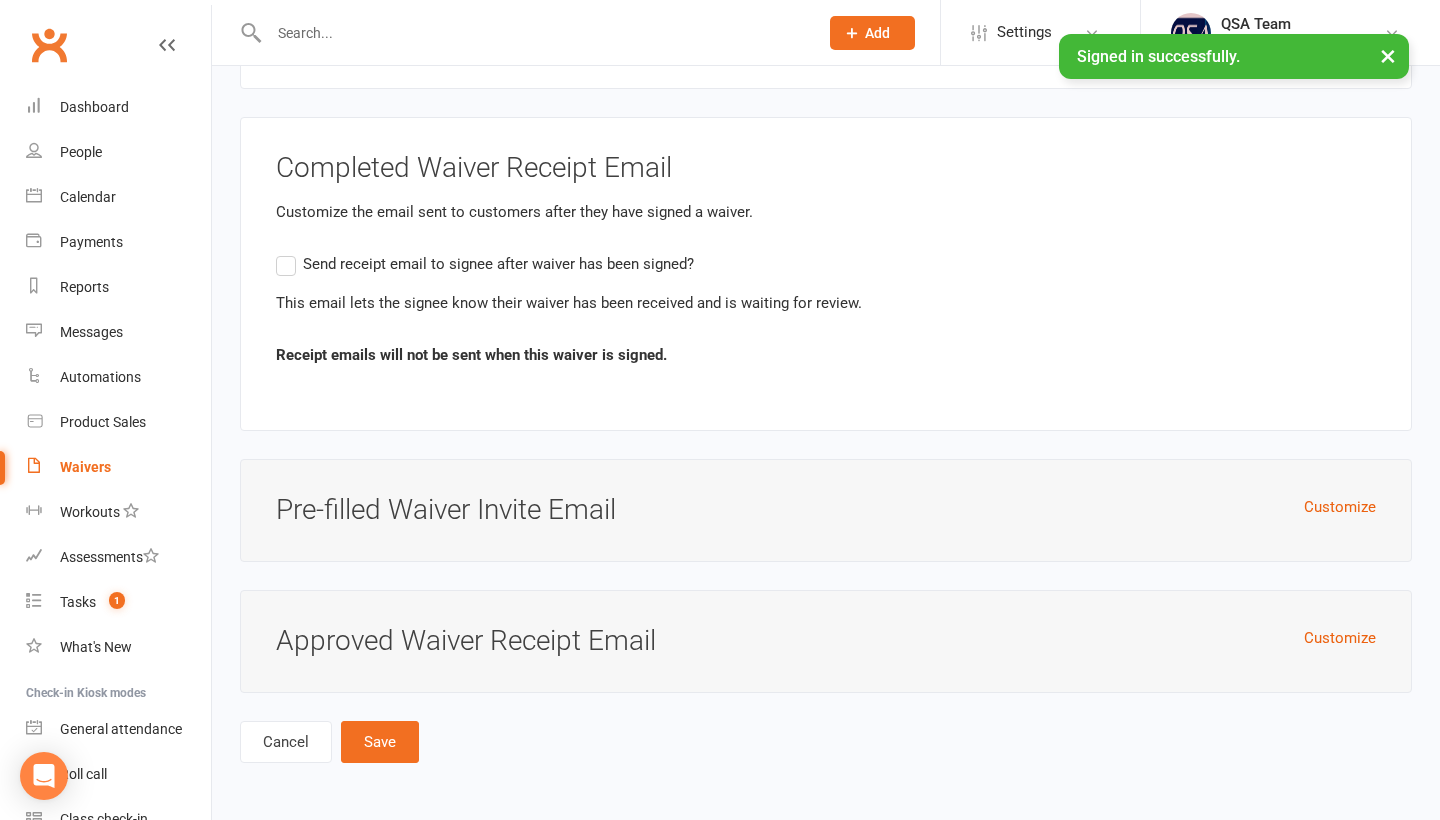 scroll, scrollTop: 7980, scrollLeft: 0, axis: vertical 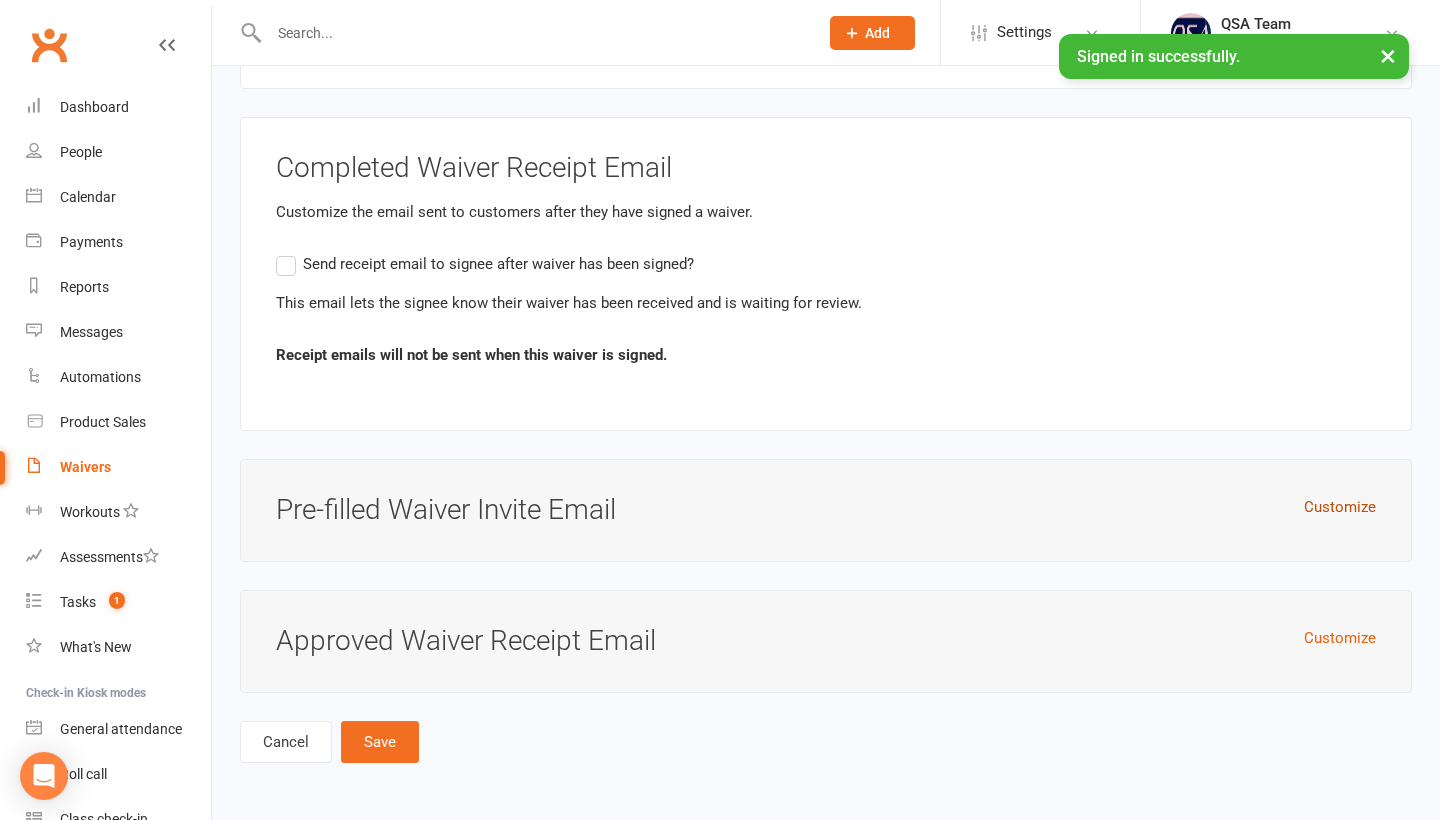 click on "Customize" at bounding box center [1340, 507] 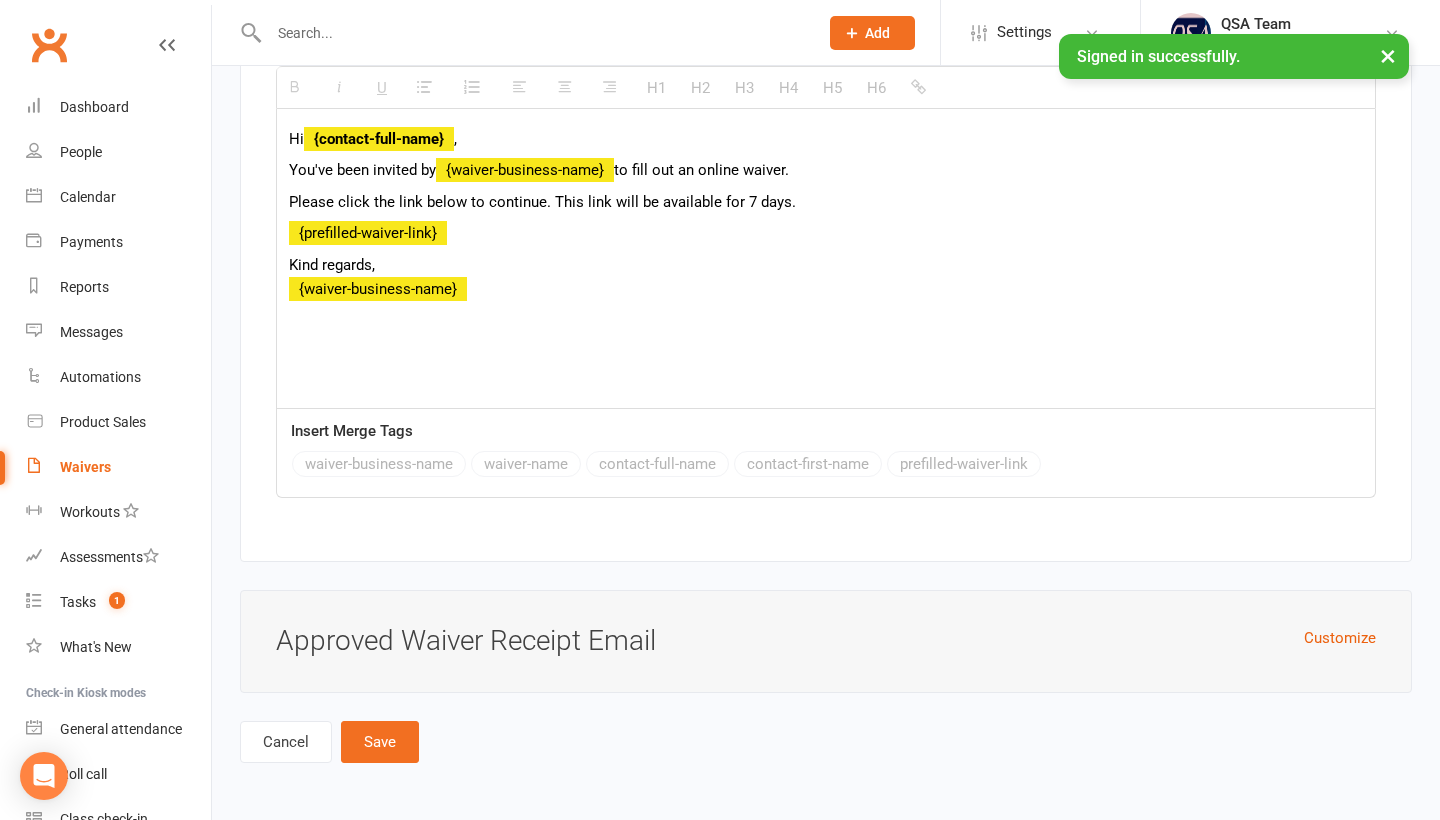 scroll, scrollTop: 8663, scrollLeft: 0, axis: vertical 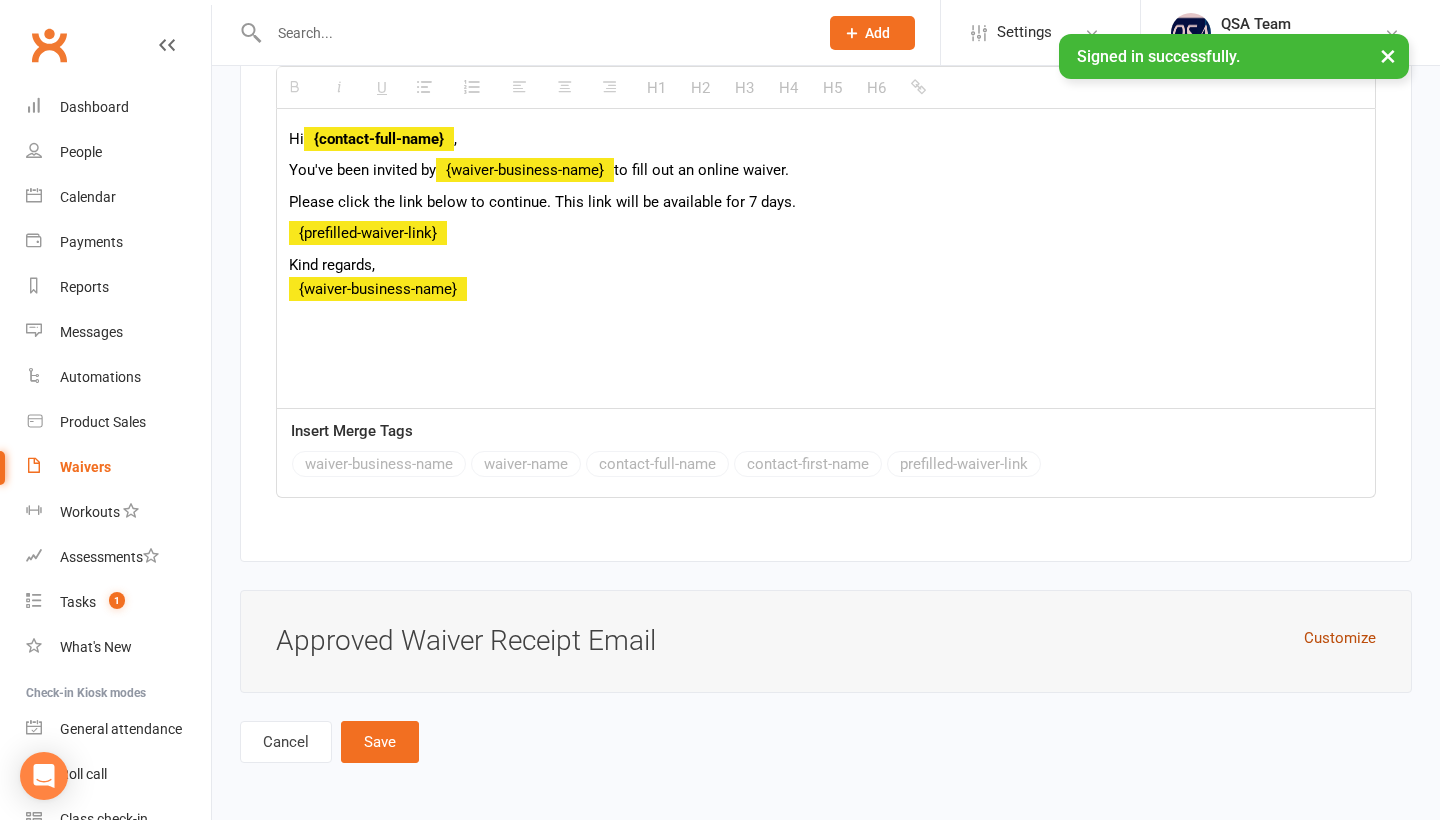 click on "Customize" at bounding box center [1340, 638] 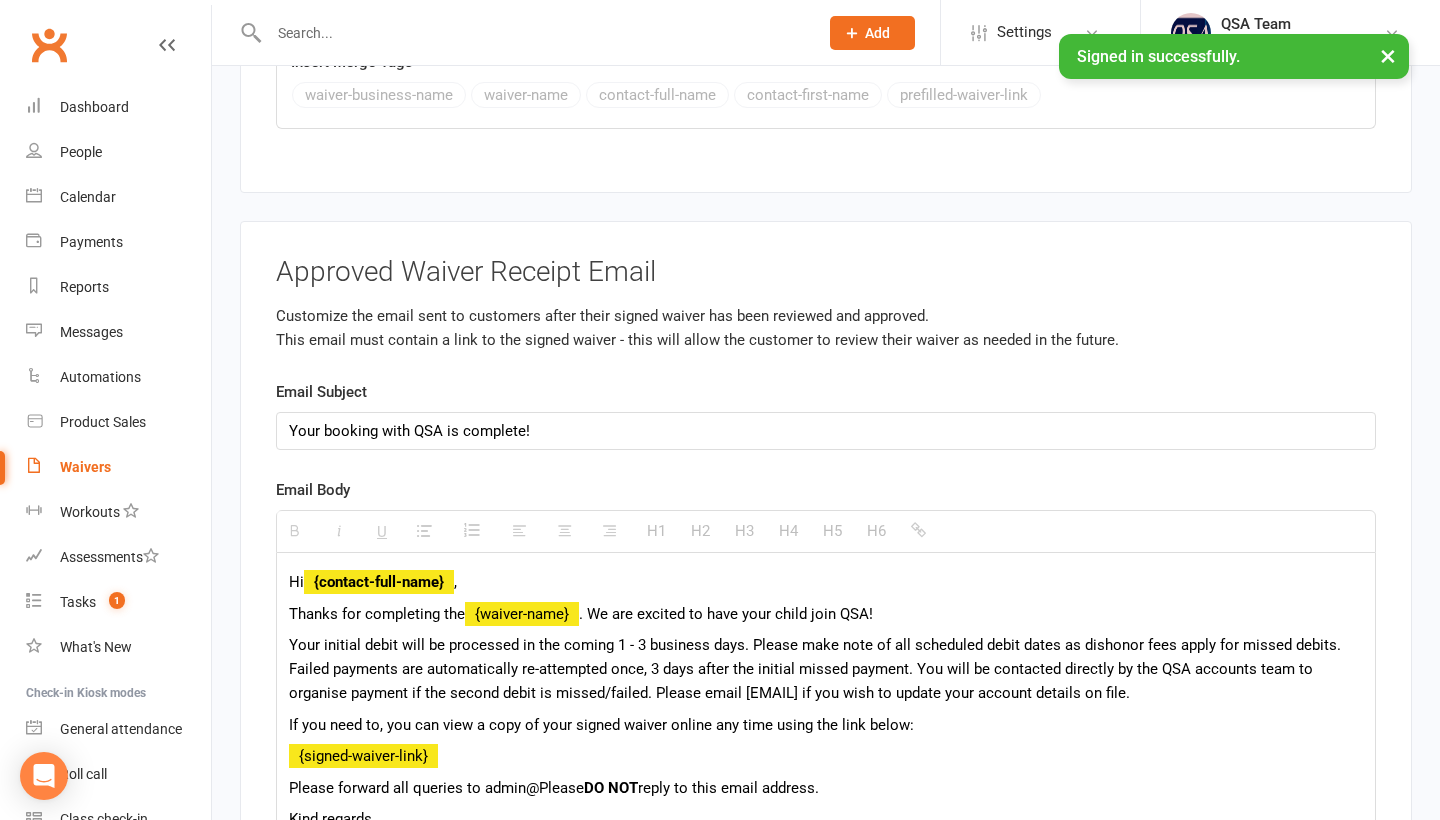 scroll, scrollTop: 9024, scrollLeft: 0, axis: vertical 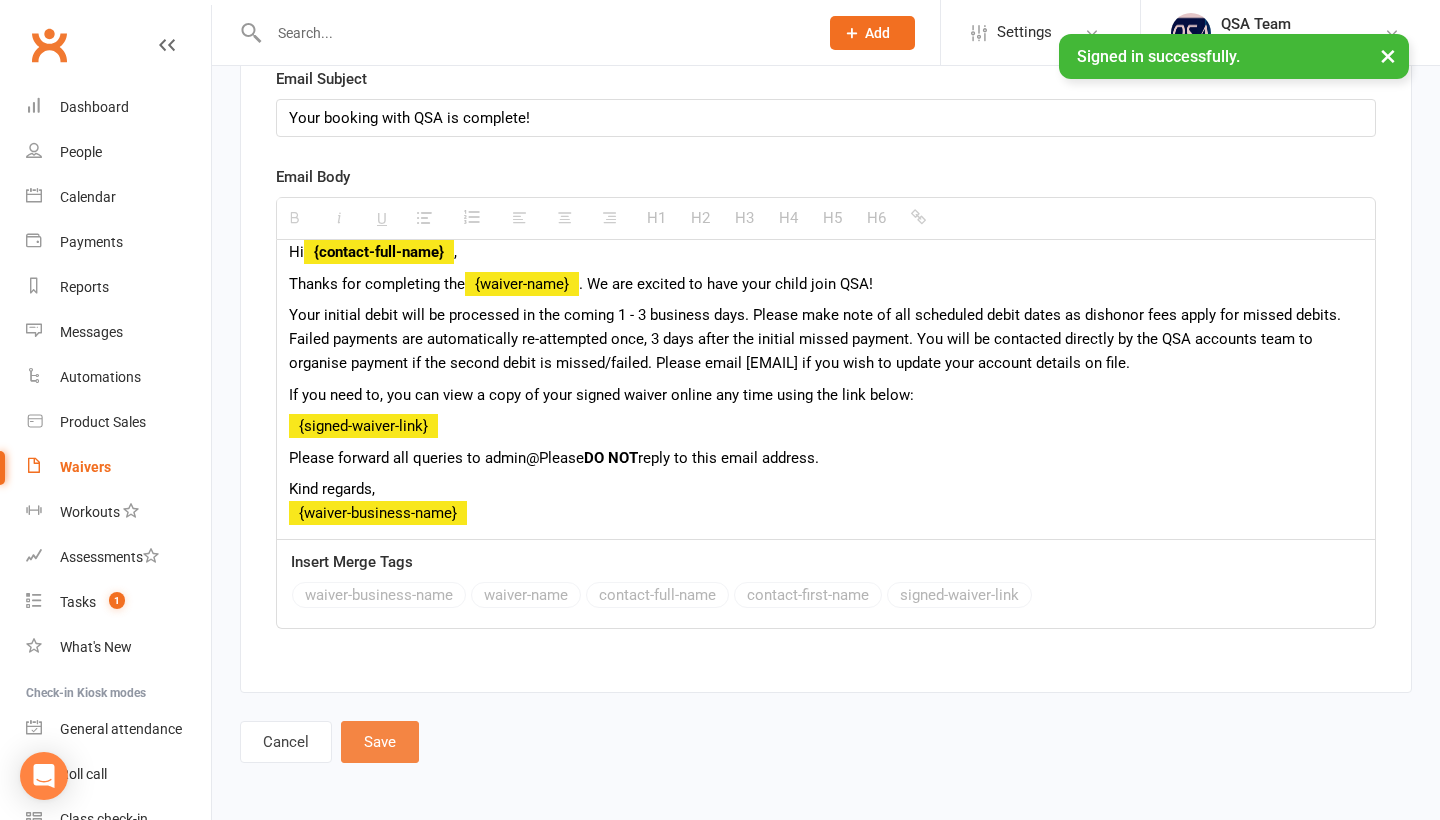 click on "Save" at bounding box center (380, 742) 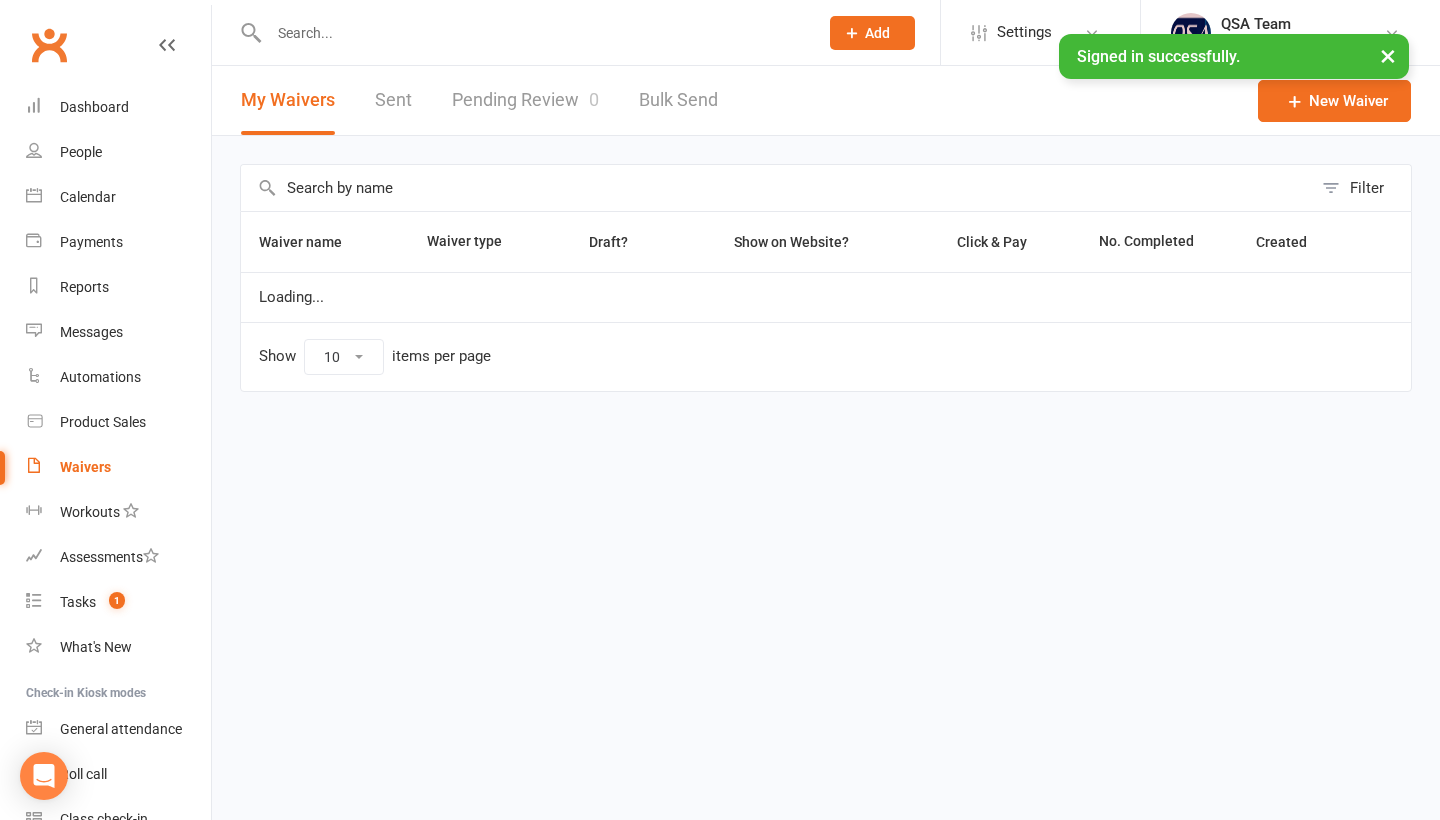 scroll, scrollTop: 0, scrollLeft: 0, axis: both 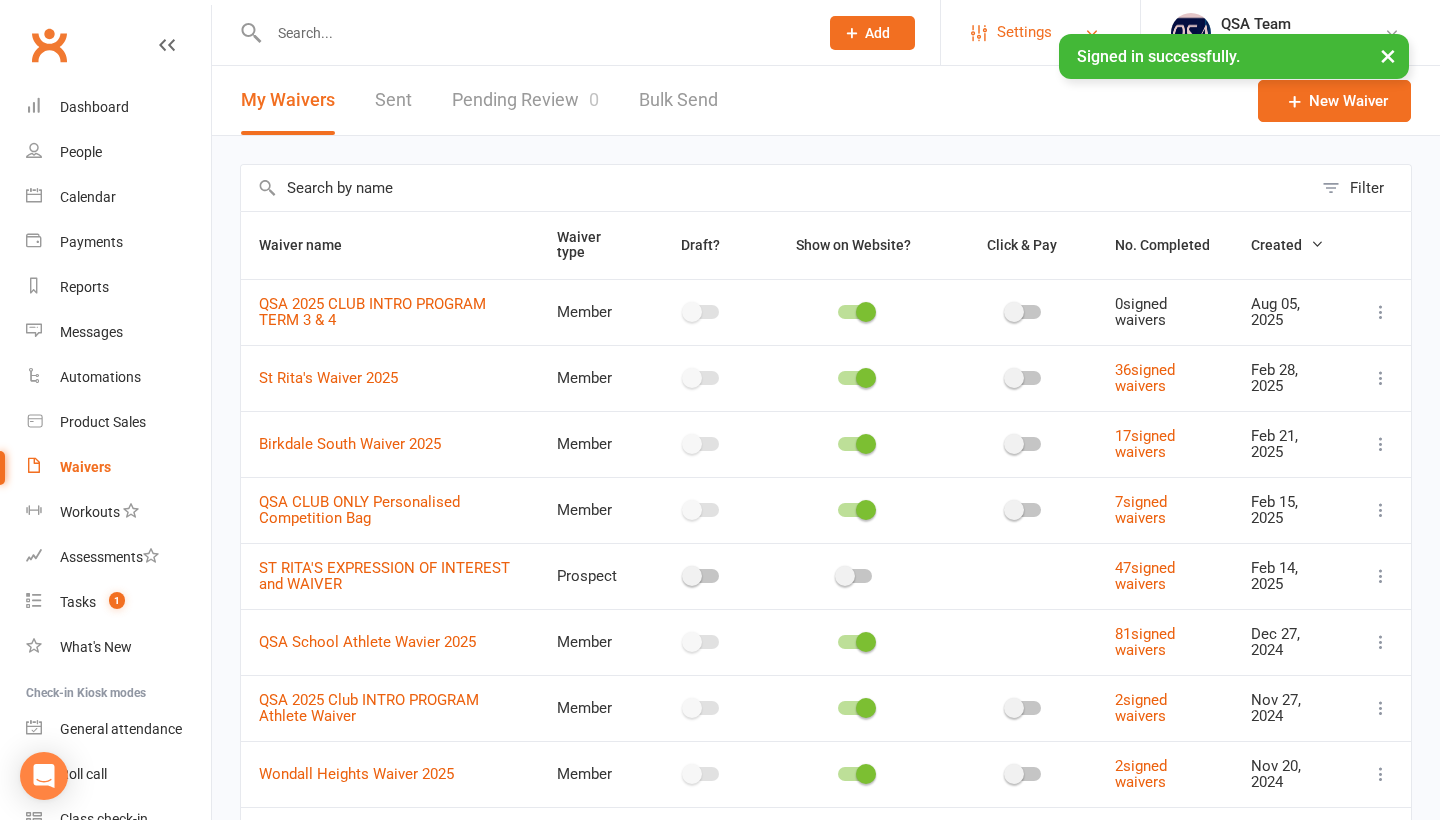 click on "Settings" at bounding box center (1024, 32) 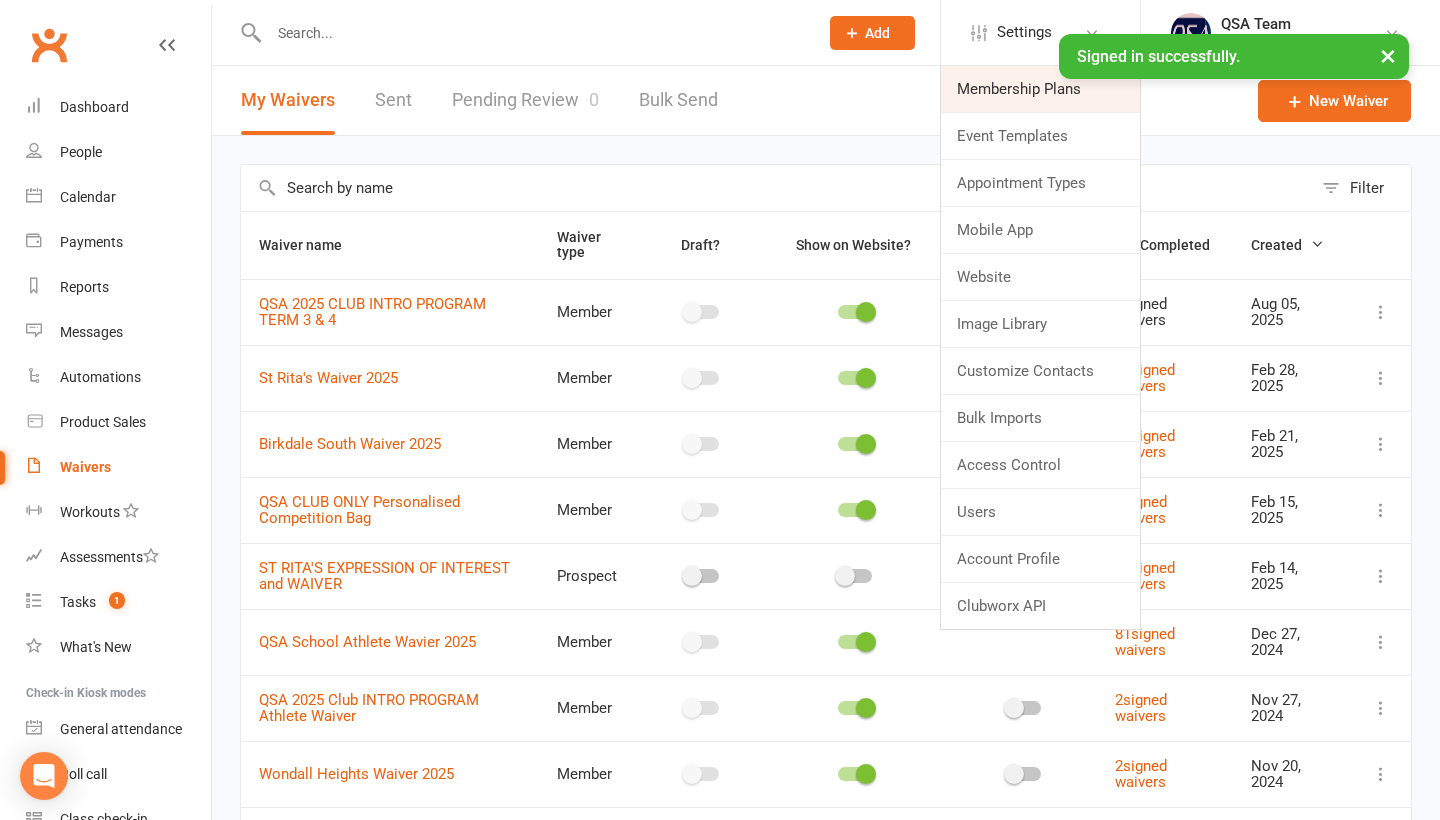 click on "Membership Plans" at bounding box center (1040, 89) 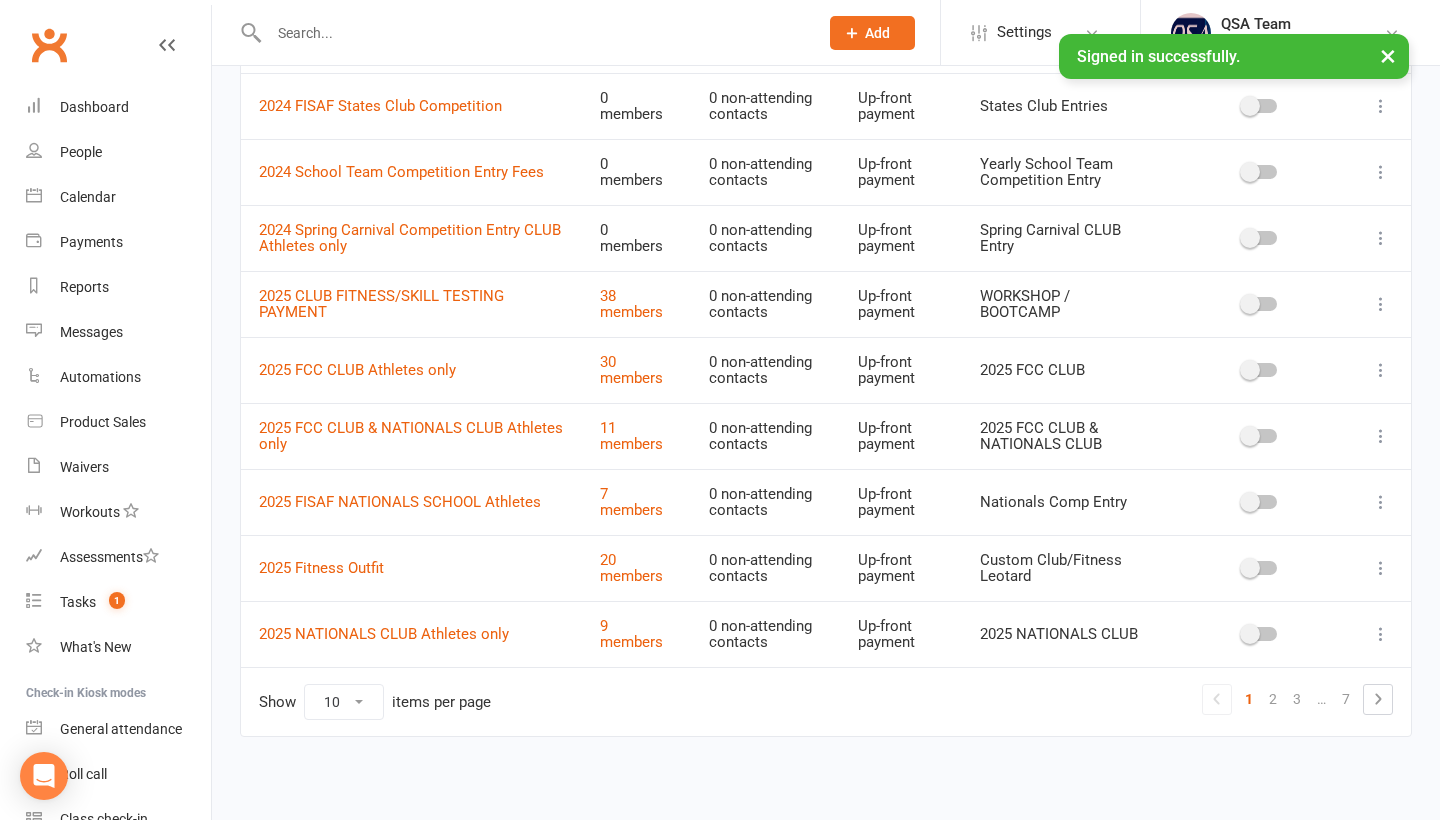 scroll, scrollTop: 273, scrollLeft: 0, axis: vertical 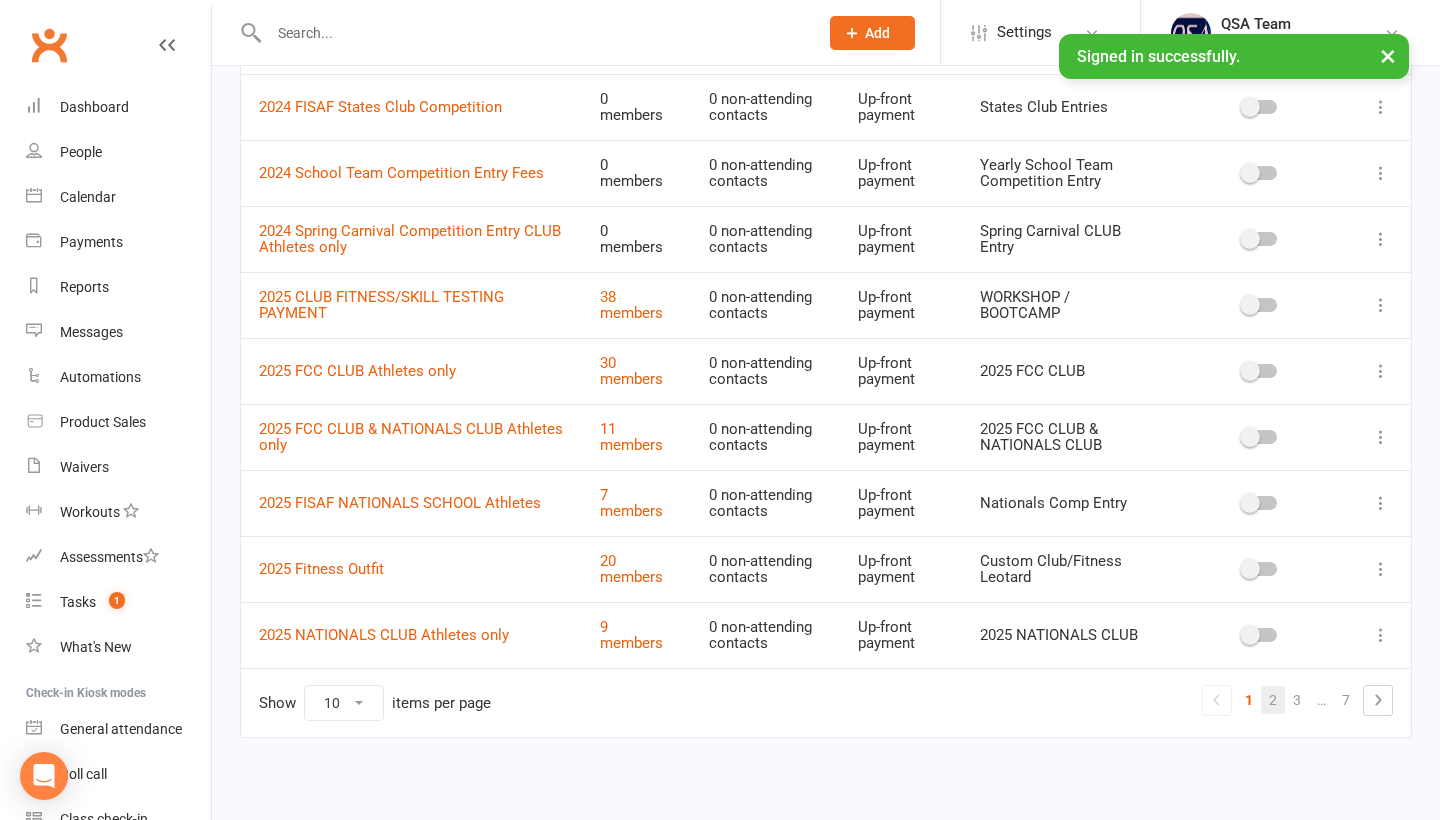 click on "2" at bounding box center [1273, 700] 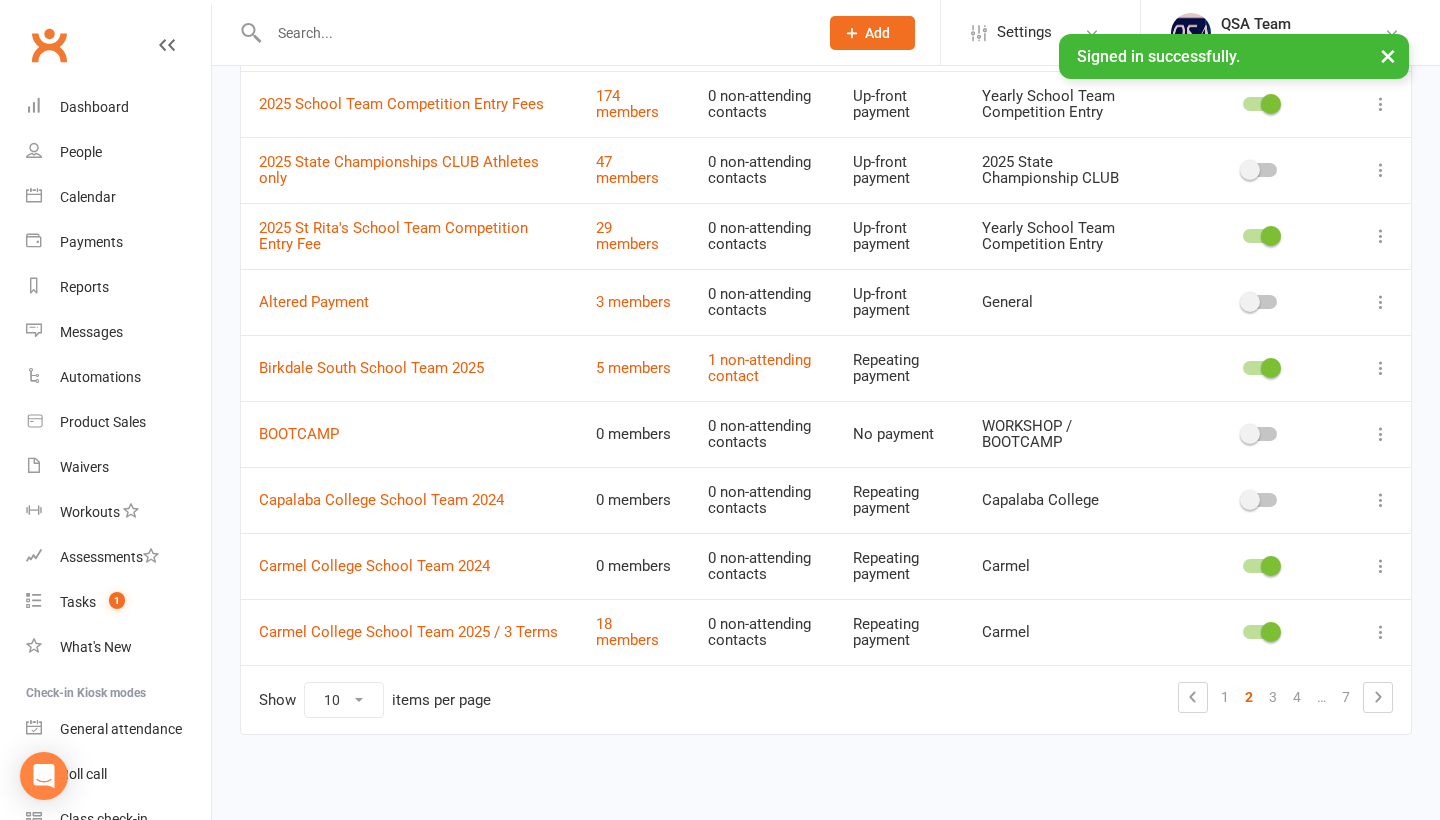 scroll, scrollTop: 433, scrollLeft: 0, axis: vertical 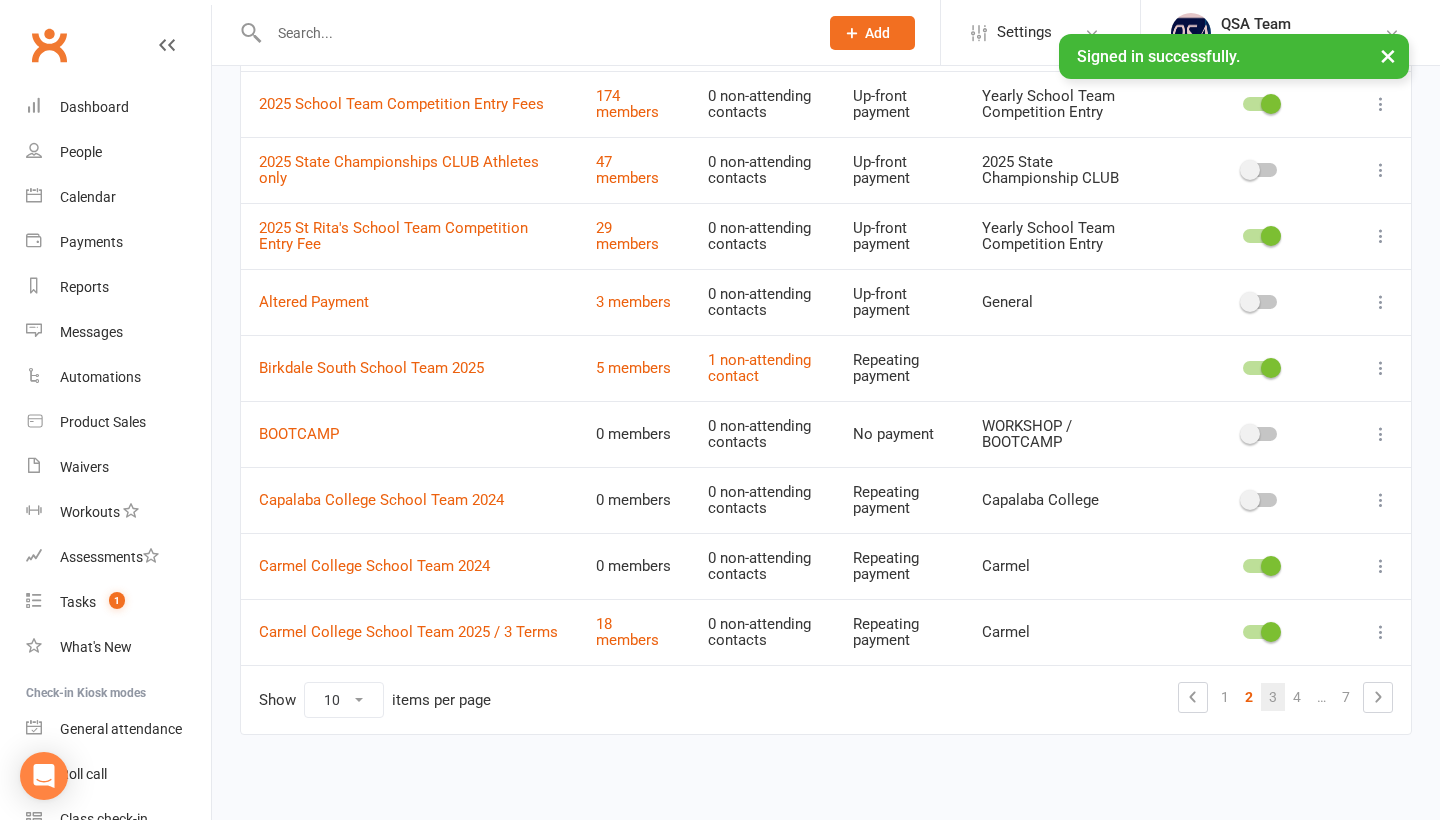 click on "3" at bounding box center (1273, 697) 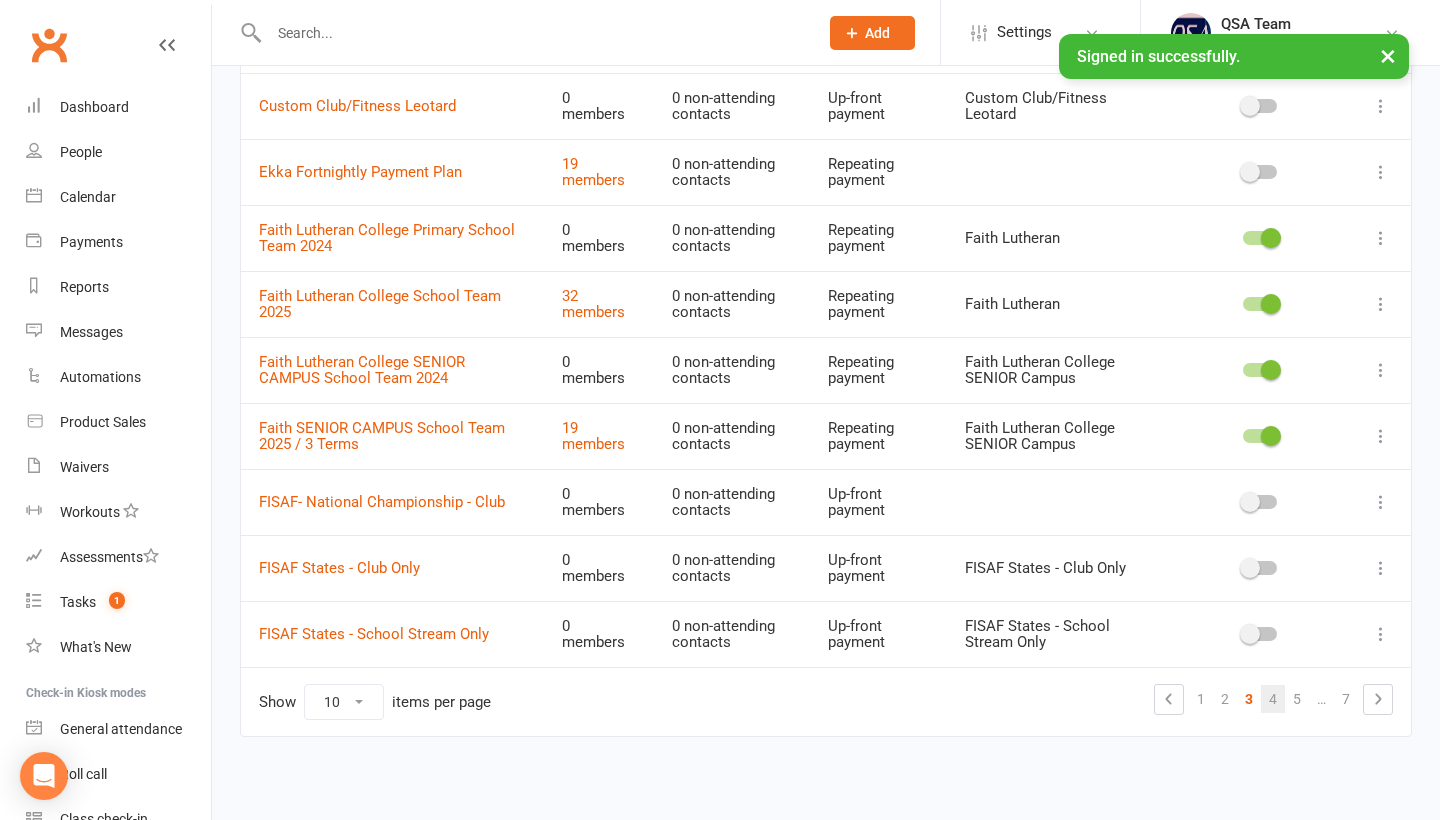 scroll, scrollTop: 273, scrollLeft: 0, axis: vertical 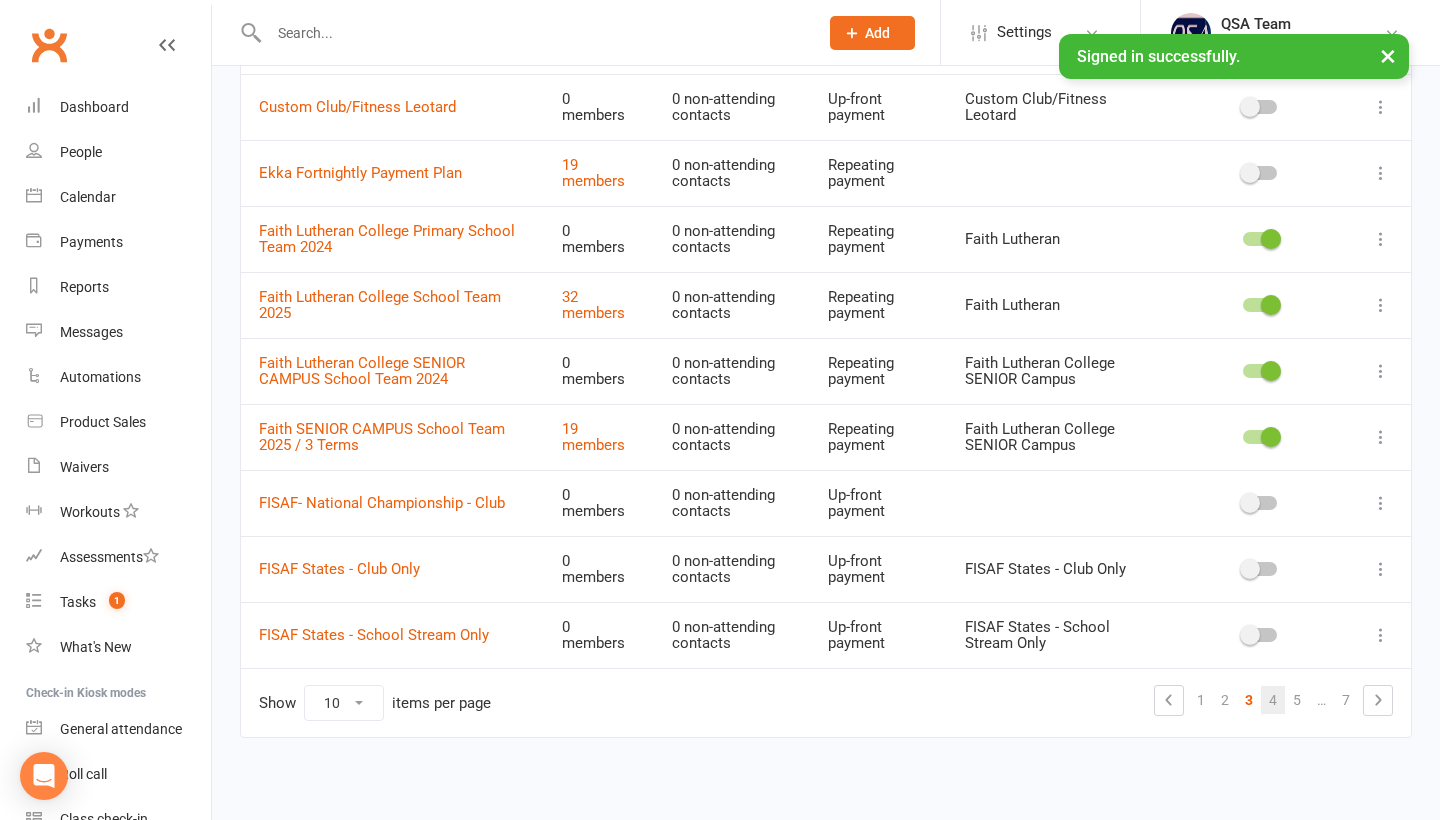 click on "4" at bounding box center [1273, 700] 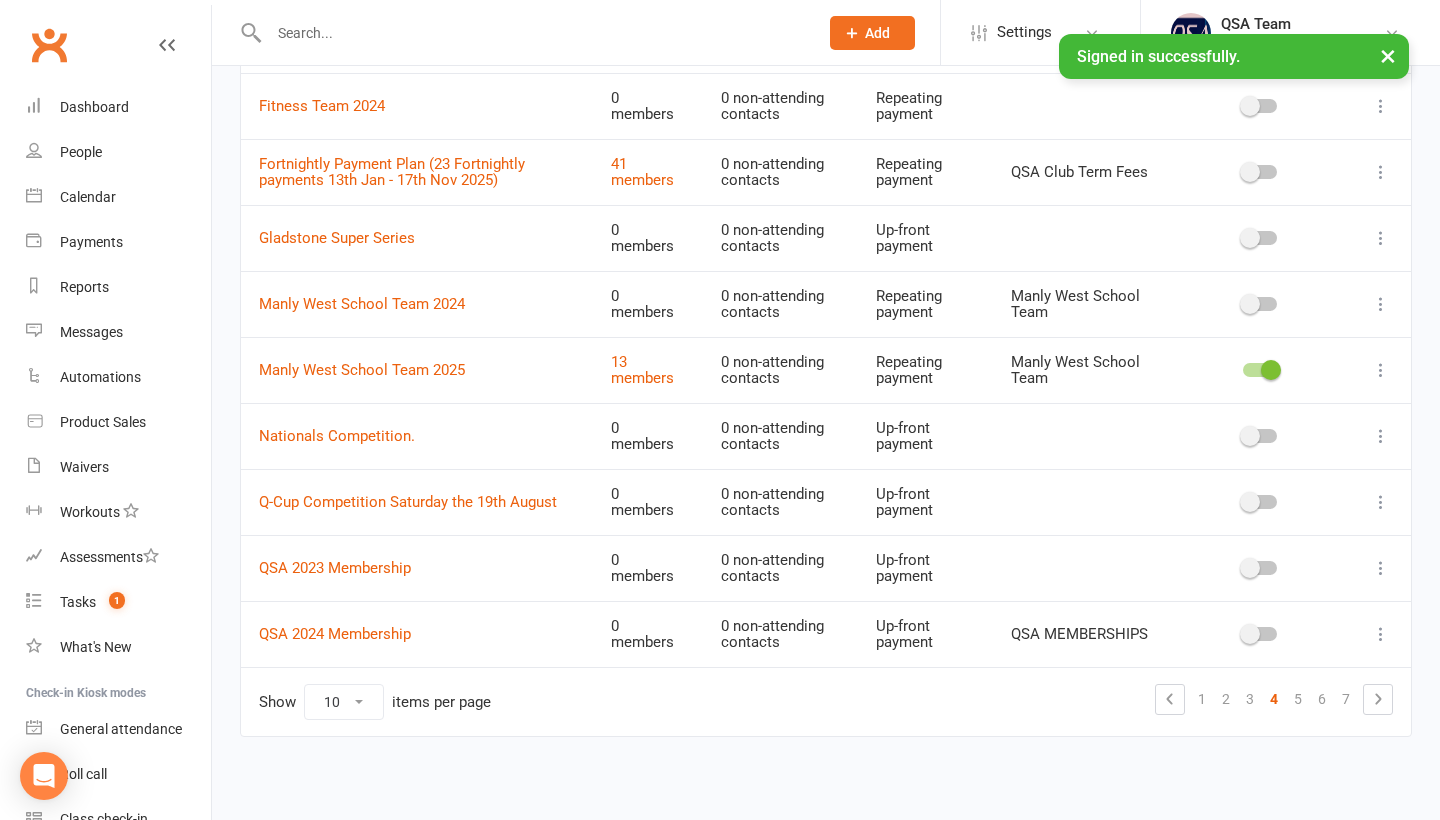 scroll, scrollTop: 273, scrollLeft: 0, axis: vertical 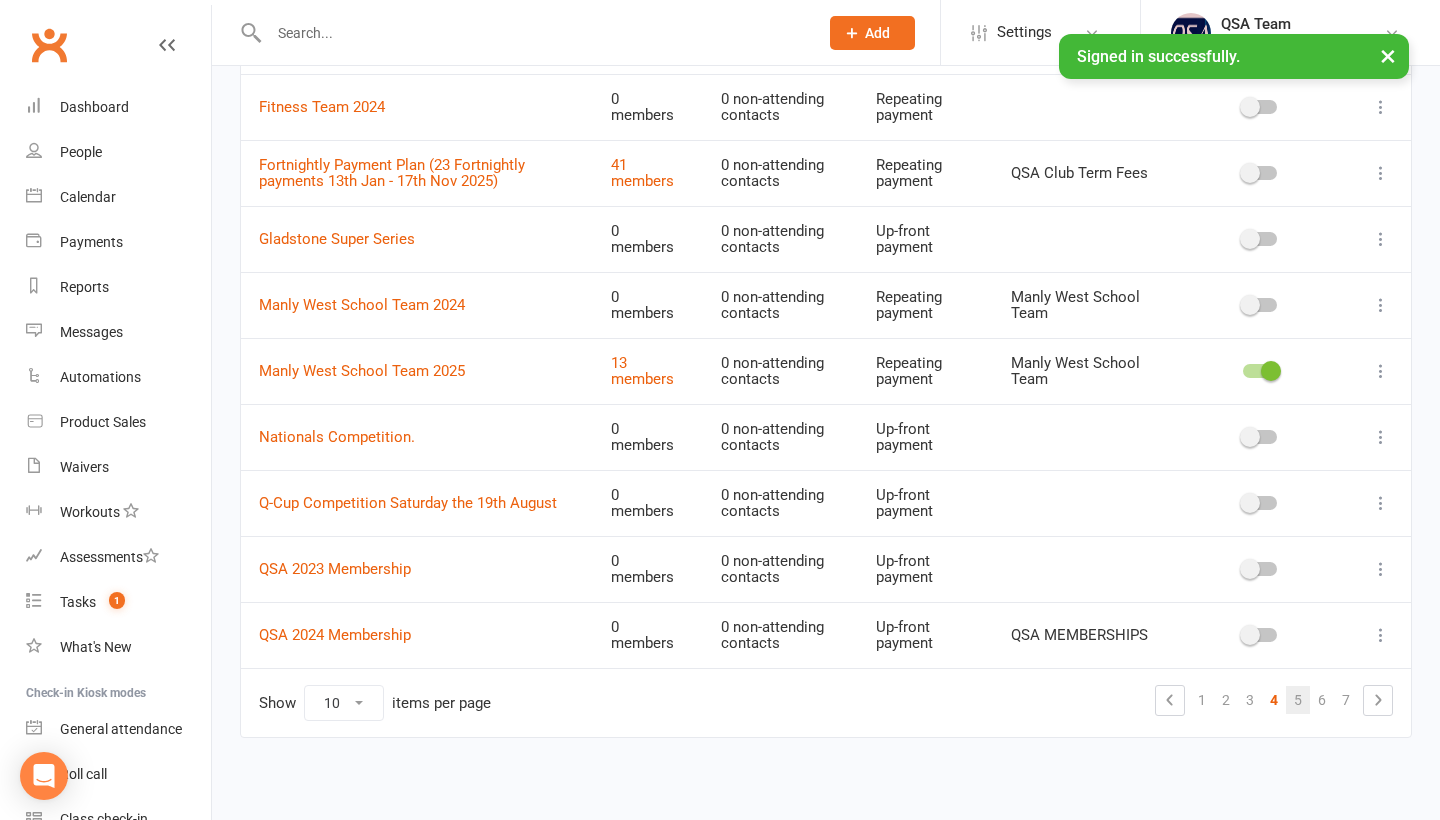 click on "5" at bounding box center (1298, 700) 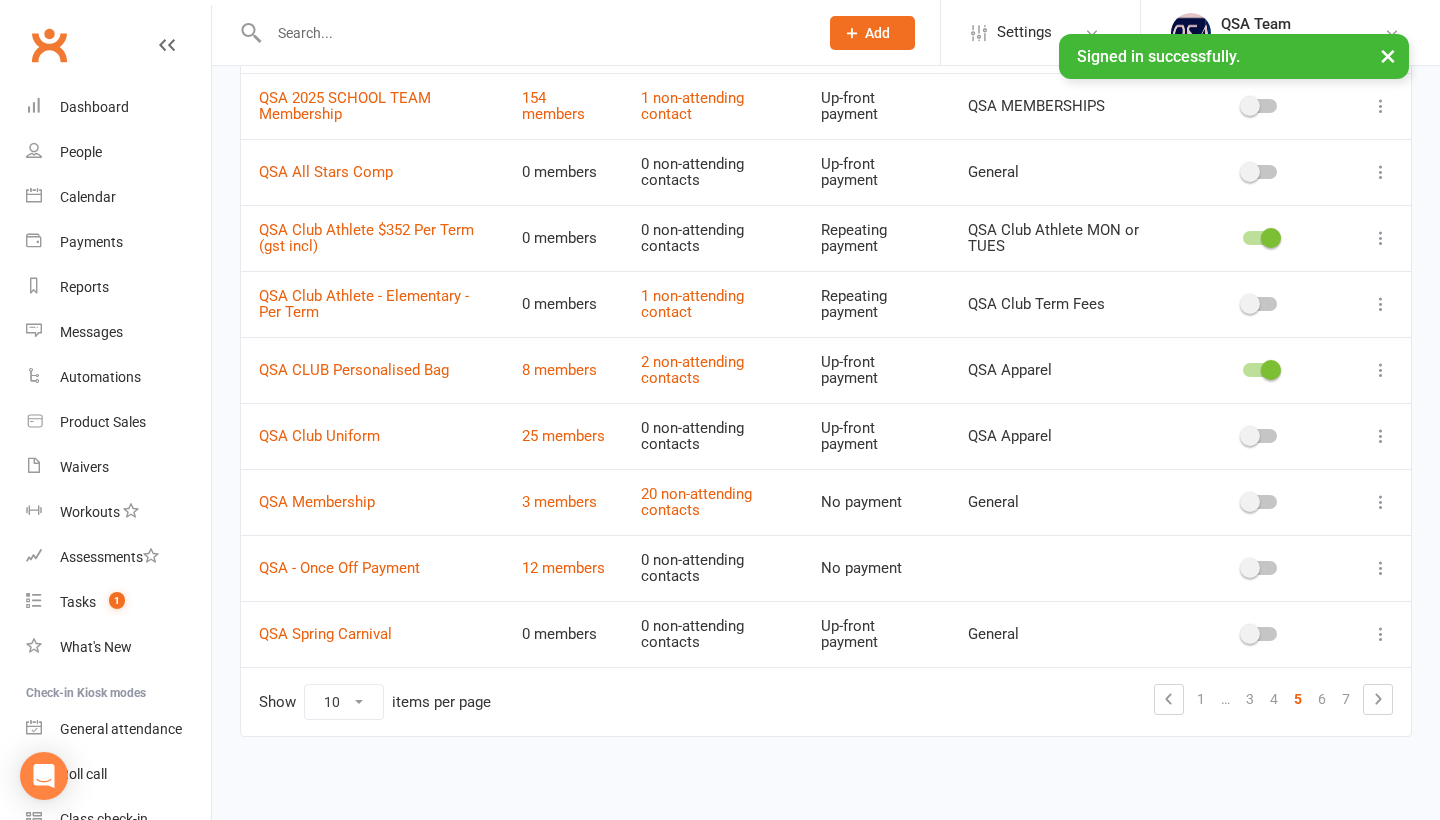 scroll, scrollTop: 273, scrollLeft: 0, axis: vertical 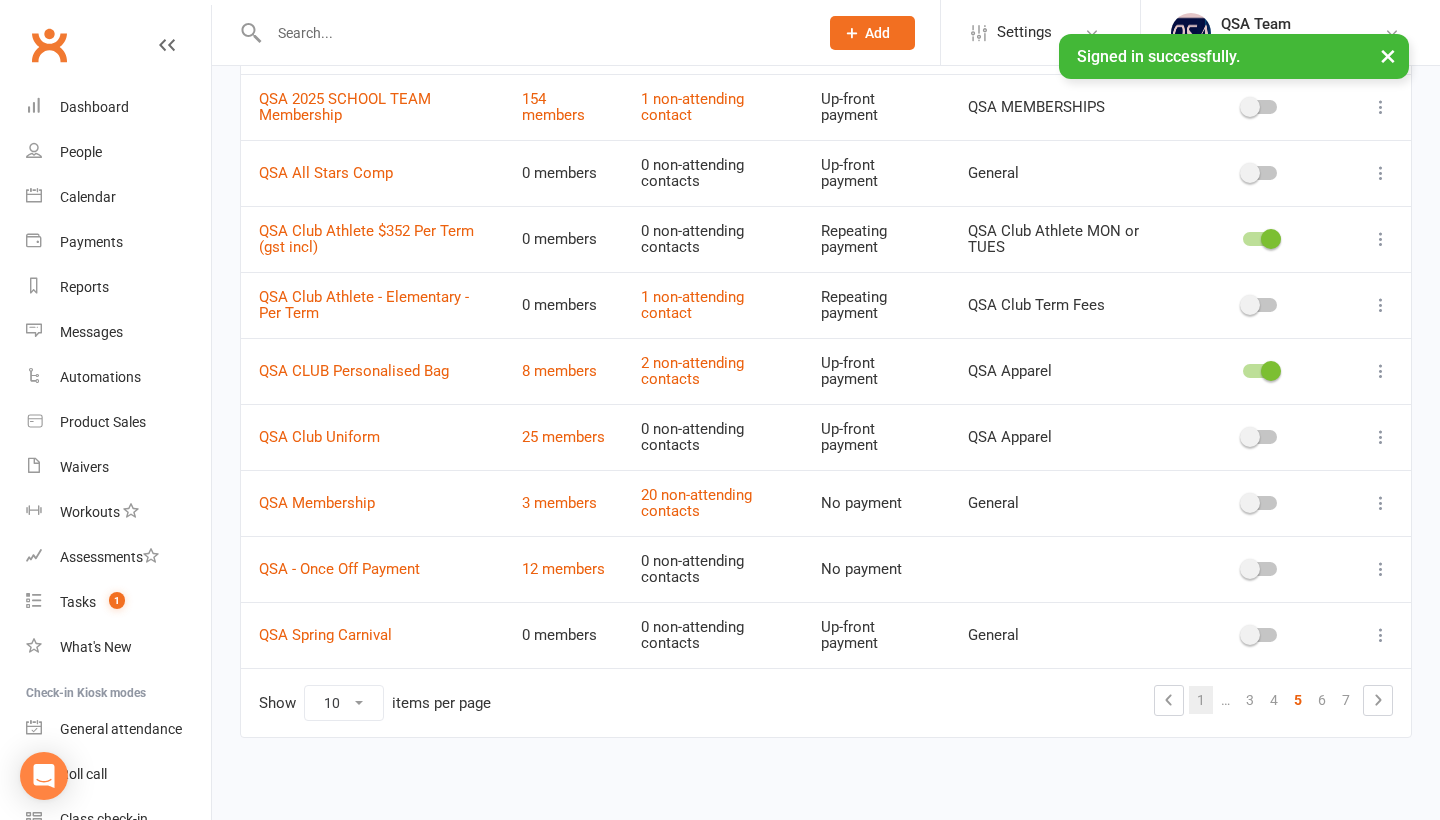 click on "1" at bounding box center (1201, 700) 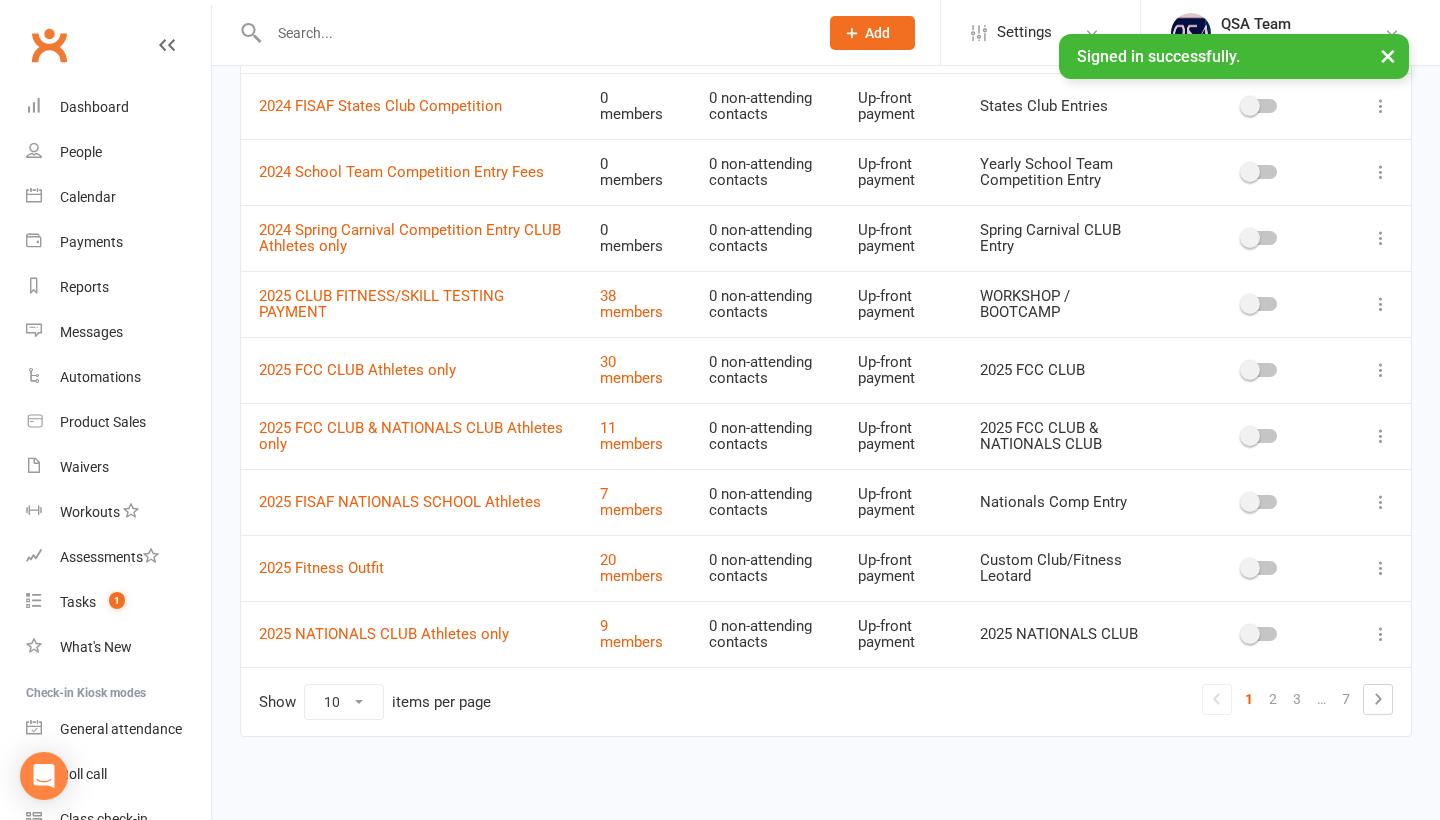scroll, scrollTop: 273, scrollLeft: 0, axis: vertical 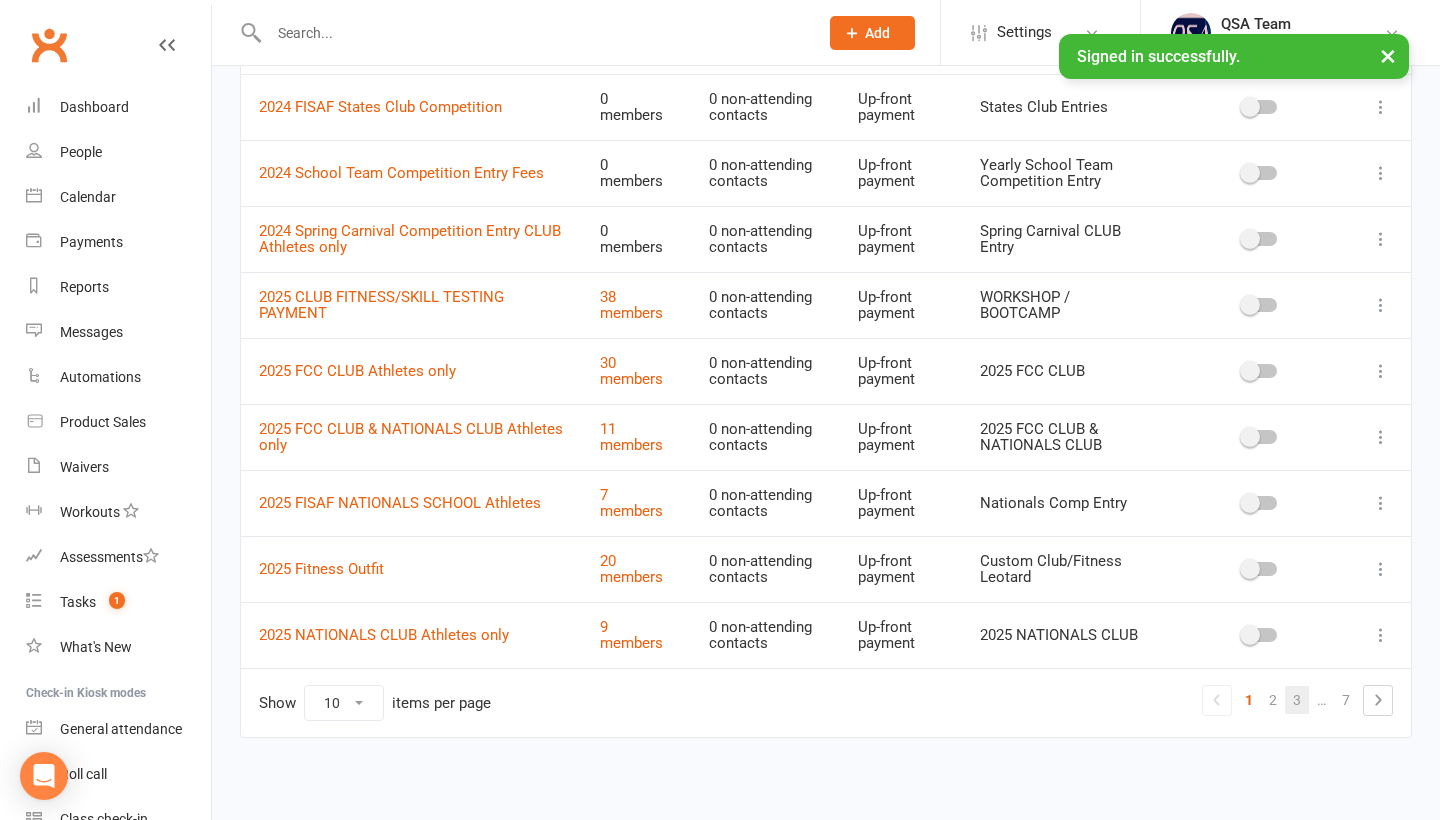 click on "3" at bounding box center (1297, 700) 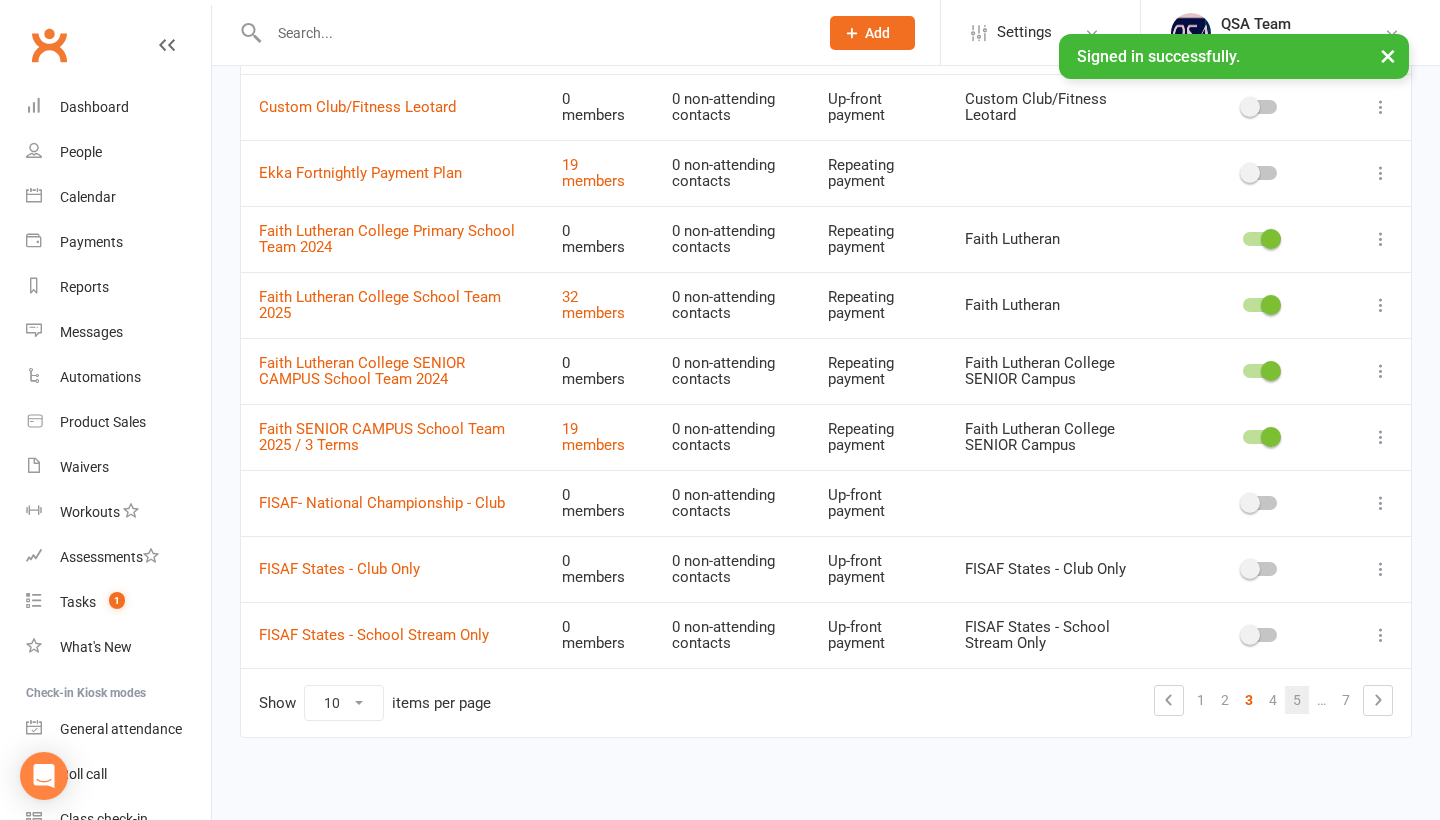 click on "5" at bounding box center (1297, 700) 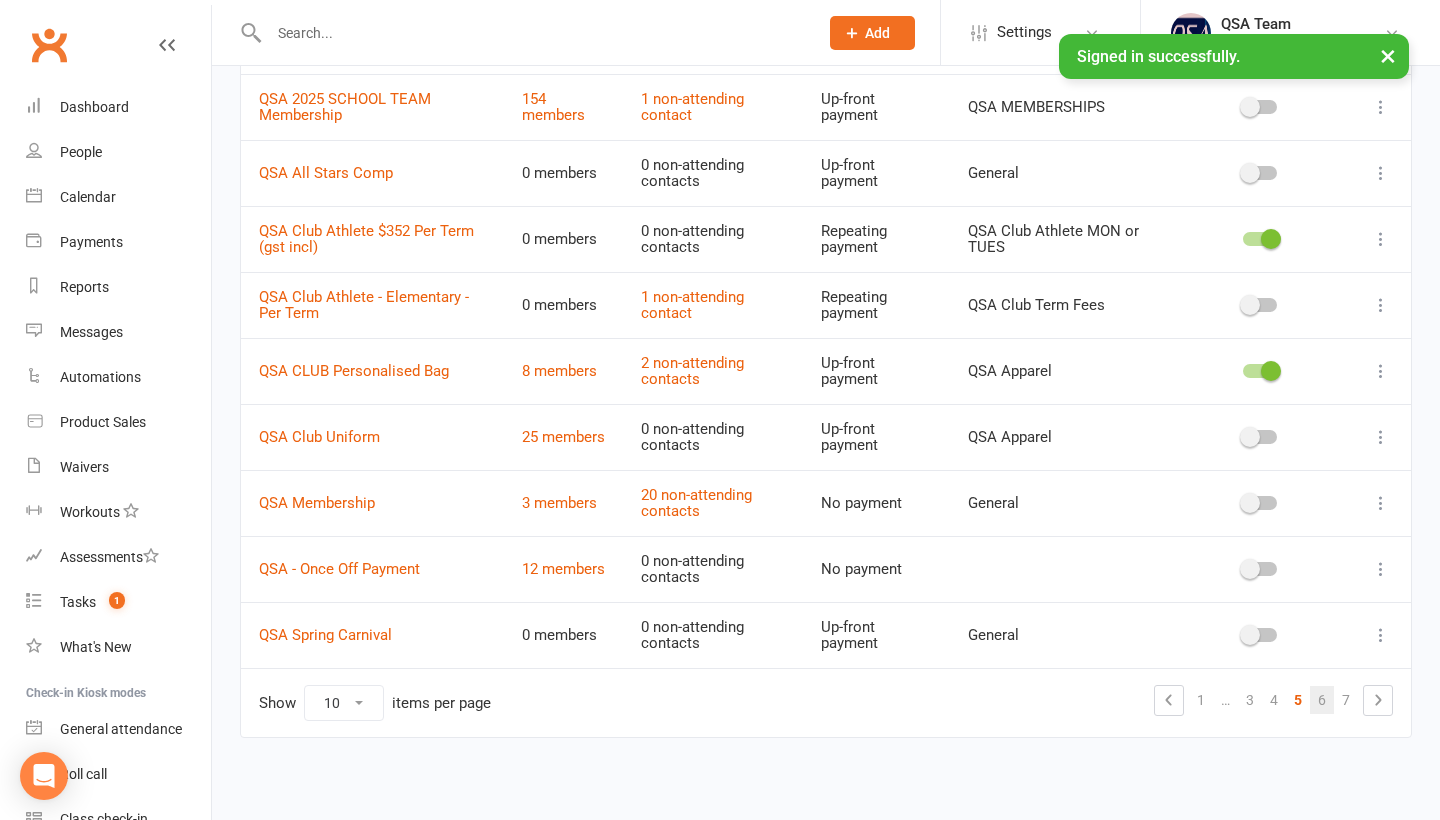 click on "6" at bounding box center (1322, 700) 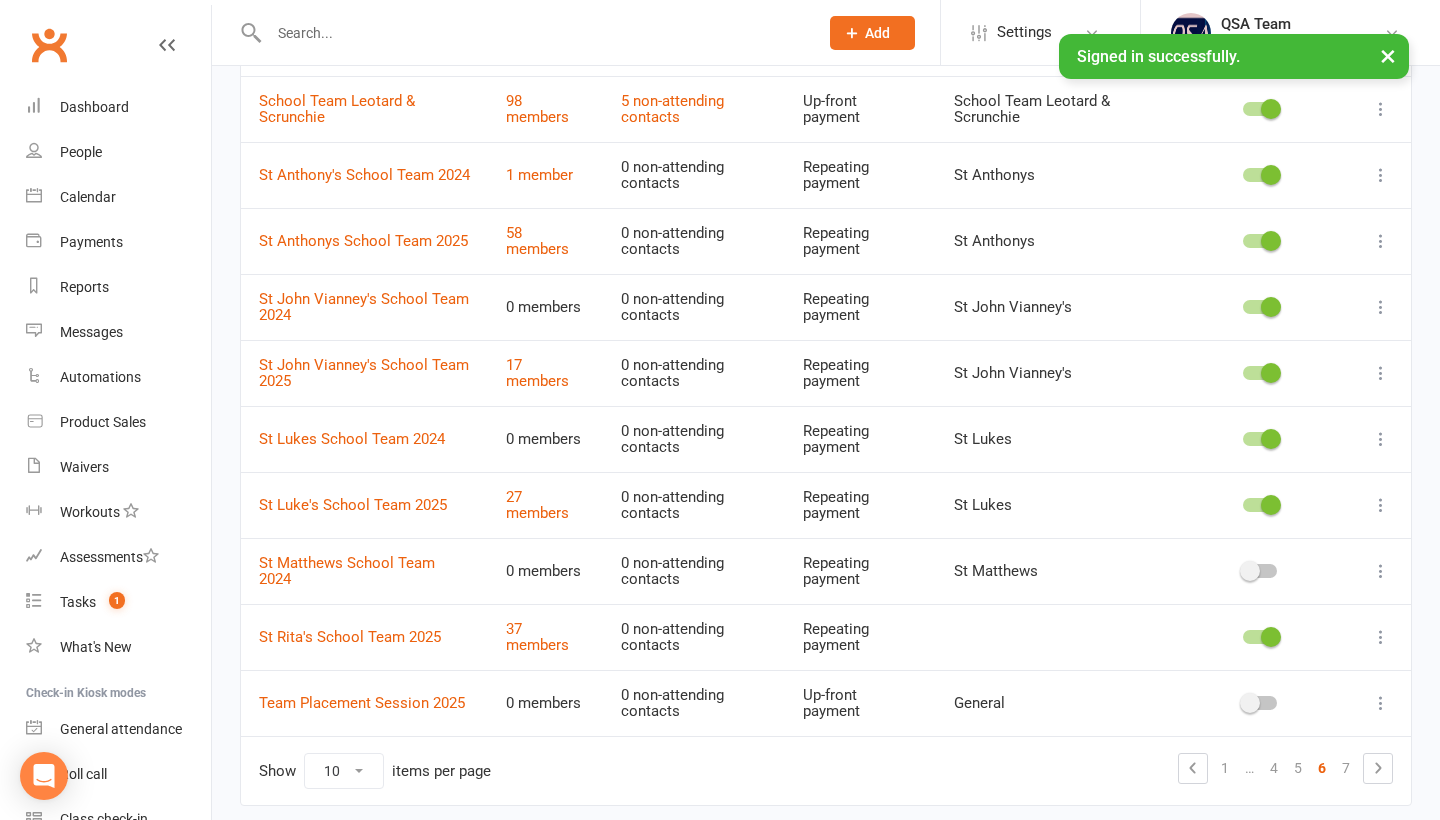 scroll, scrollTop: 206, scrollLeft: 0, axis: vertical 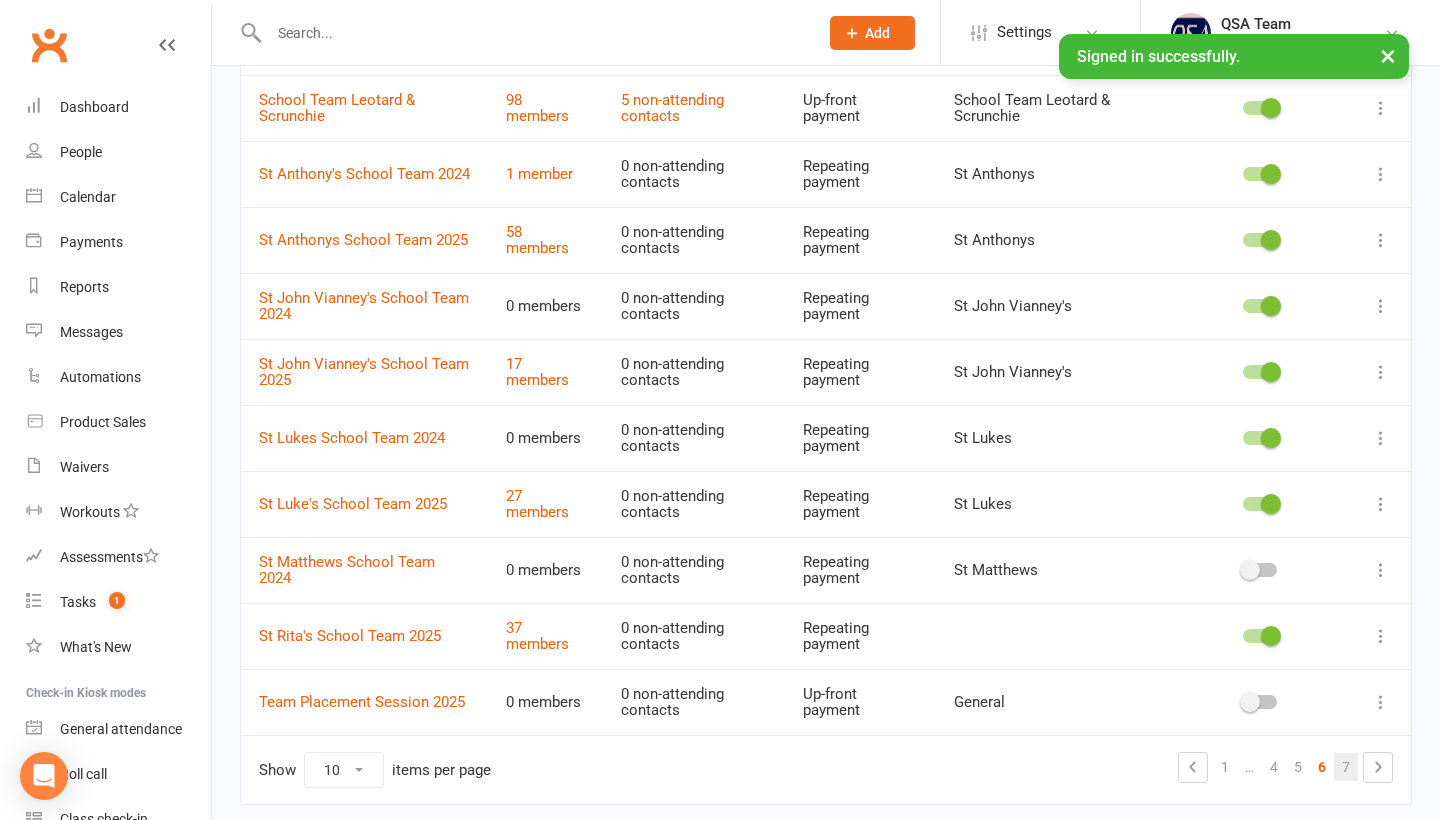 click on "7" at bounding box center [1346, 767] 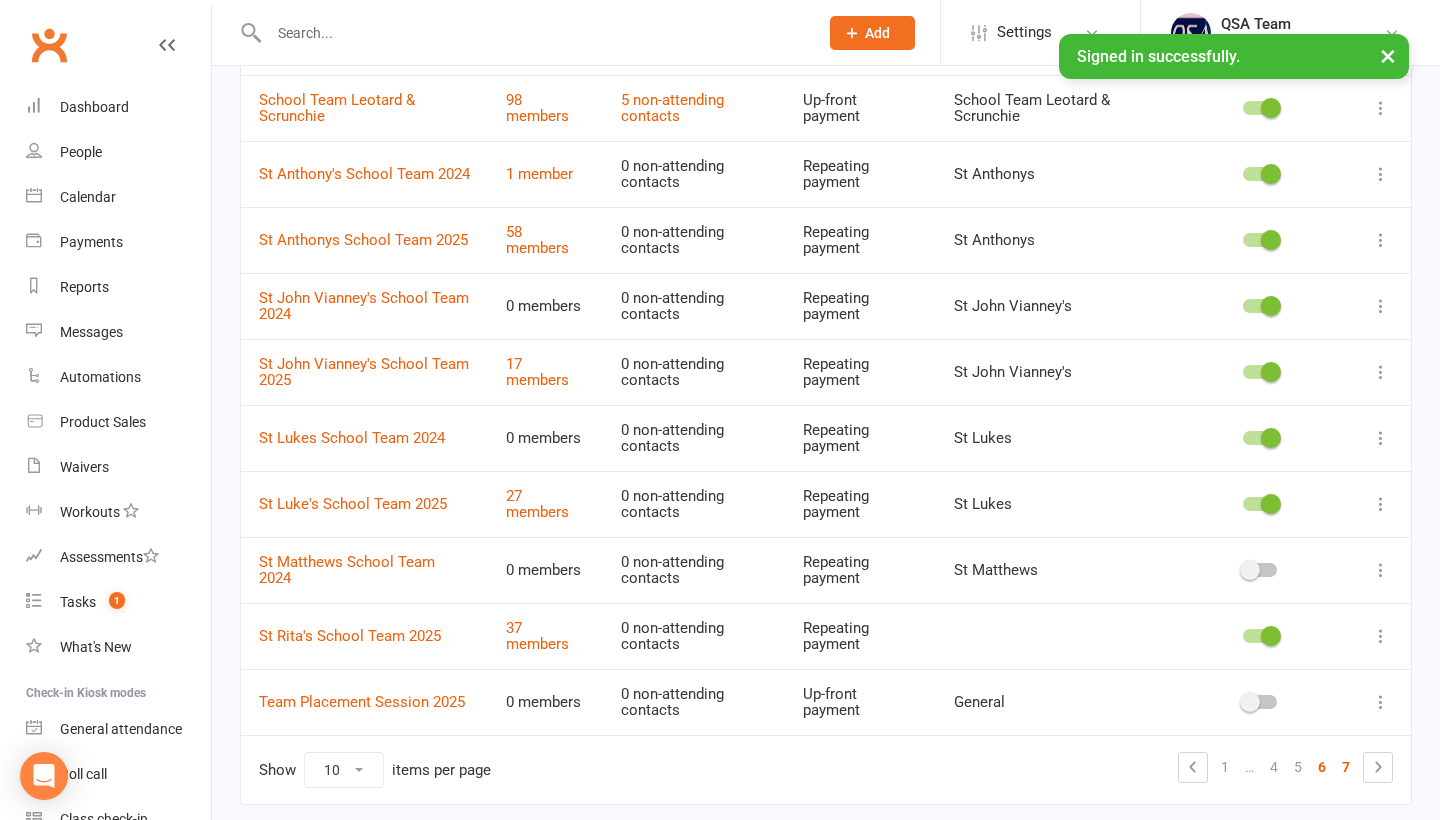 scroll, scrollTop: 72, scrollLeft: 0, axis: vertical 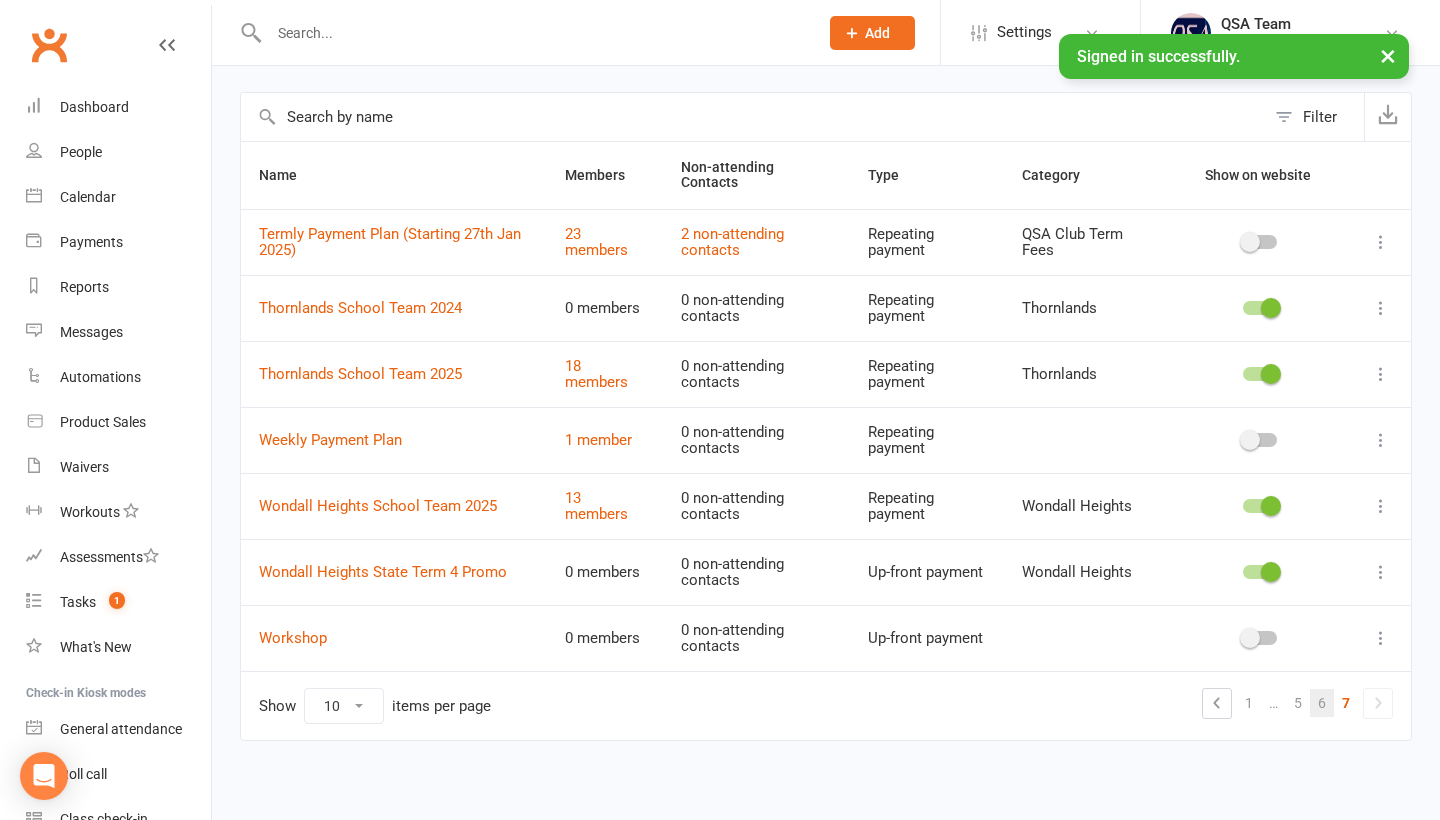 click on "6" at bounding box center (1322, 703) 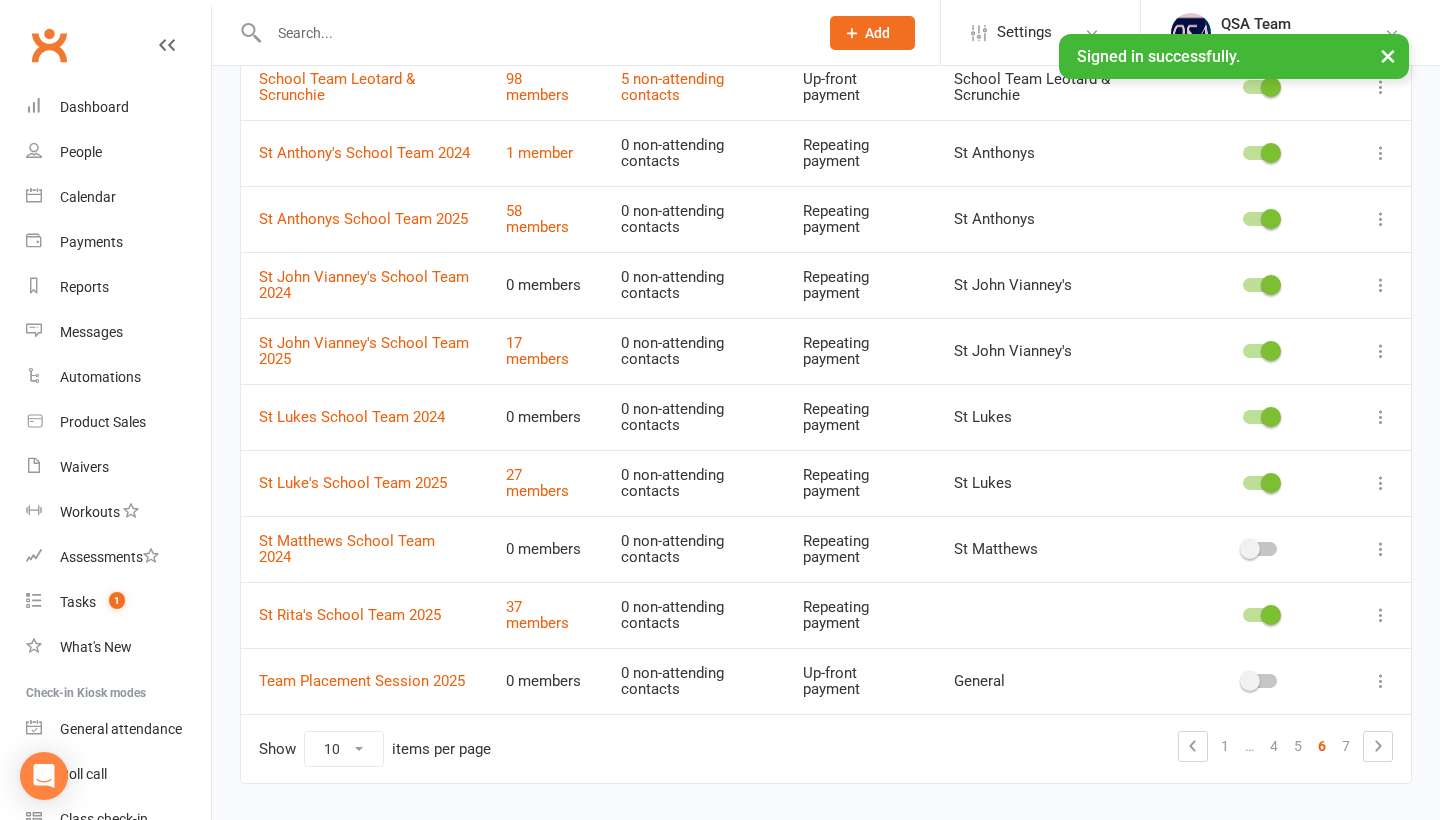 scroll, scrollTop: 259, scrollLeft: 0, axis: vertical 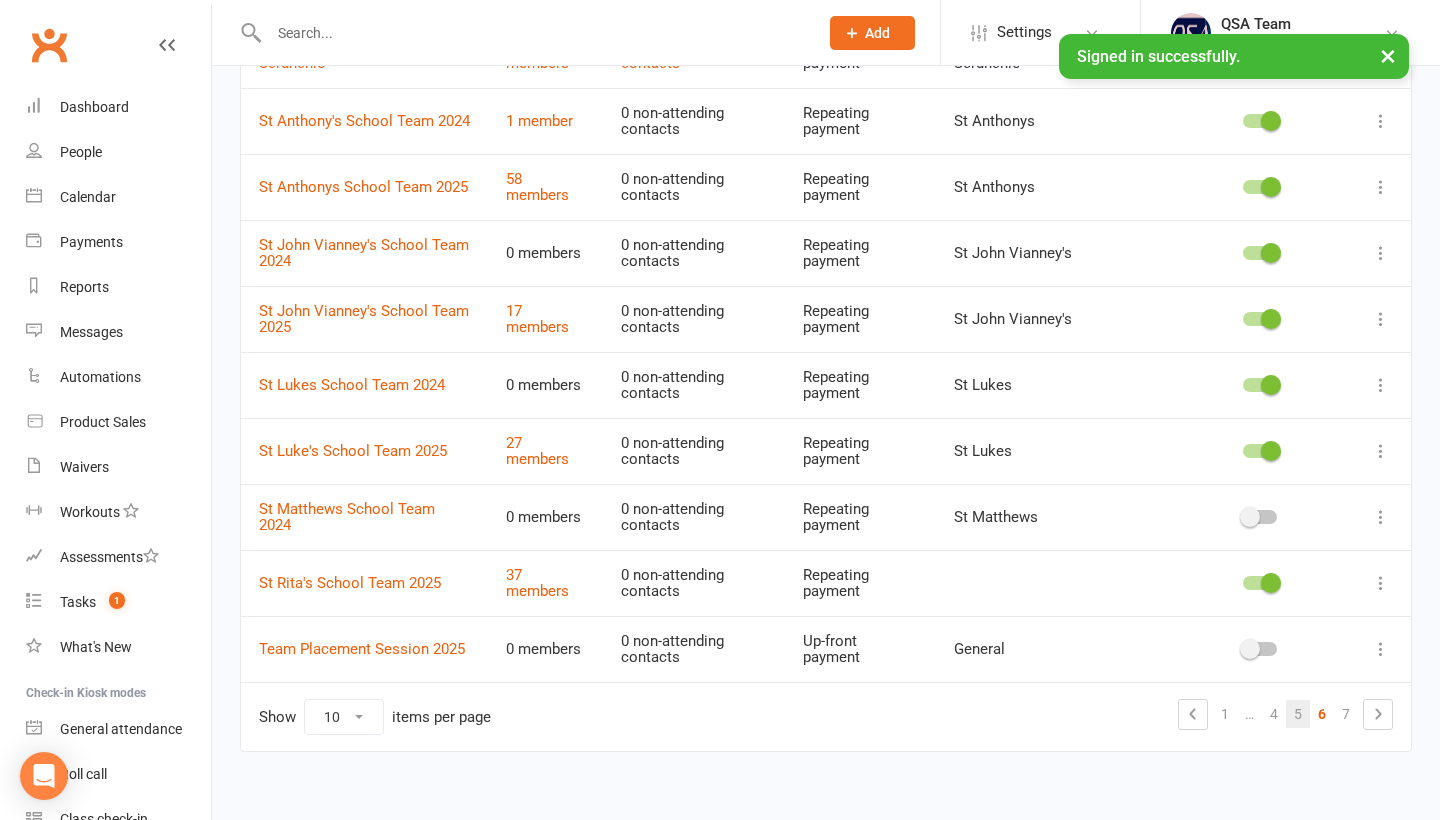 click on "5" at bounding box center (1298, 714) 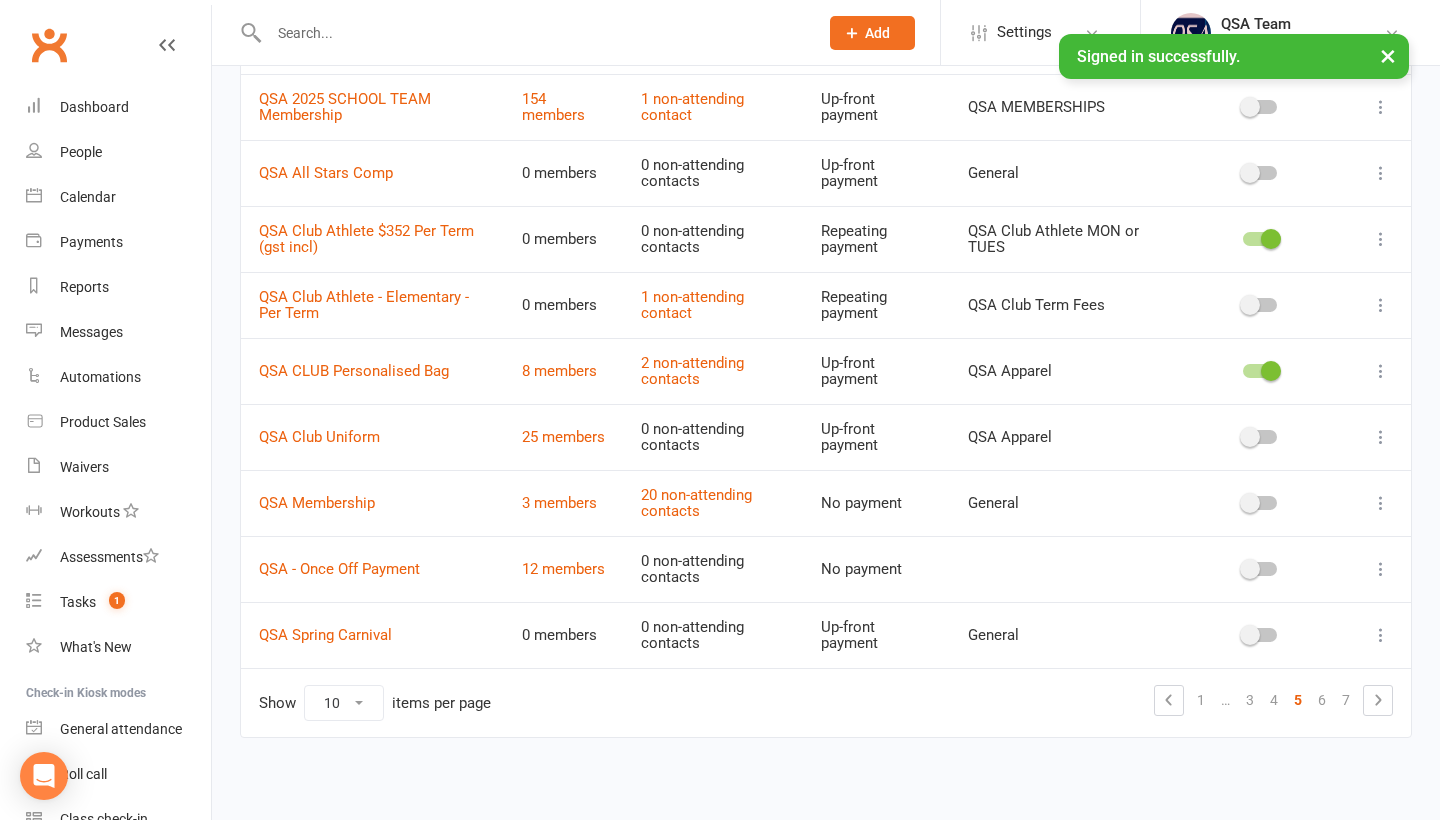 scroll, scrollTop: 270, scrollLeft: 0, axis: vertical 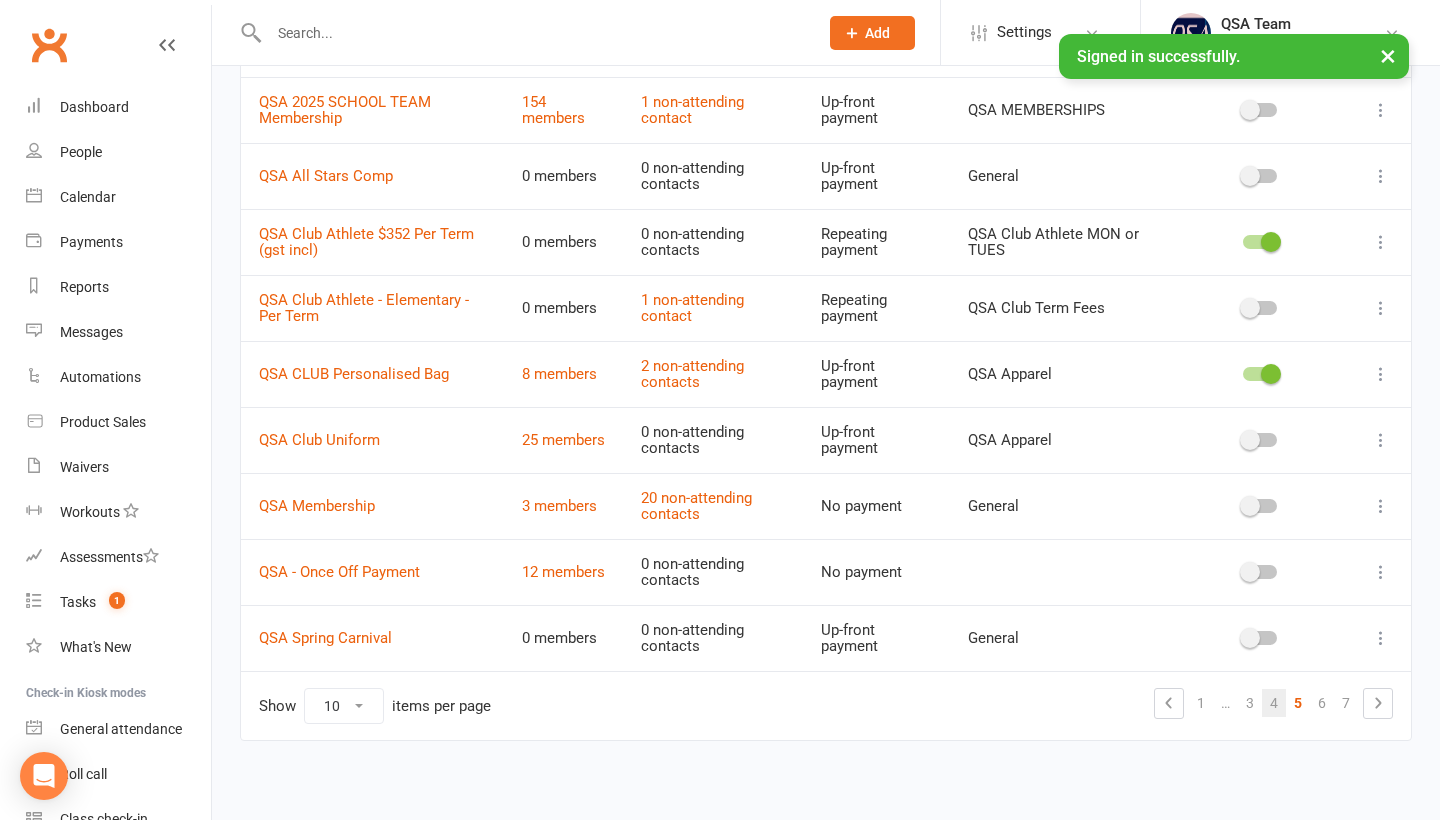 click on "4" at bounding box center [1274, 703] 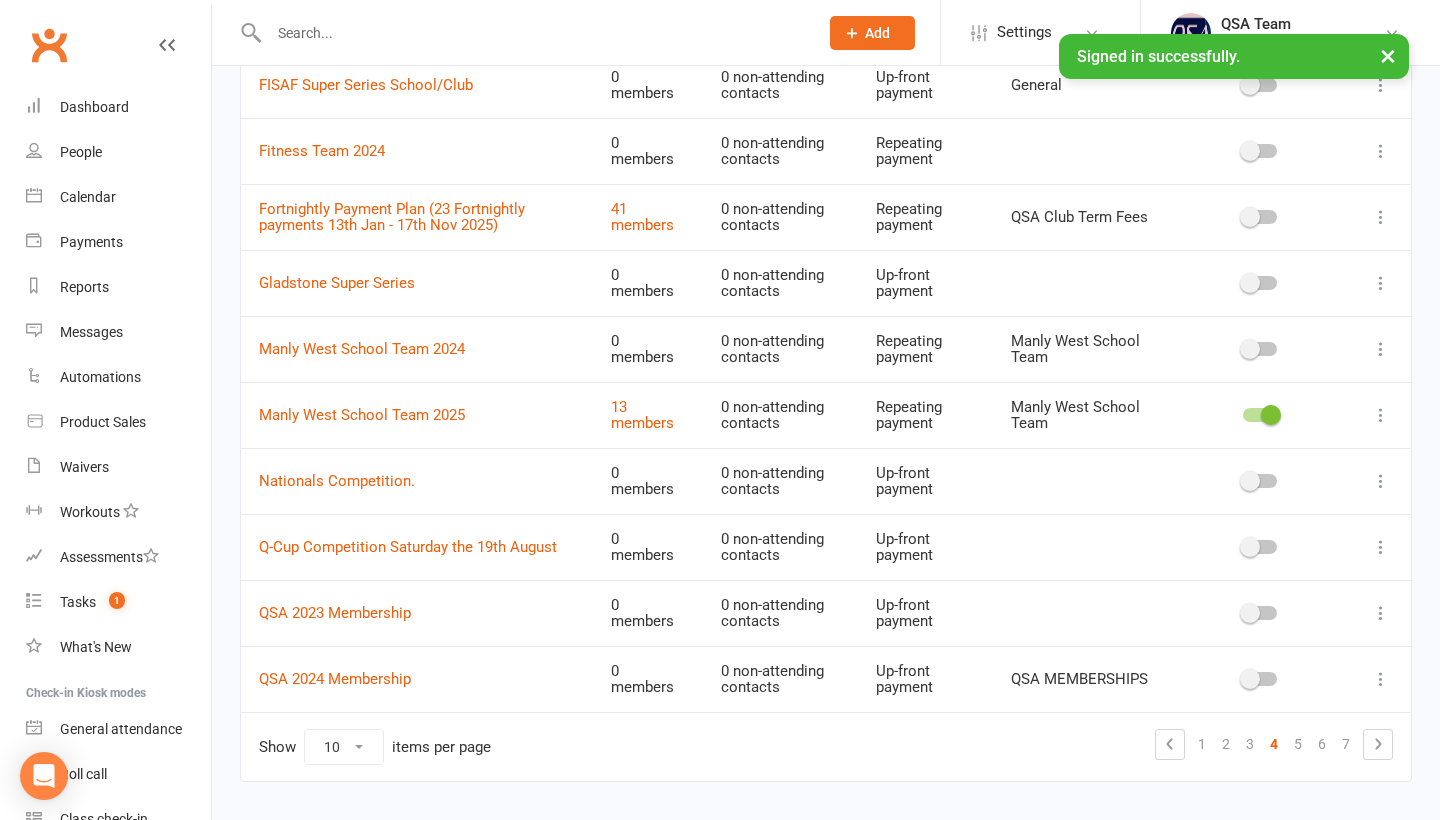 scroll, scrollTop: 238, scrollLeft: 0, axis: vertical 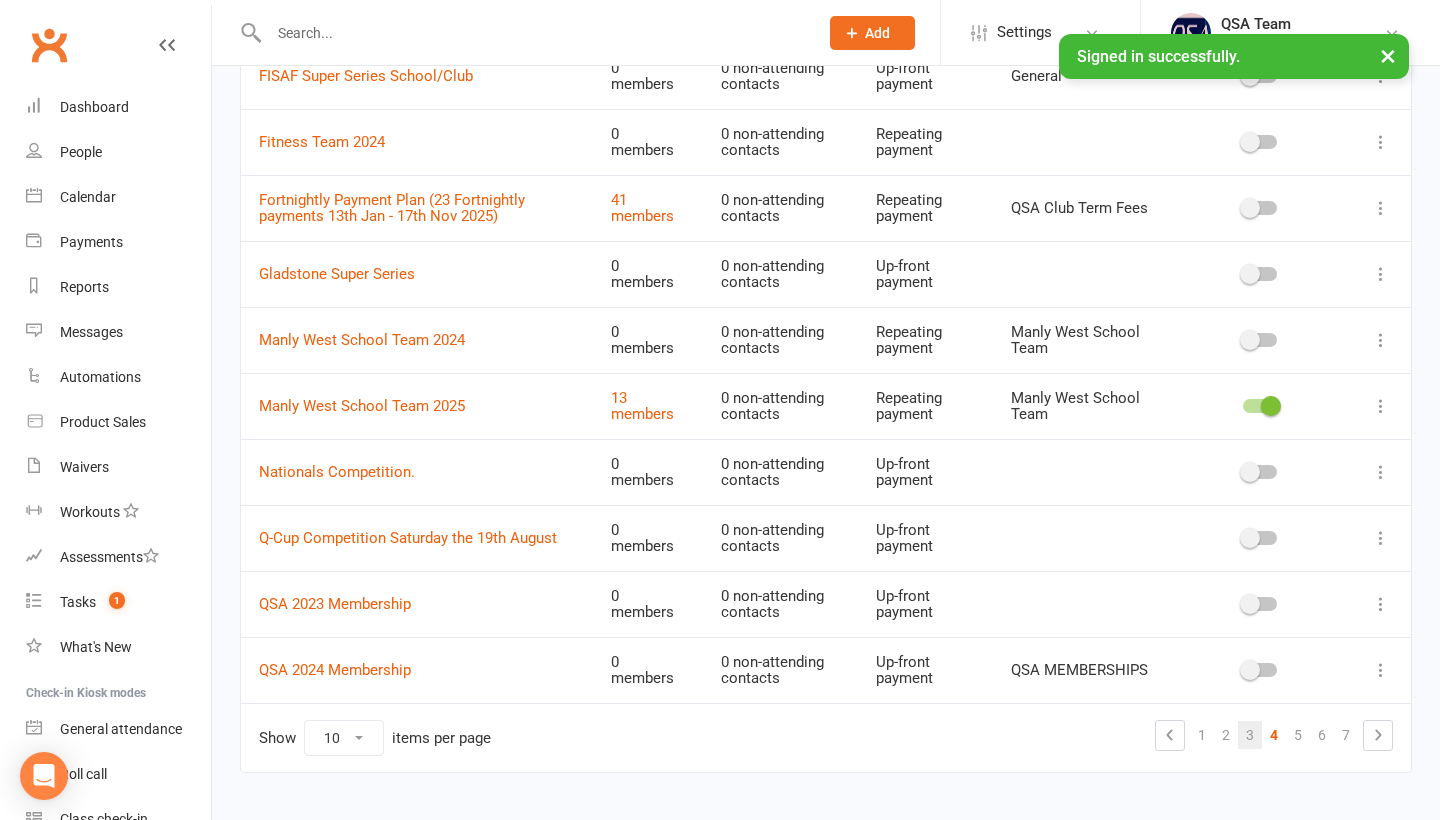click on "3" at bounding box center (1250, 735) 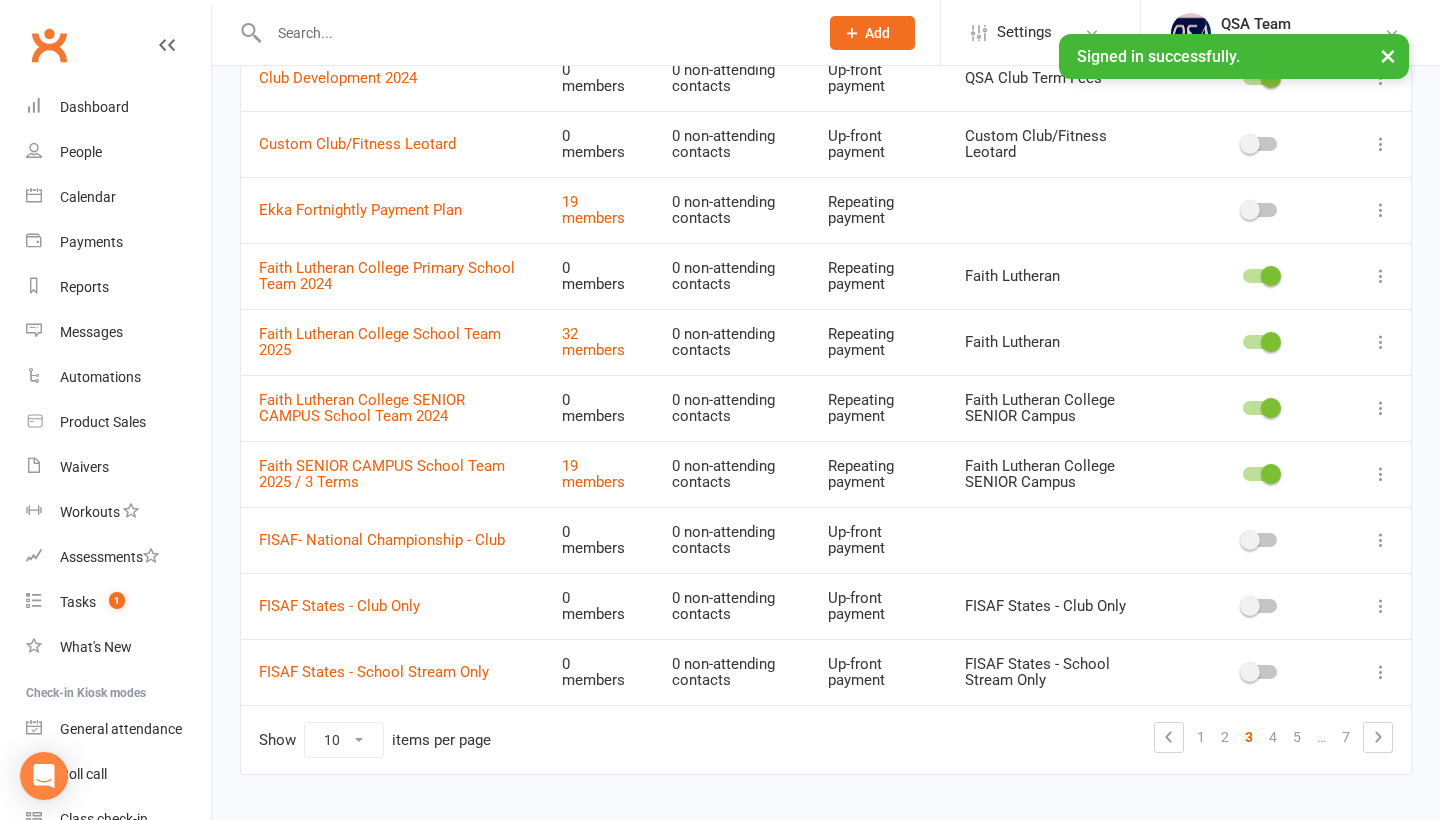 scroll, scrollTop: 236, scrollLeft: 0, axis: vertical 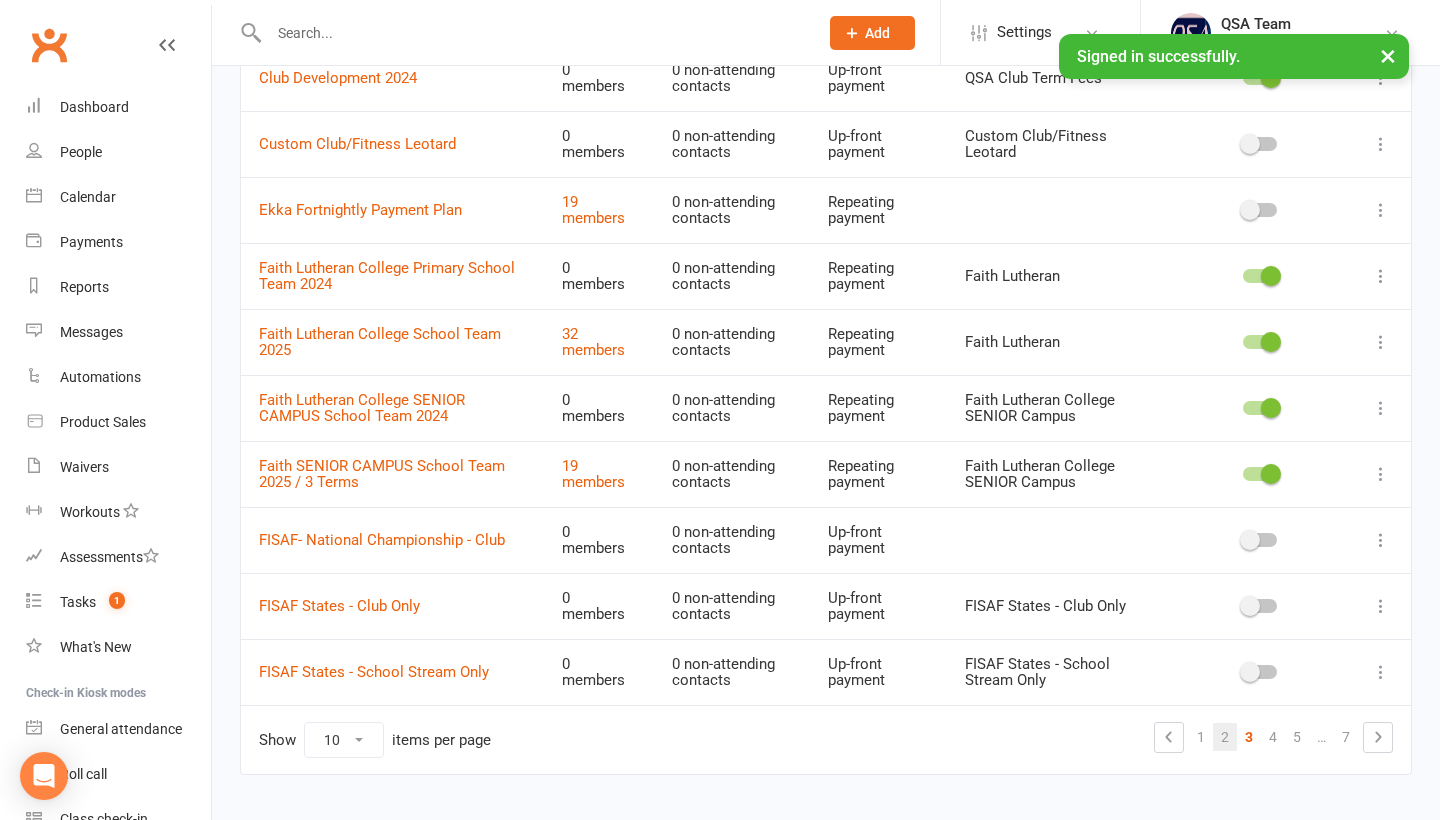 click on "2" at bounding box center (1225, 737) 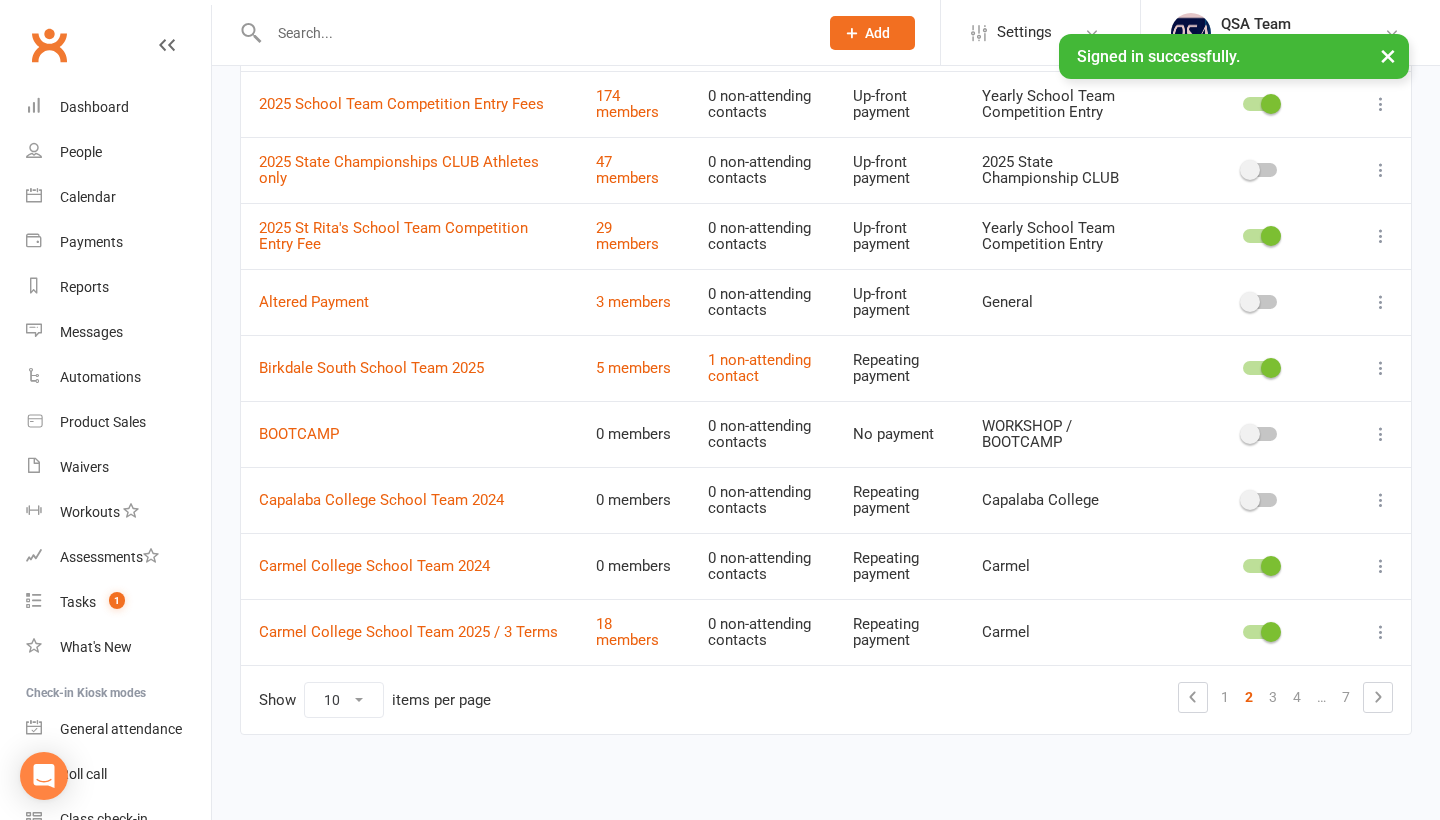 scroll, scrollTop: 423, scrollLeft: 0, axis: vertical 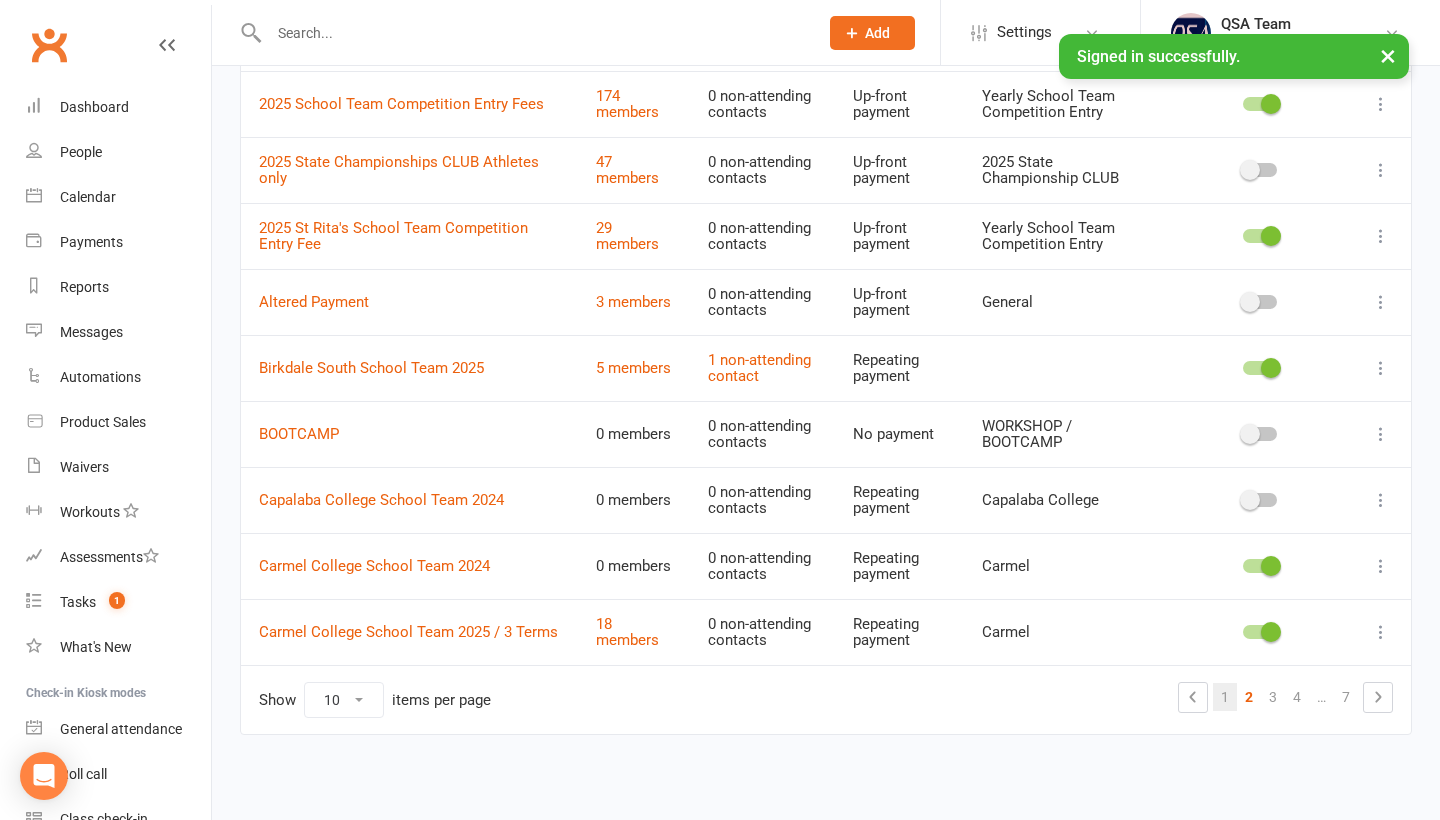 click on "1" at bounding box center [1225, 697] 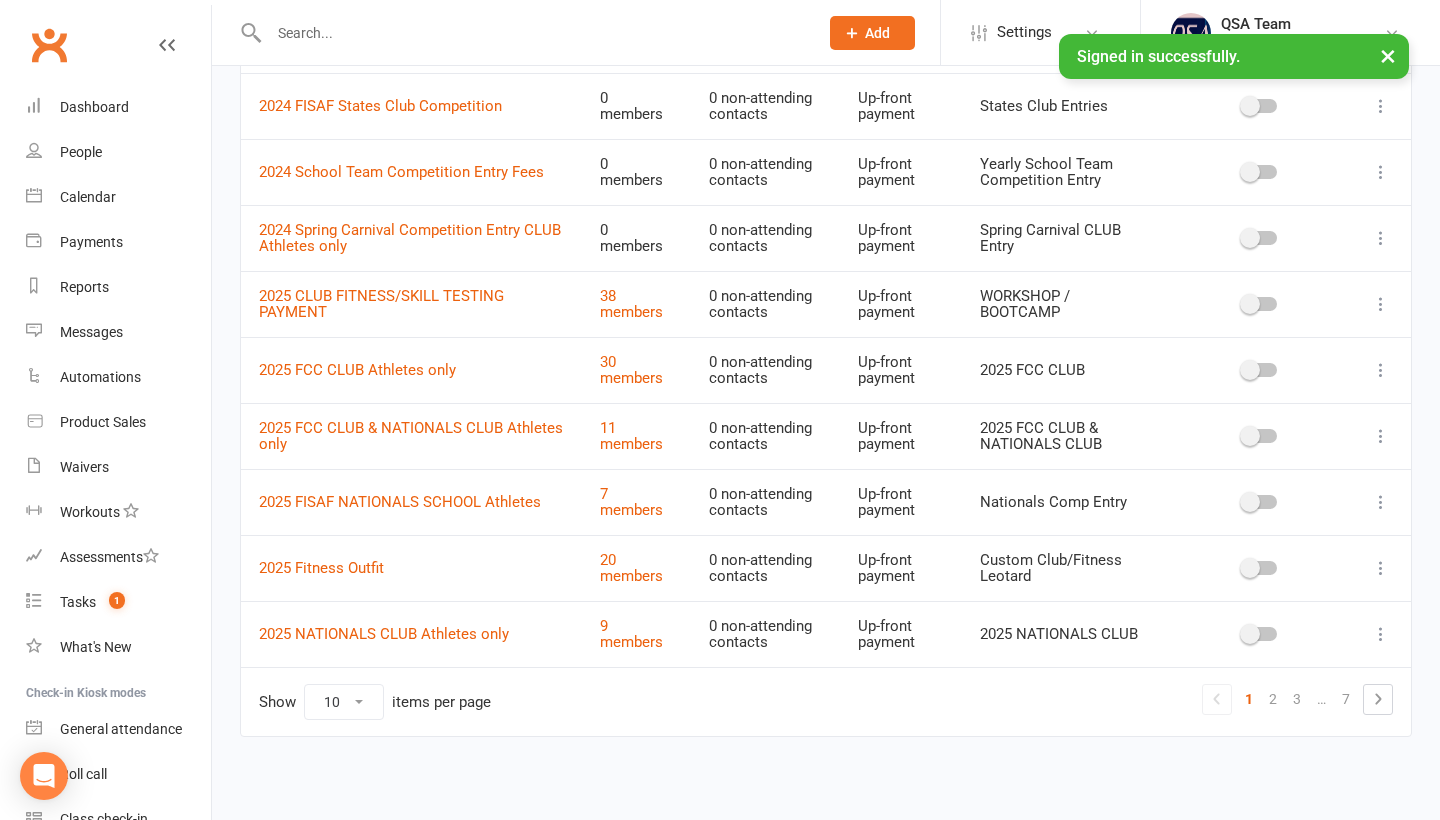 scroll, scrollTop: 273, scrollLeft: 0, axis: vertical 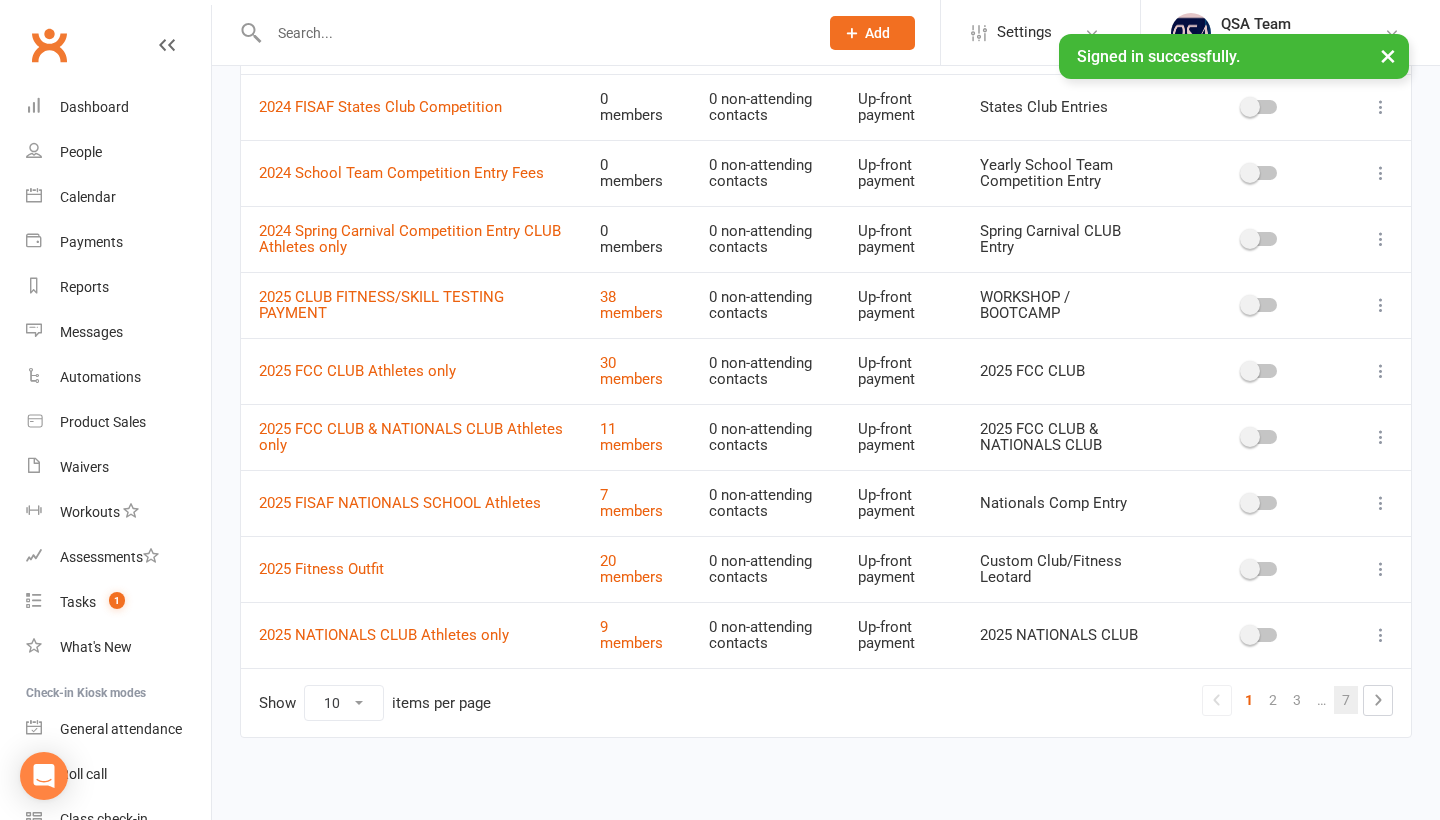 click on "7" at bounding box center (1346, 700) 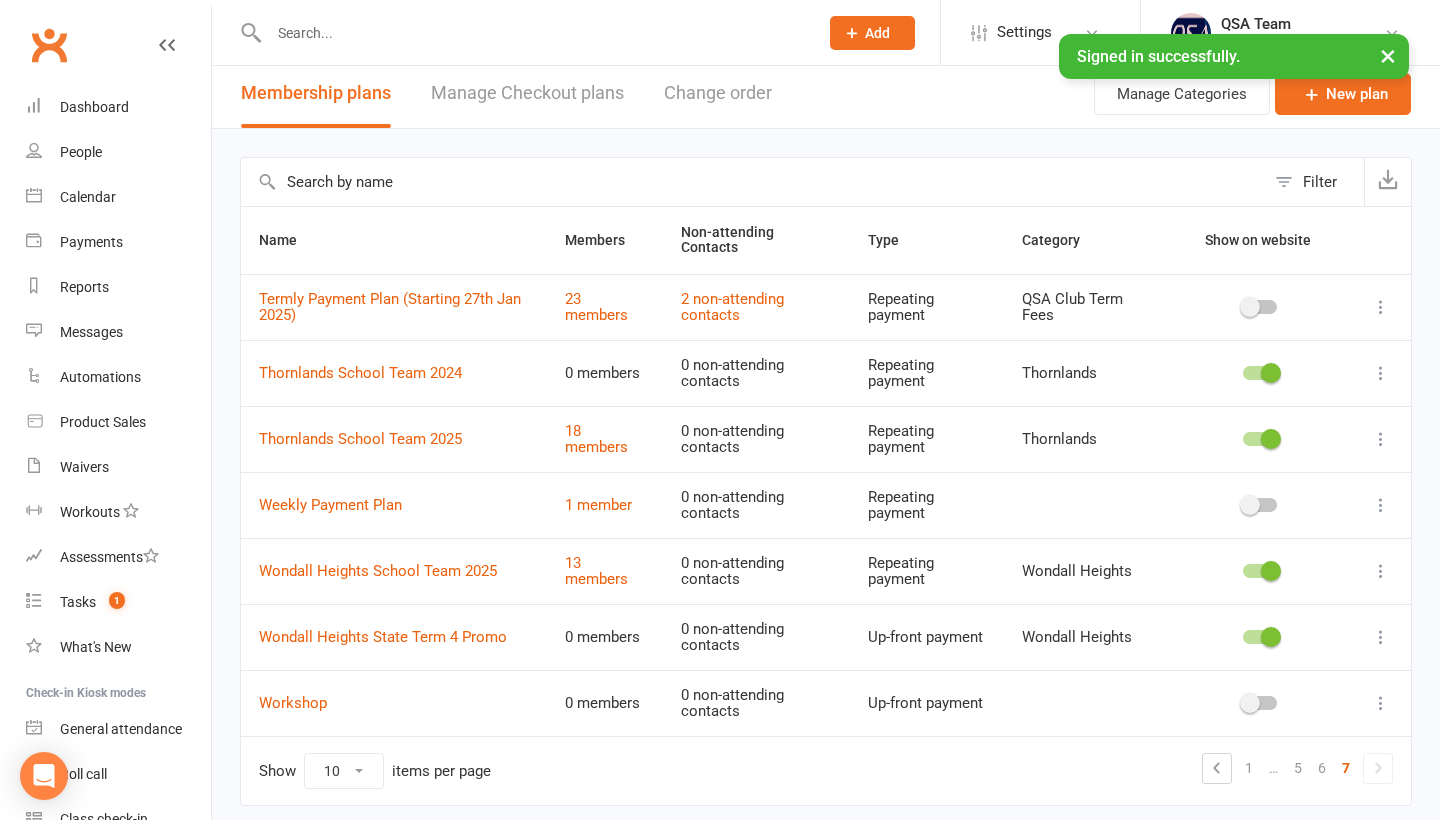 scroll, scrollTop: 9, scrollLeft: 0, axis: vertical 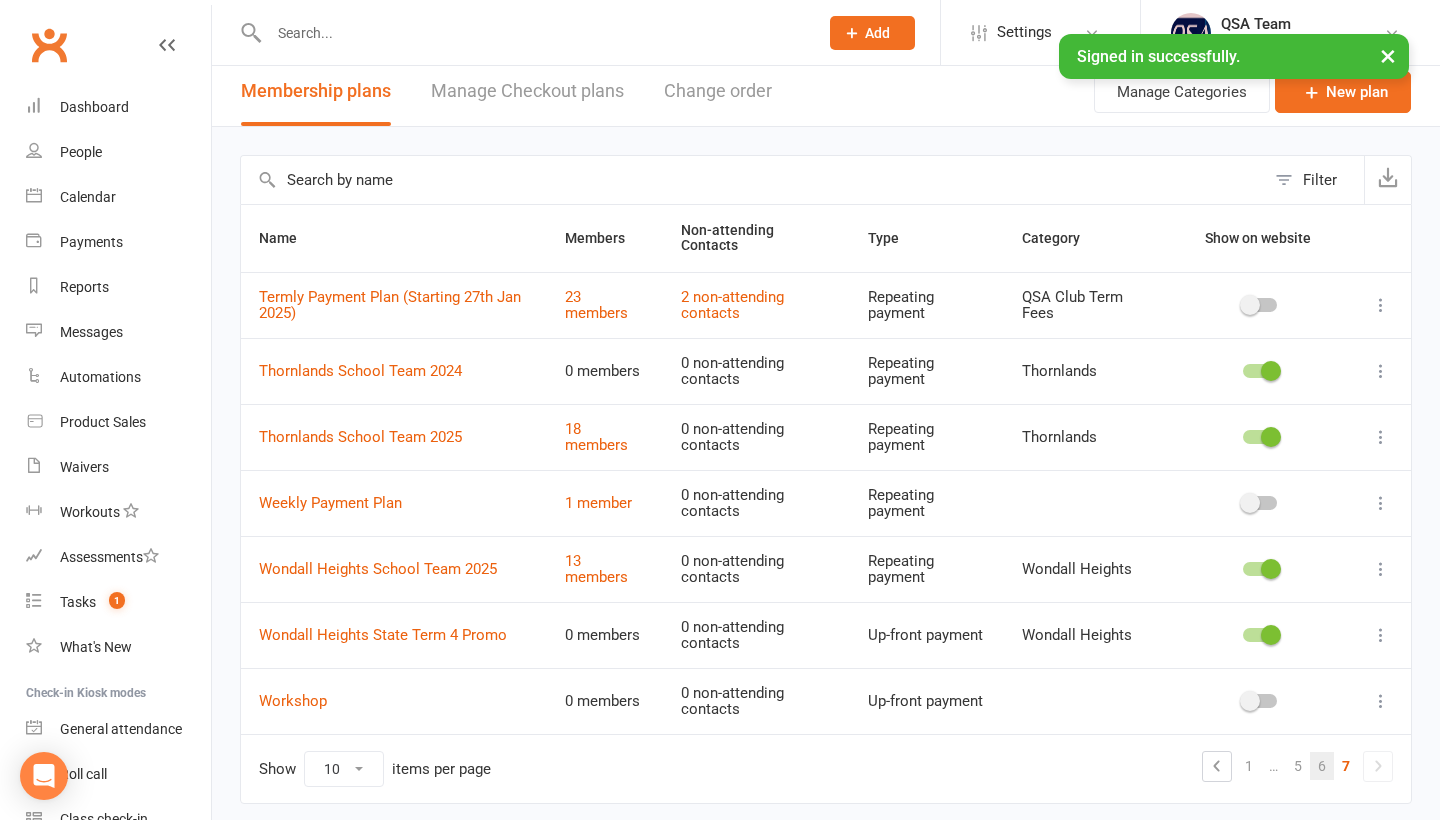 click on "6" at bounding box center [1322, 766] 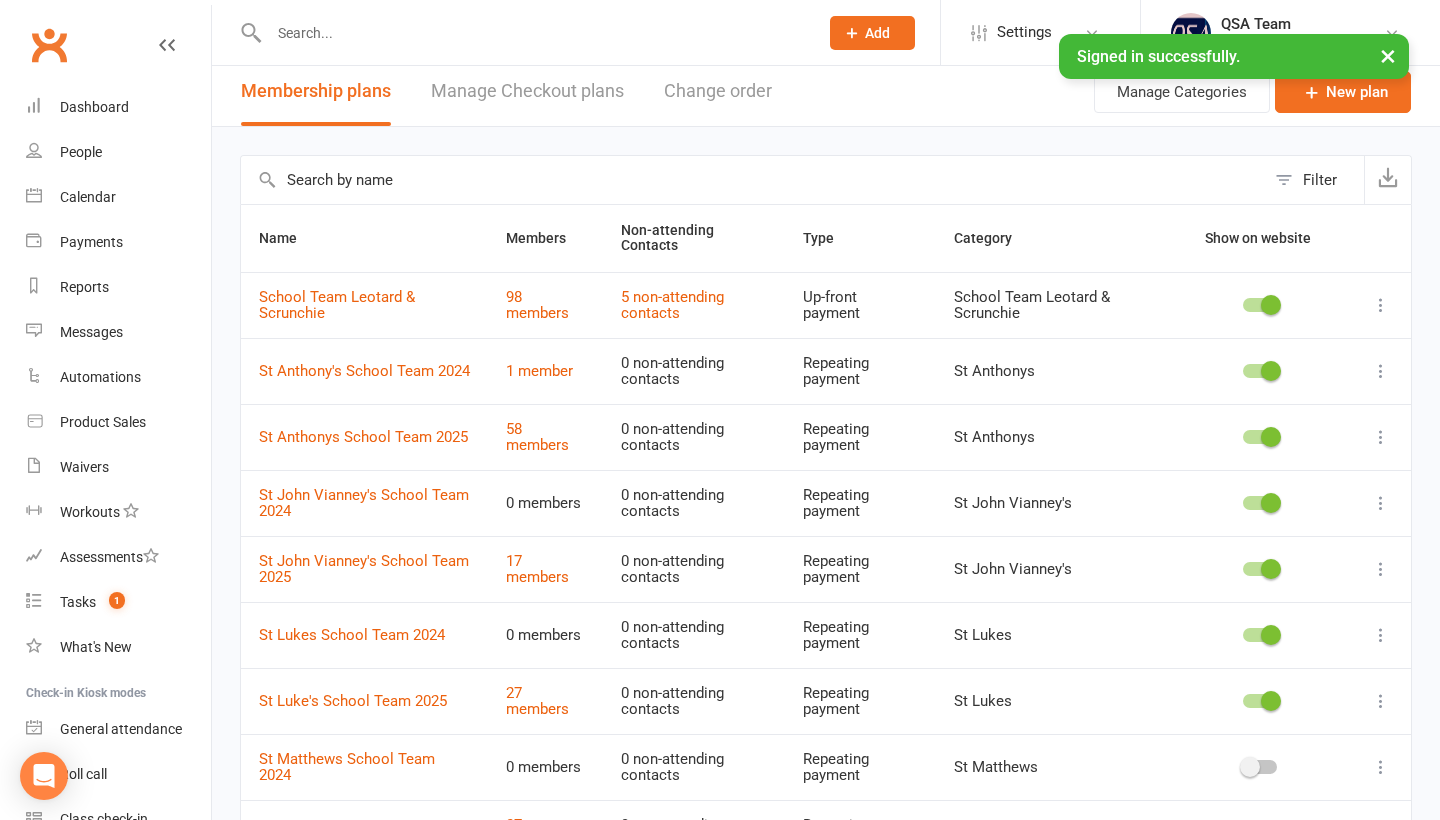 click at bounding box center (1260, 767) 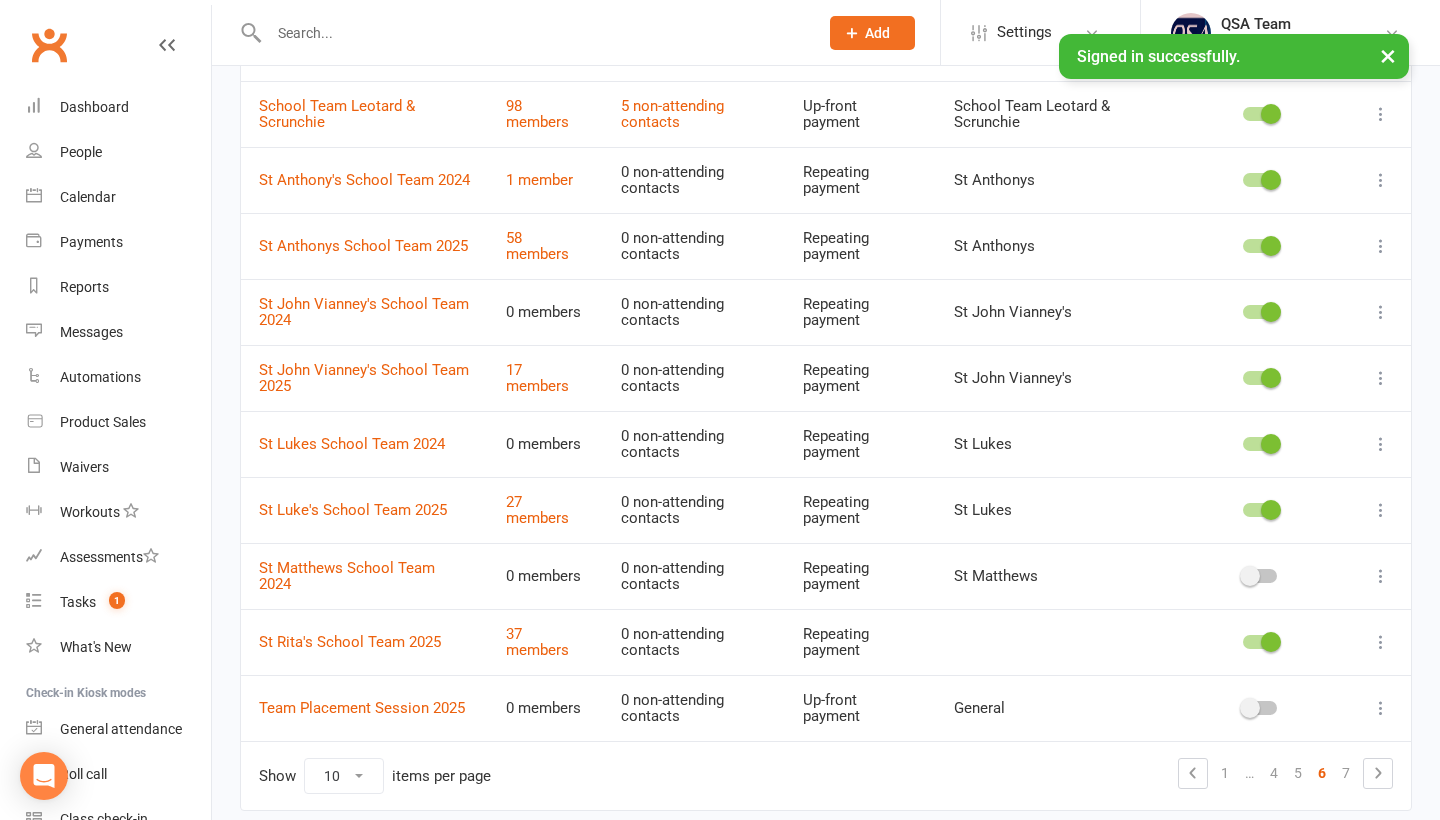 scroll, scrollTop: 209, scrollLeft: 0, axis: vertical 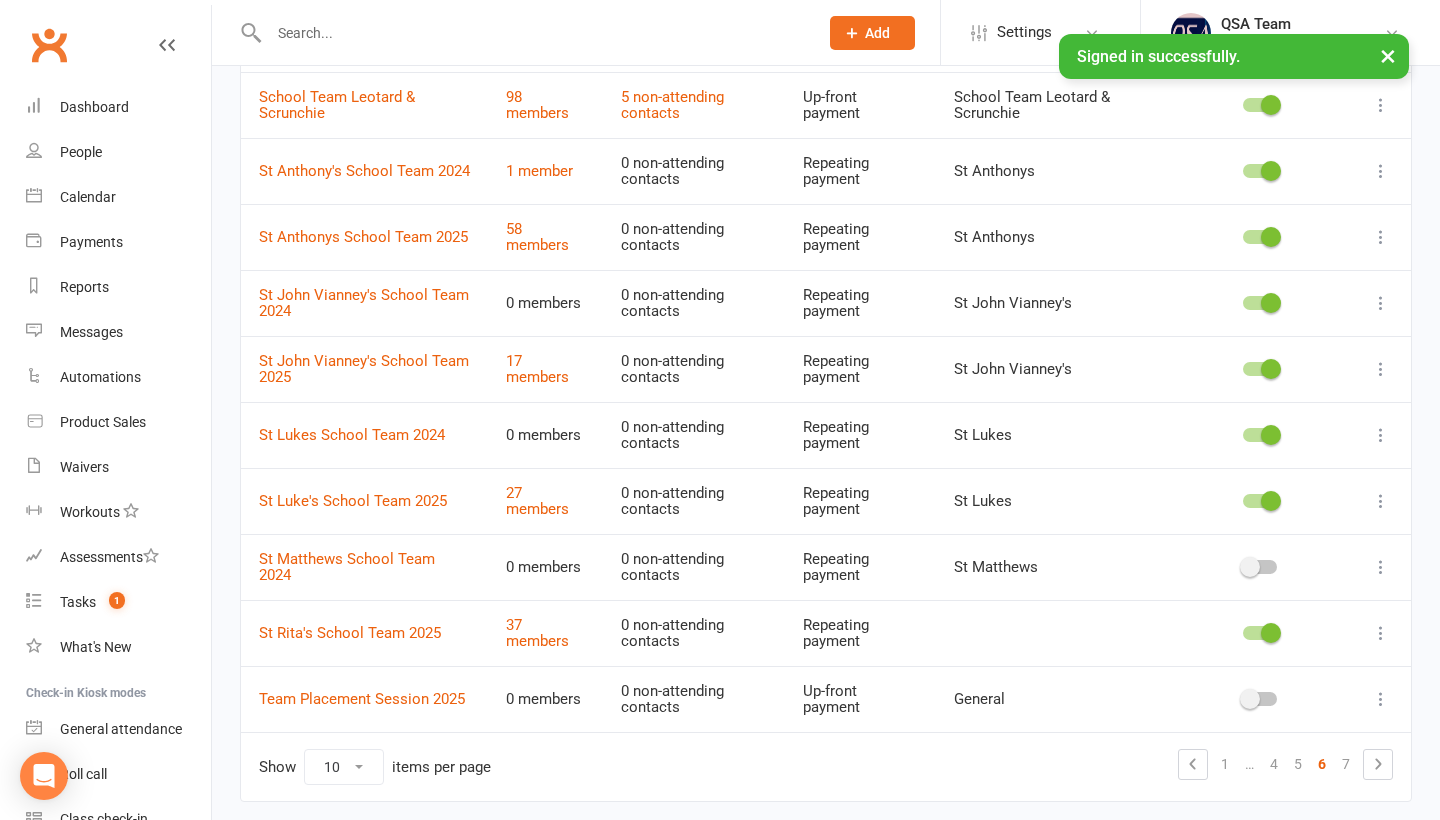 click on "6" at bounding box center (1322, 764) 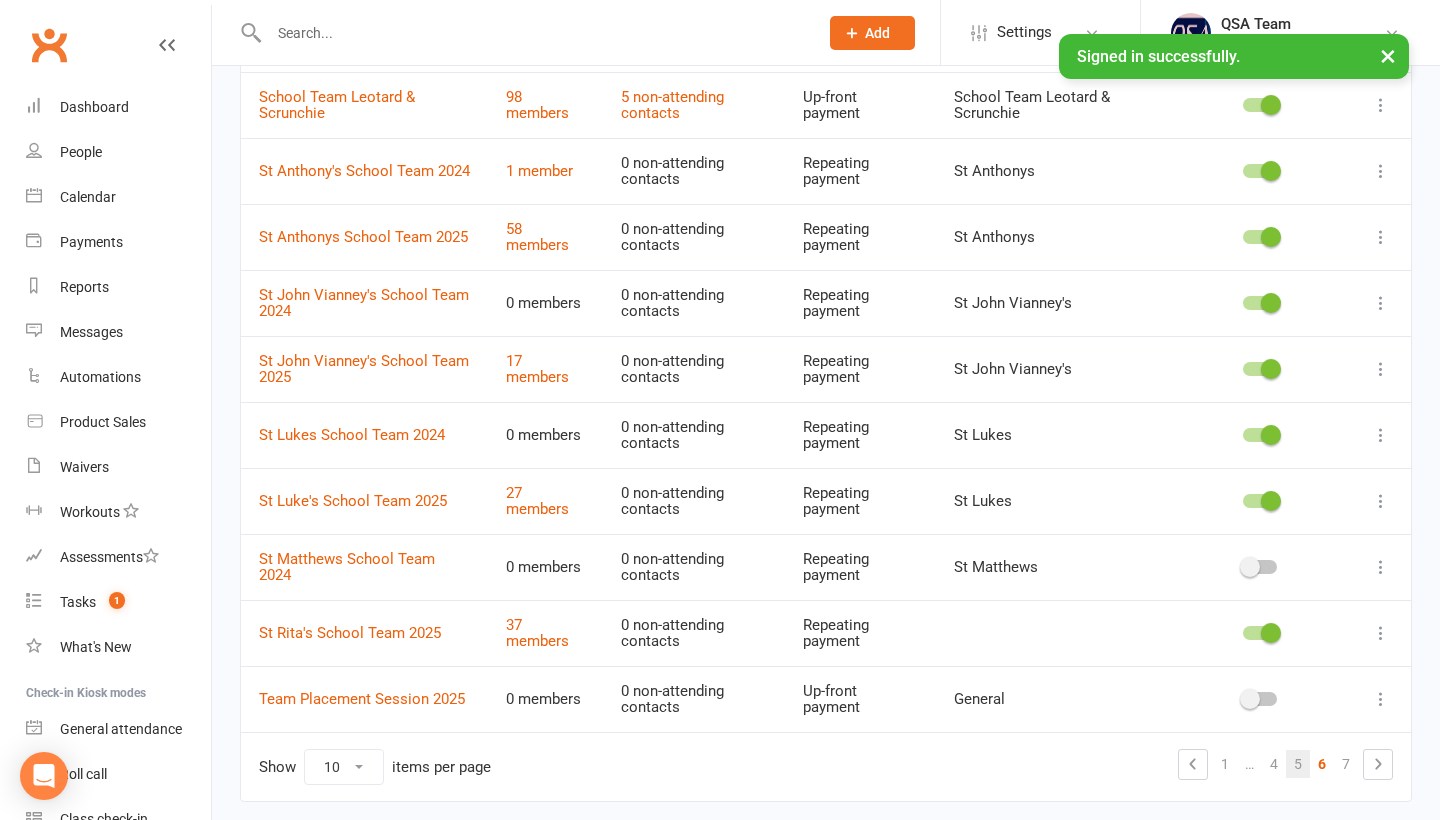 click on "5" at bounding box center [1298, 764] 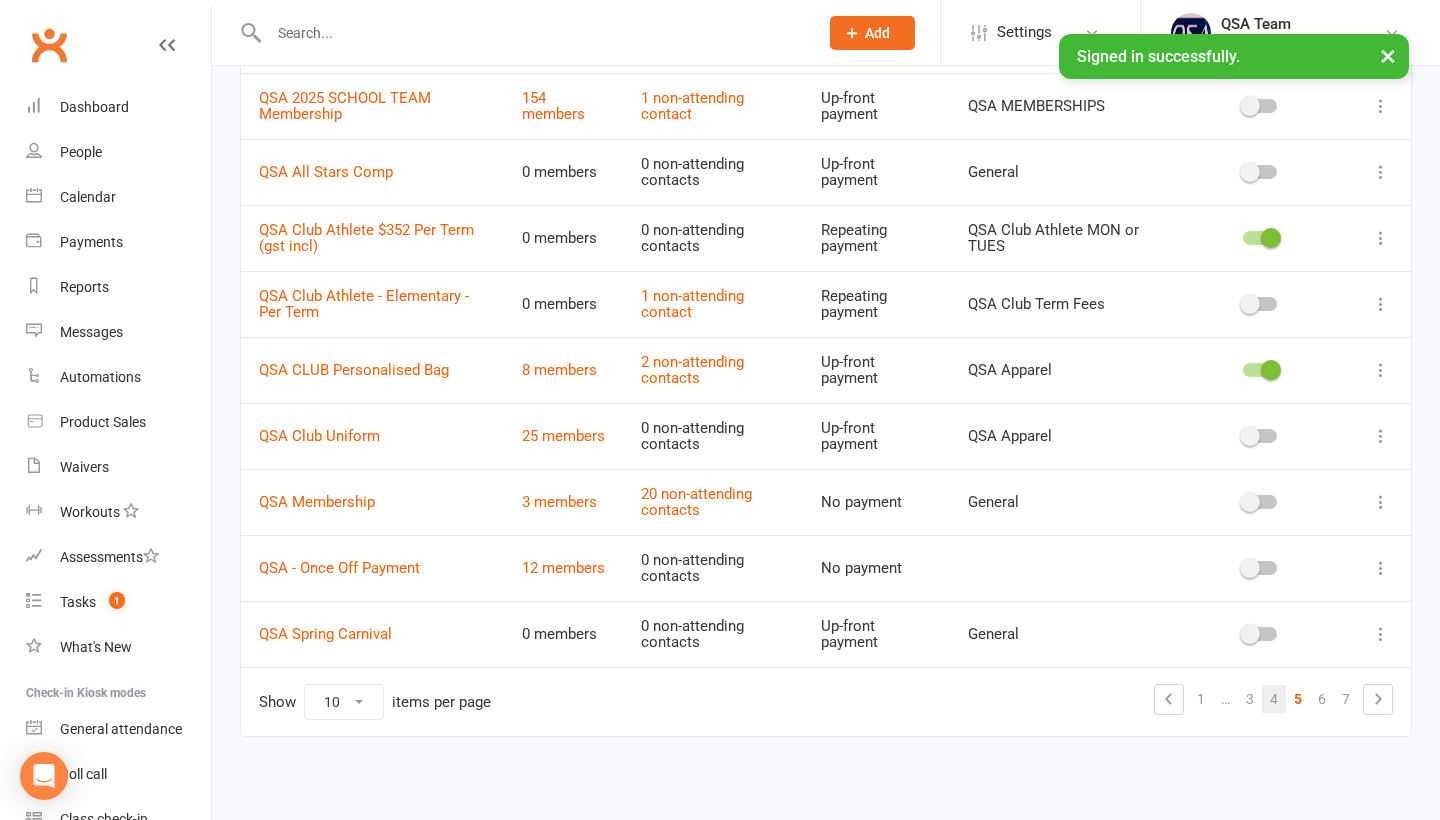 scroll, scrollTop: 273, scrollLeft: 0, axis: vertical 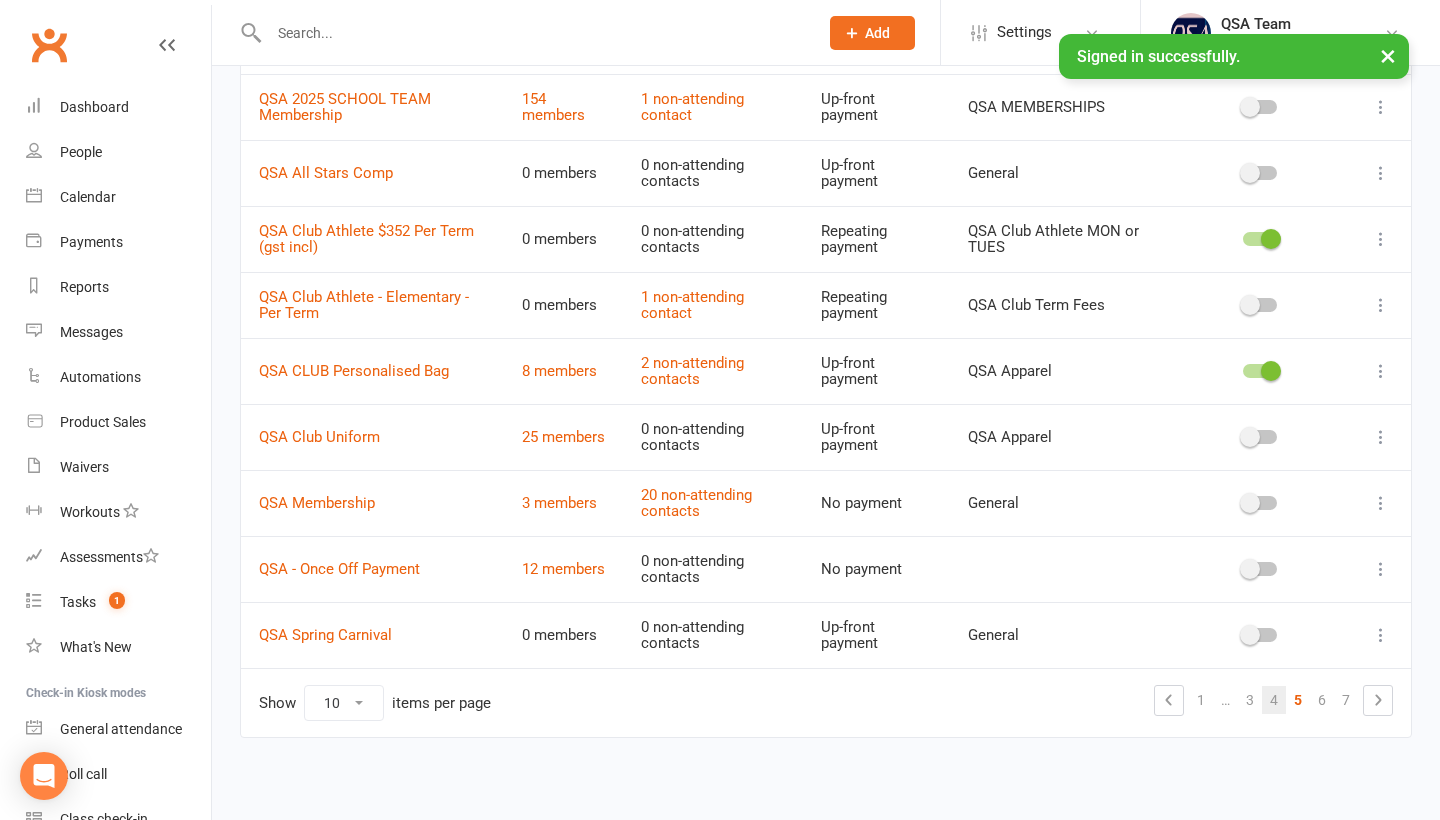 click on "4" at bounding box center (1274, 700) 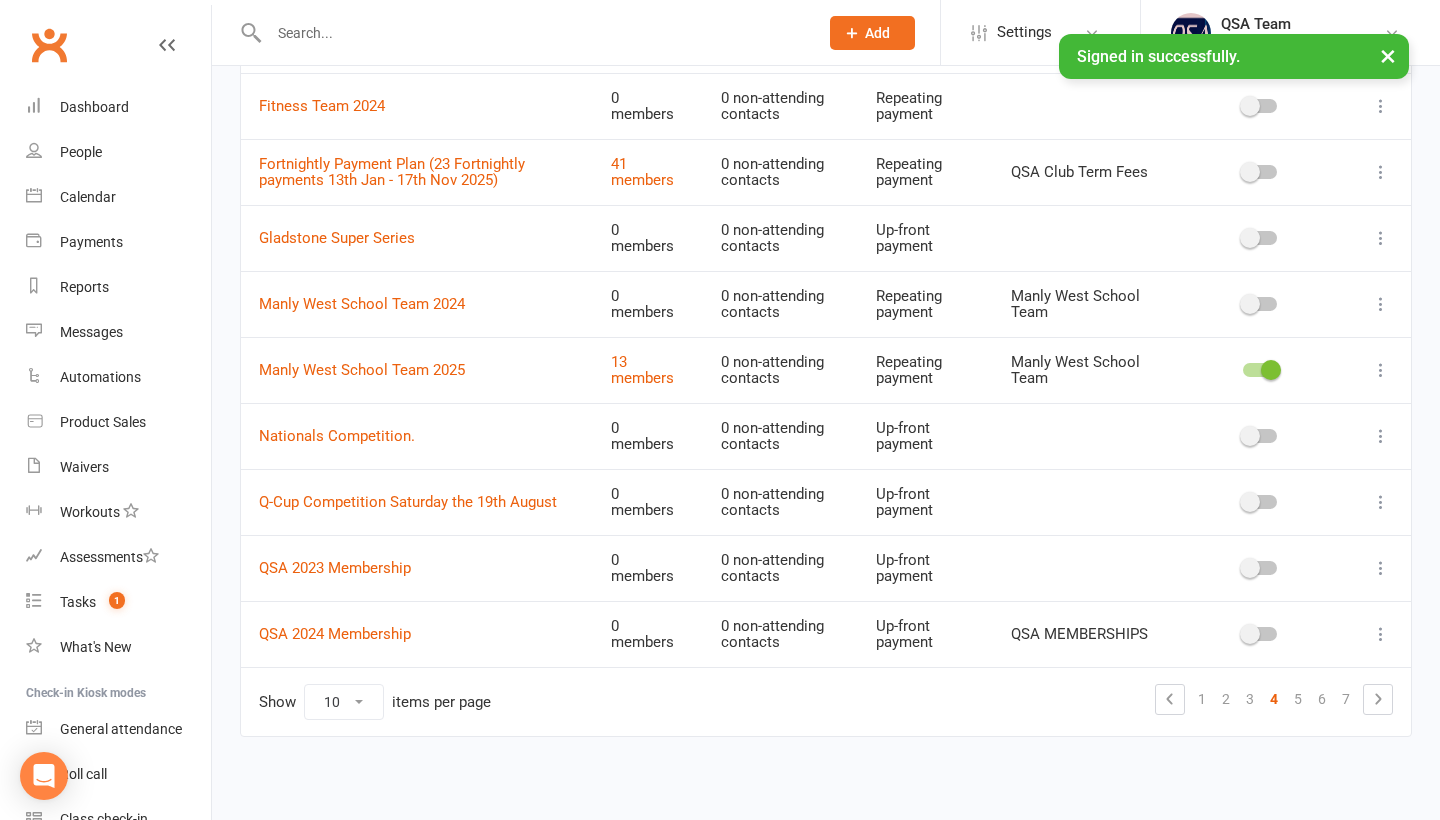 scroll, scrollTop: 273, scrollLeft: 0, axis: vertical 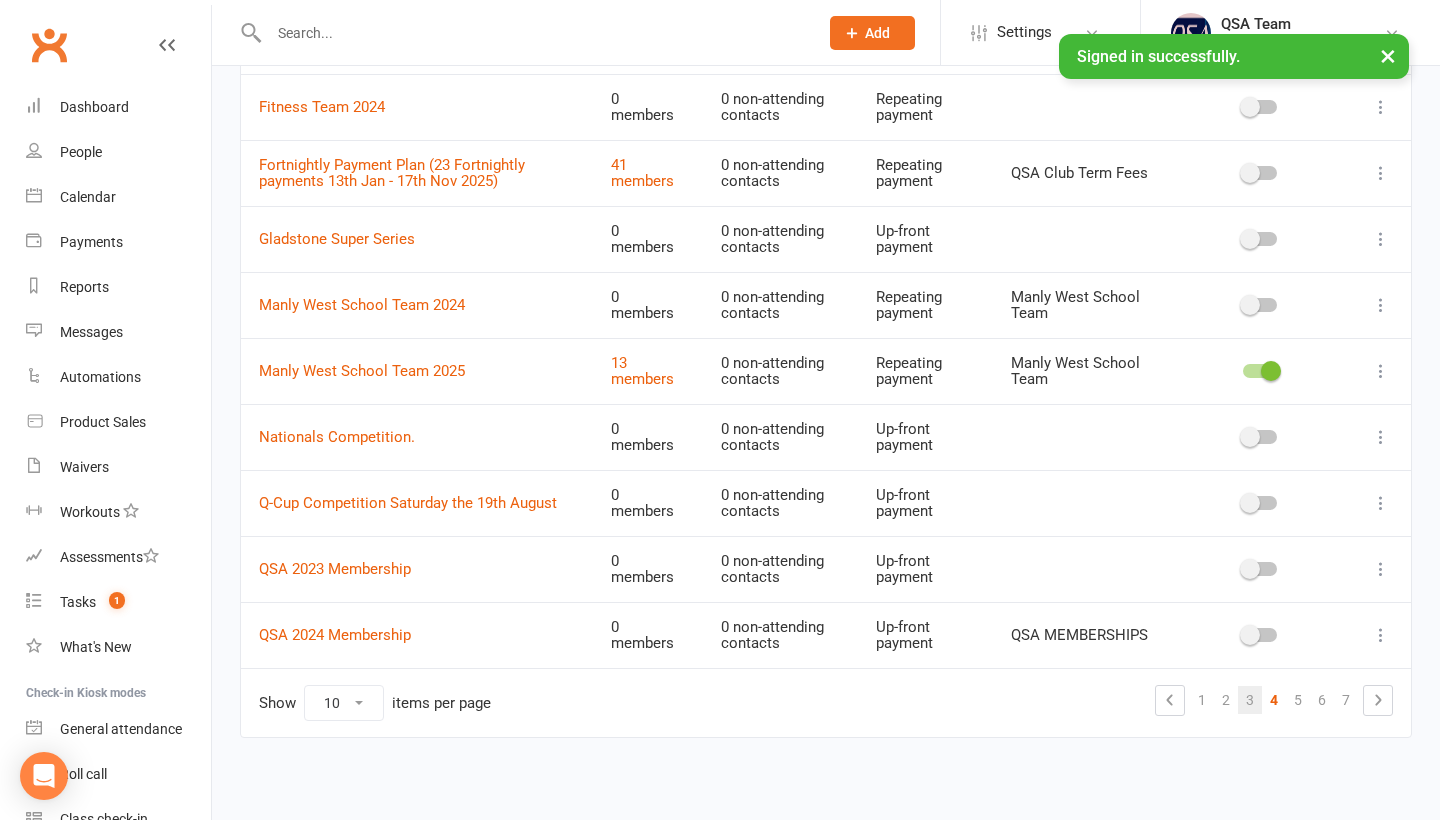 click on "3" at bounding box center [1250, 700] 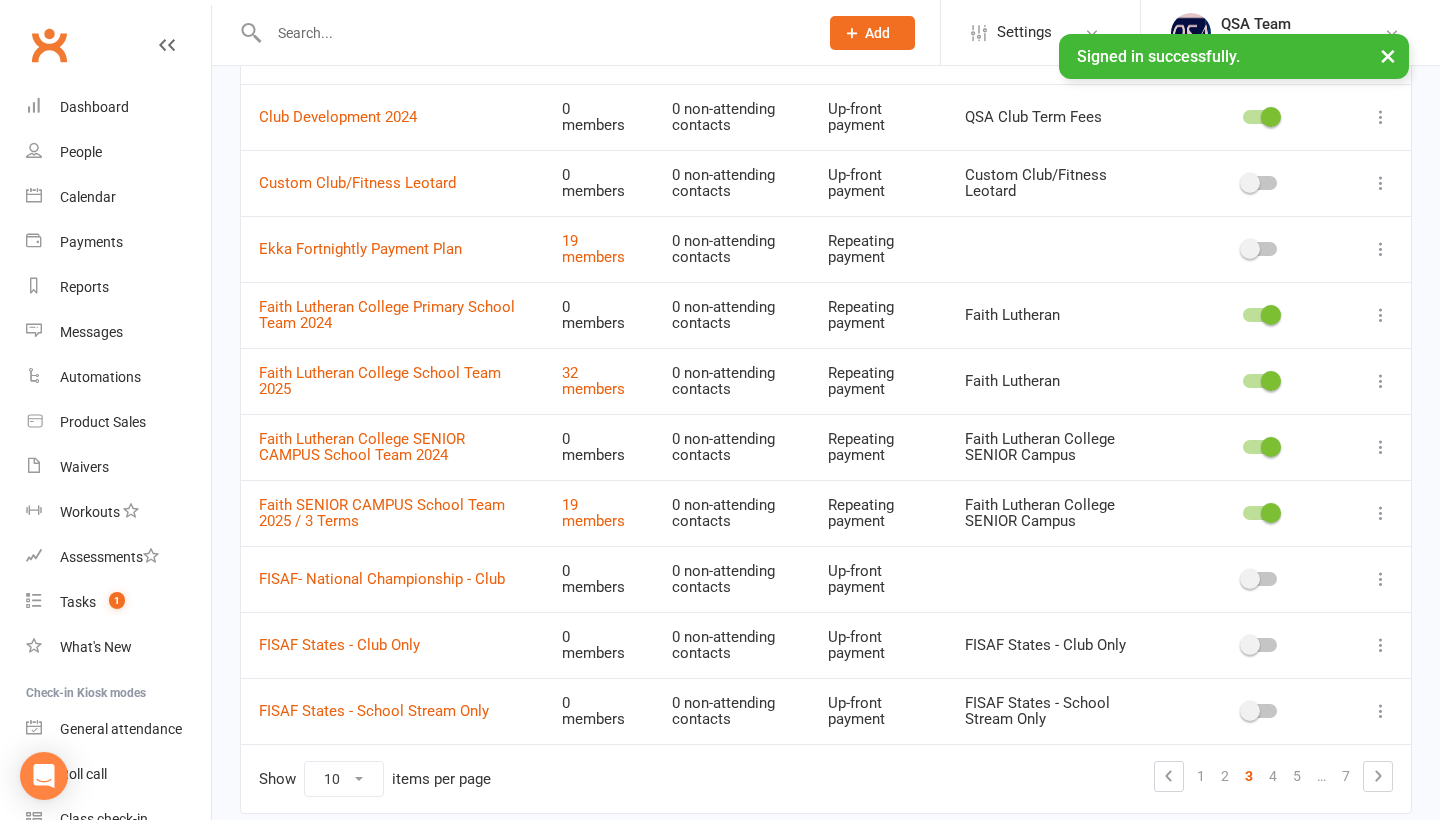 scroll, scrollTop: 183, scrollLeft: 0, axis: vertical 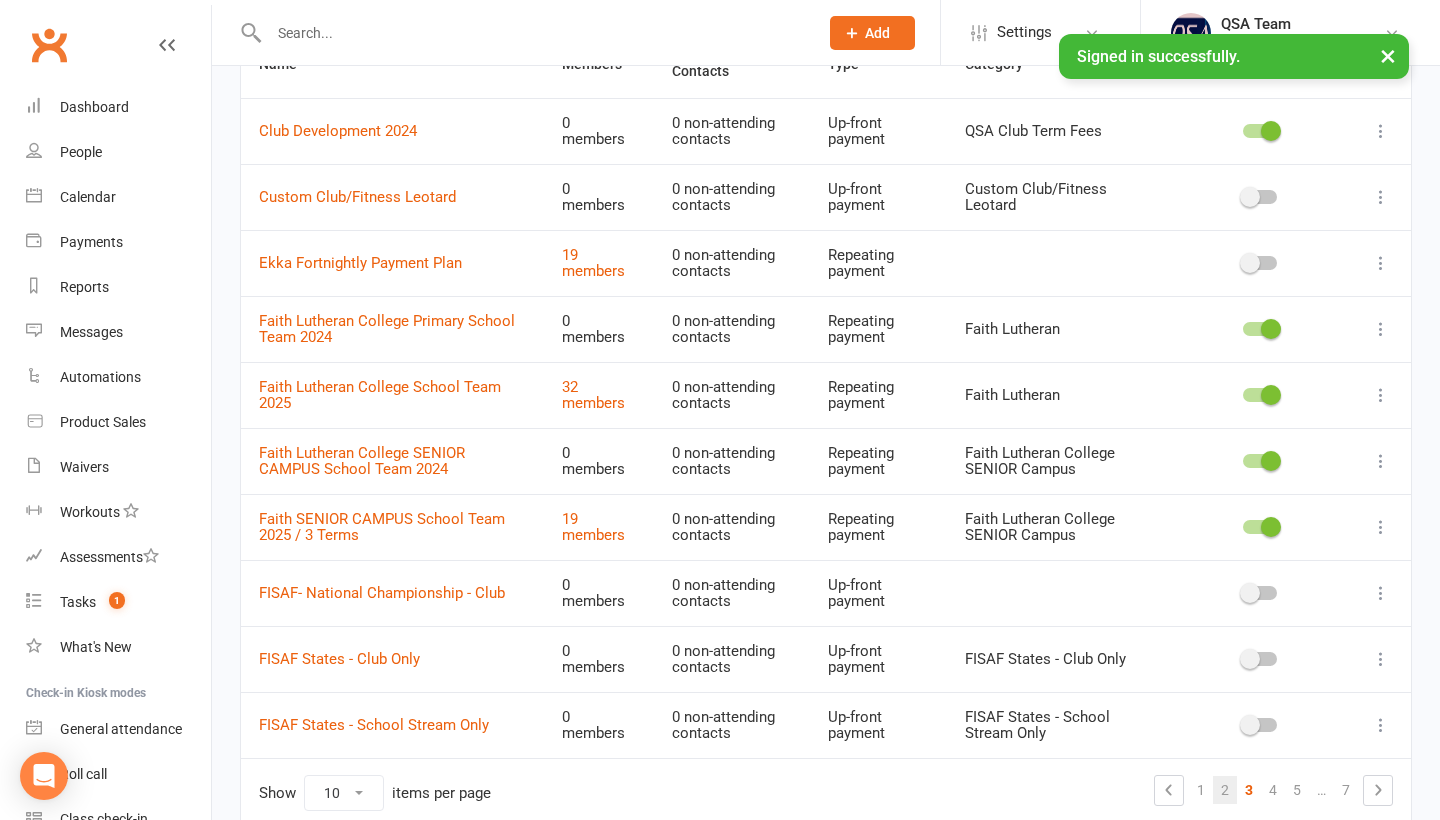 click on "2" at bounding box center (1225, 790) 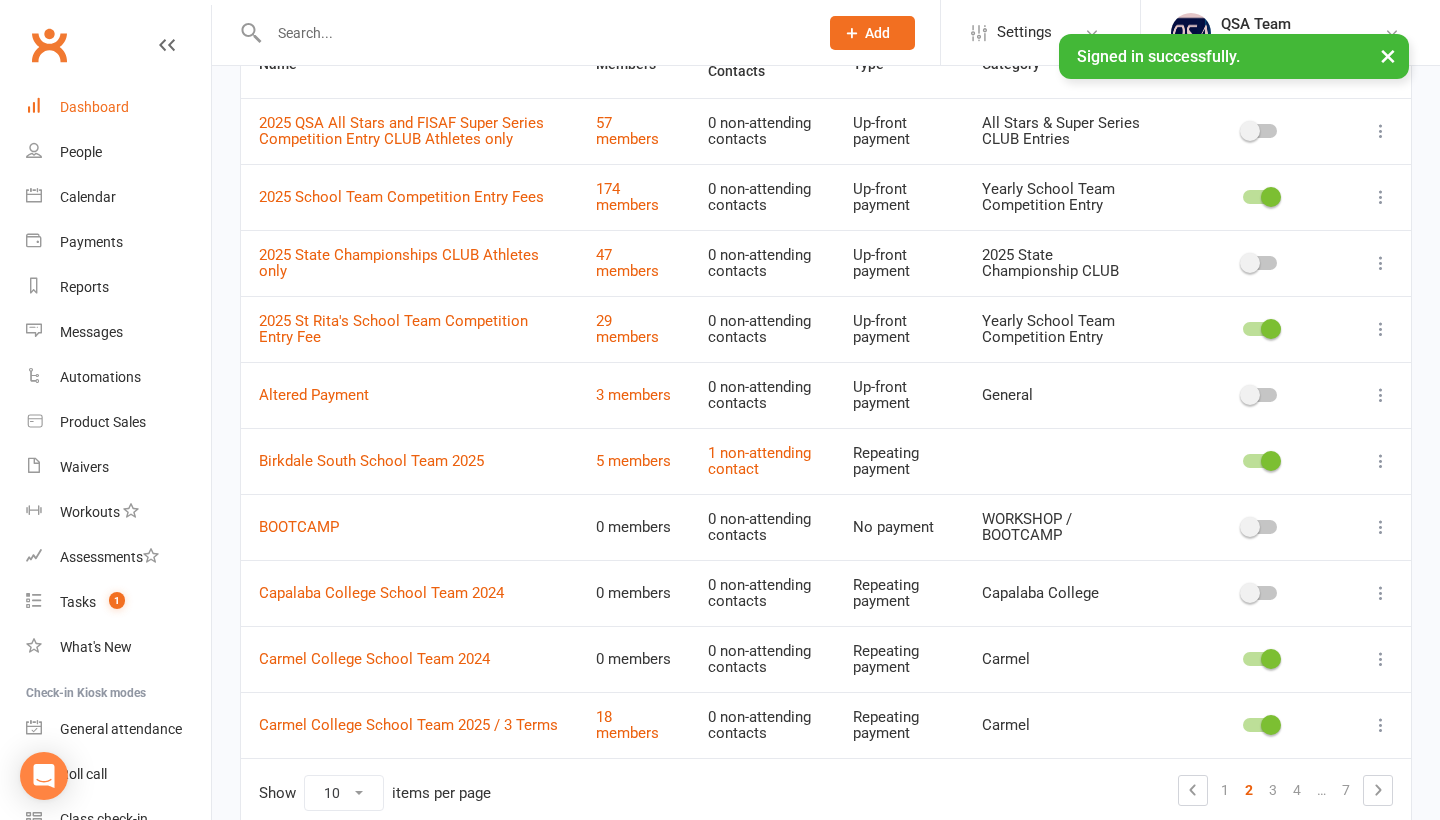 click on "Dashboard" at bounding box center [118, 107] 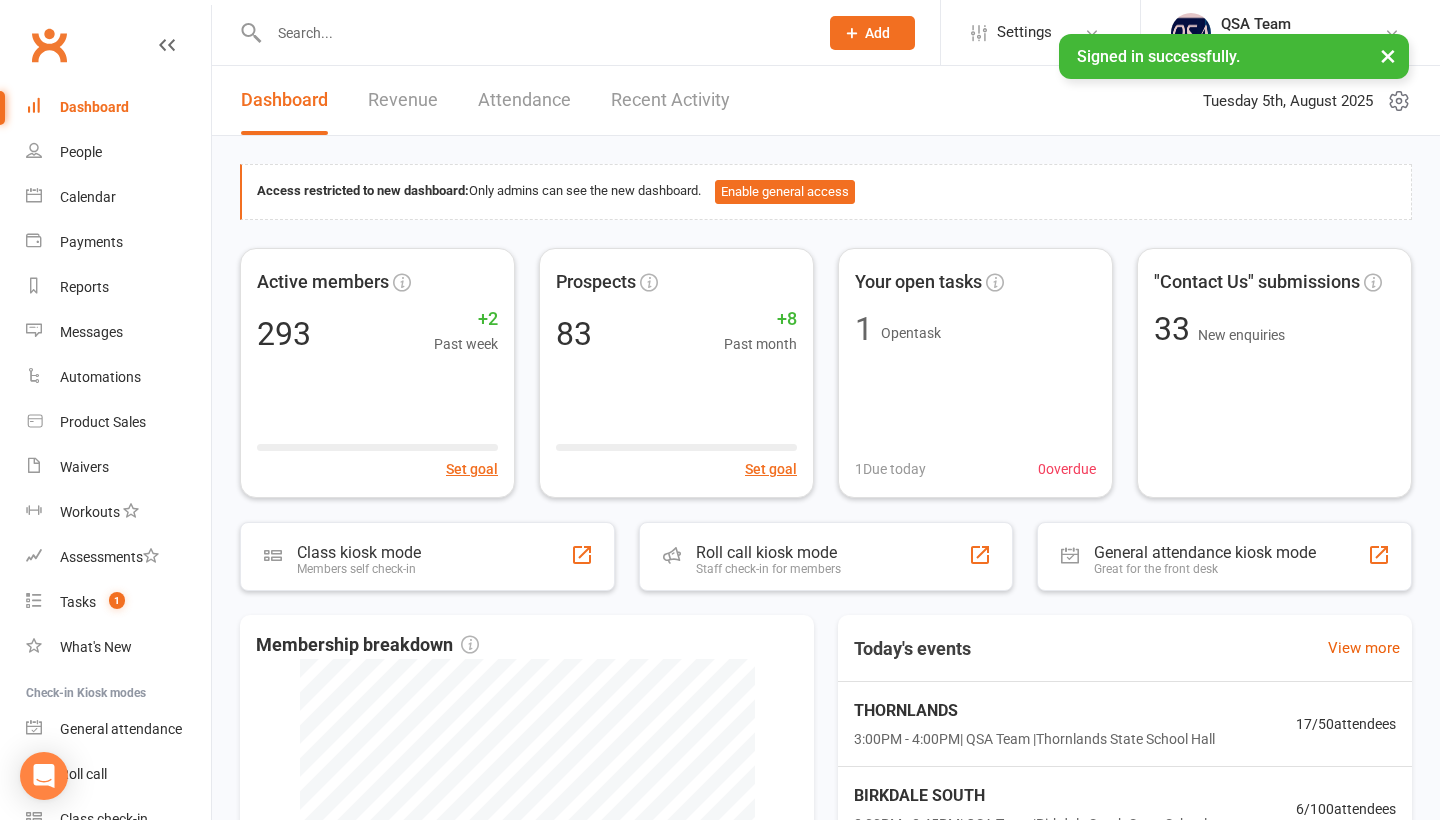 click on "Recent Activity" at bounding box center (670, 100) 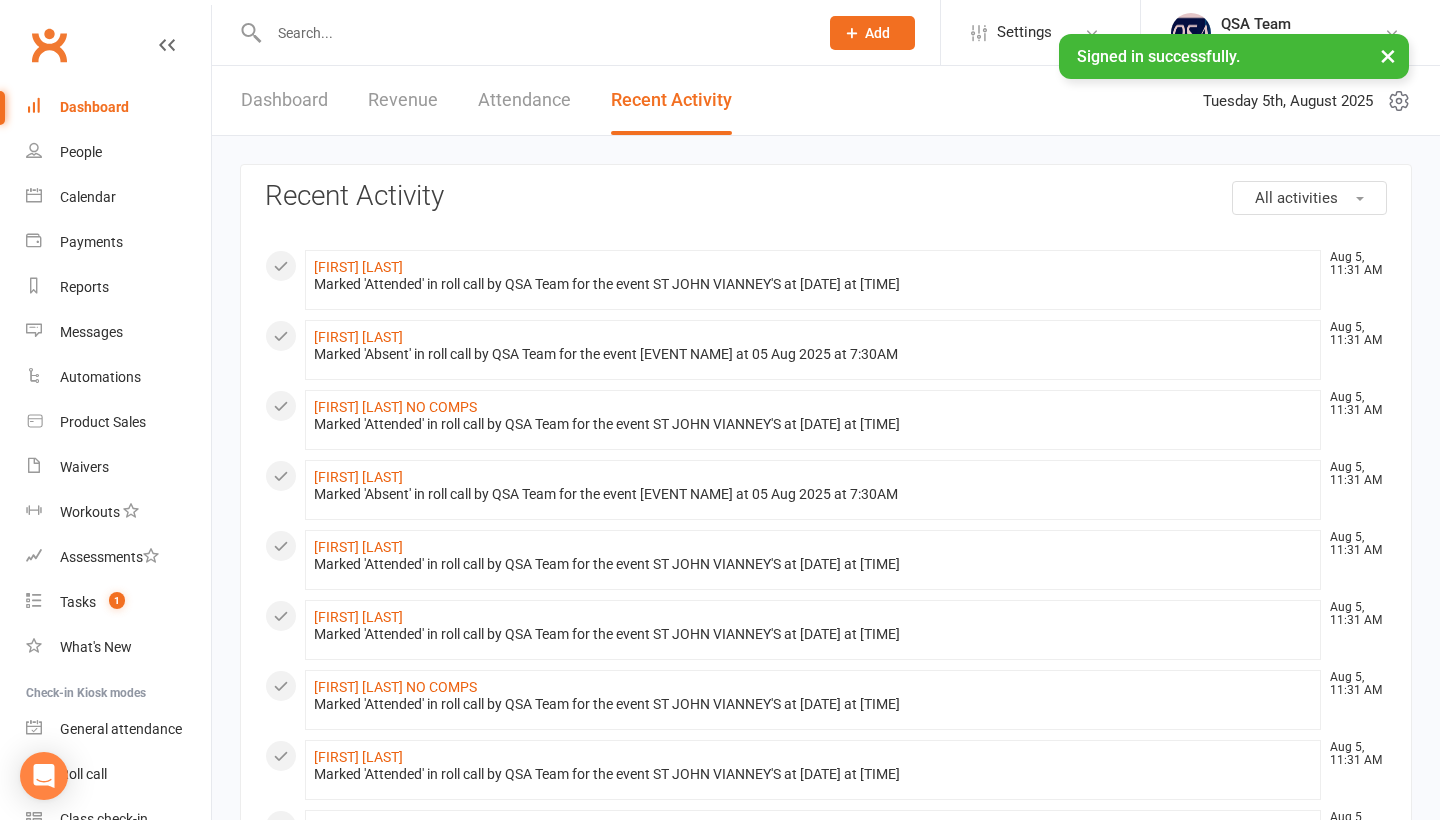 scroll, scrollTop: 0, scrollLeft: 0, axis: both 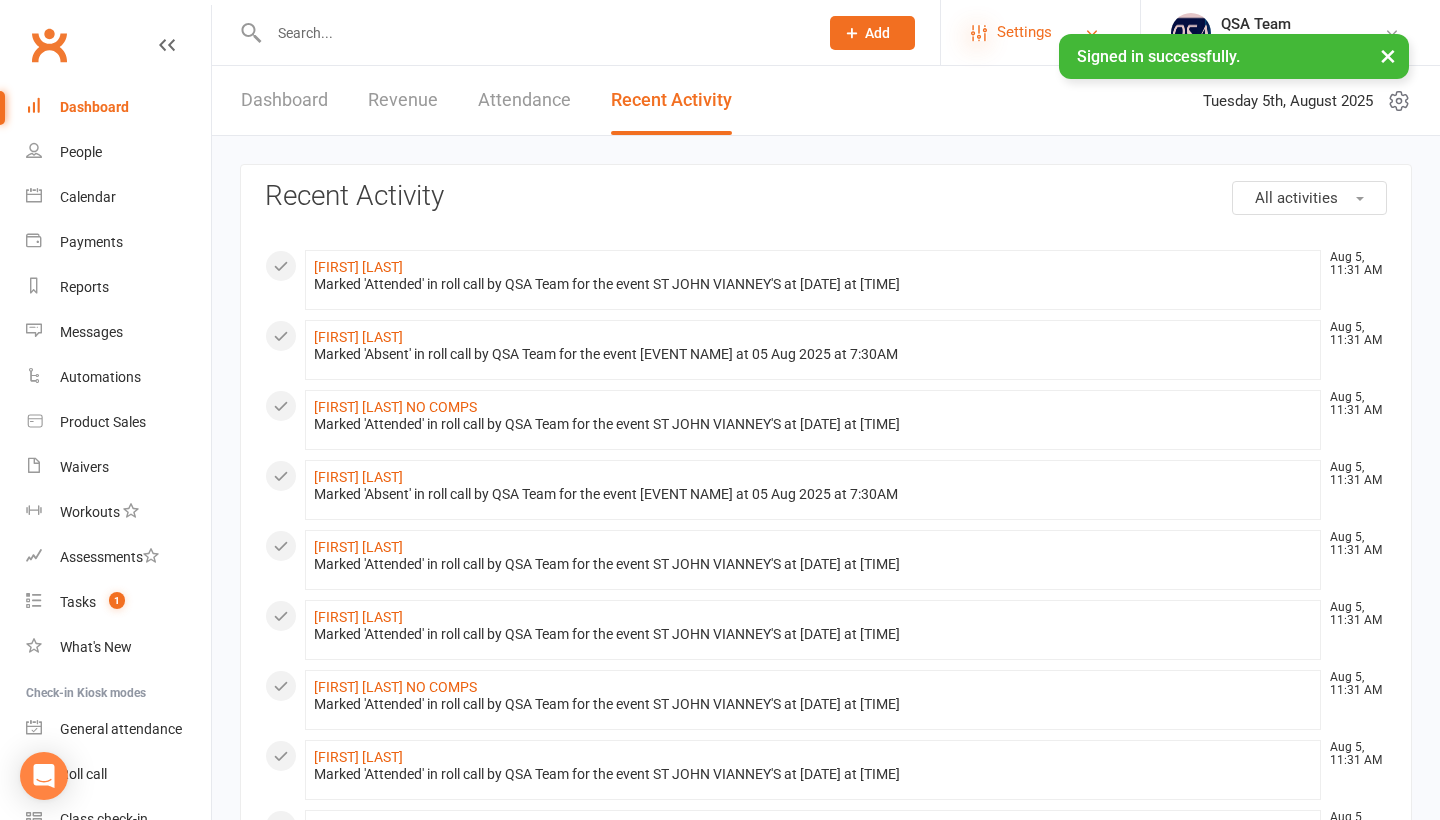 click at bounding box center [979, 33] 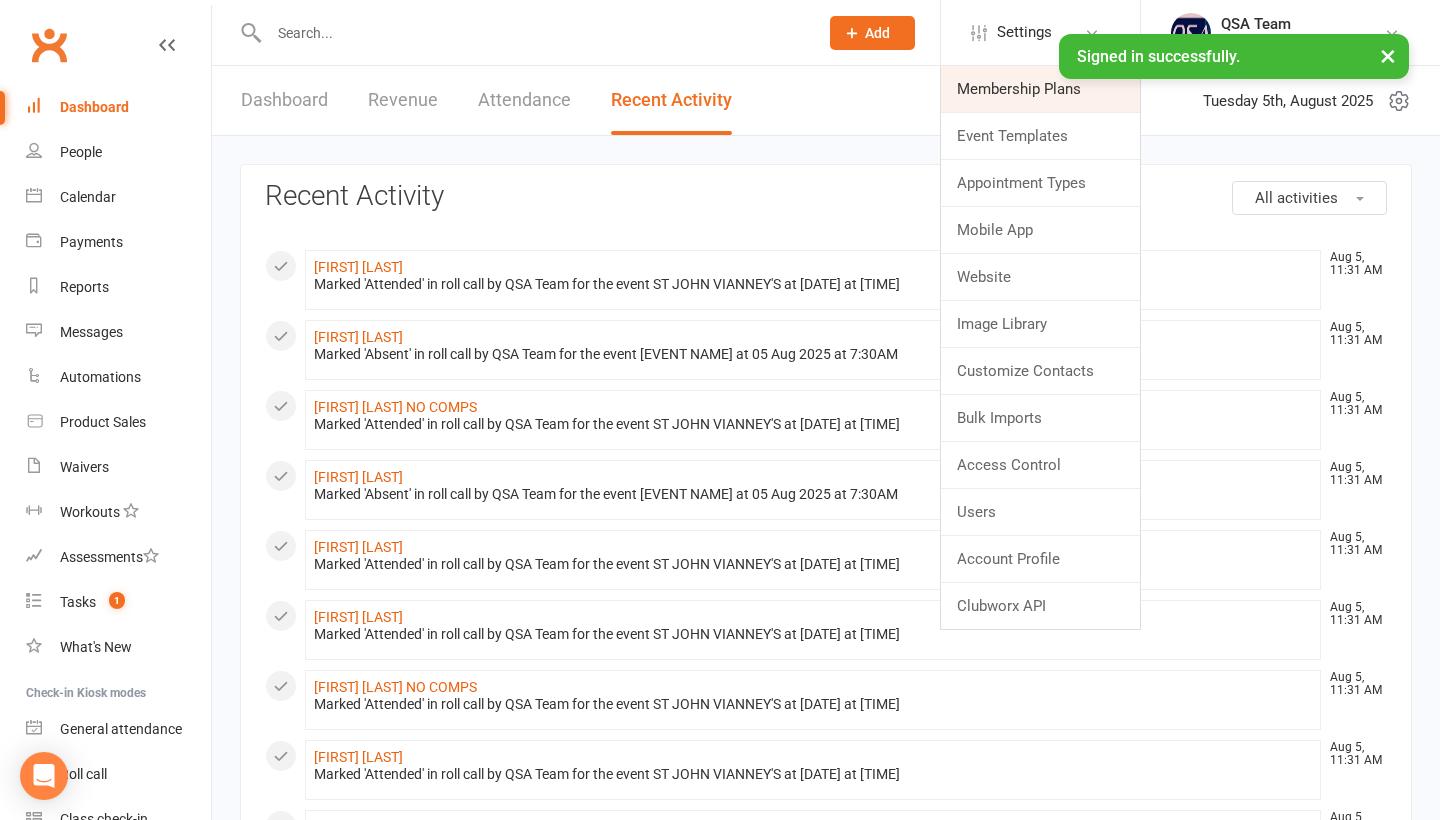 click on "Membership Plans" at bounding box center [1040, 89] 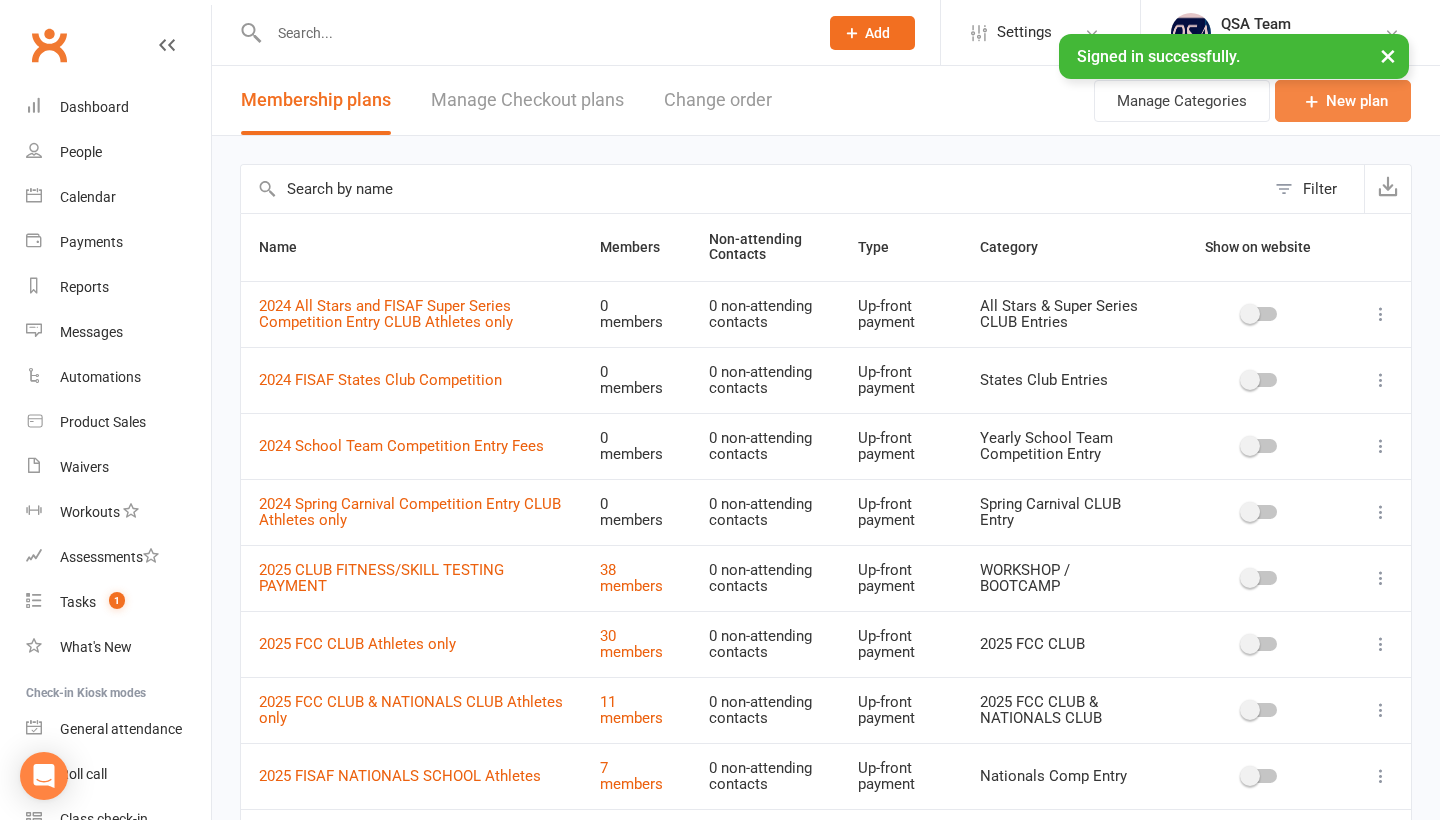 click on "New plan" at bounding box center (1343, 101) 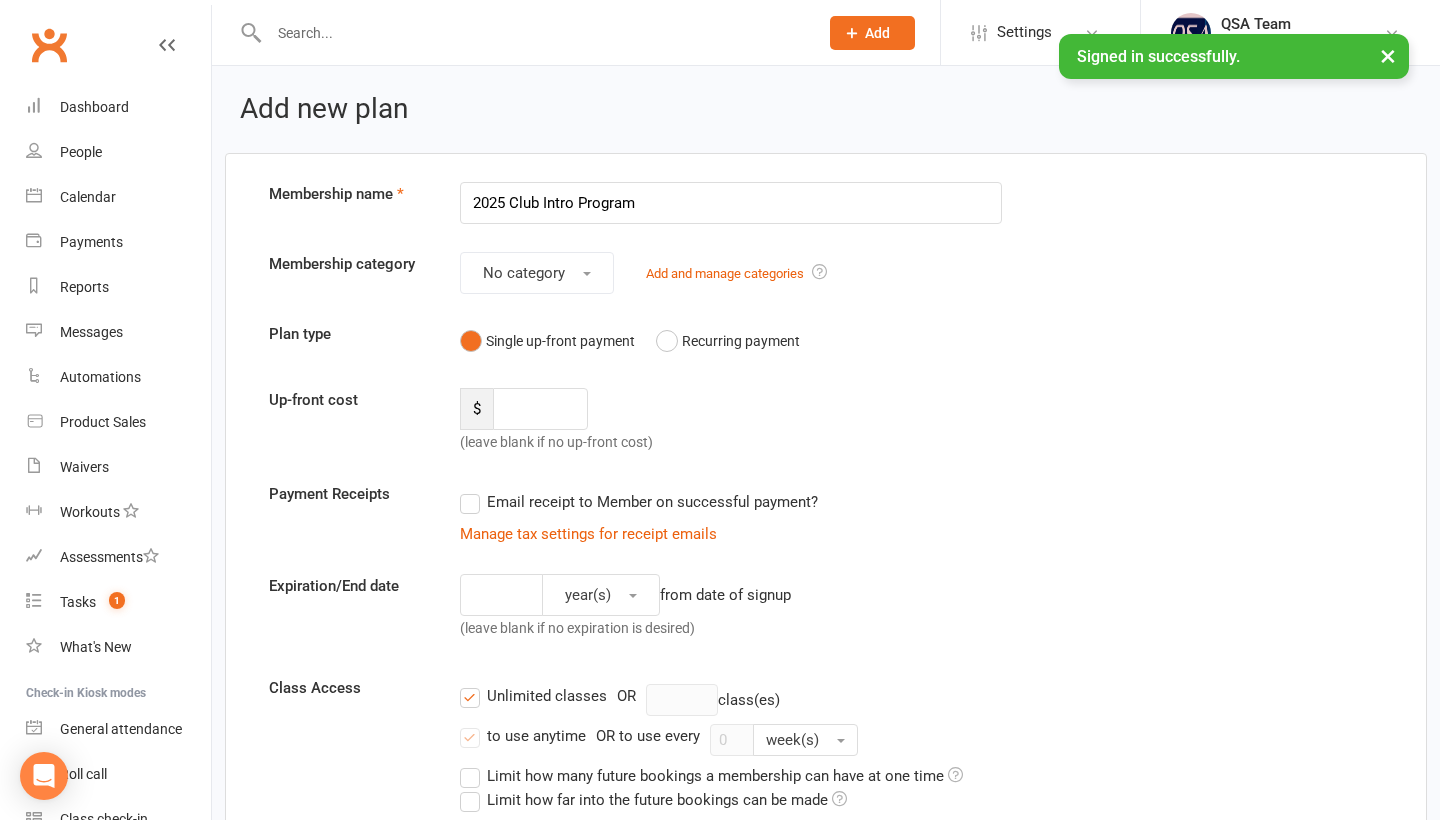 type on "2025 Club Intro Program" 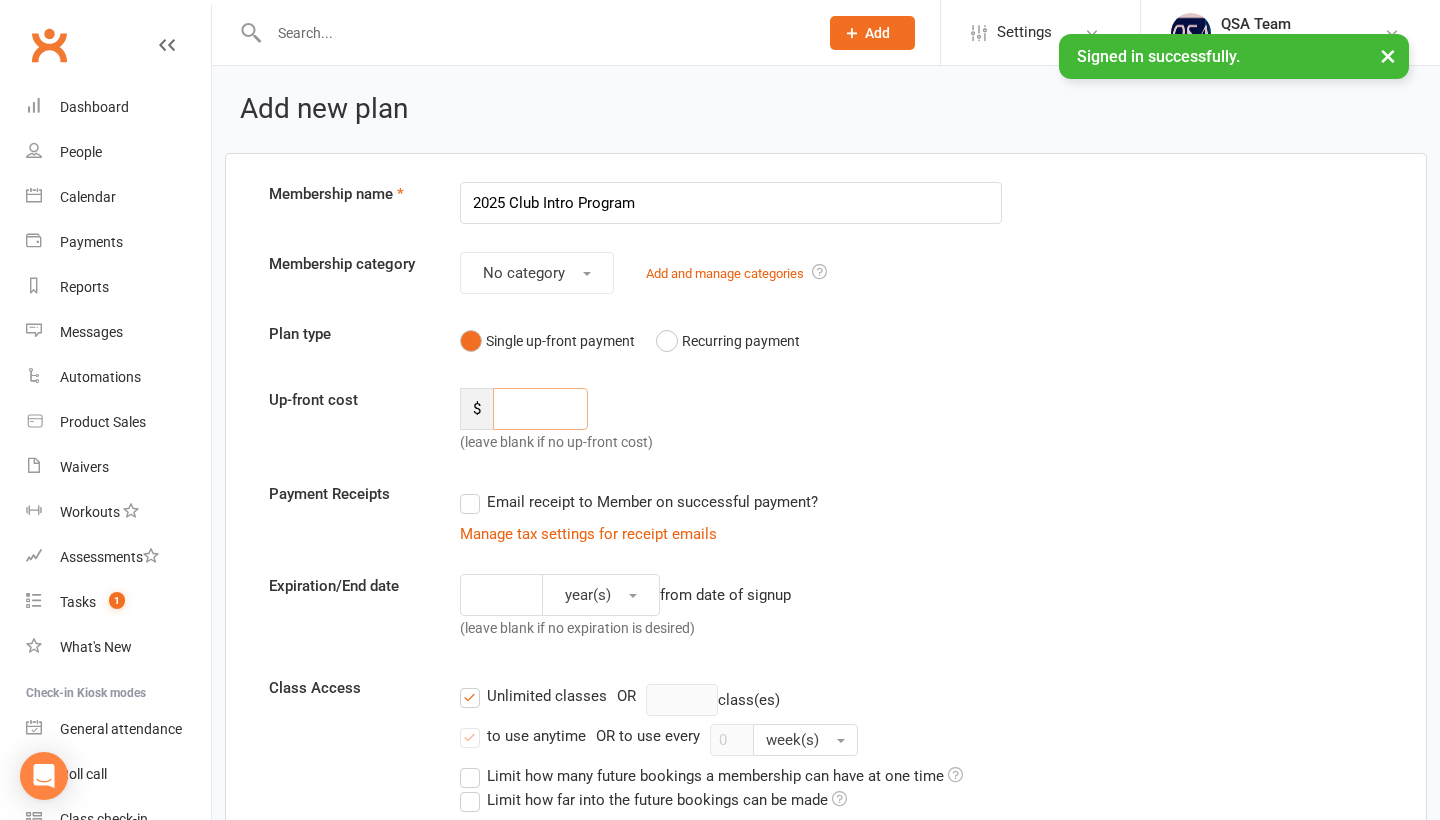 click at bounding box center [540, 409] 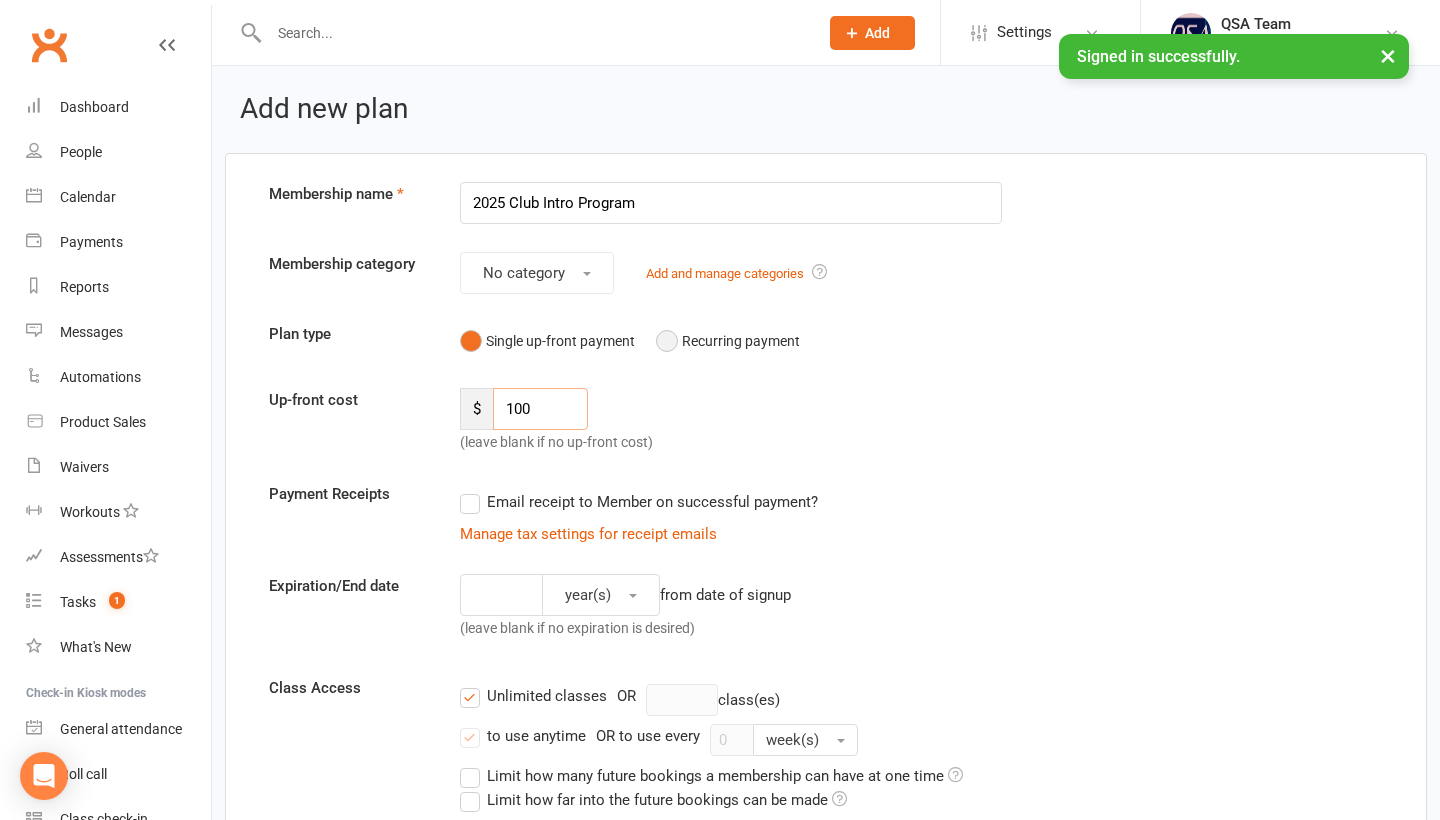 type on "100" 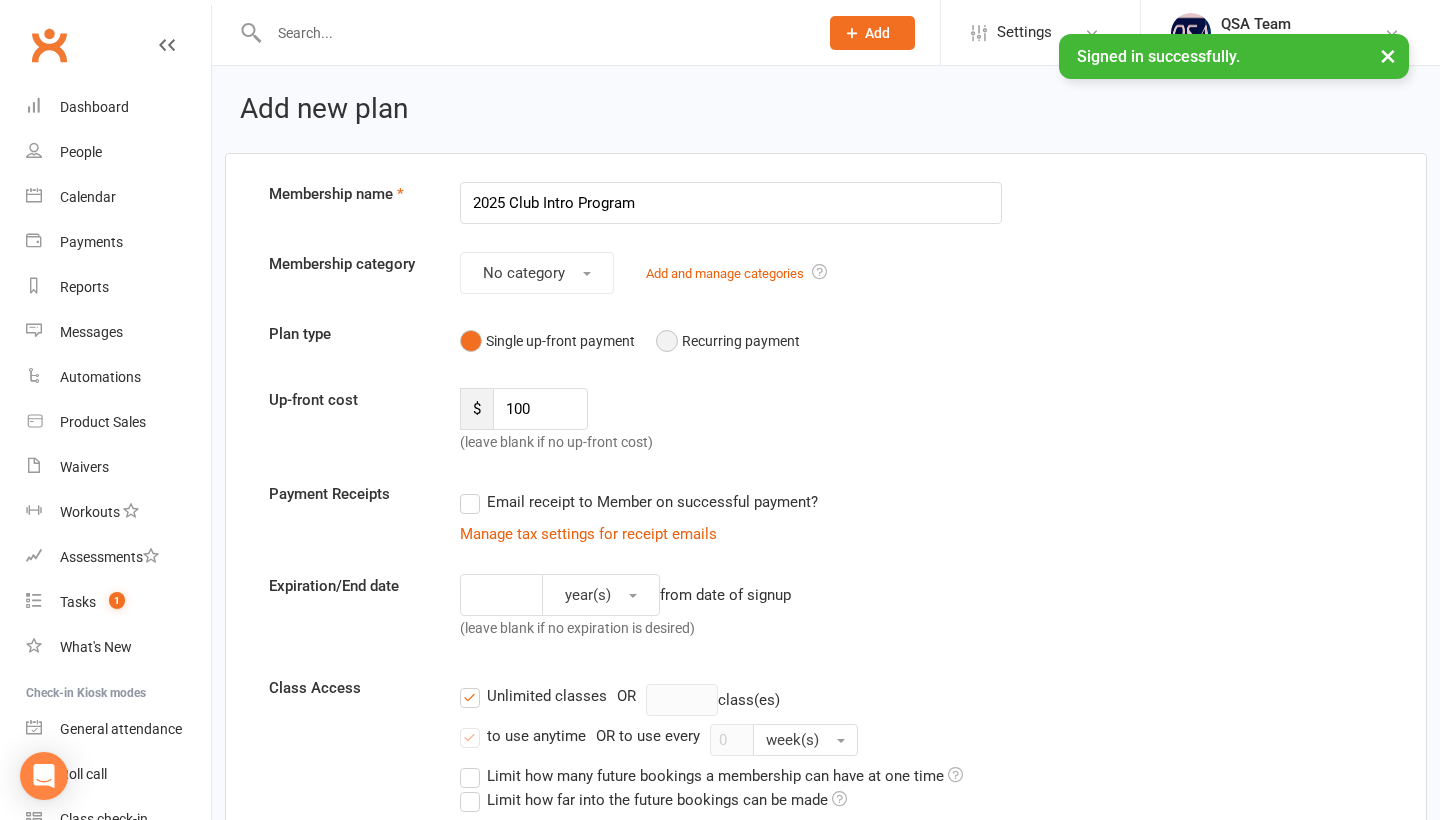 click on "Recurring payment" at bounding box center (728, 341) 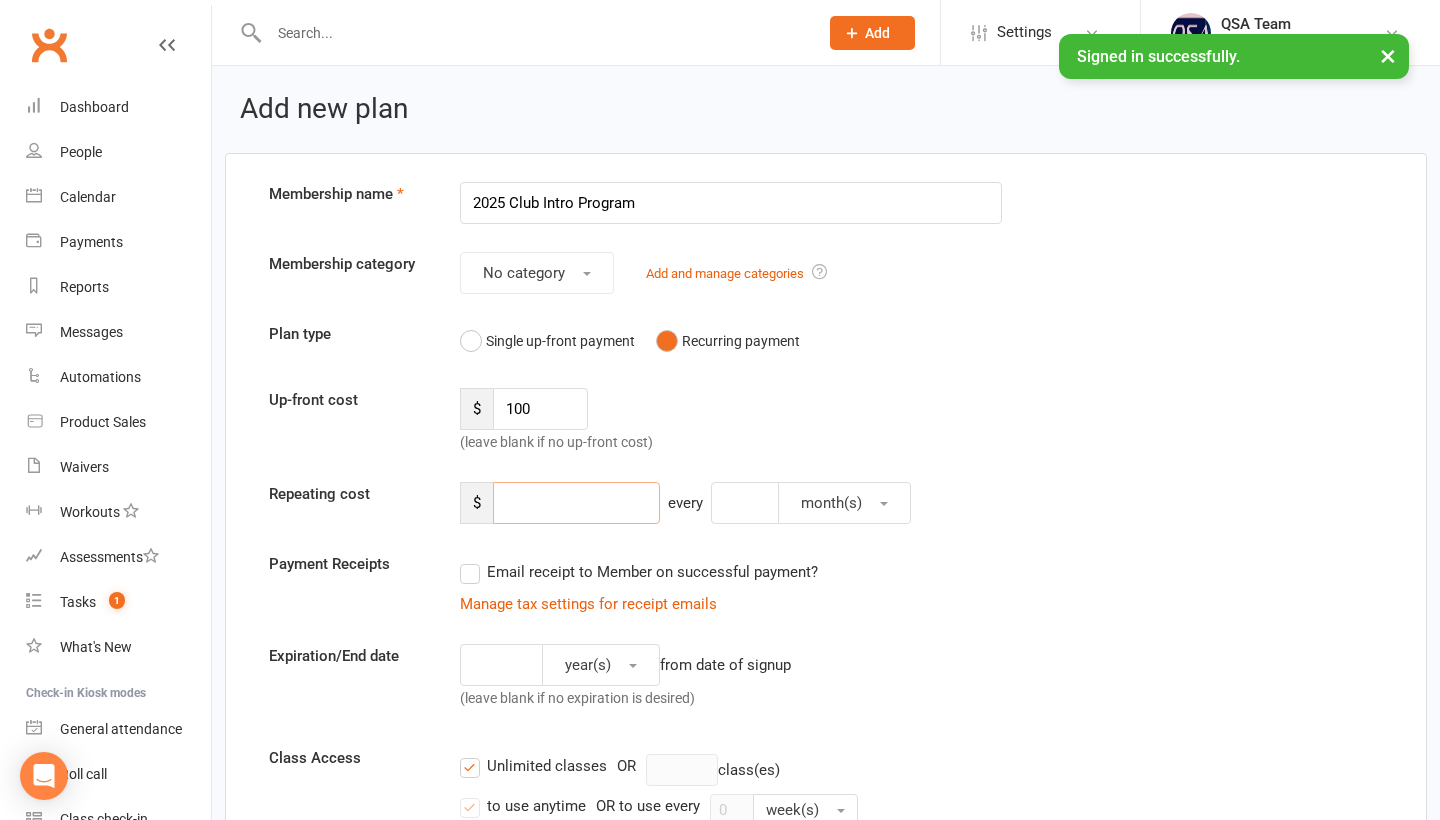 click at bounding box center (576, 503) 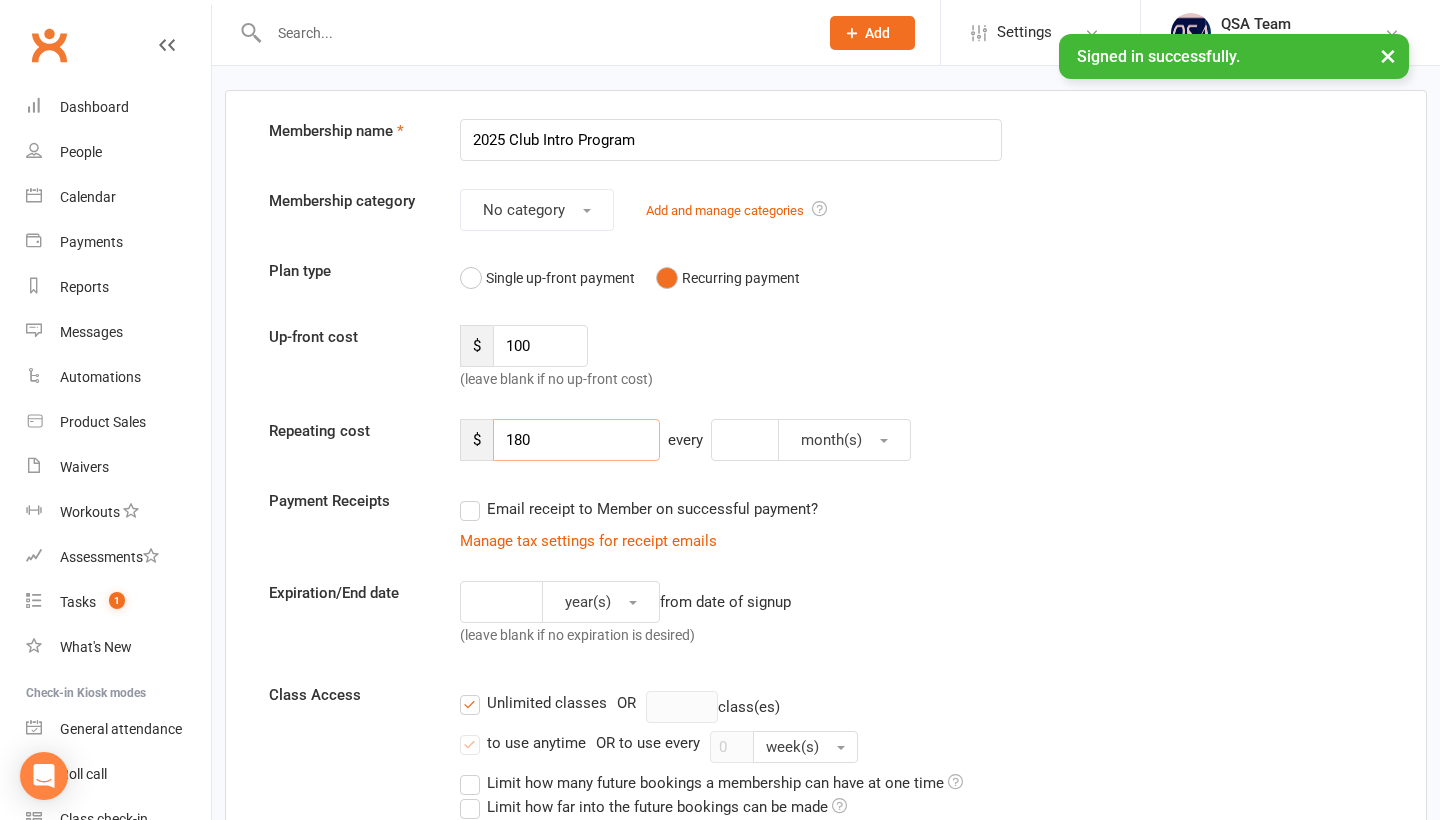 scroll, scrollTop: 74, scrollLeft: 0, axis: vertical 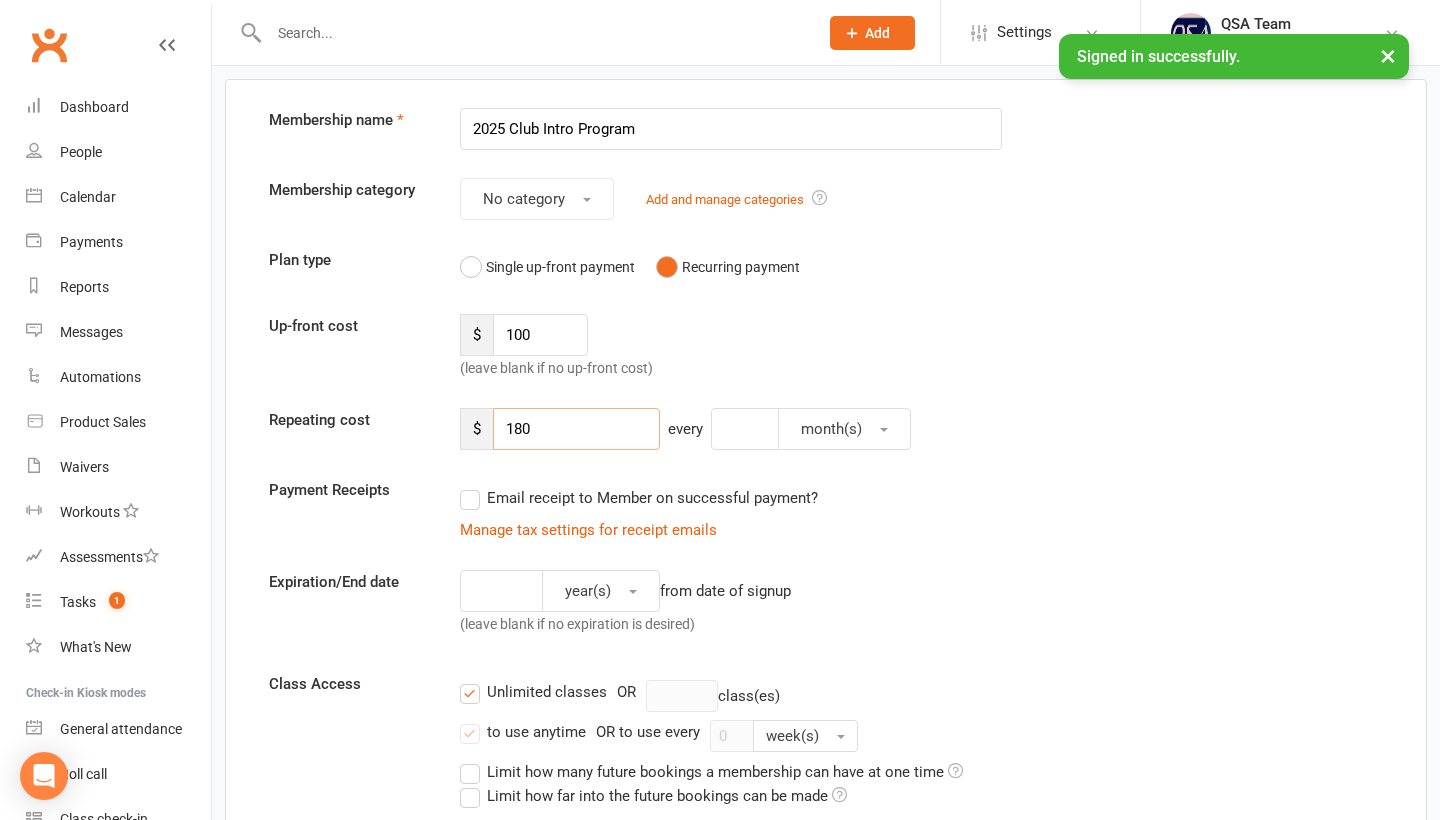 type on "180" 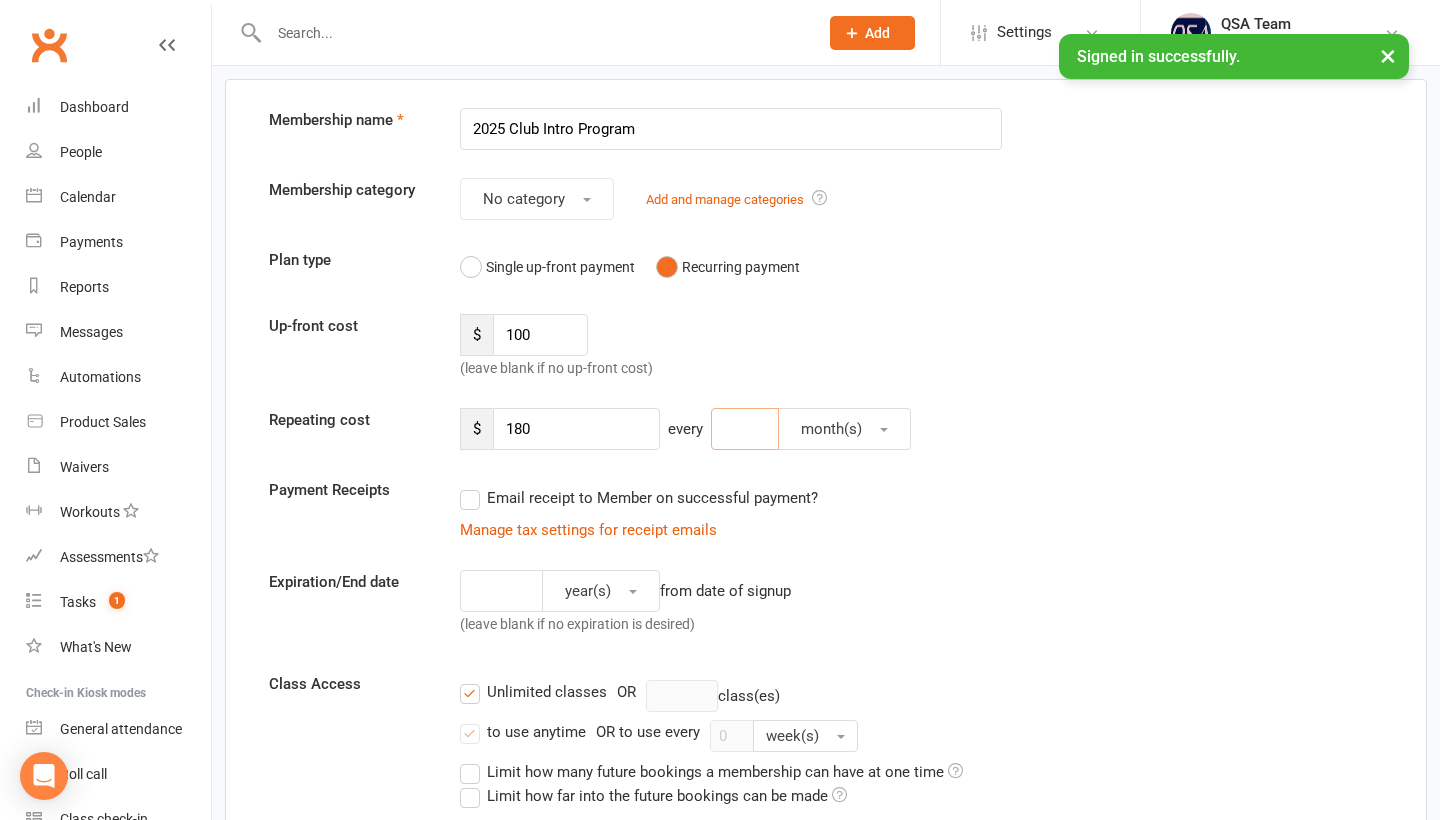 click at bounding box center [745, 429] 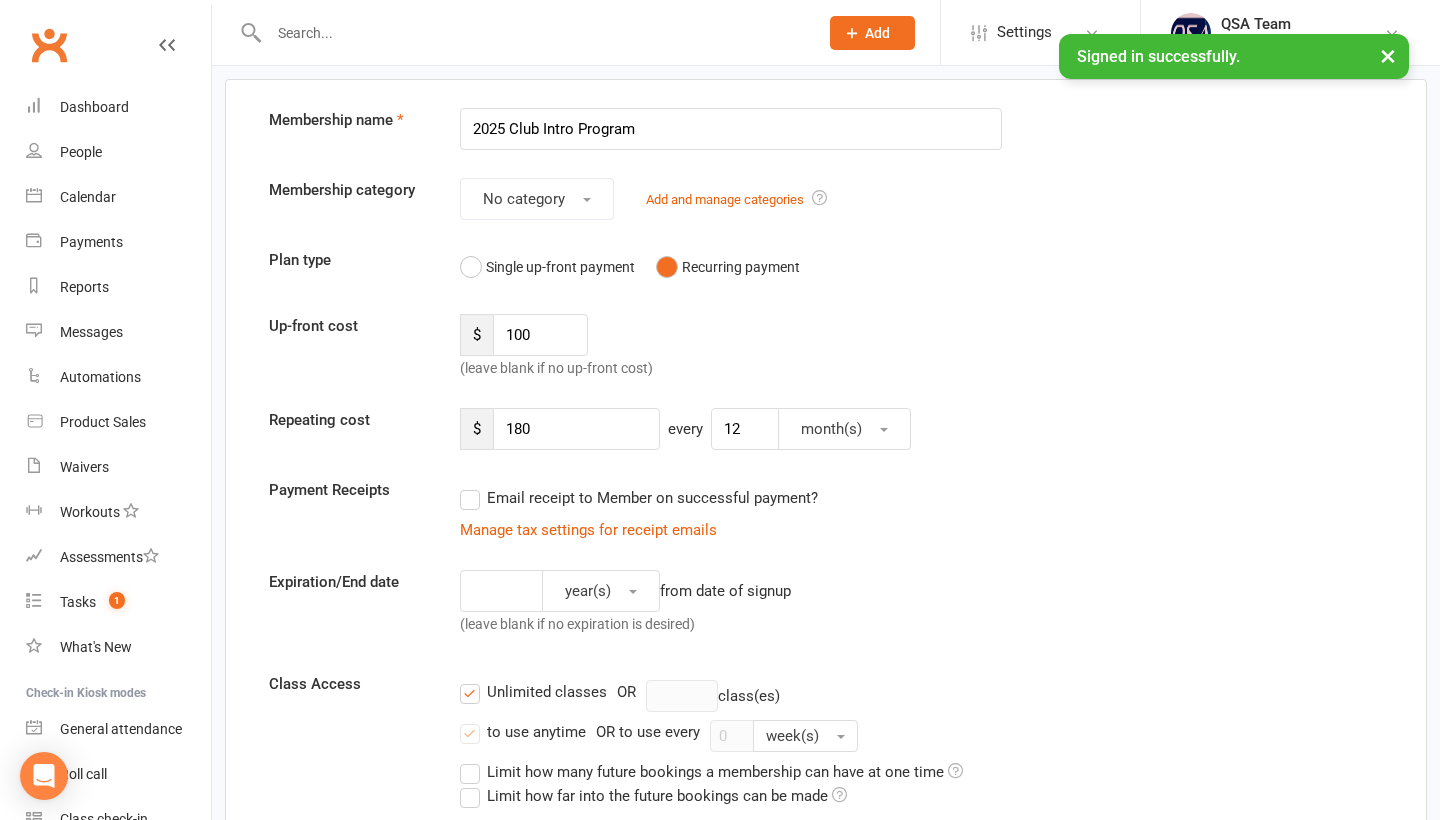 click on "Membership name 2025 Club Intro Program Membership category
No category
Add and manage categories Plan type Single up-front payment Recurring payment Up-front cost $ 100 (leave blank if no up-front cost) Repeating cost $ 180 every 12
month(s)
Payment Receipts Email receipt to Member on successful payment? Manage tax settings for receipt emails Expiration/End date
year(s)
from date of signup (leave blank if no expiration is desired) Class Access Unlimited classes OR  class(es) to use anytime OR to use every 0
week(s)
Limit how many future bookings a membership can have at one time Limit how far into the future bookings can be made Limit the Type/s of Classes/Appointments Members can attend Select Types APPOINTMENT [SCHOOL NAME] [SCHOOL NAME] Team Training [SCHOOL NAME] Team Class Club Training [SCHOOL NAME] Hall Club Training [SCHOOL NAME] Hall Faith Lutheran HIGH School Training Faith Lutheran School Team Training Manly West School Team Training Merchandise St Anthony's School Team Training St John Vianney's School Team St Lukes School Team Training St Matthews School Team Training St Rita's School Team Team Placement 2025 Thornlands Training Session Wondall Heights School Team Training Classes with no Type set Create/Manage Types" at bounding box center (826, 1085) 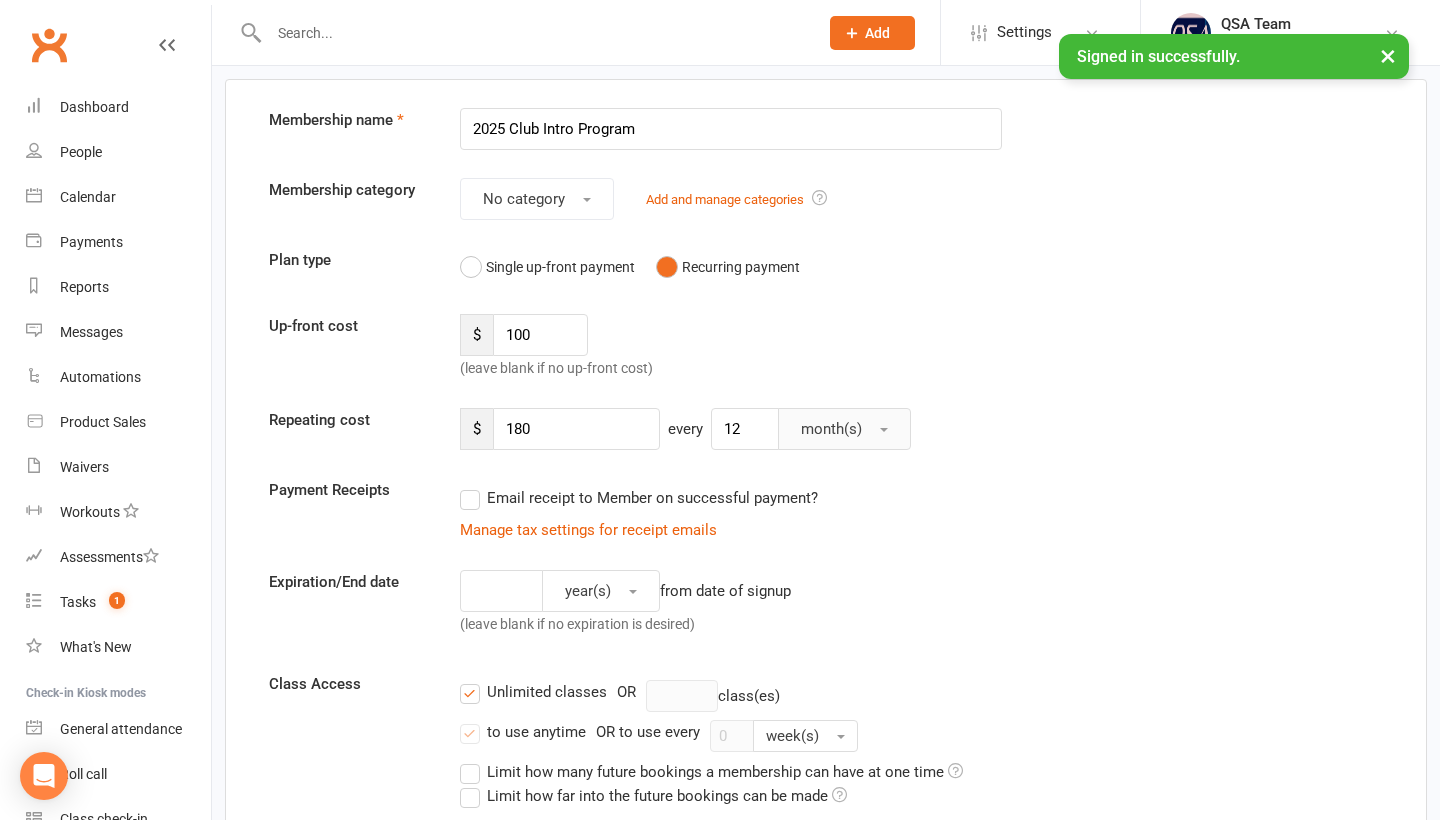 click on "month(s)" at bounding box center (844, 429) 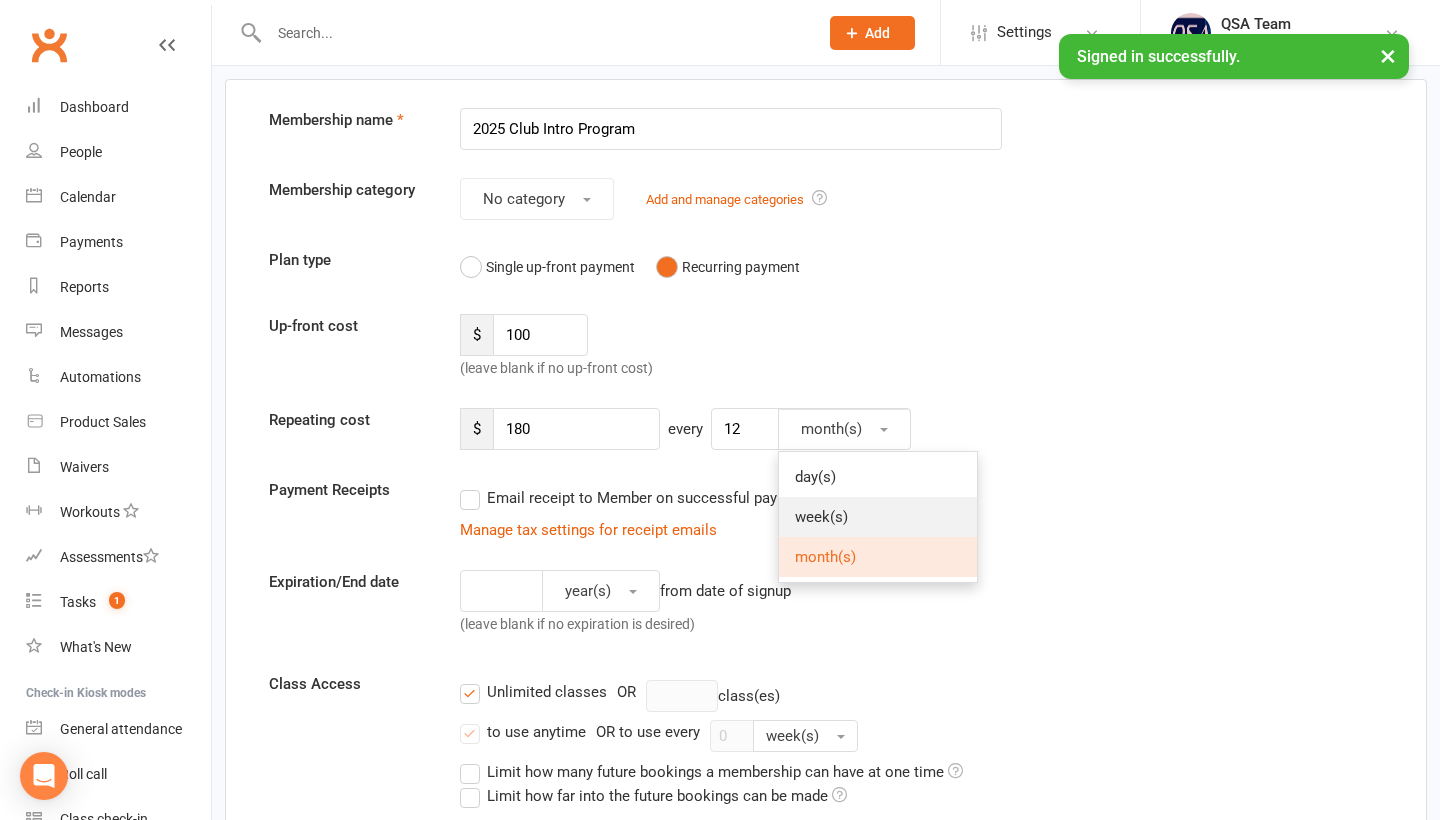 click on "week(s)" at bounding box center (878, 517) 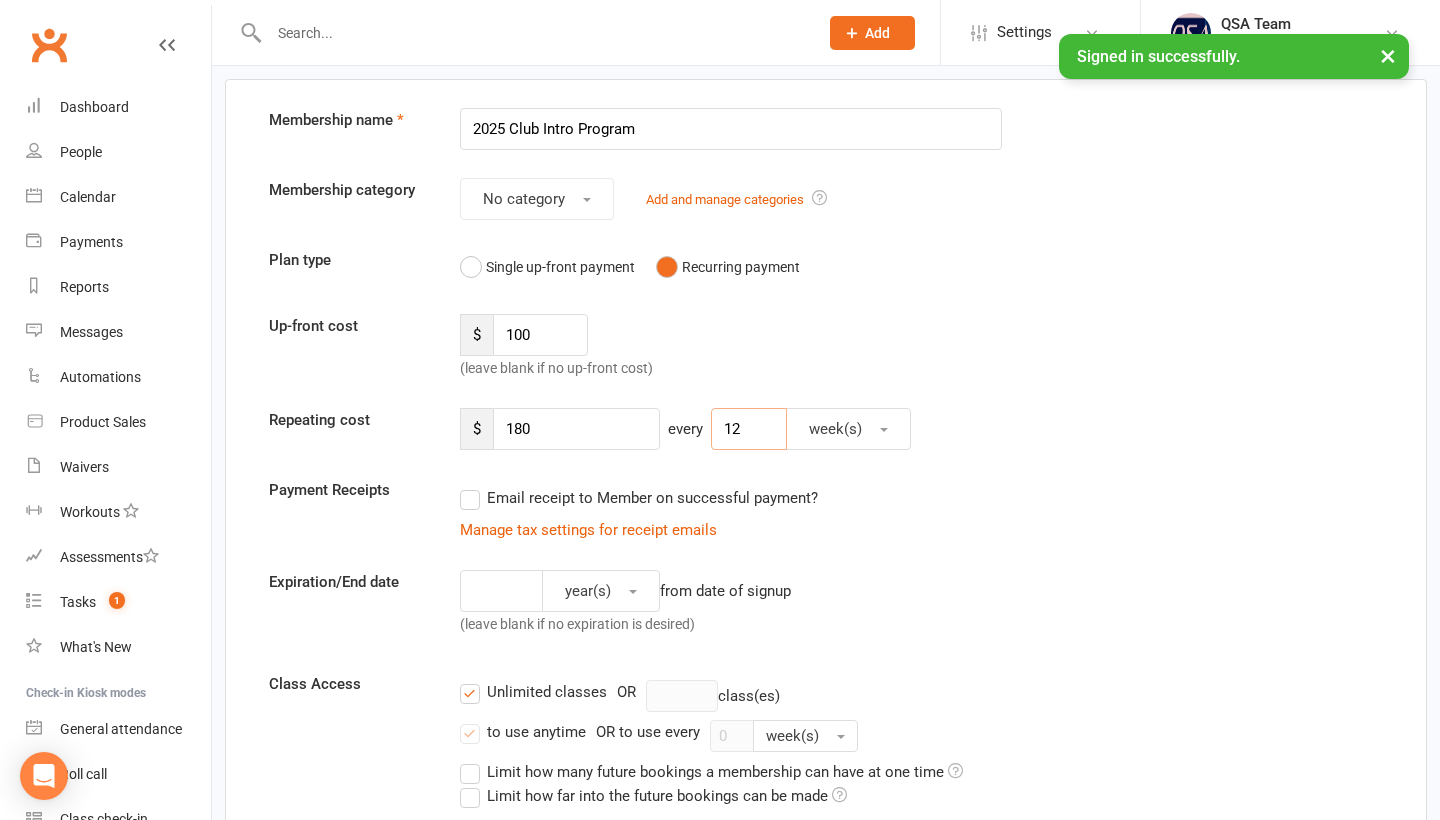 click on "12" at bounding box center (749, 429) 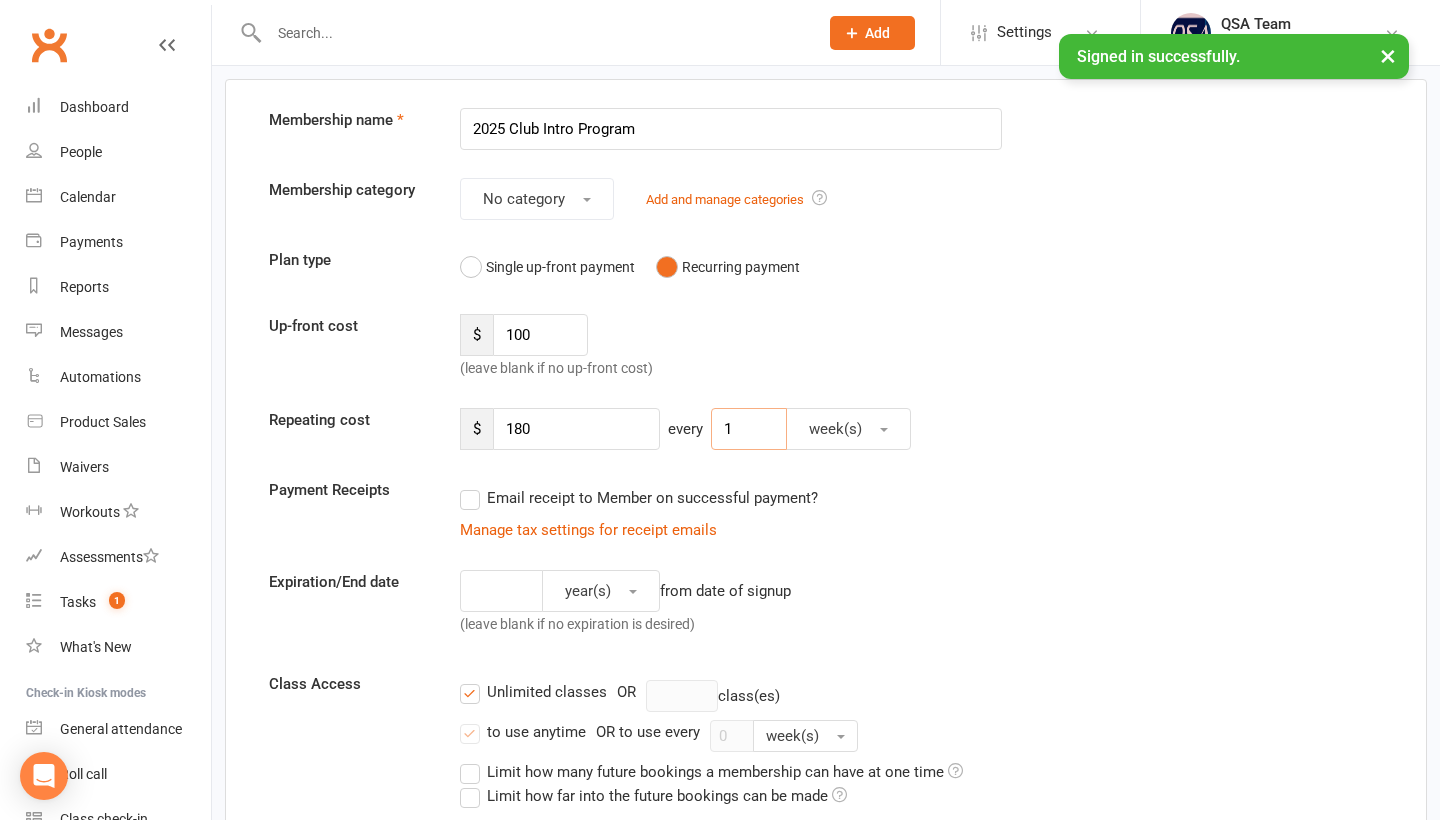 type on "12" 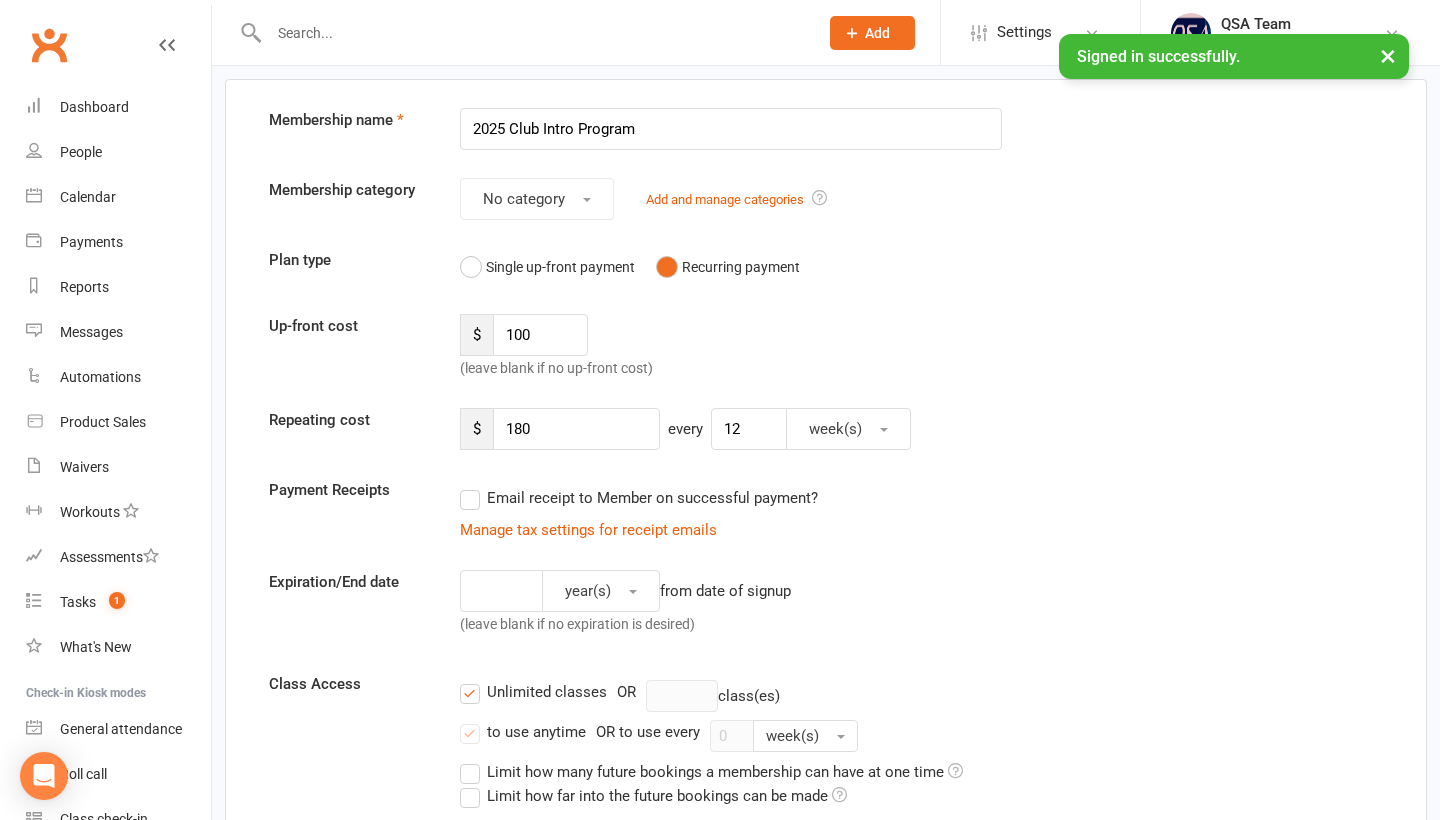 click on "Email receipt to Member on successful payment? Manage tax settings for receipt emails" at bounding box center (731, 510) 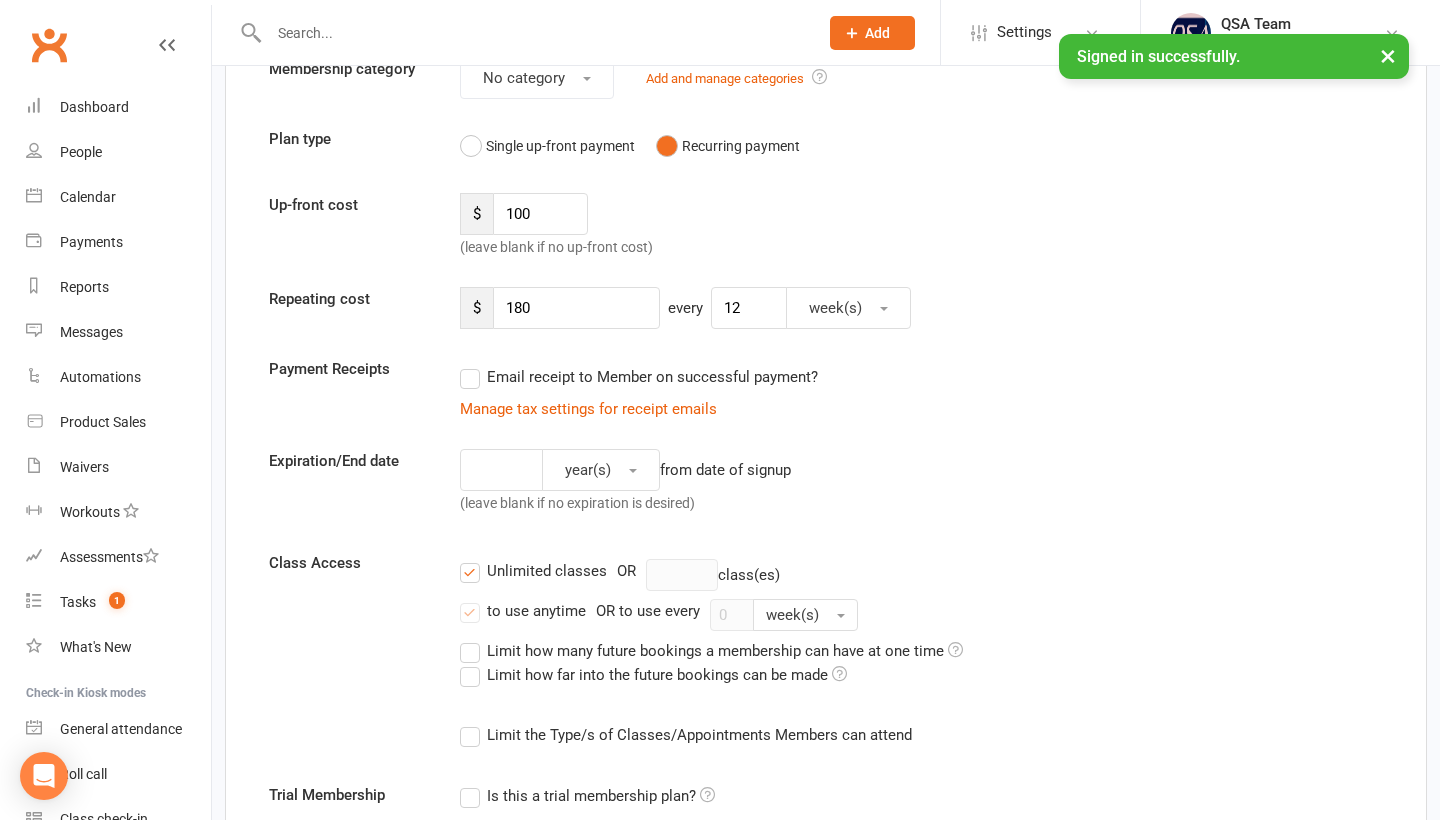 scroll, scrollTop: 206, scrollLeft: 0, axis: vertical 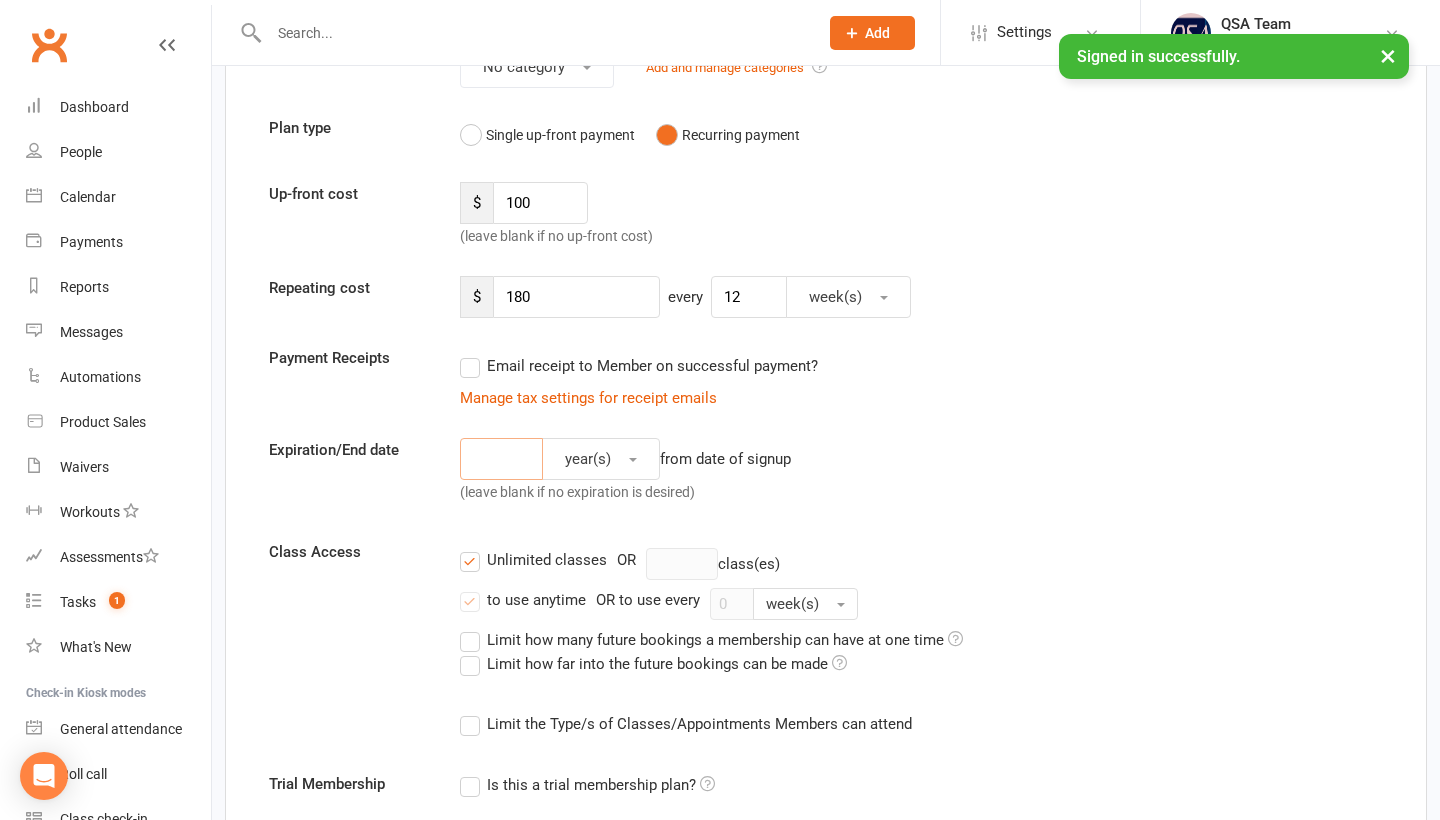 click at bounding box center [501, 459] 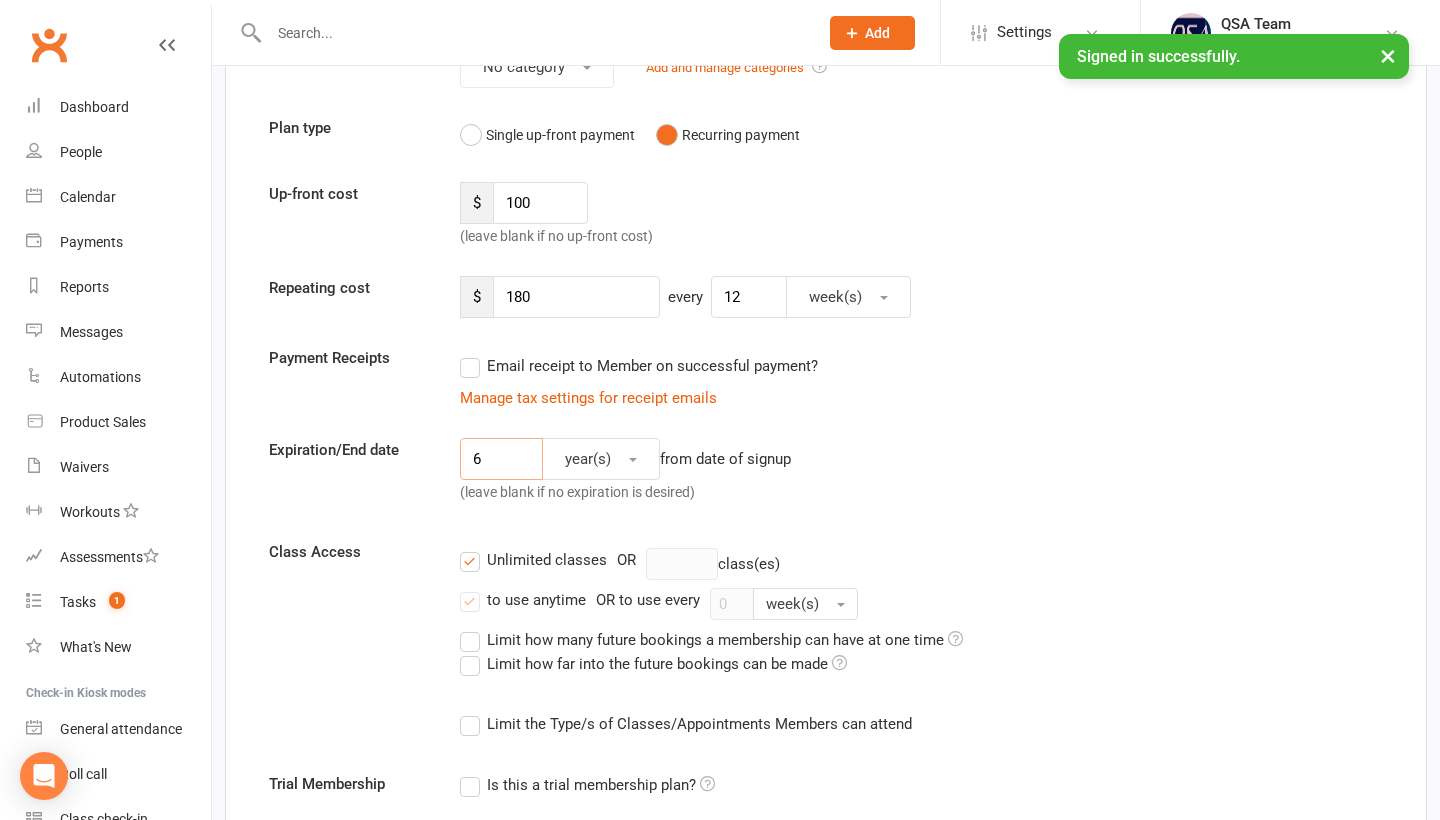 type on "6" 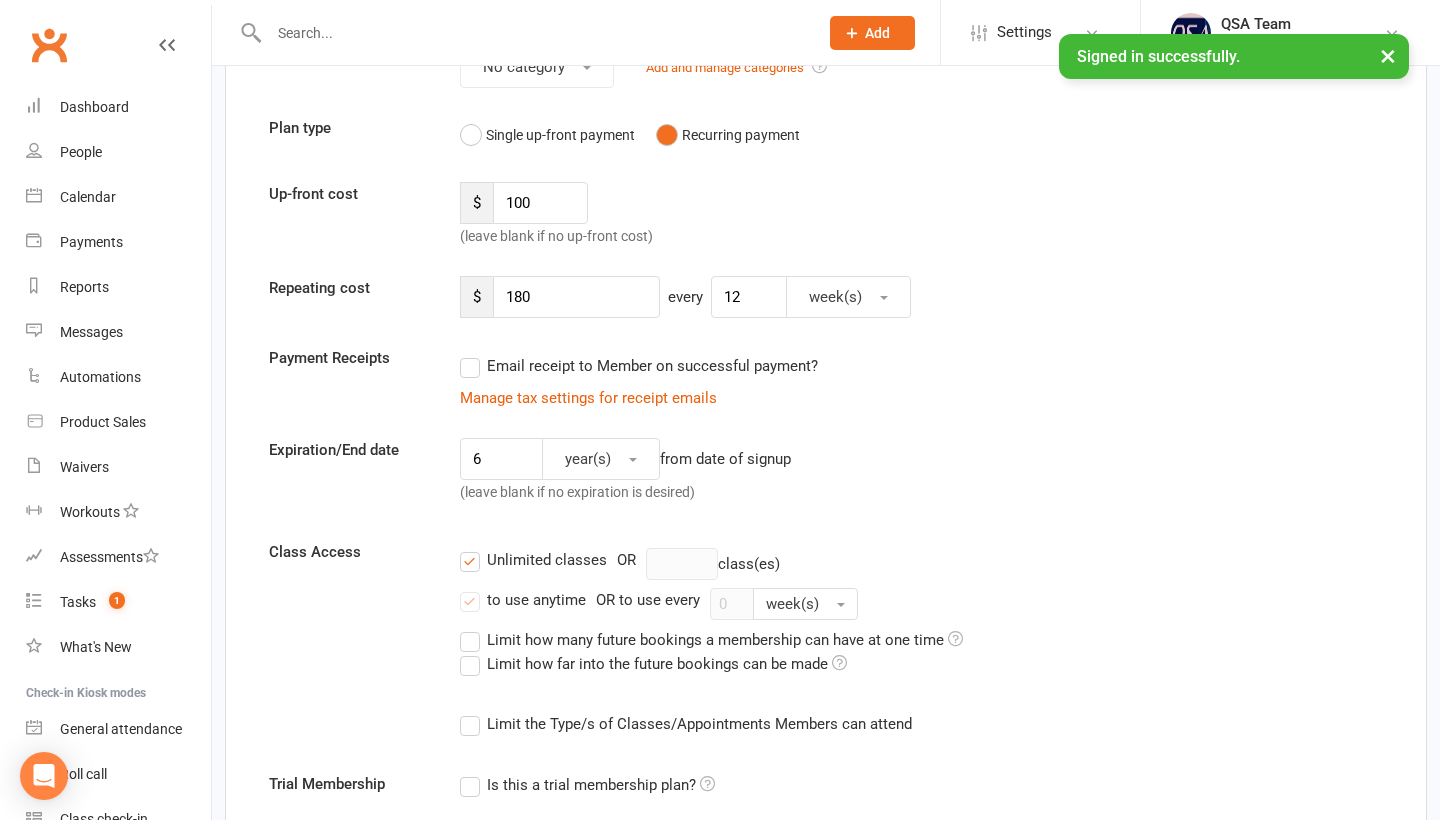 click on "6
year(s)
from date of signup (leave blank if no expiration is desired)" at bounding box center (731, 475) 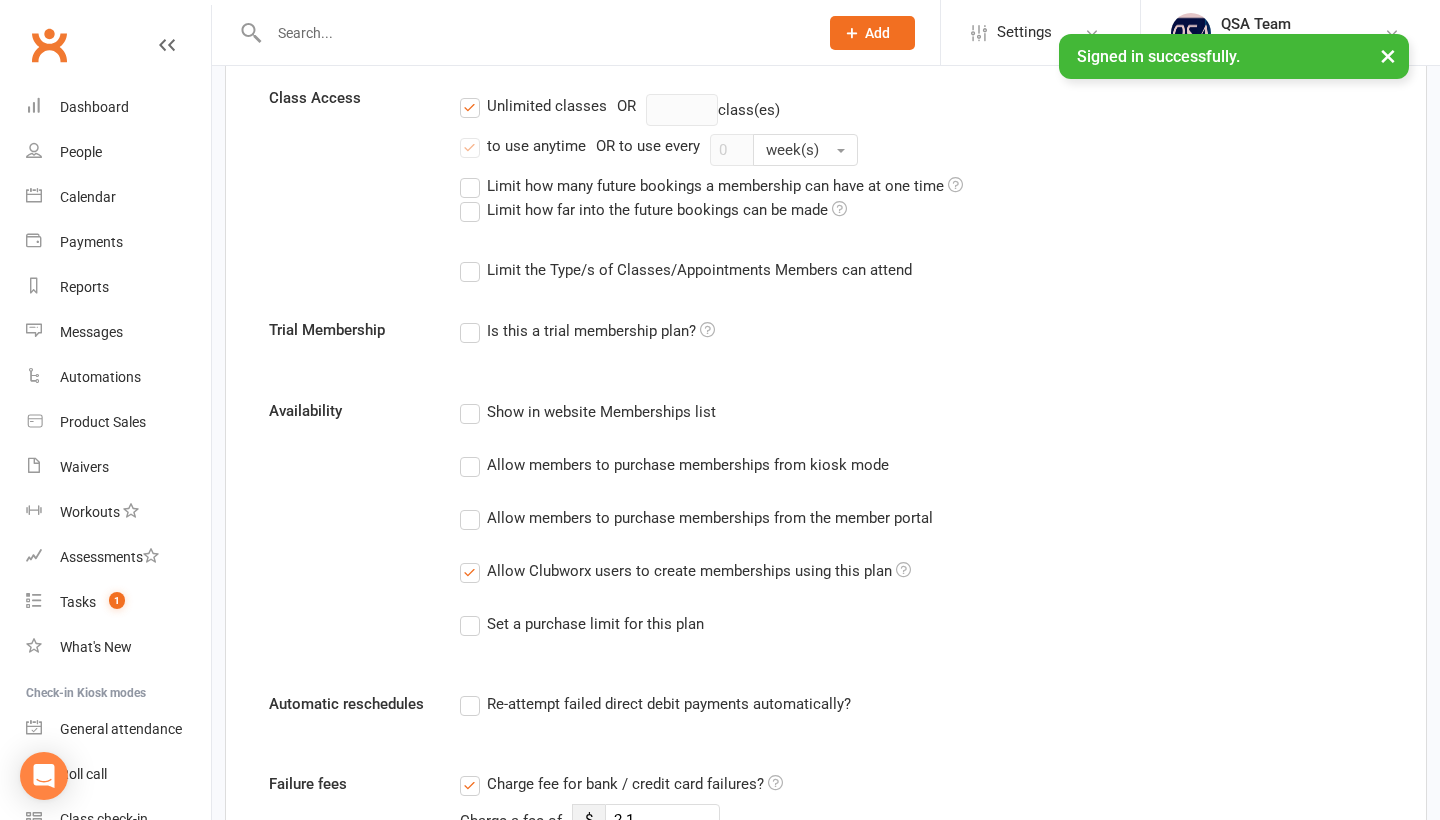 scroll, scrollTop: 676, scrollLeft: 0, axis: vertical 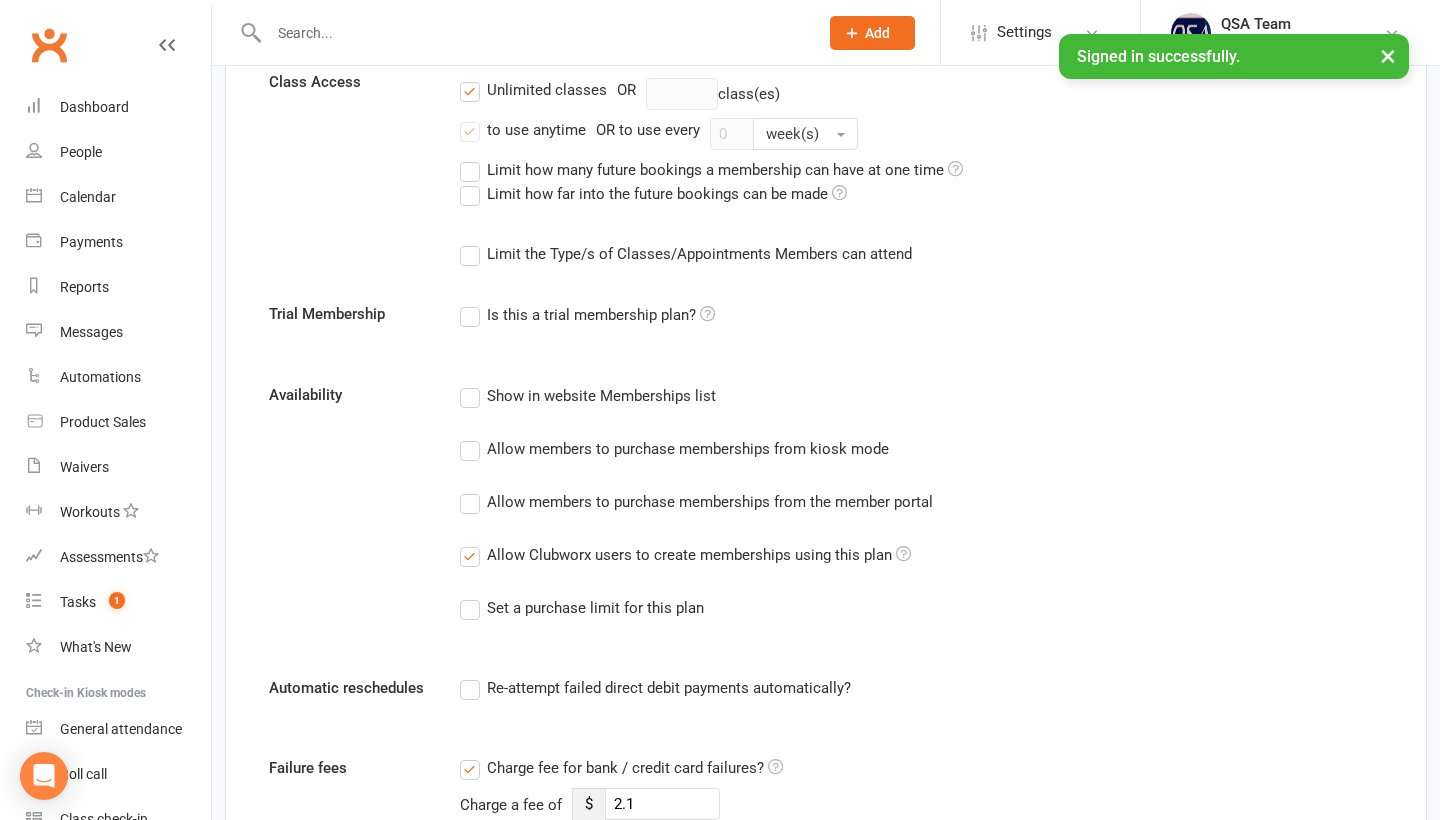 click on "Show in website Memberships list" at bounding box center [601, 394] 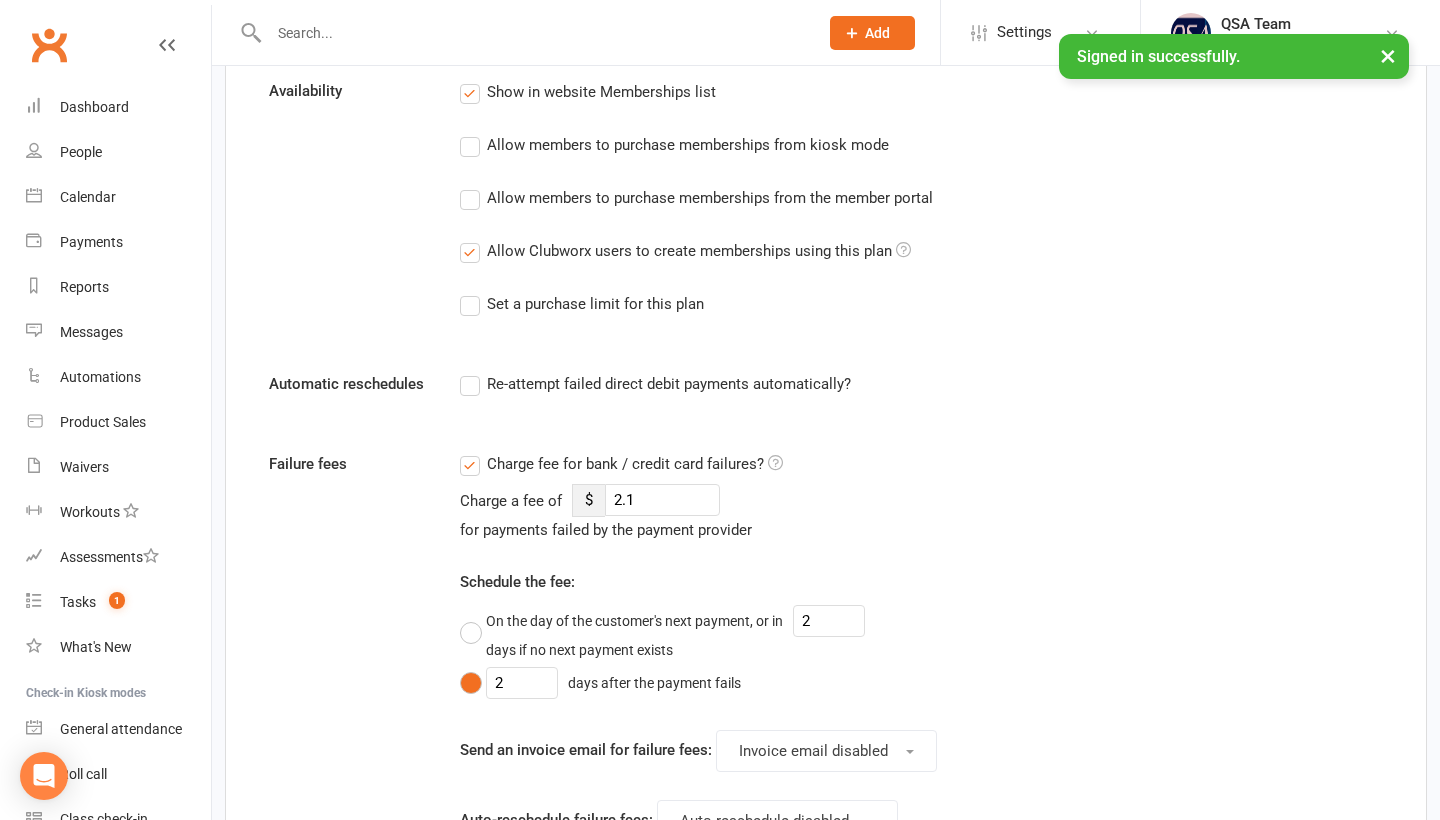 scroll, scrollTop: 981, scrollLeft: 0, axis: vertical 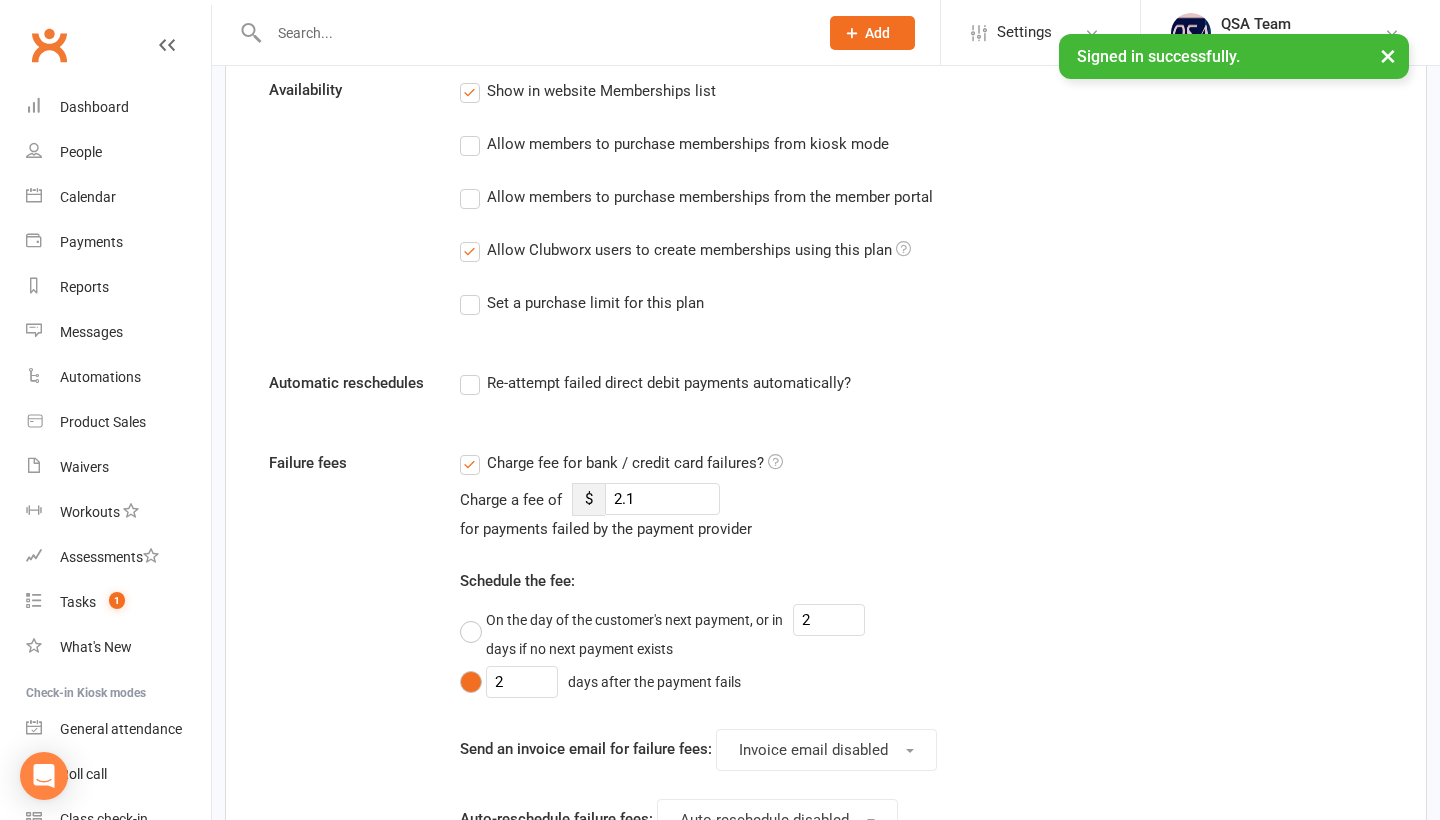 click on "Re-attempt failed direct debit payments automatically?" at bounding box center [655, 383] 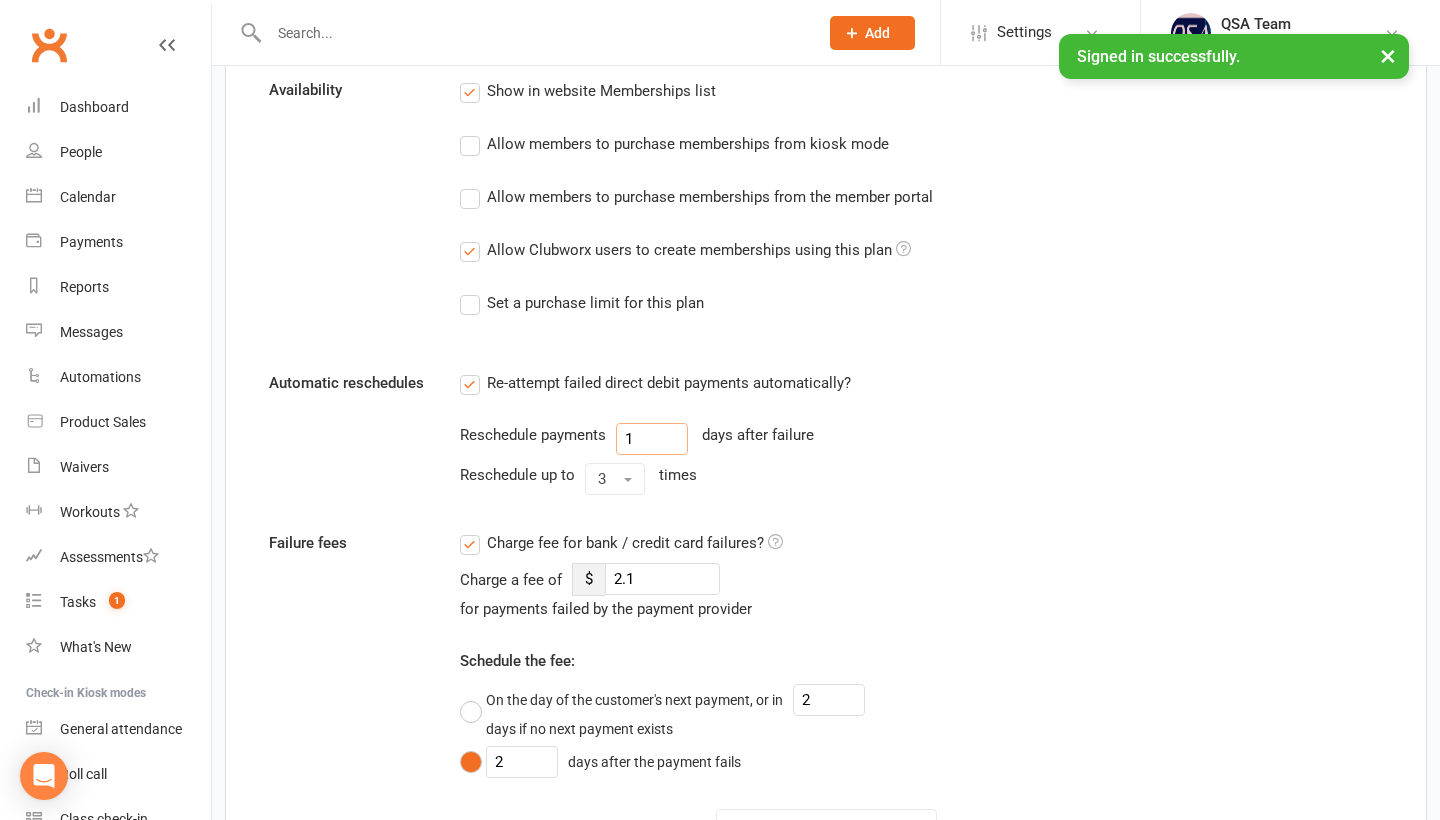 click on "1" at bounding box center (652, 439) 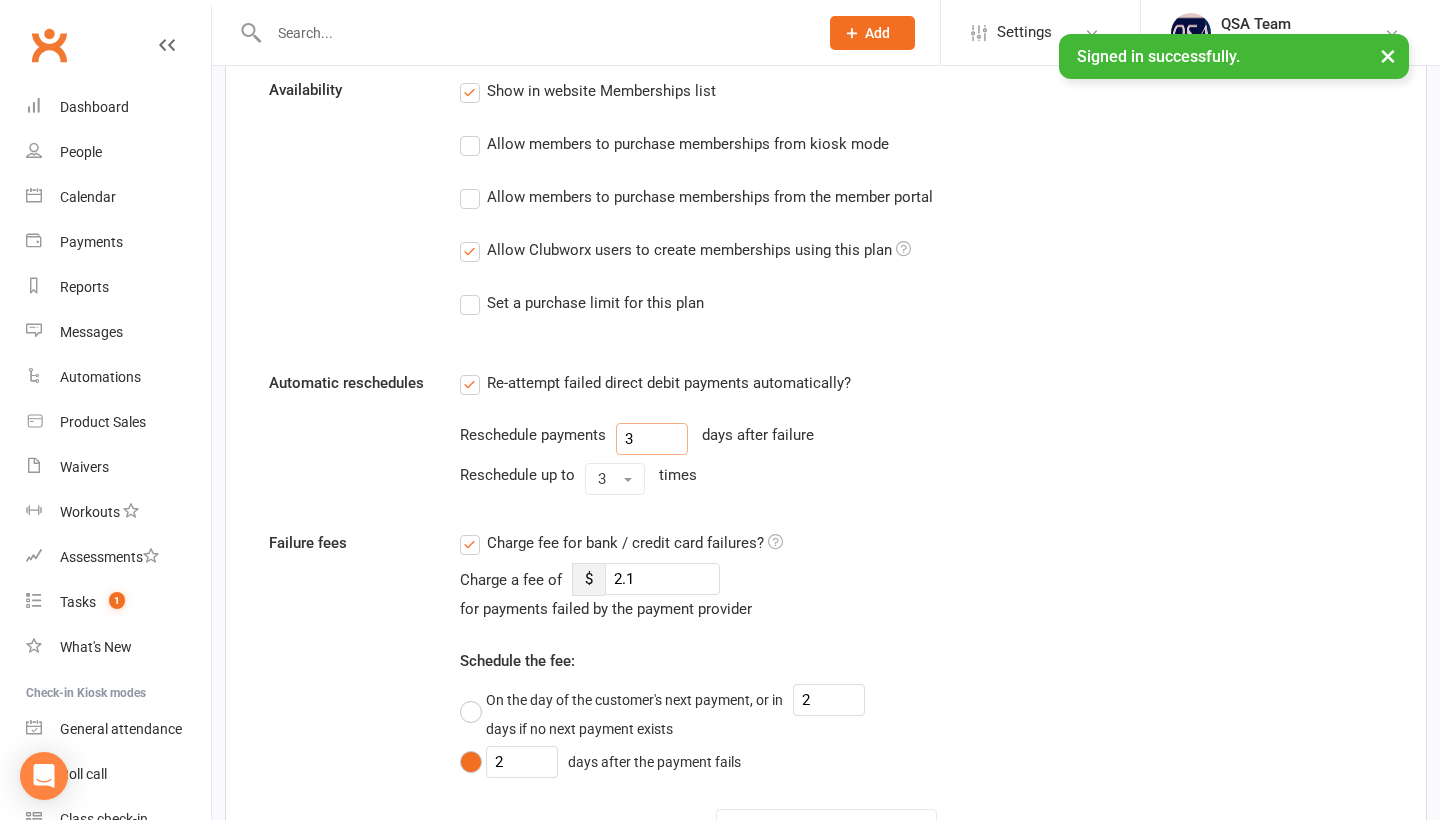 type on "3" 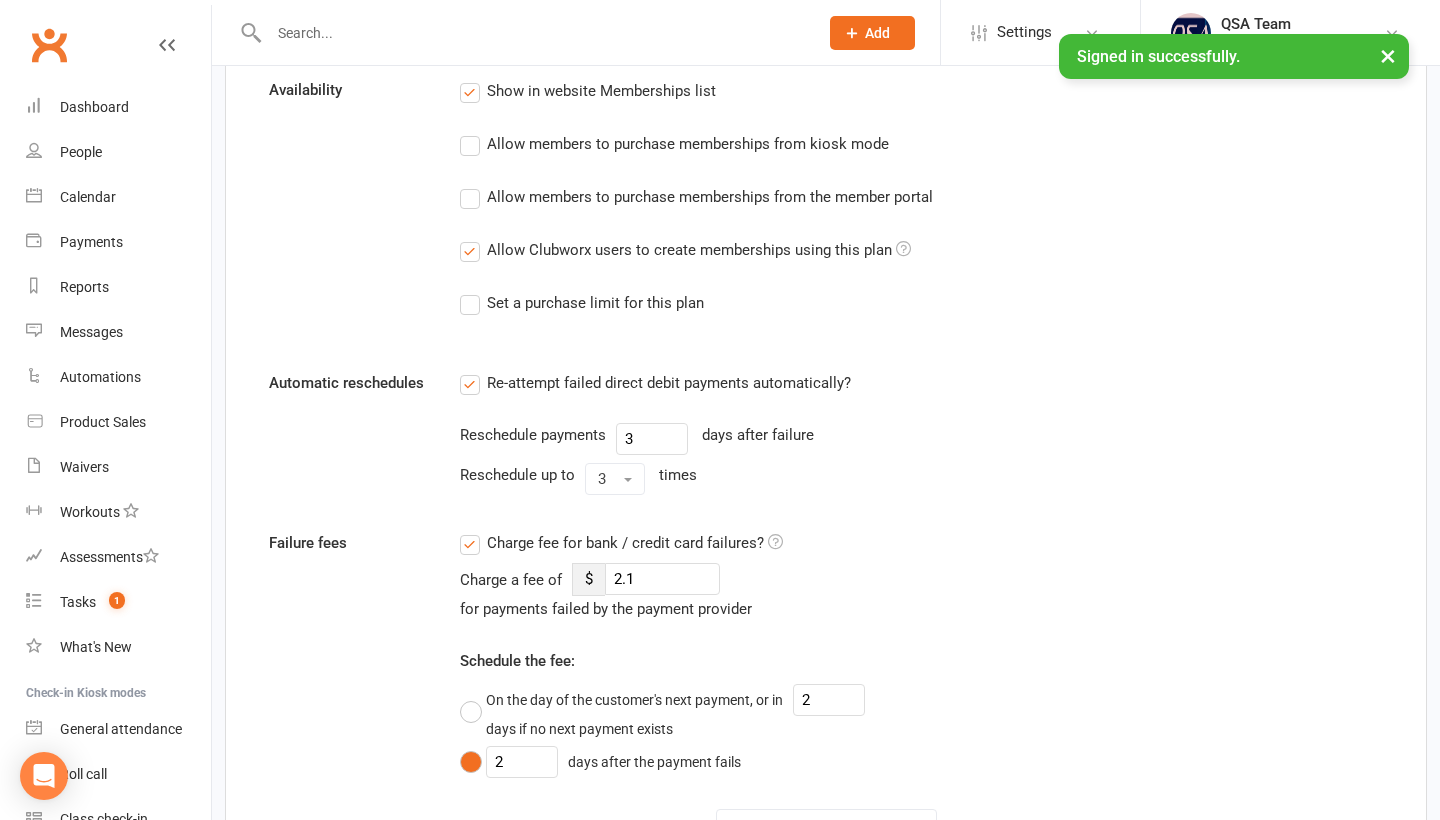 click on "Reschedule up to
3
times" at bounding box center (731, 479) 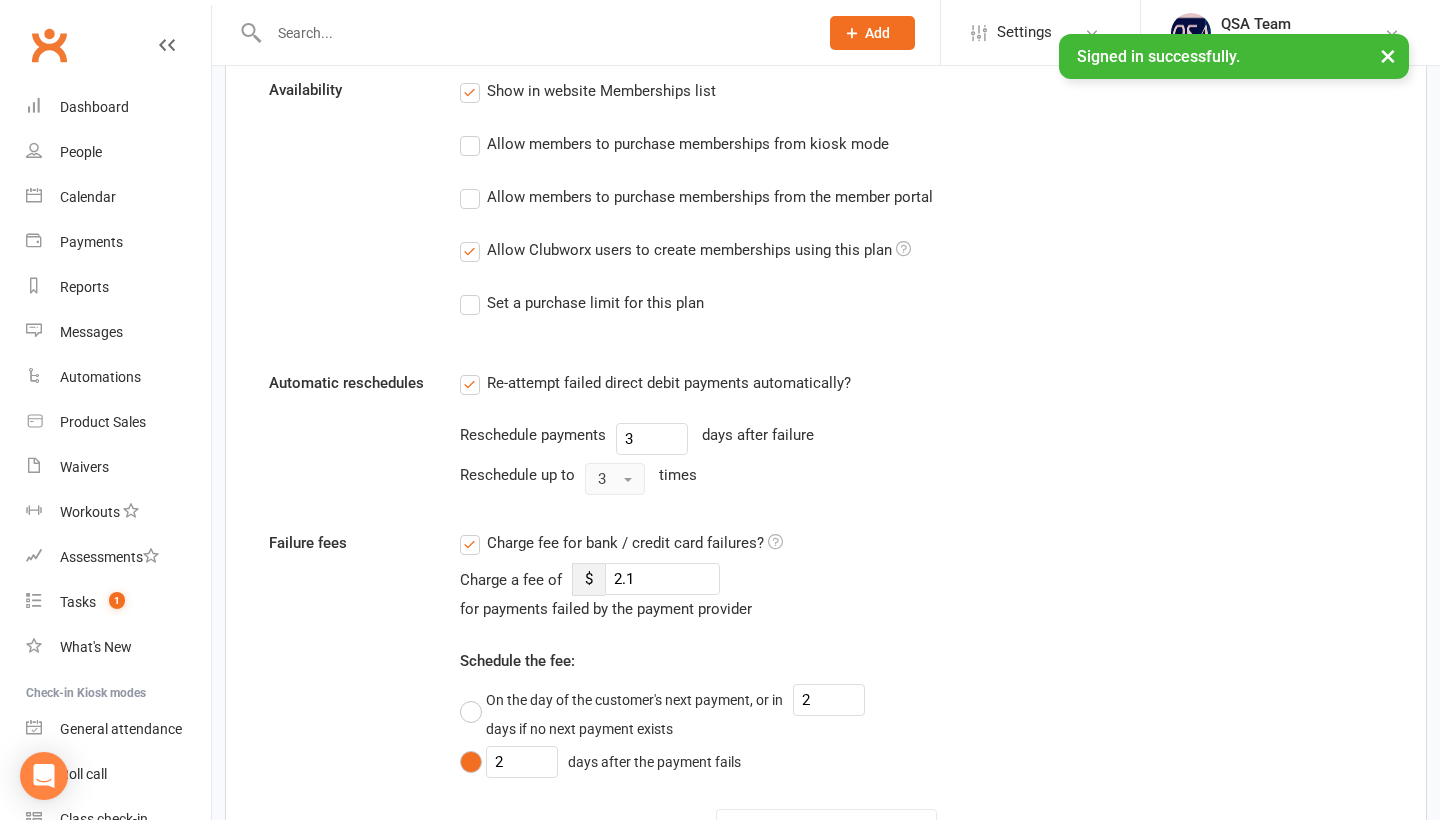 click at bounding box center (628, 480) 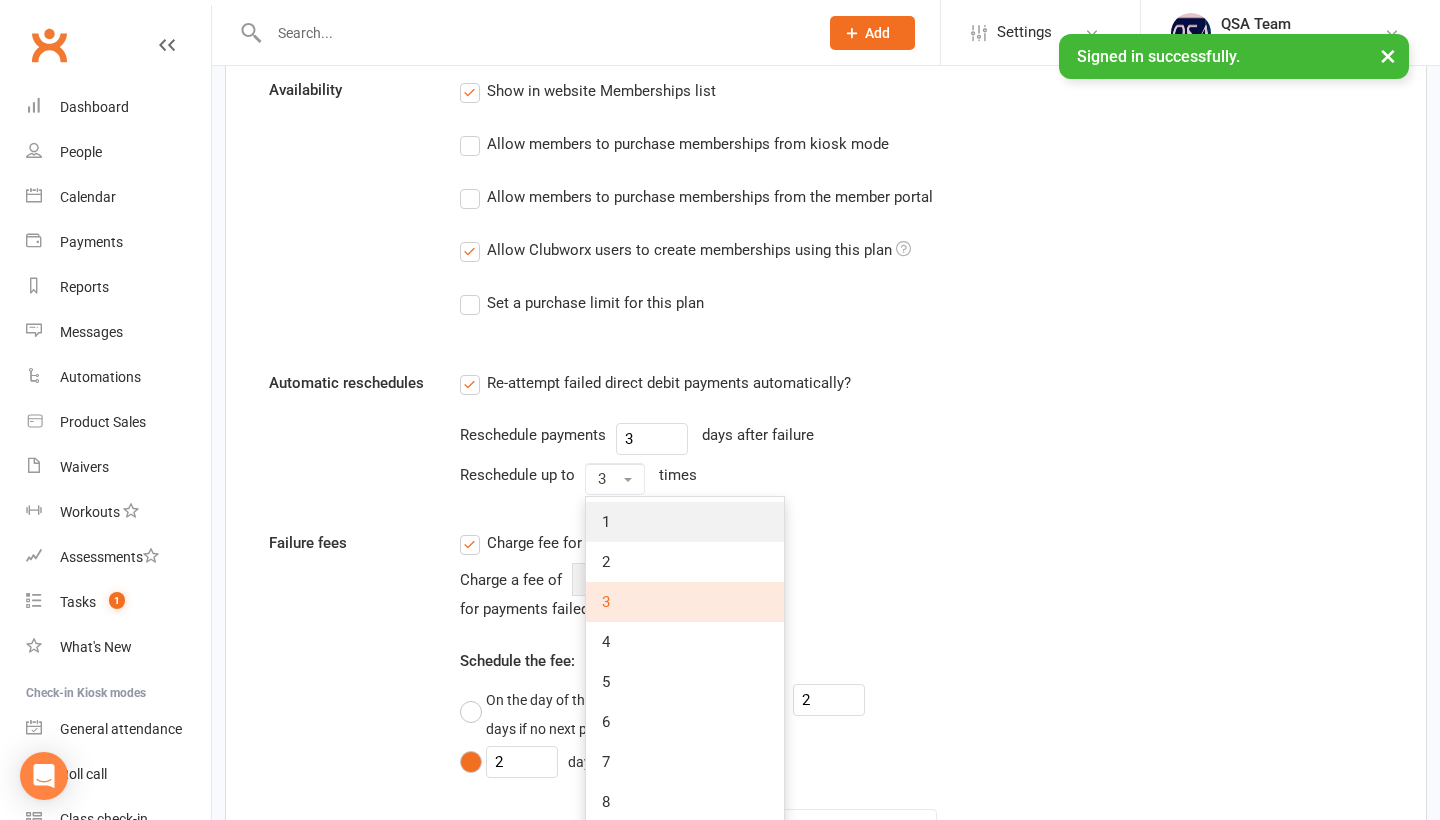 click on "1" at bounding box center [685, 522] 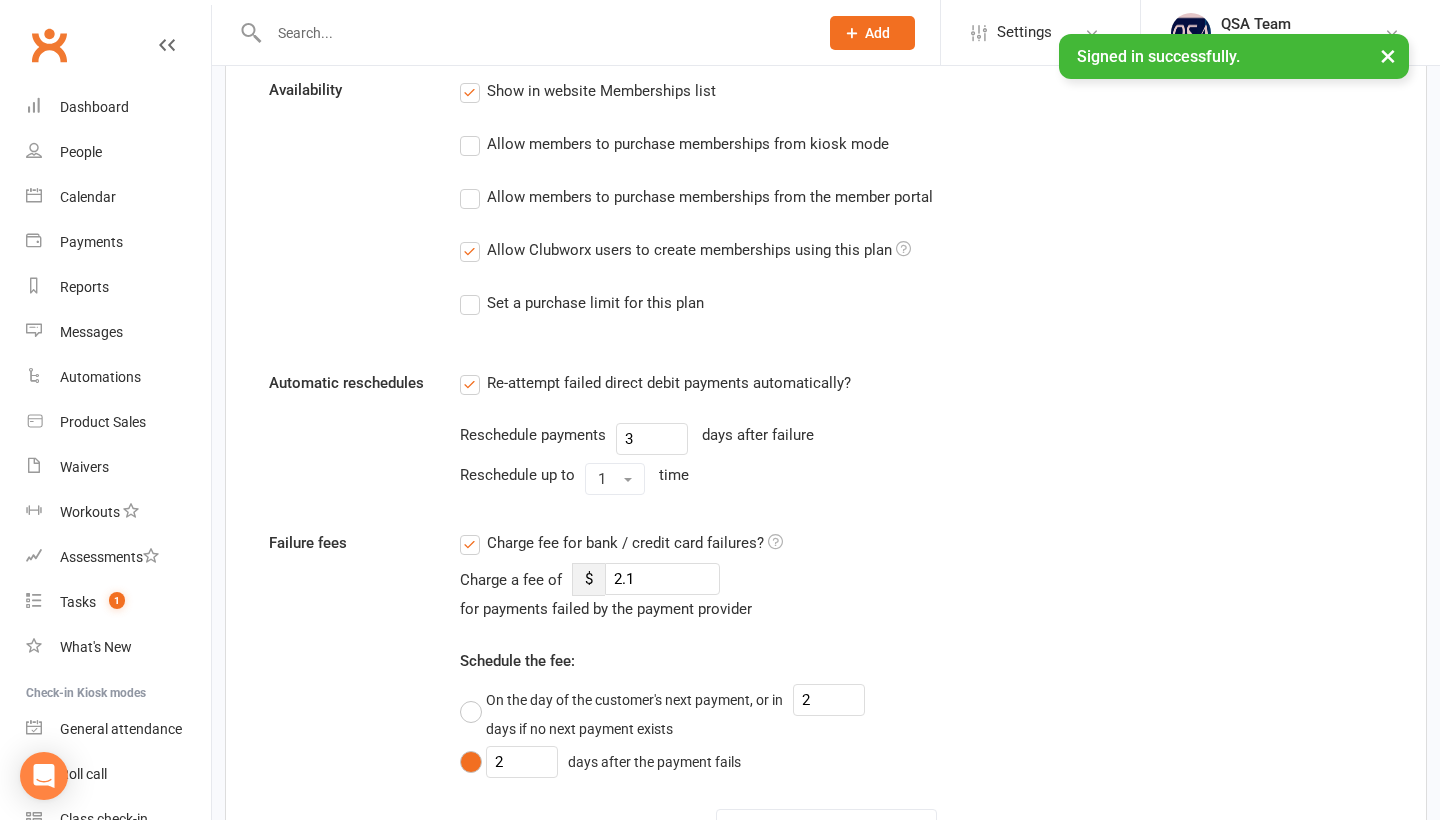 click on "Reschedule up to
1
time" at bounding box center (731, 479) 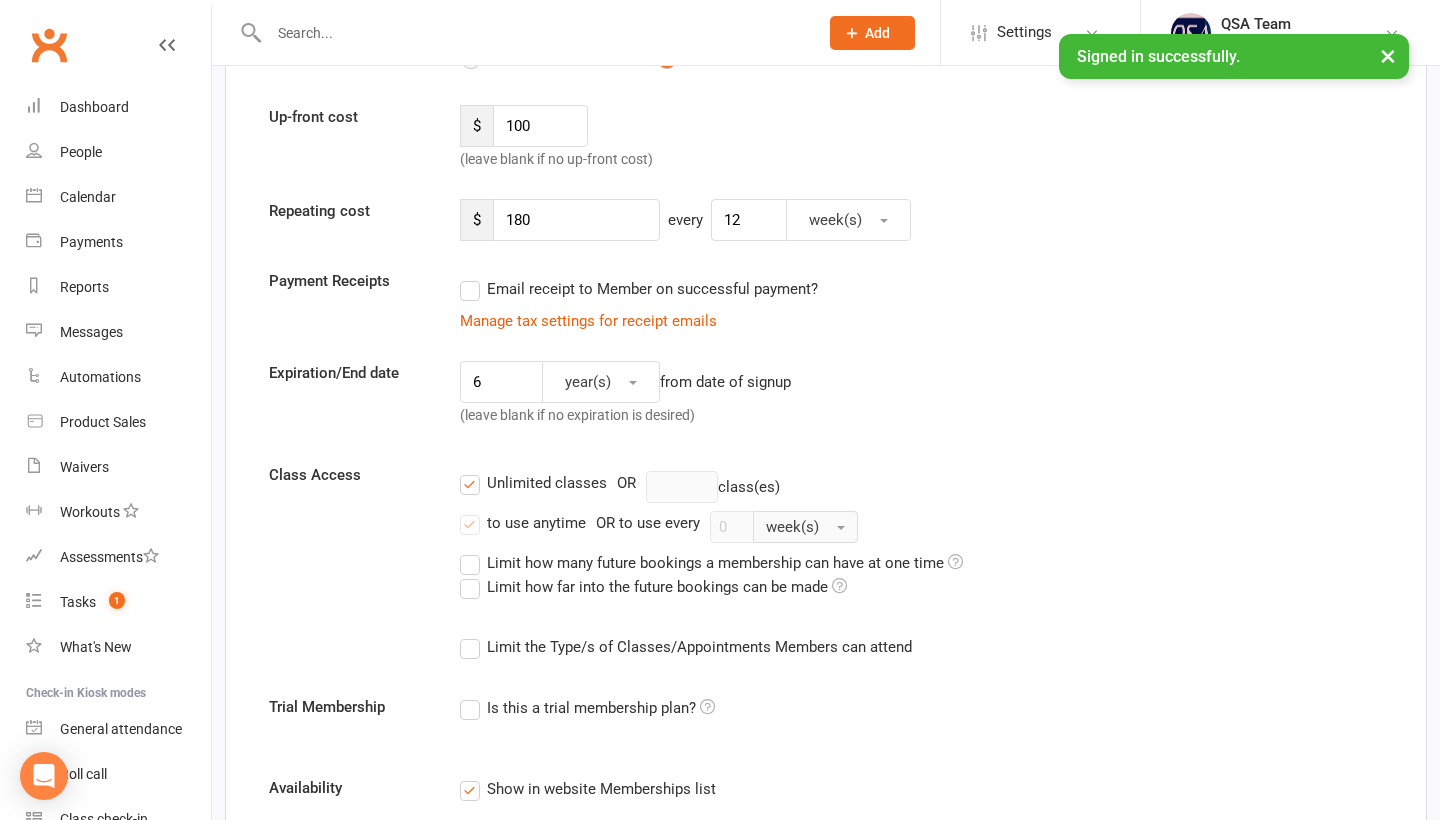 scroll, scrollTop: 282, scrollLeft: 0, axis: vertical 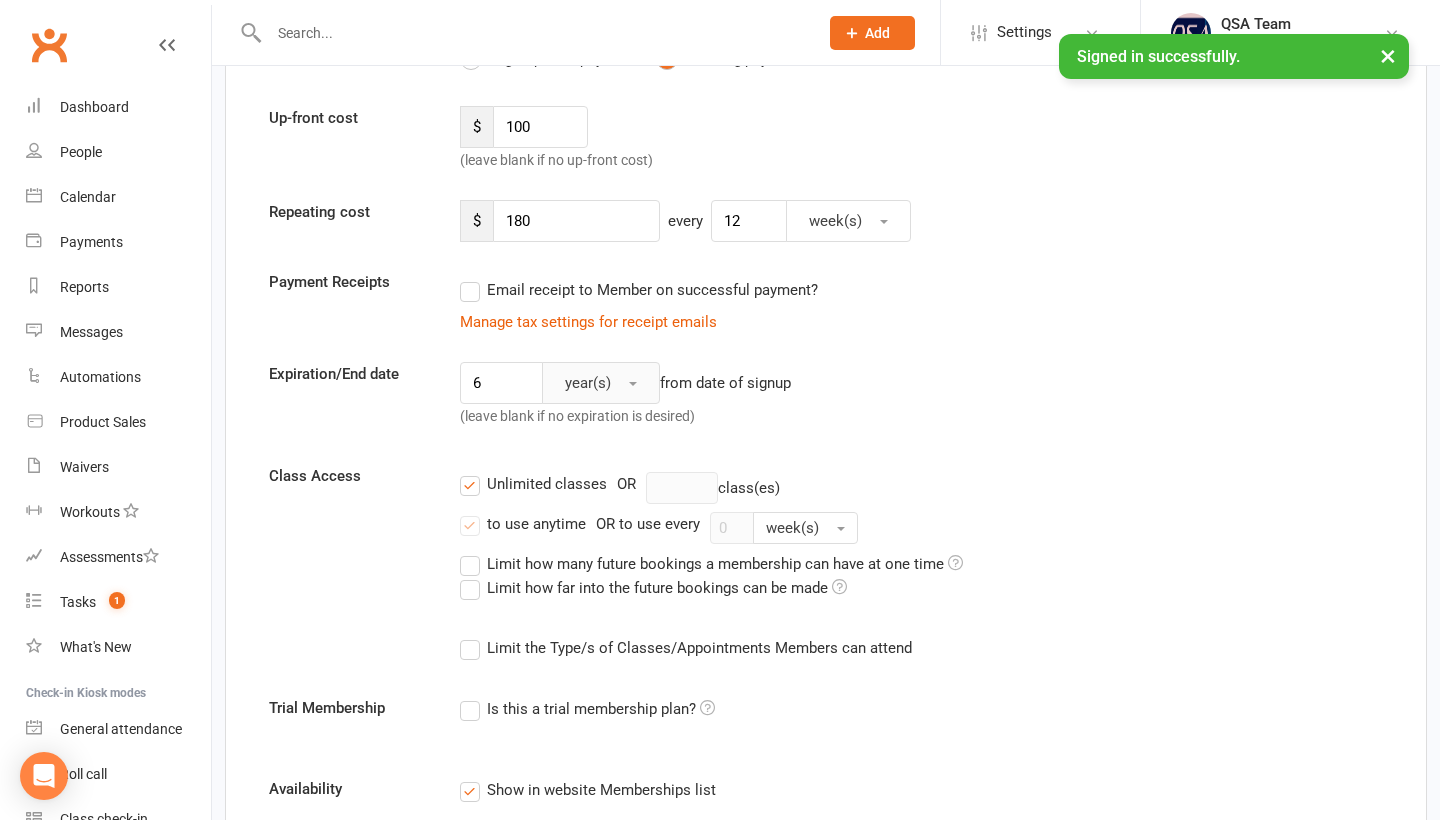 click on "year(s)" at bounding box center [601, 383] 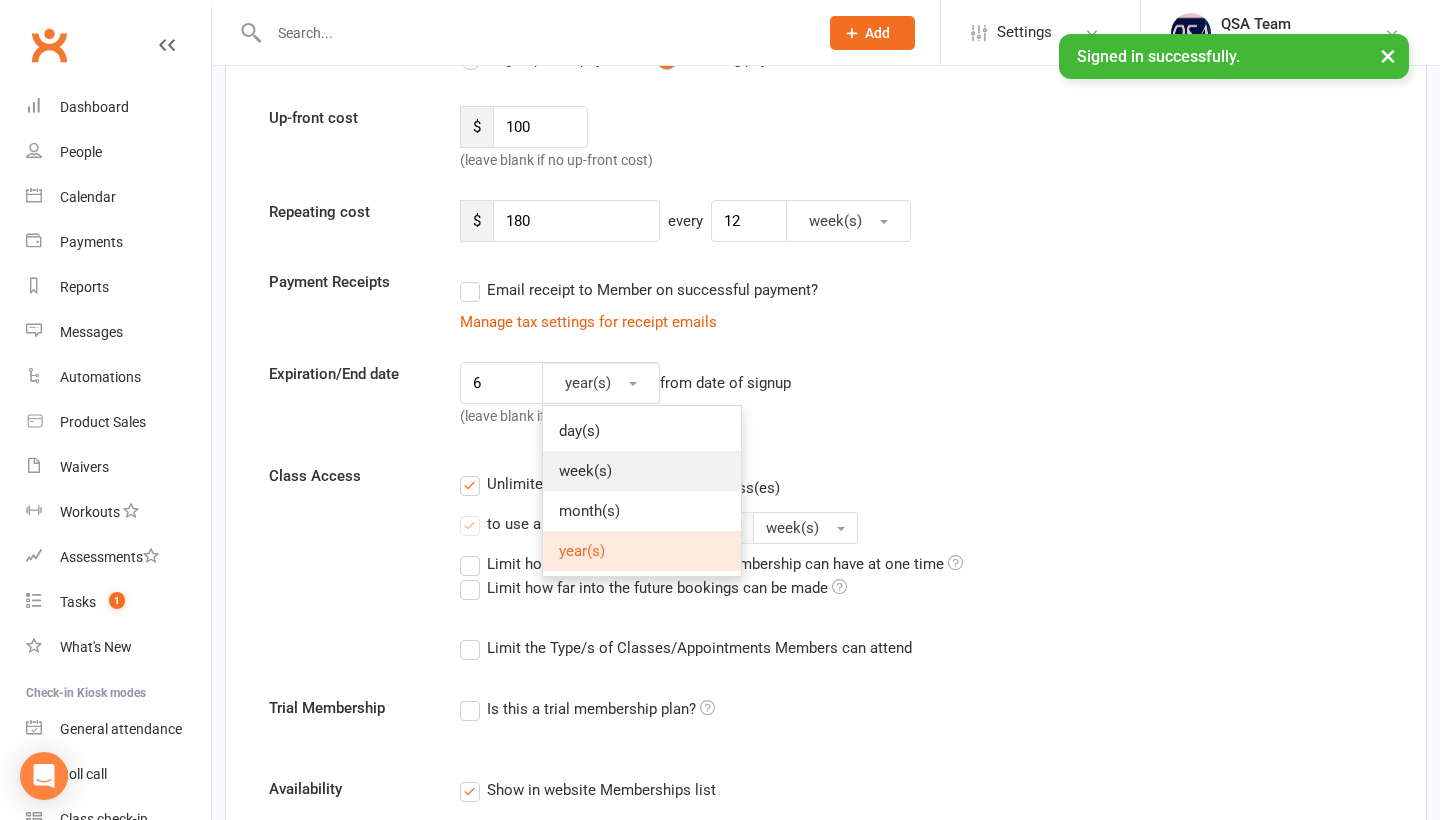 click on "week(s)" at bounding box center [642, 471] 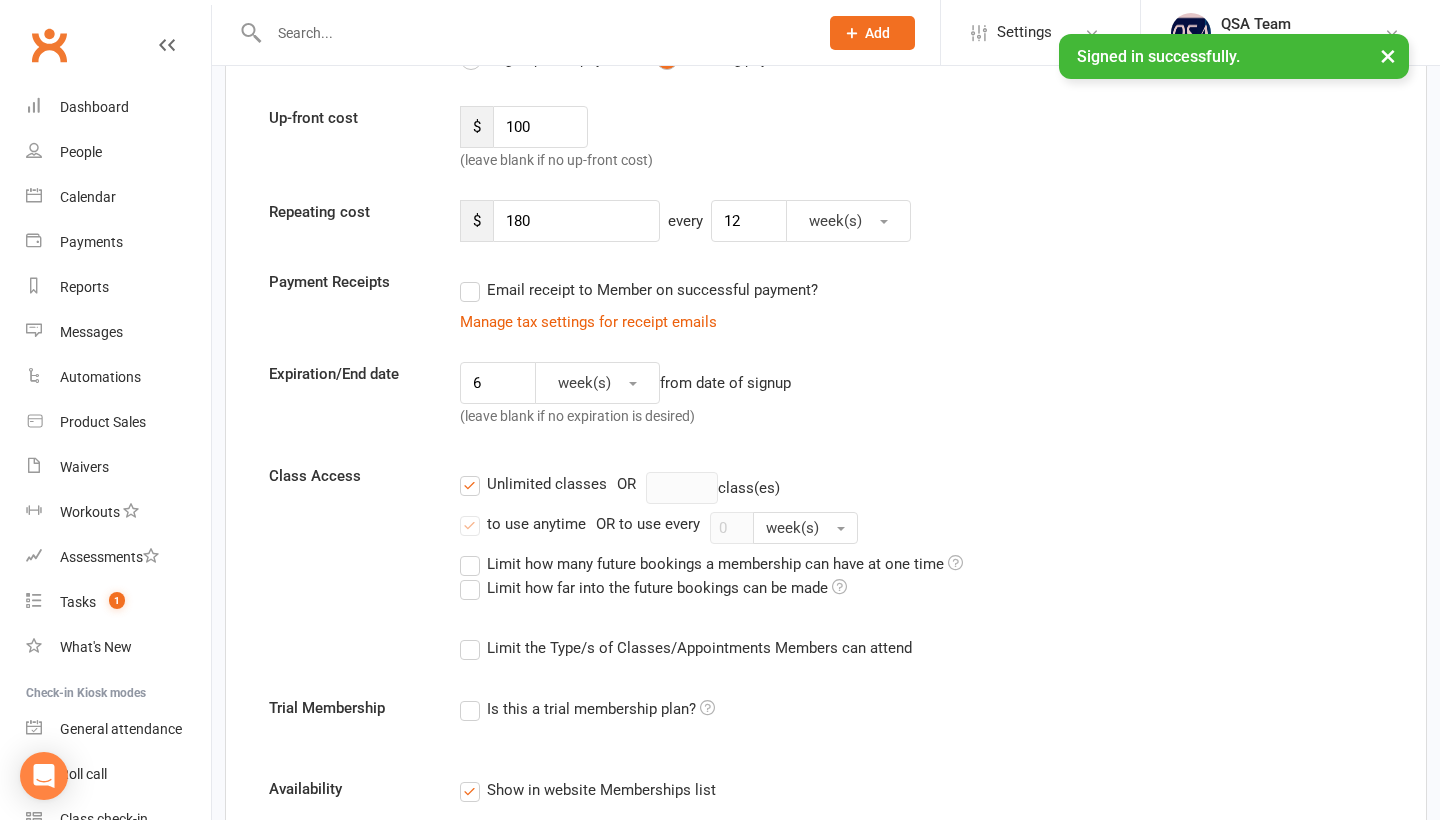 click on "Unlimited classes OR  class(es) to use anytime OR to use every 0
week(s)
Limit how many future bookings a membership can have at one time Limit how far into the future bookings can be made Limit the Type/s of Classes/Appointments Members can attend Select Types APPOINTMENT [SCHOOL NAME] [SCHOOL NAME] Team Training [SCHOOL NAME] Class Club Training [SCHOOL NAME] Hall Club Training [SCHOOL NAME] Hall Faith Lutheran HIGH School Training Faith Lutheran School Team Training Manly West School Team Training Merchandise St Anthony's School Team Training St John Vianney's School Team St Lukes School Team Training St Matthews School Team Training St Rita's School Team Team Placement 2025 Thornlands Training Session Wondall Heights School Team Training Classes with no Type set Create/Manage Types" at bounding box center (921, 566) 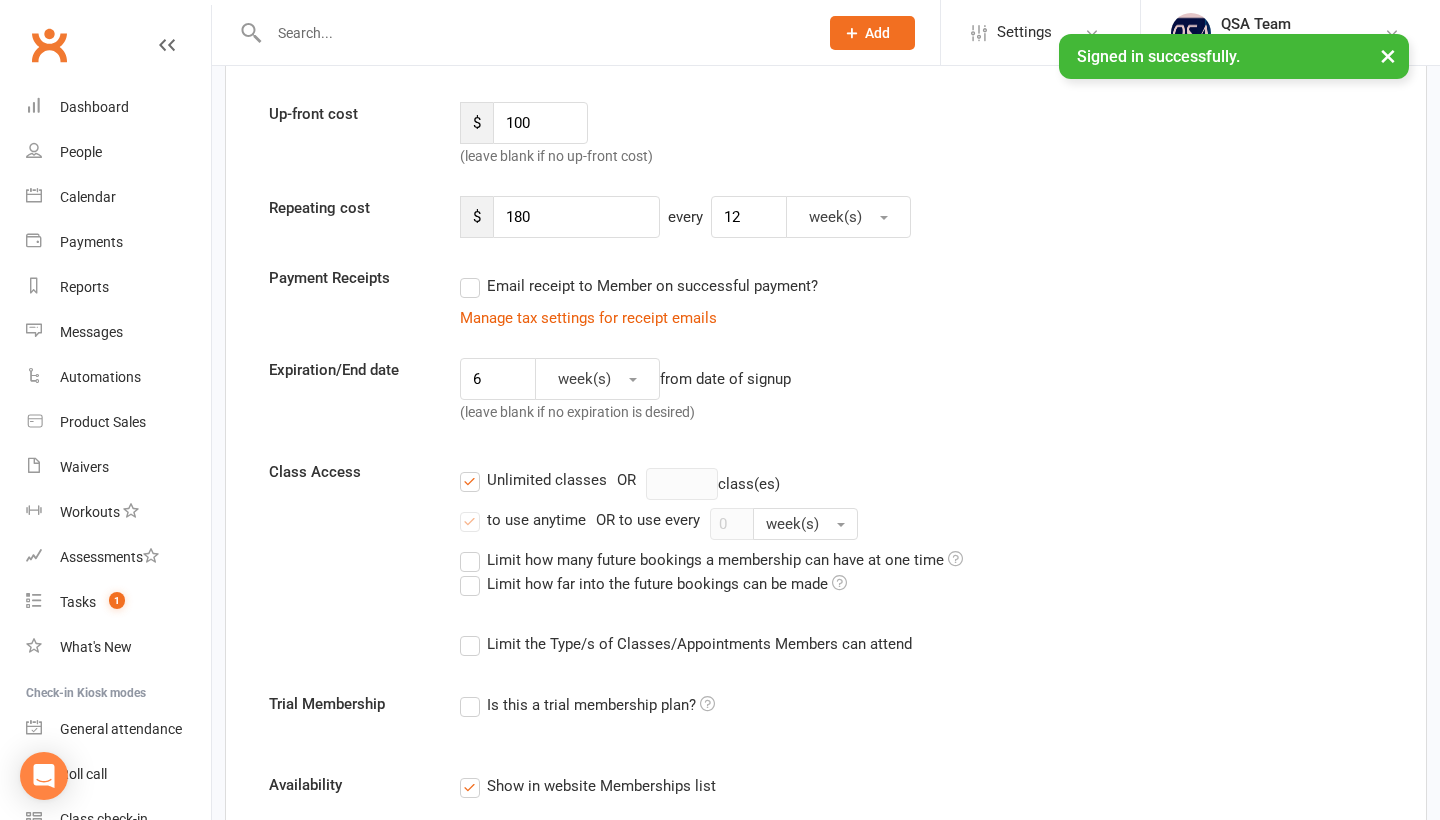 scroll, scrollTop: 229, scrollLeft: 0, axis: vertical 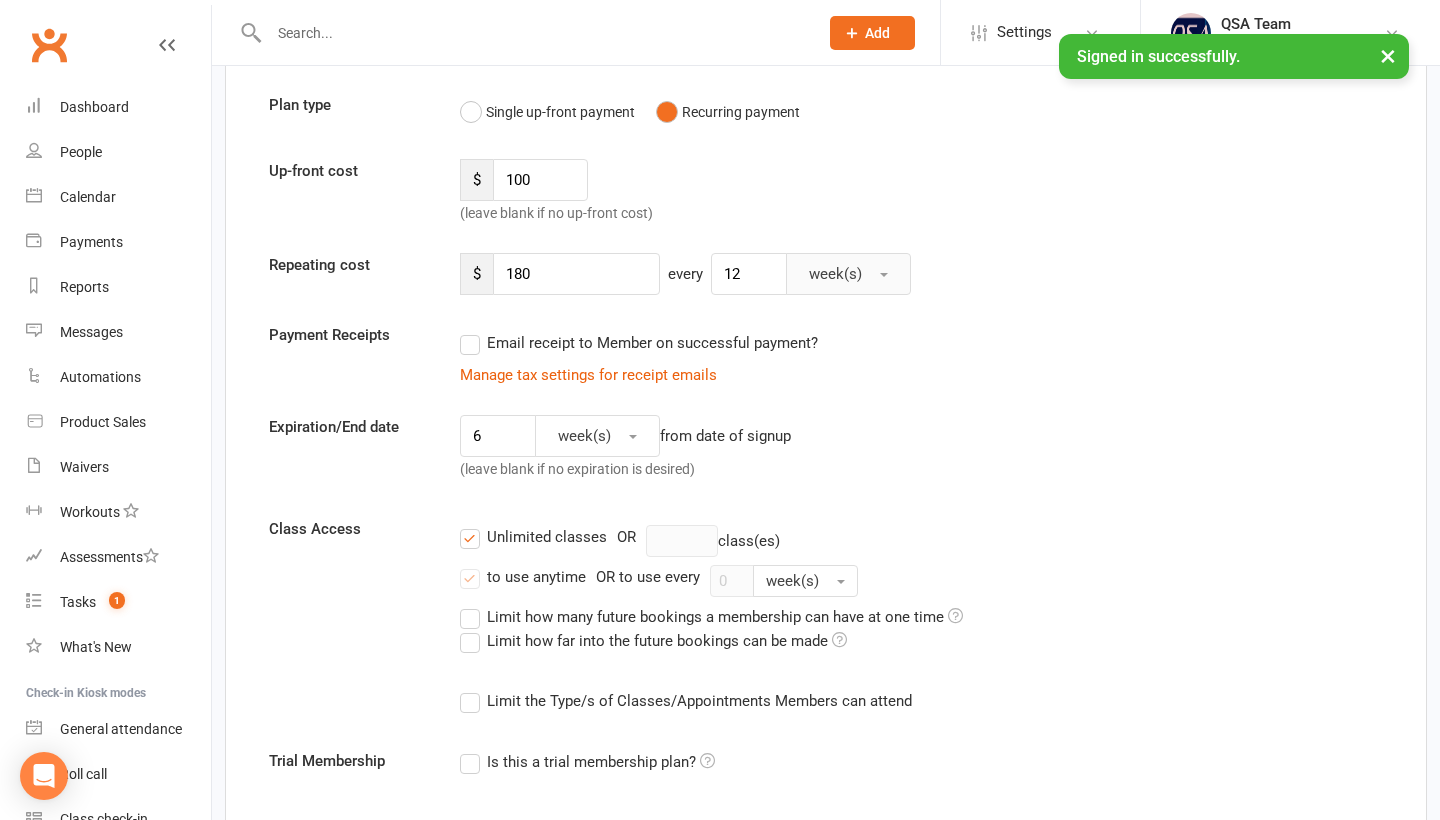click on "week(s)" at bounding box center (848, 274) 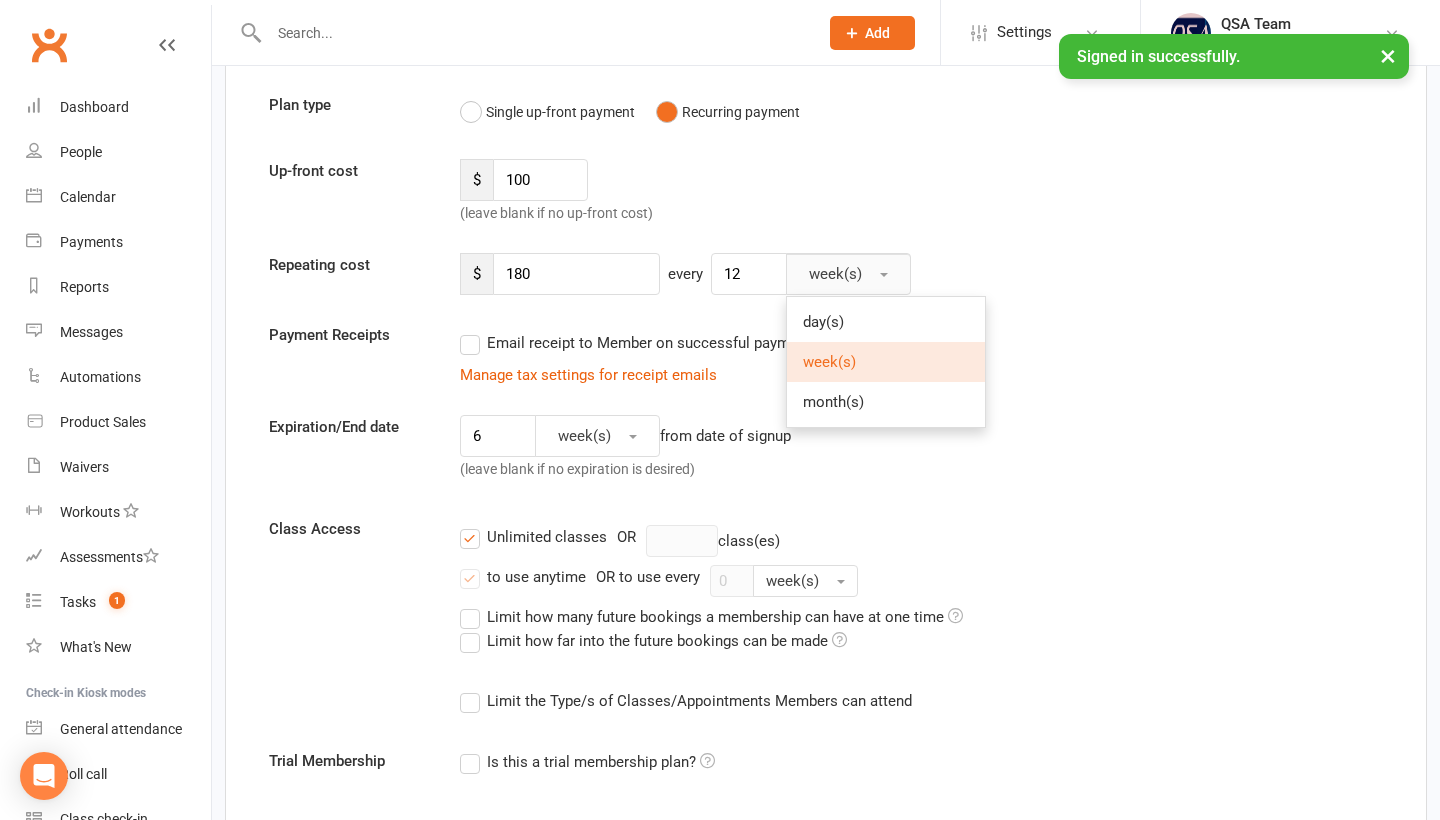 type 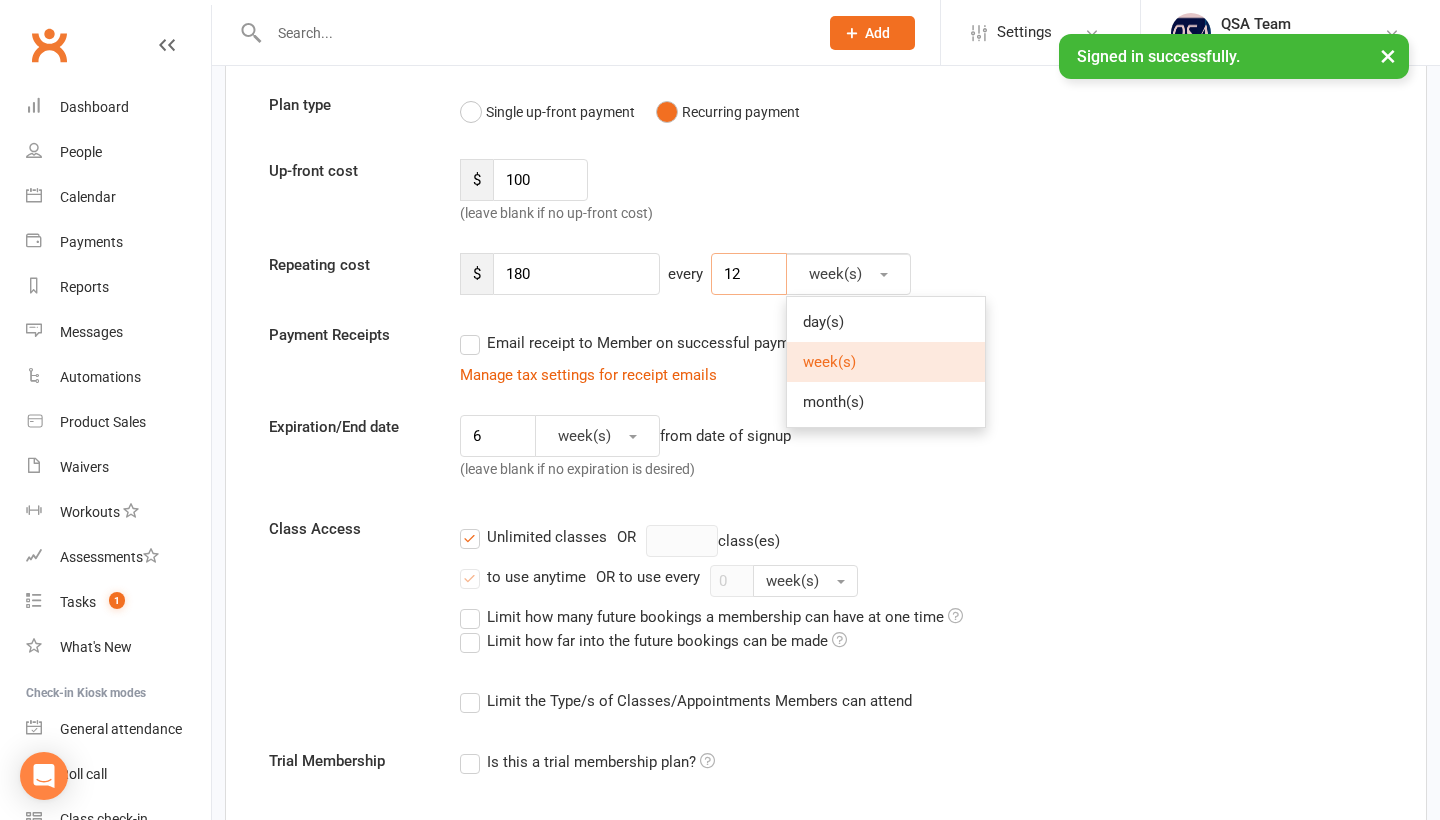 click on "12" at bounding box center (749, 274) 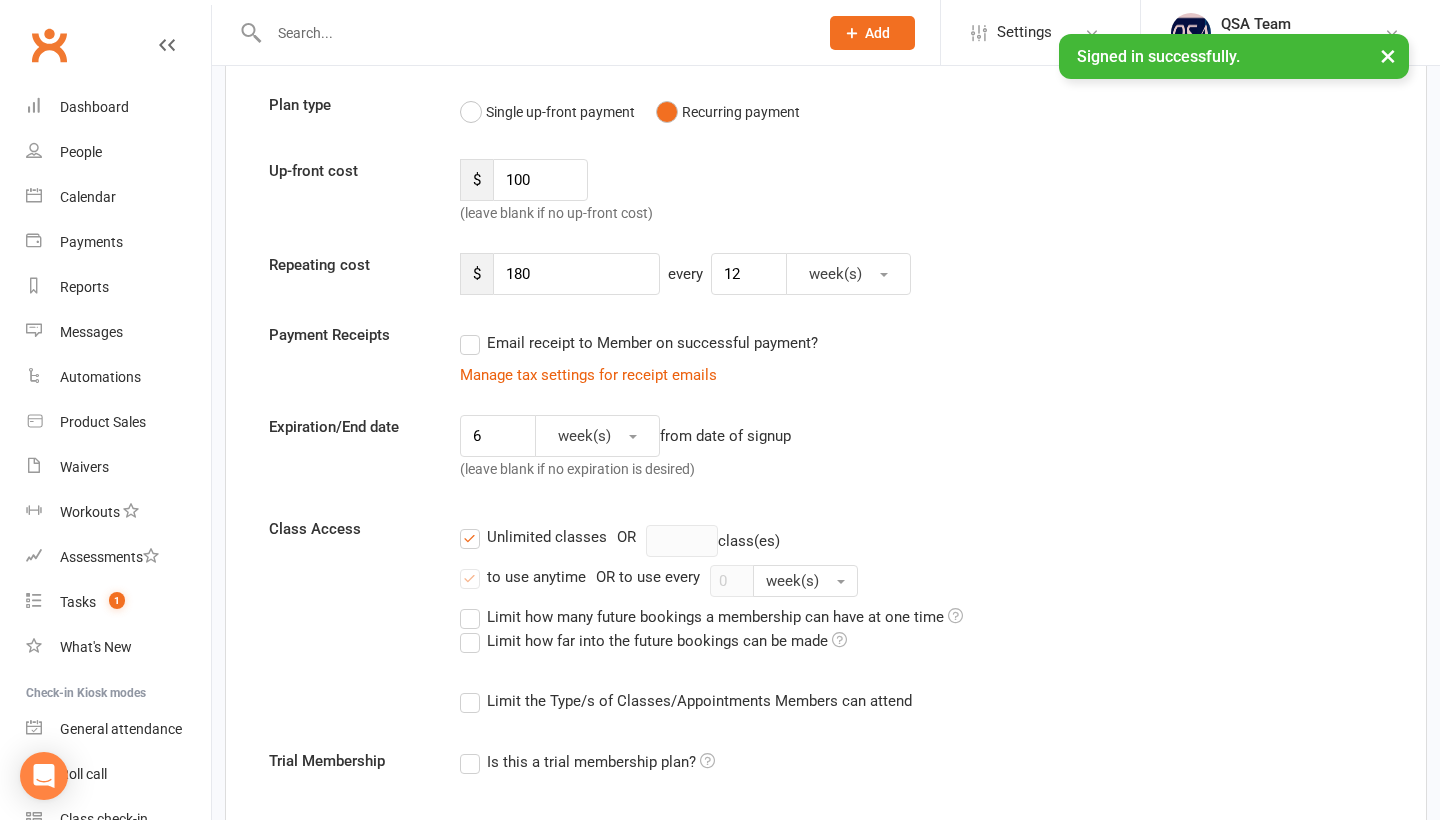 click on "Email receipt to Member on successful payment?" at bounding box center (723, 343) 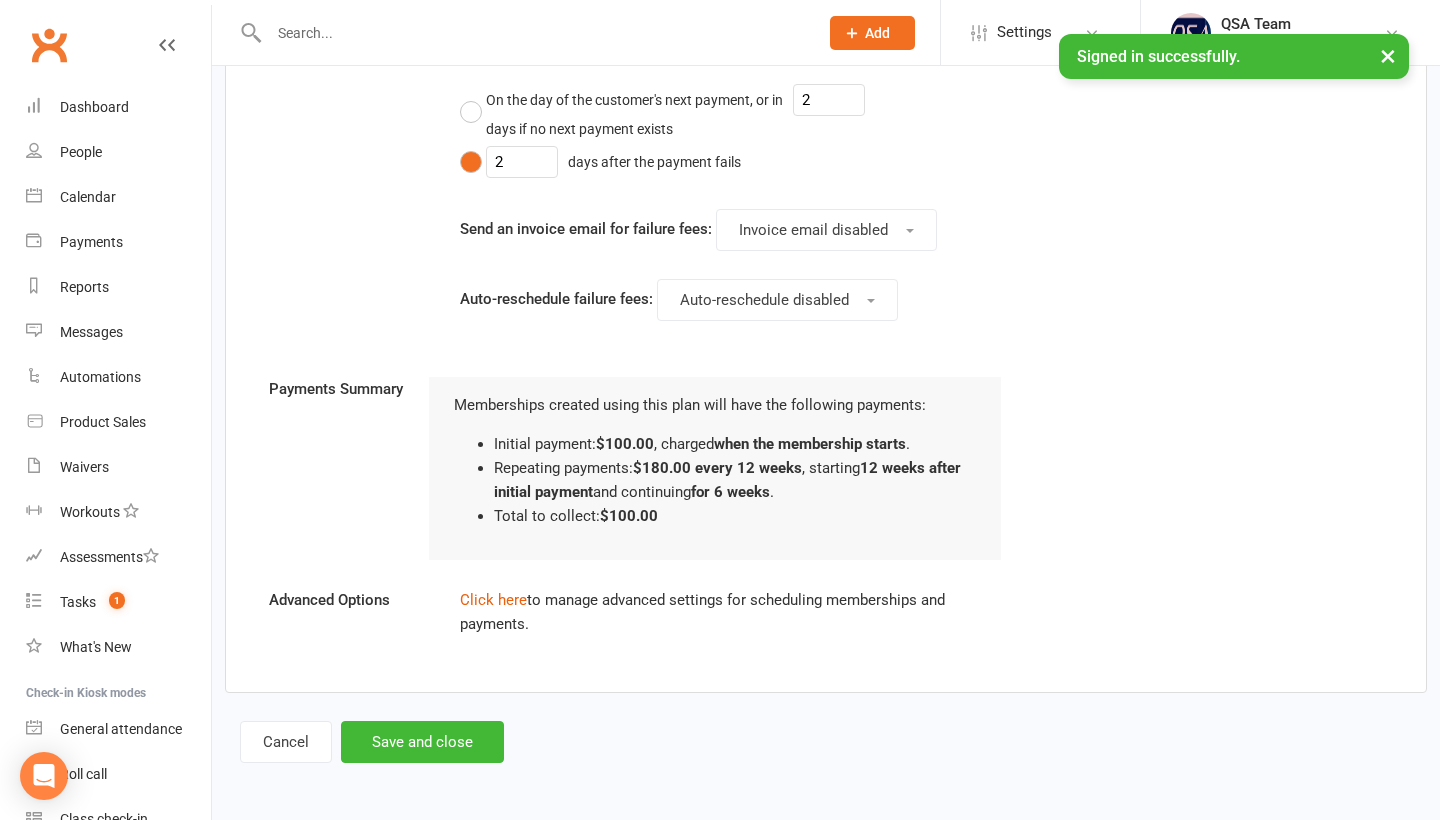 scroll, scrollTop: 1596, scrollLeft: 0, axis: vertical 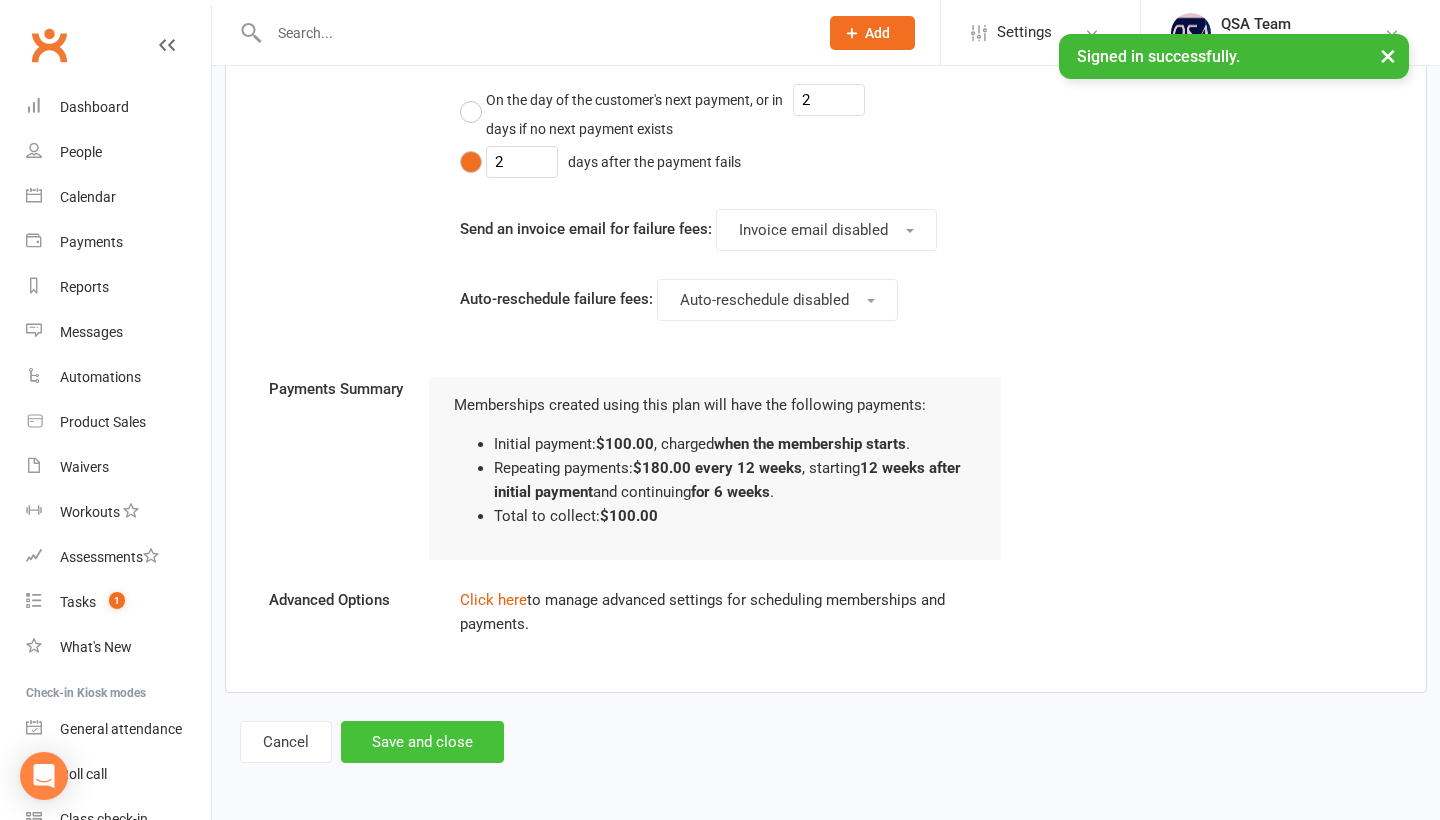 click on "Save and close" at bounding box center (422, 742) 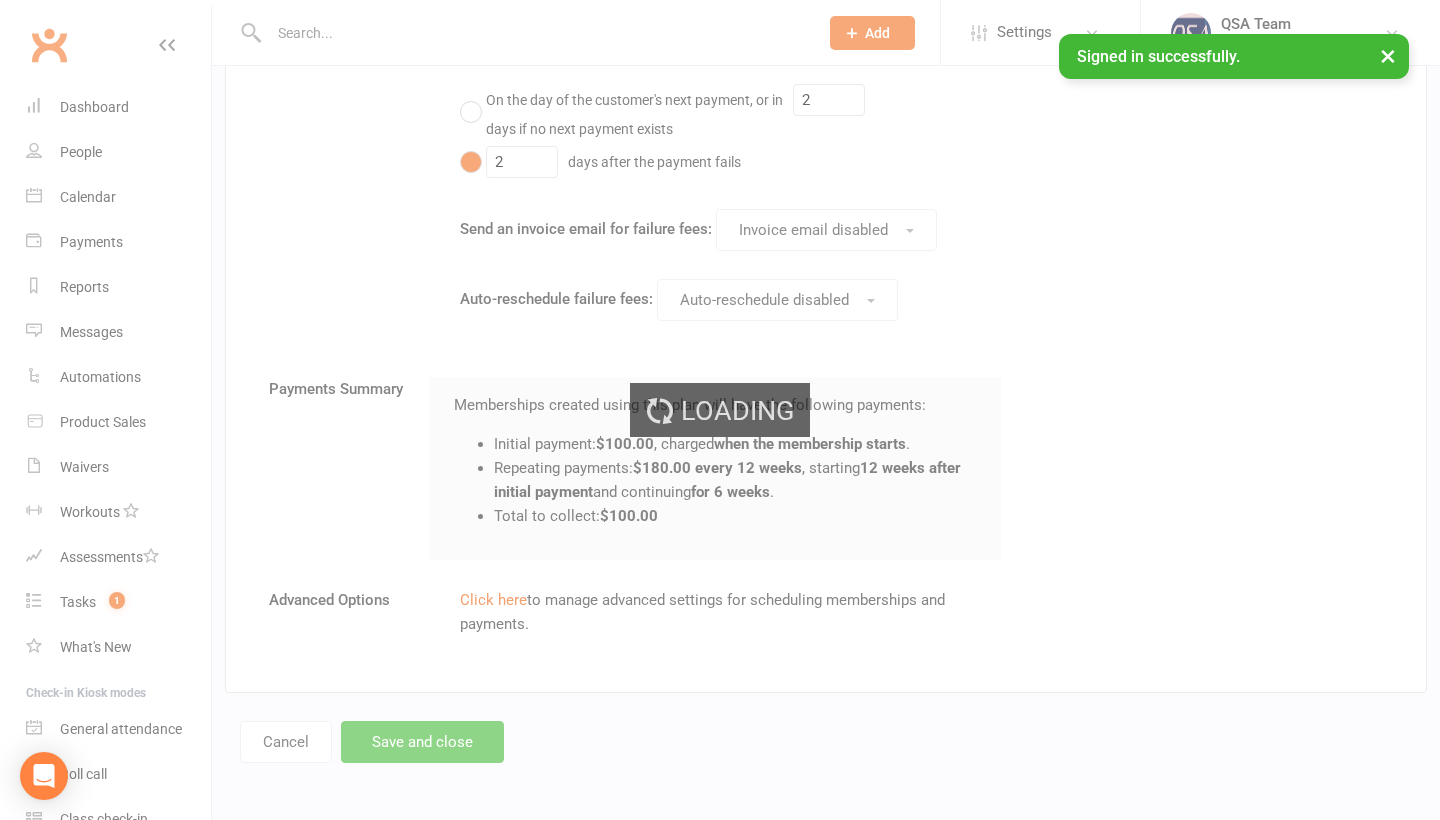 scroll, scrollTop: 0, scrollLeft: 0, axis: both 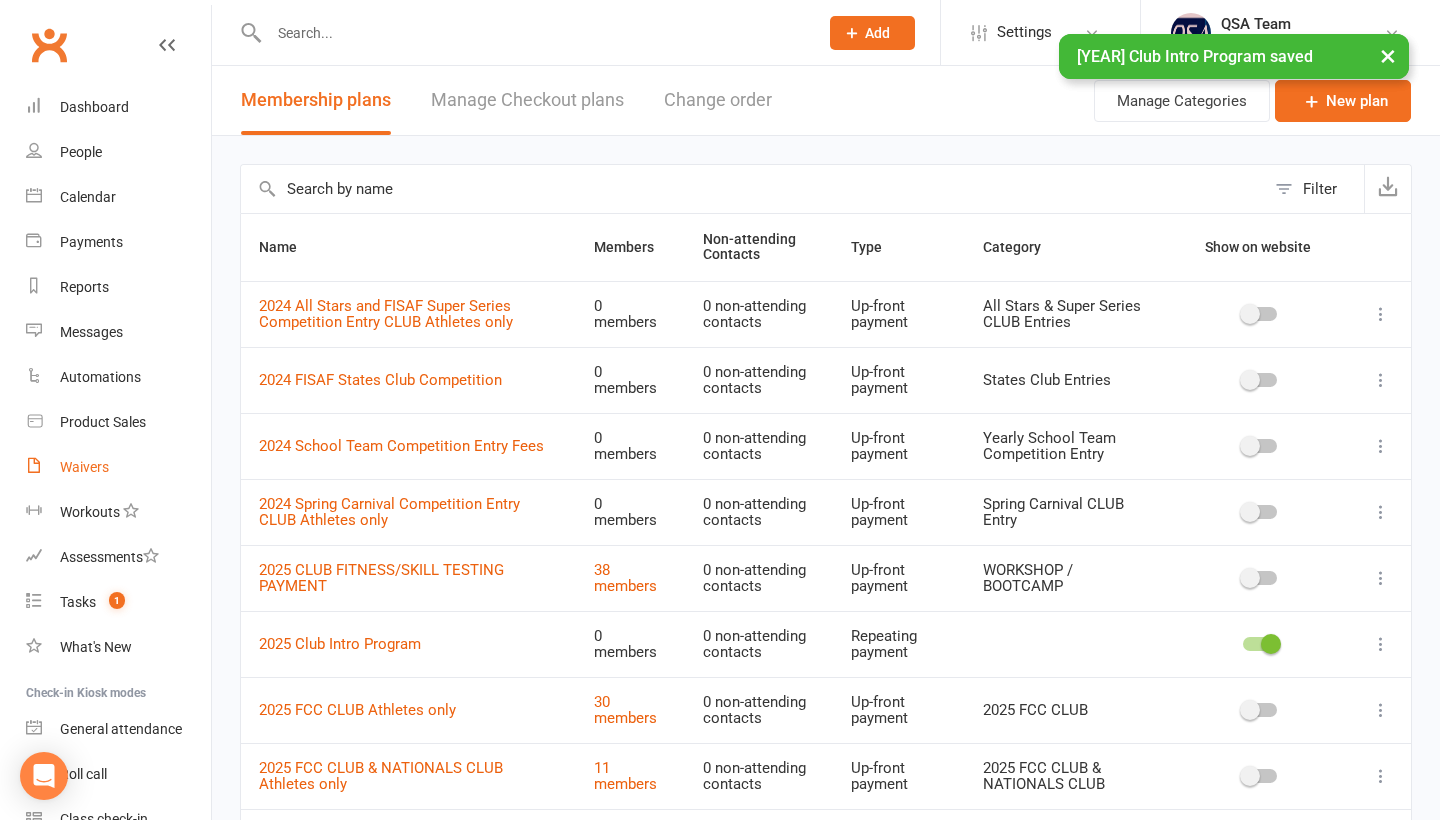 click on "Waivers" at bounding box center [118, 467] 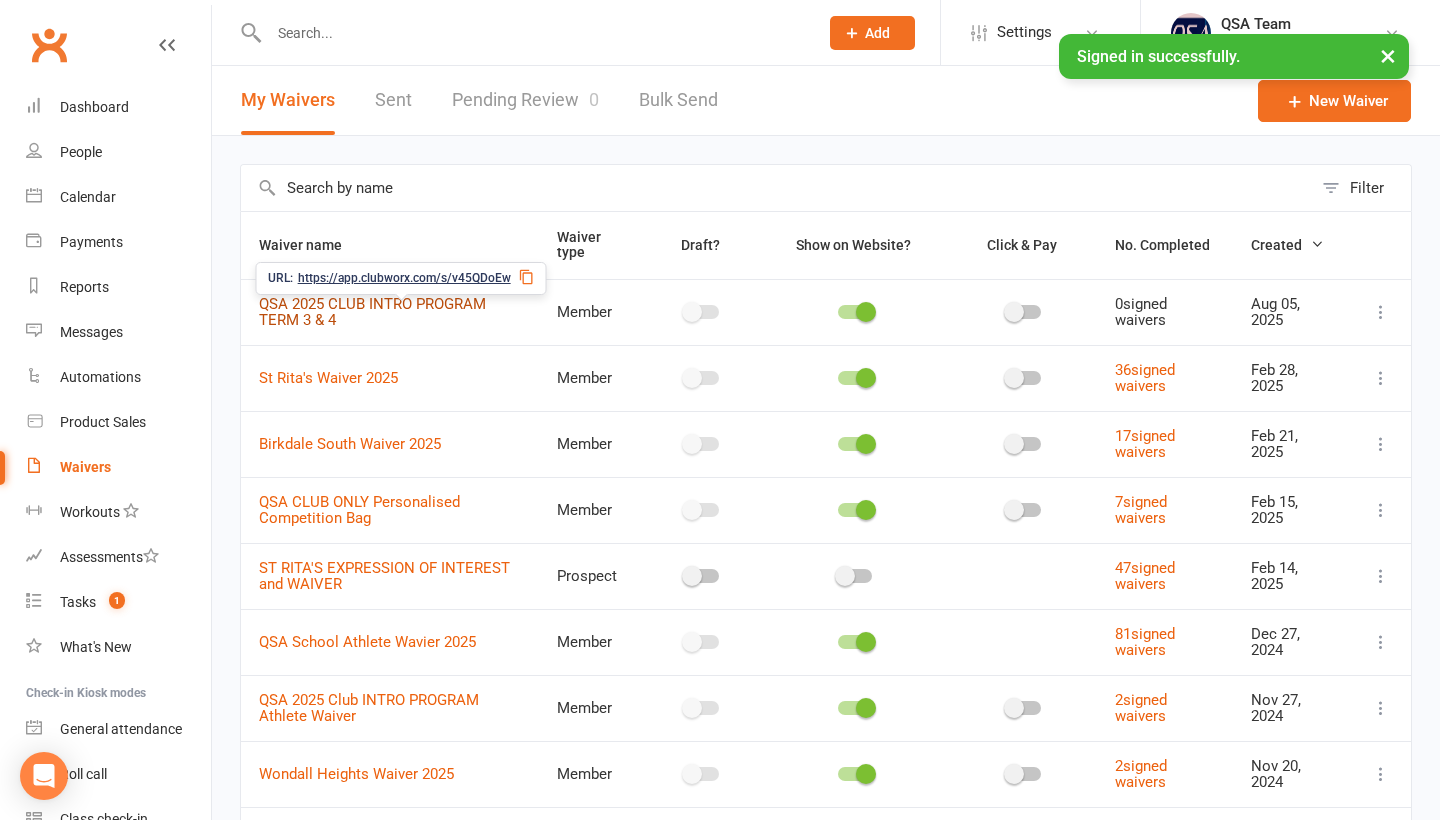 click on "QSA 2025 CLUB INTRO PROGRAM TERM 3 & 4" at bounding box center [372, 312] 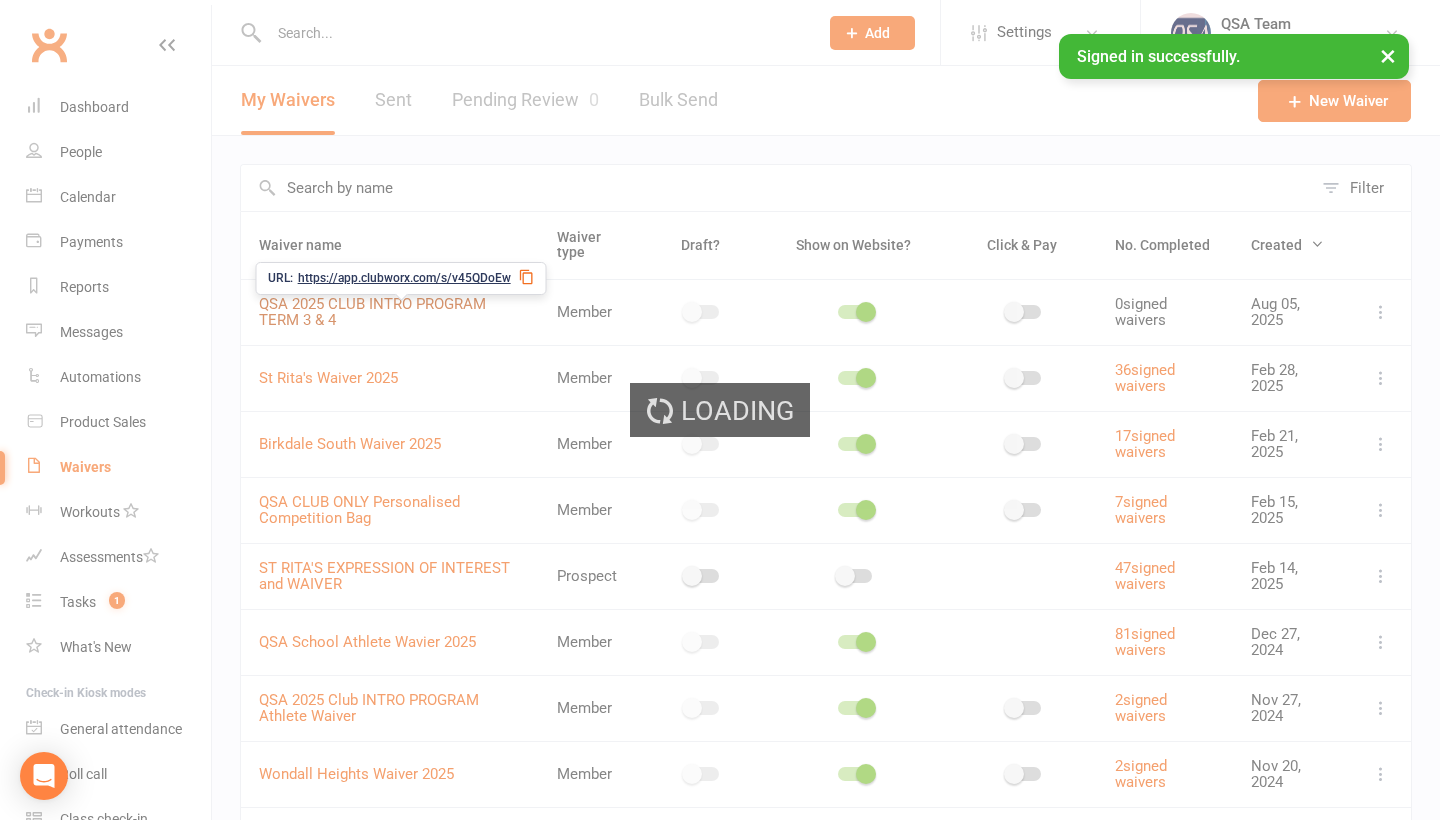 select on "bank_account" 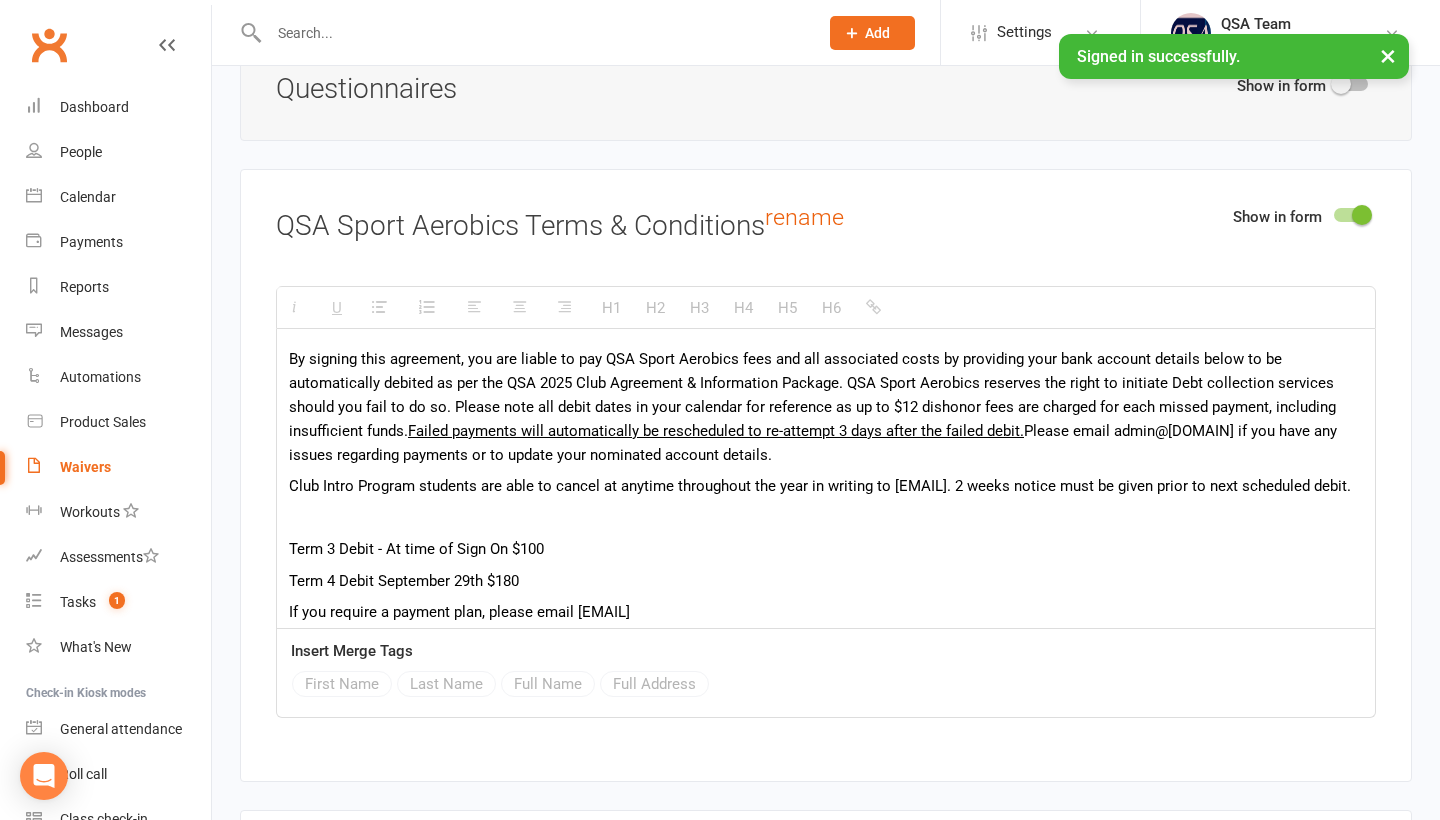 scroll, scrollTop: 2880, scrollLeft: 0, axis: vertical 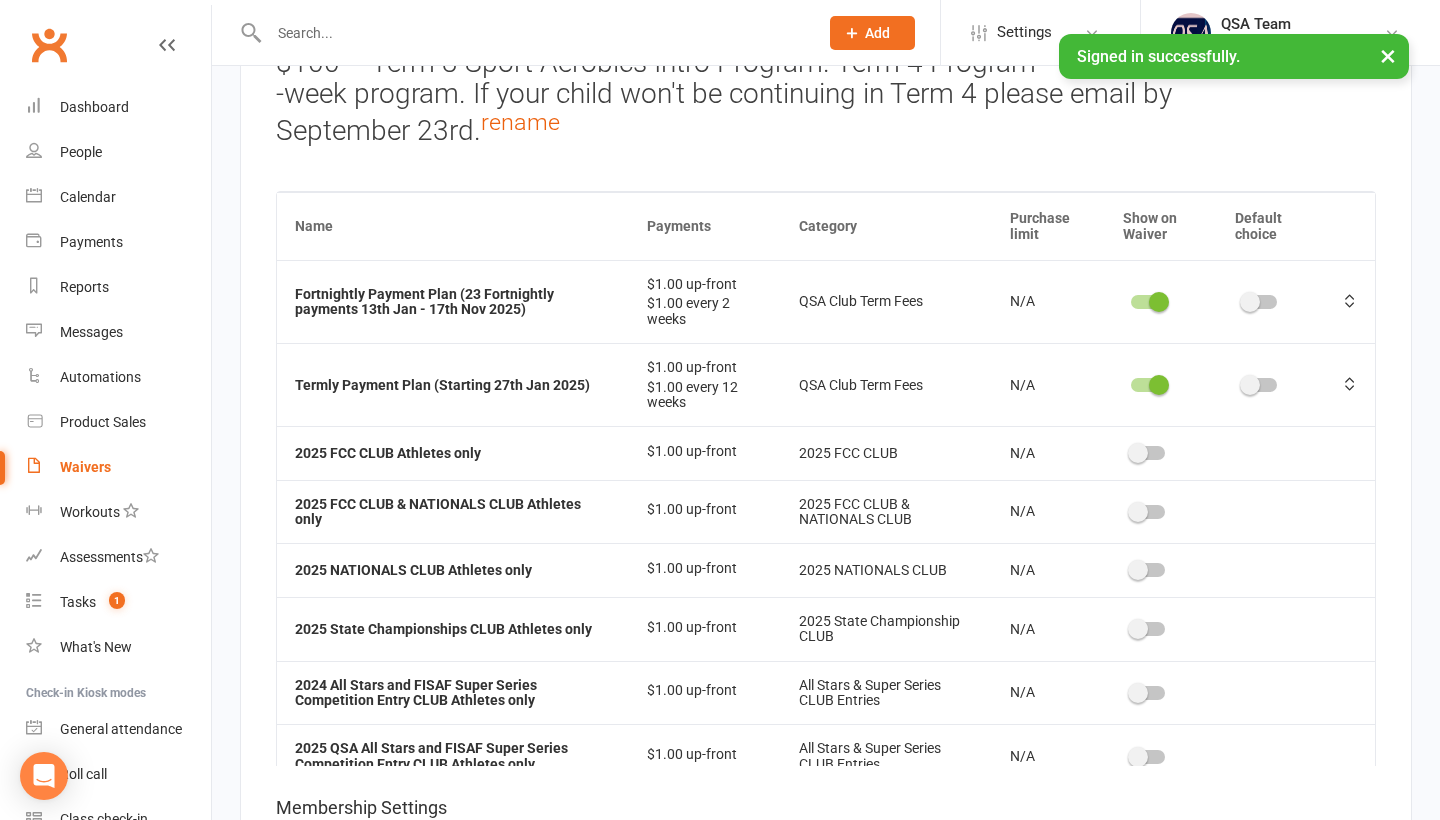click at bounding box center (1148, 302) 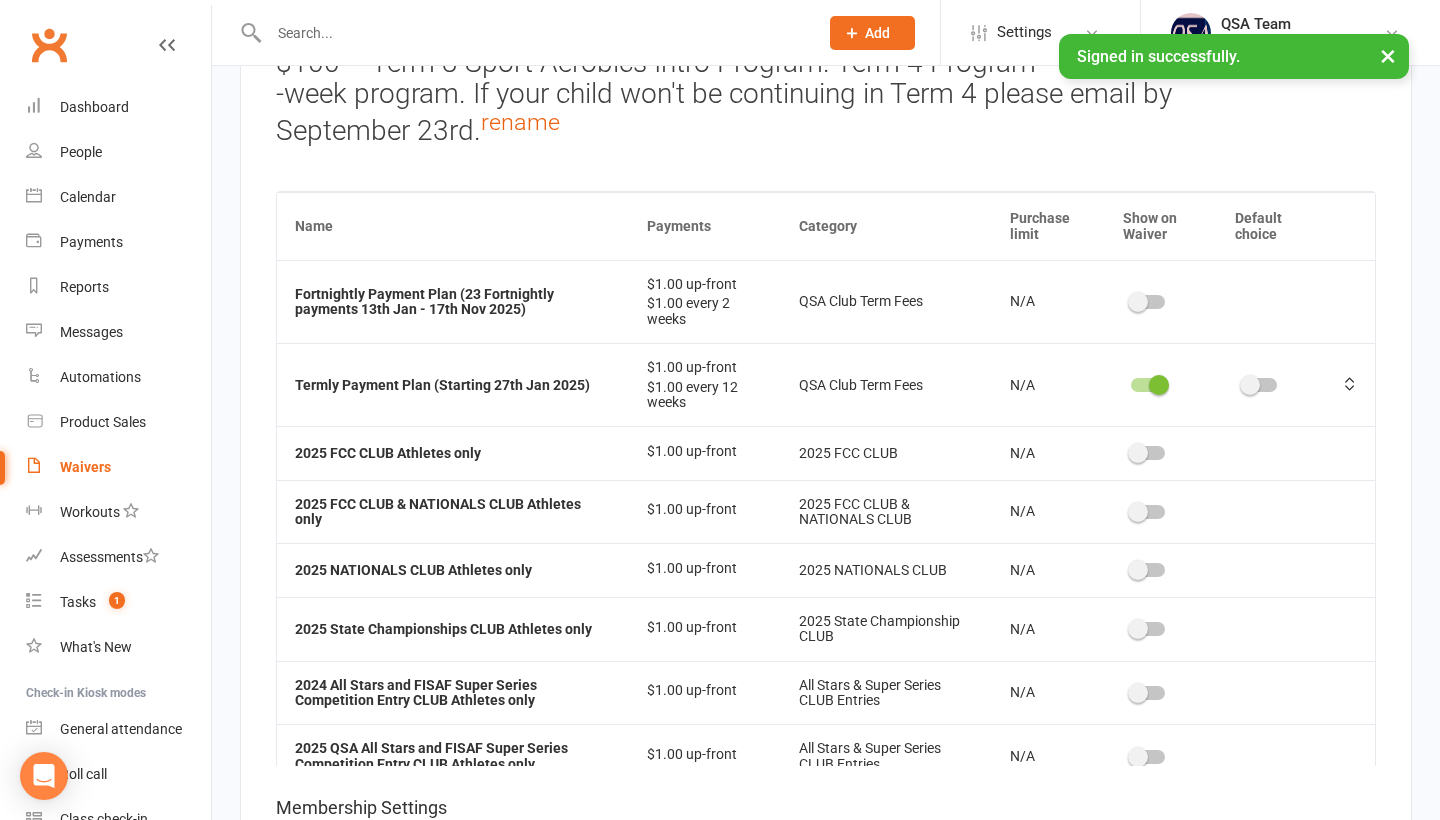 click at bounding box center [1161, 384] 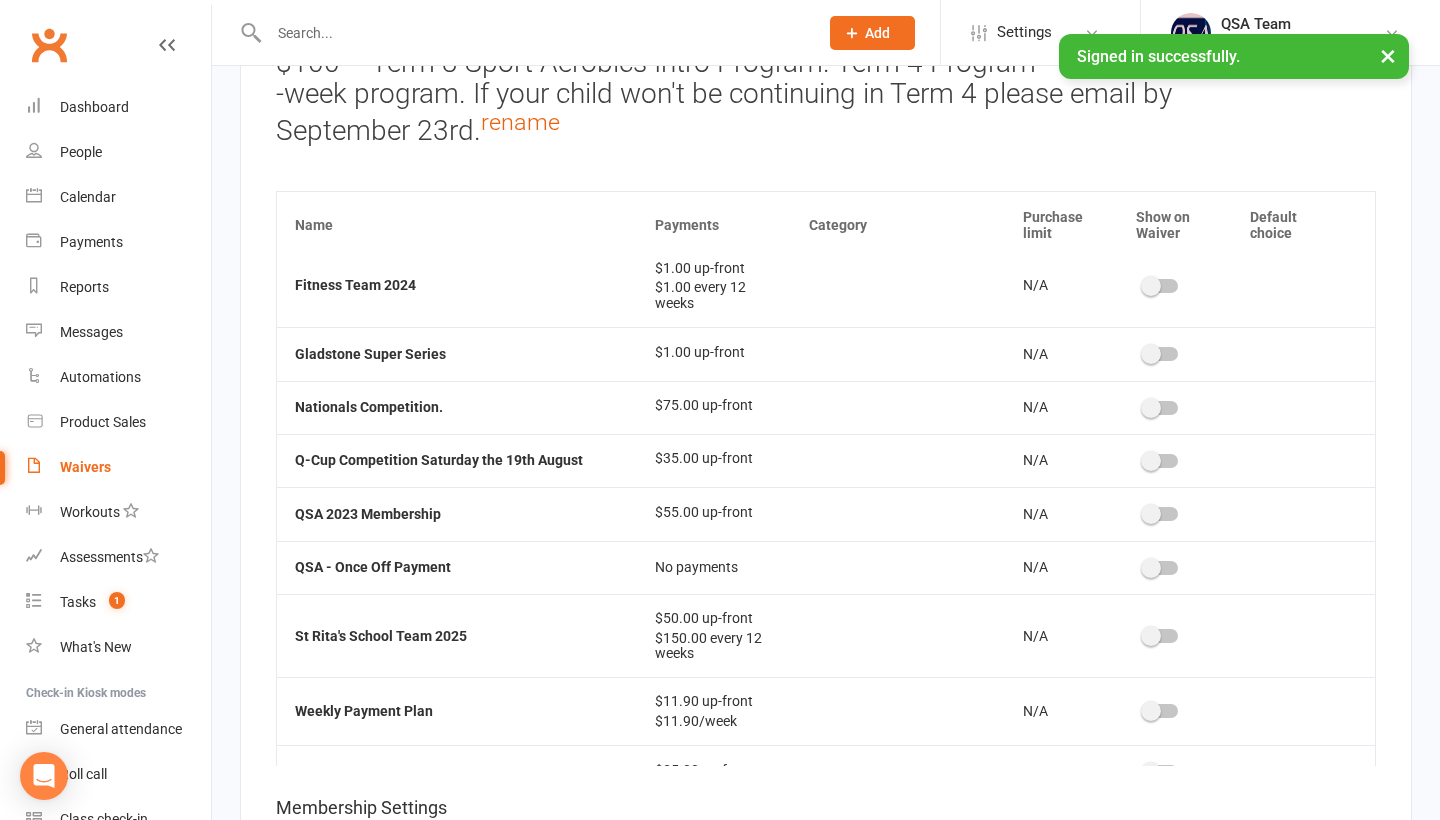 scroll, scrollTop: 4062, scrollLeft: 0, axis: vertical 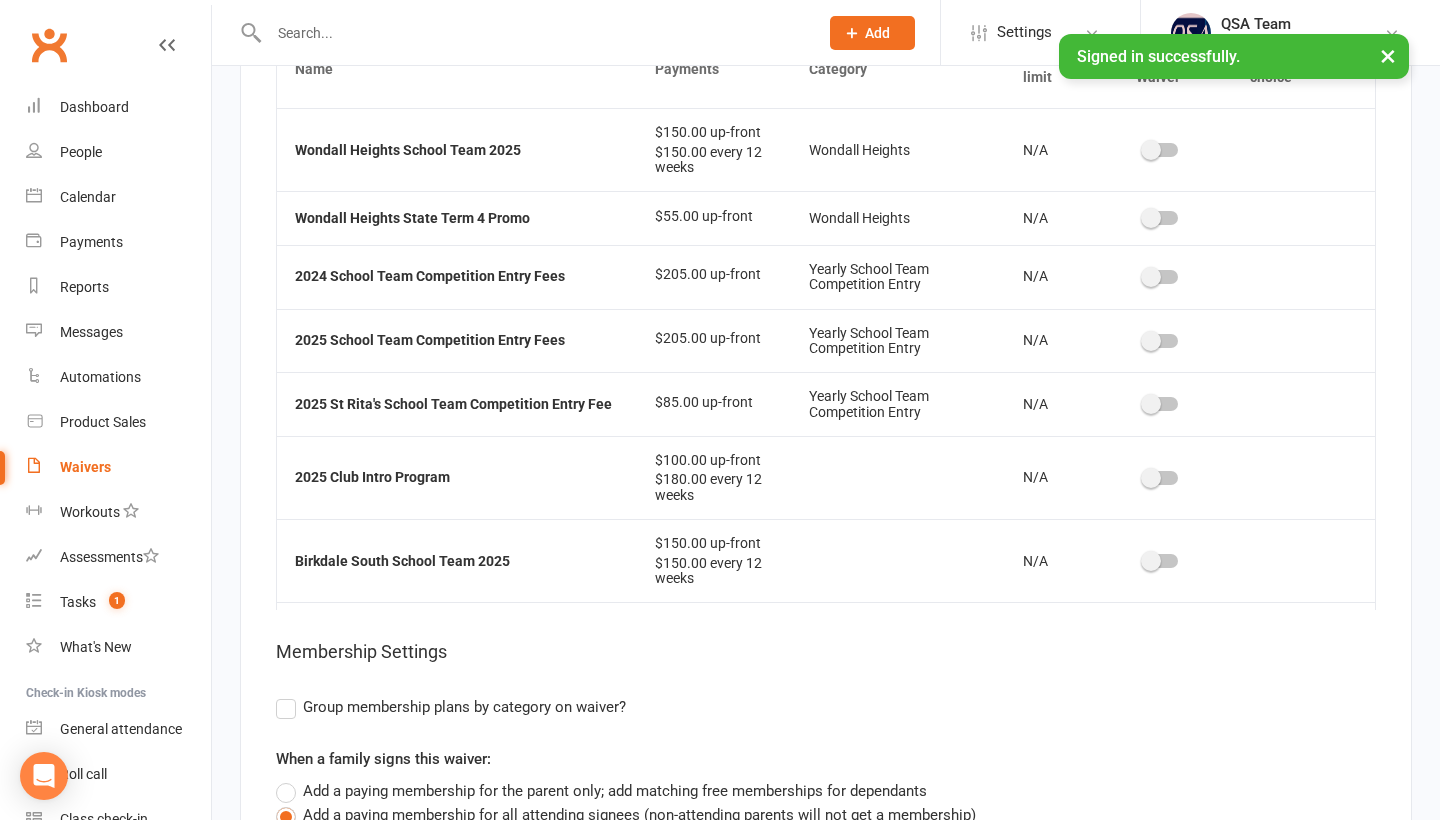 click at bounding box center [1151, 478] 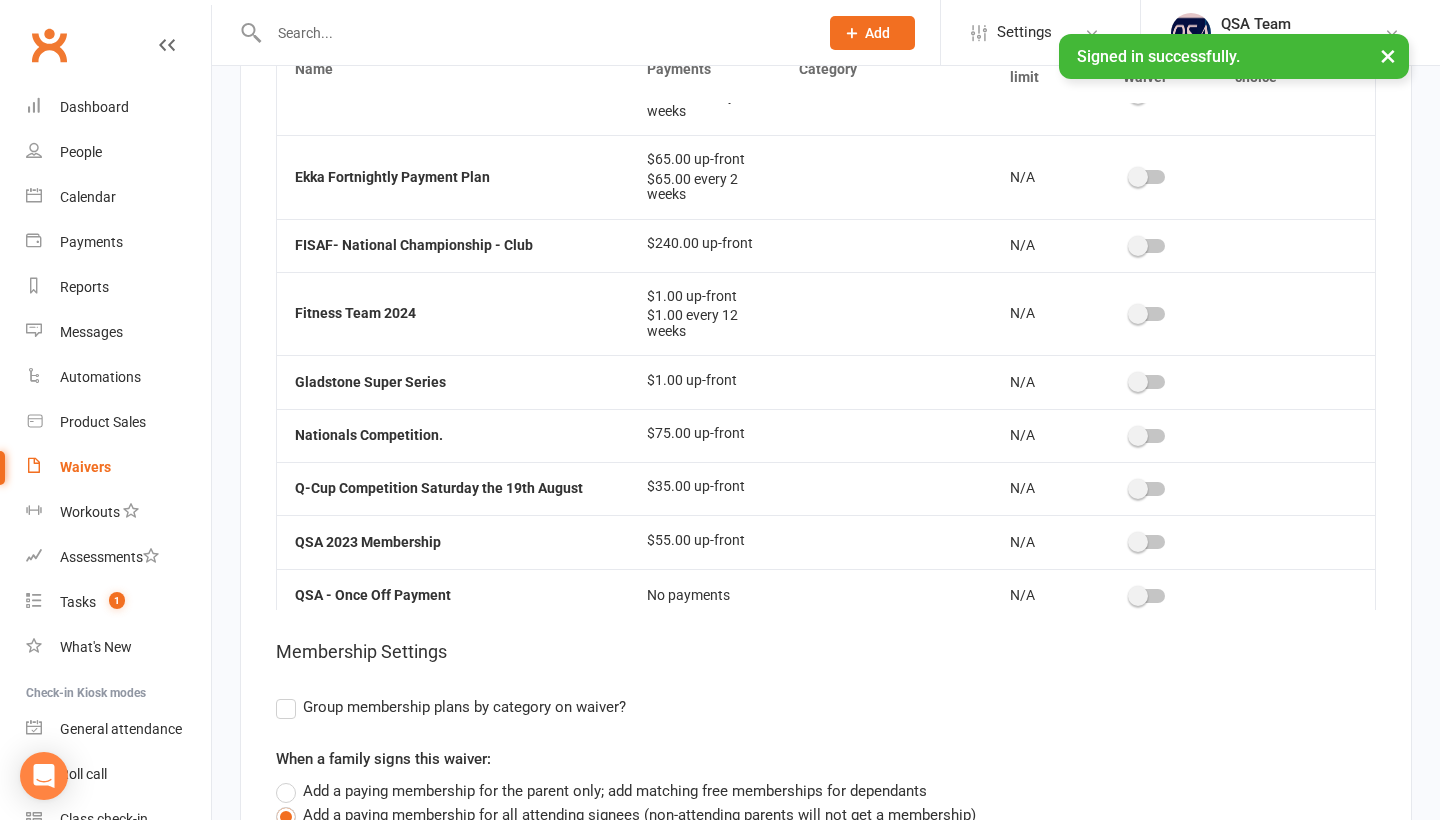 scroll, scrollTop: 3880, scrollLeft: 0, axis: vertical 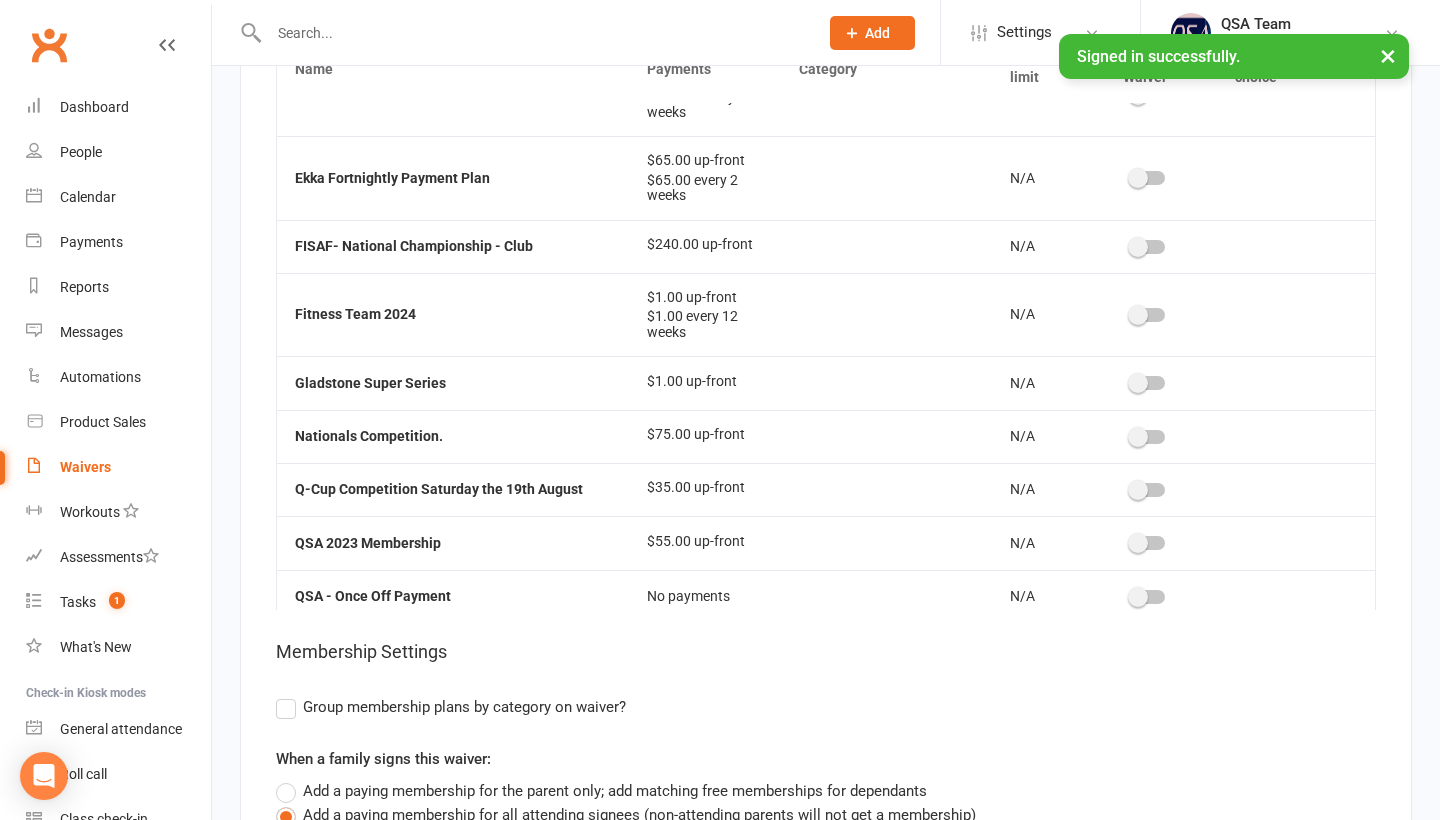 click at bounding box center [1250, 12] 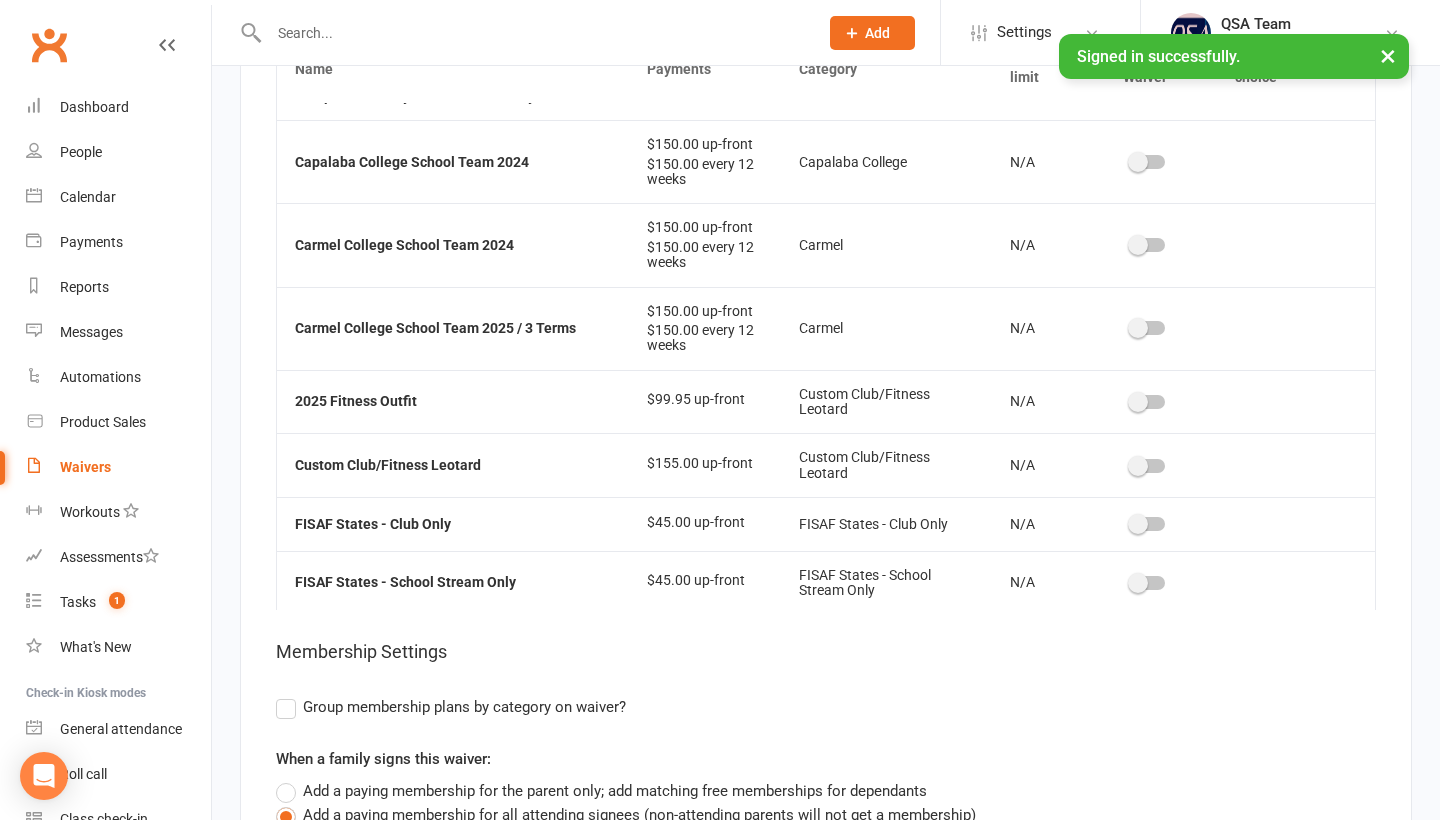 scroll, scrollTop: 225, scrollLeft: 0, axis: vertical 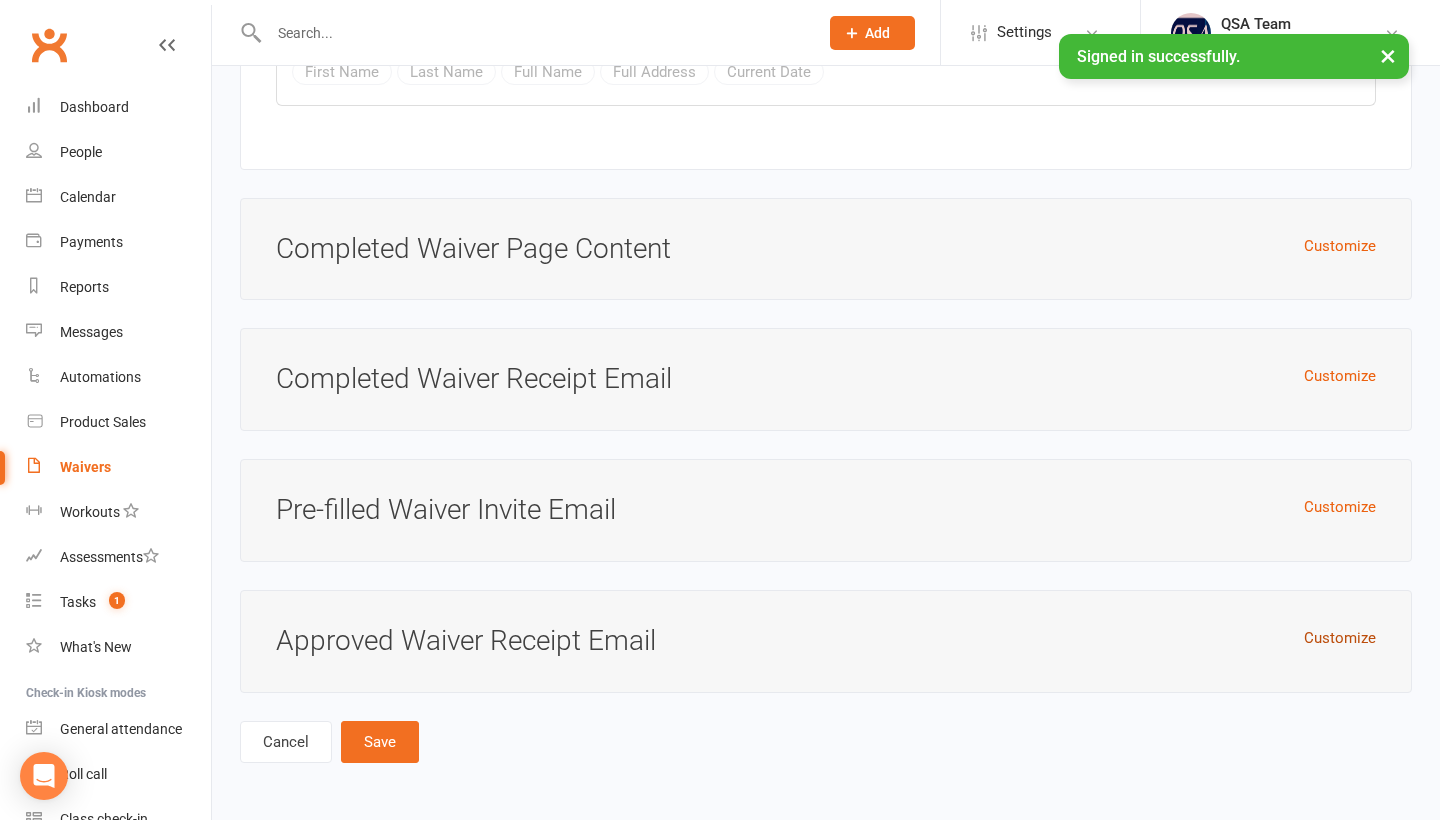 click on "Customize" at bounding box center (1340, 638) 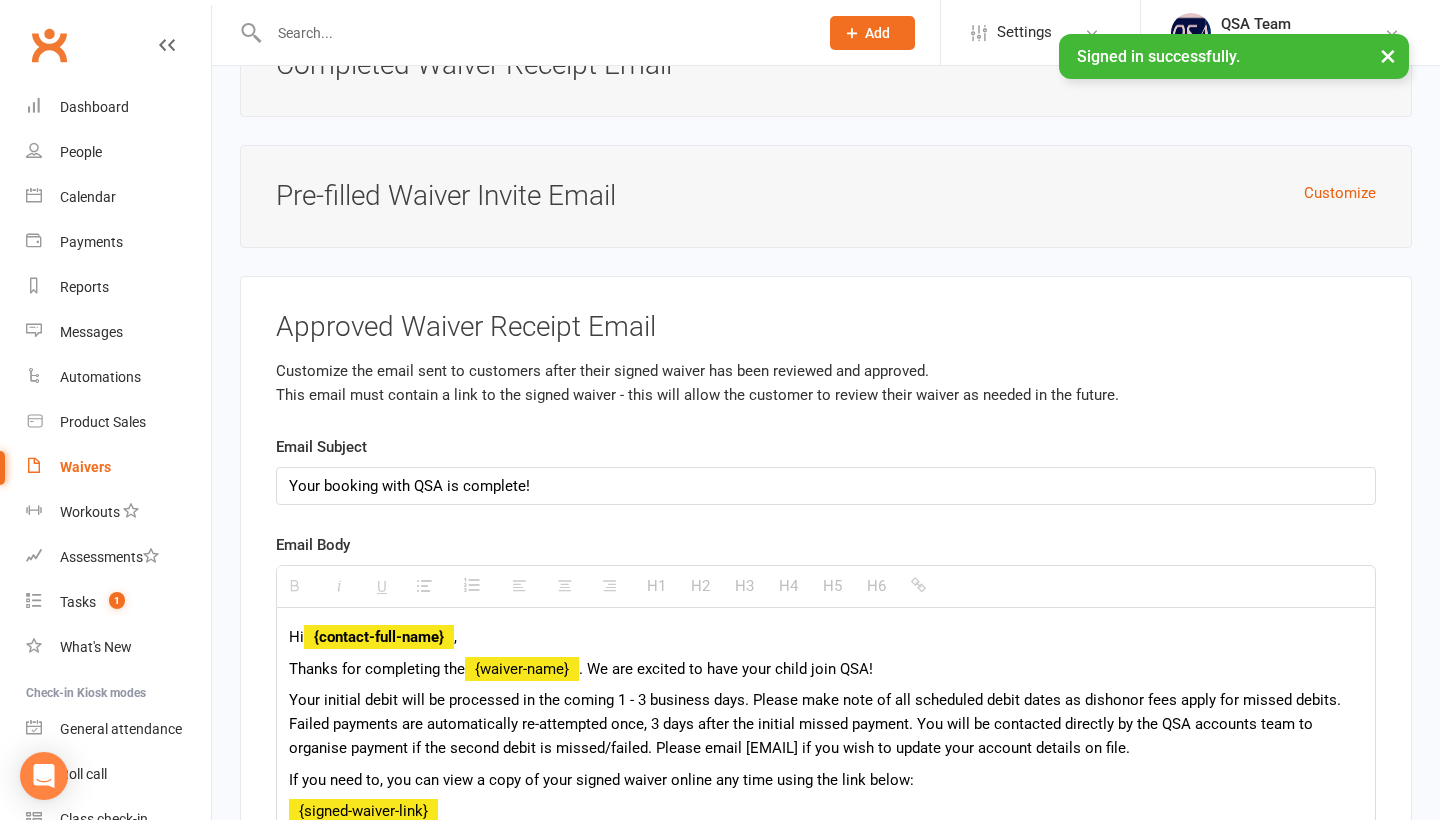 scroll, scrollTop: 7179, scrollLeft: 0, axis: vertical 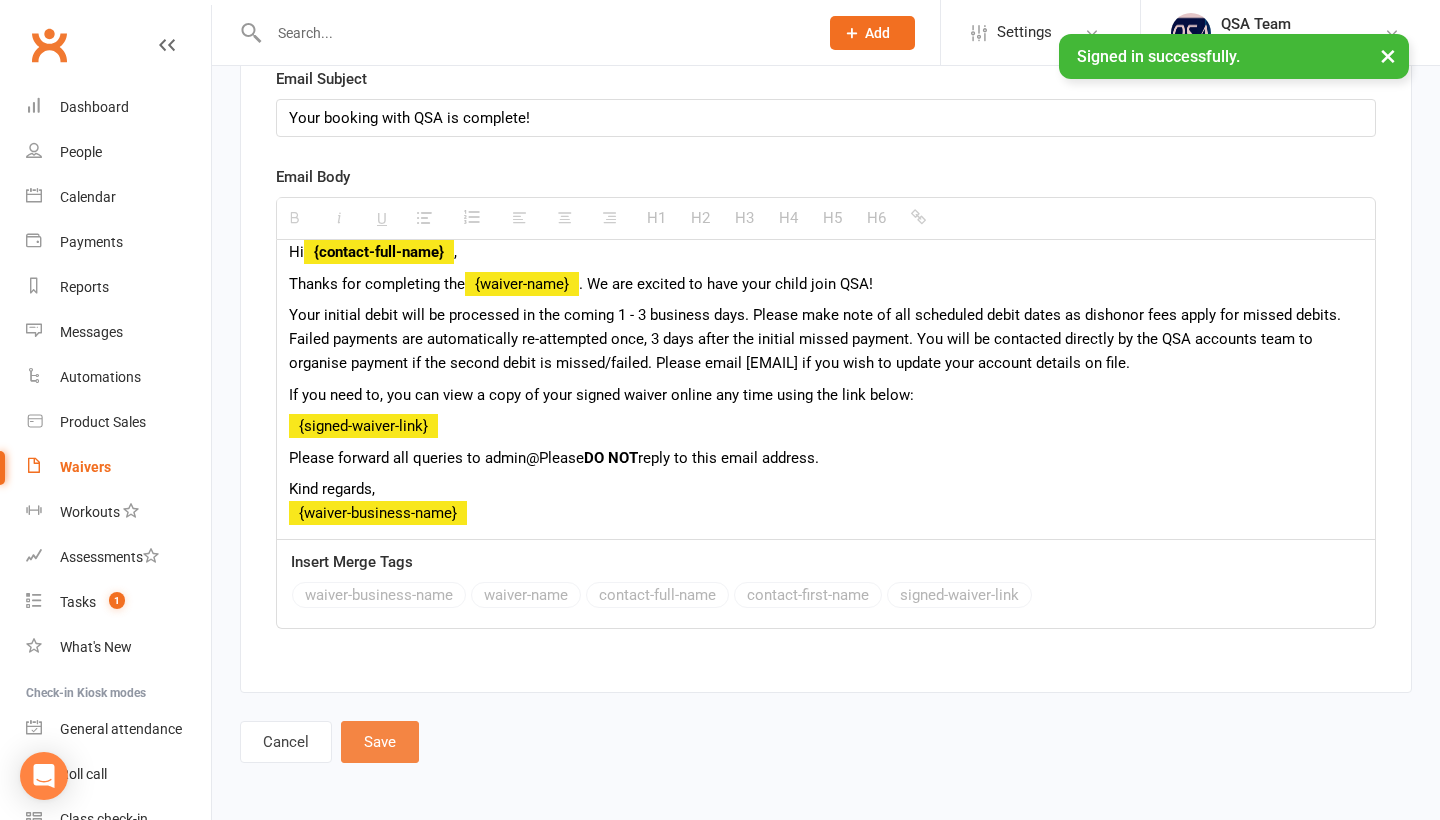 click on "Save" at bounding box center [380, 742] 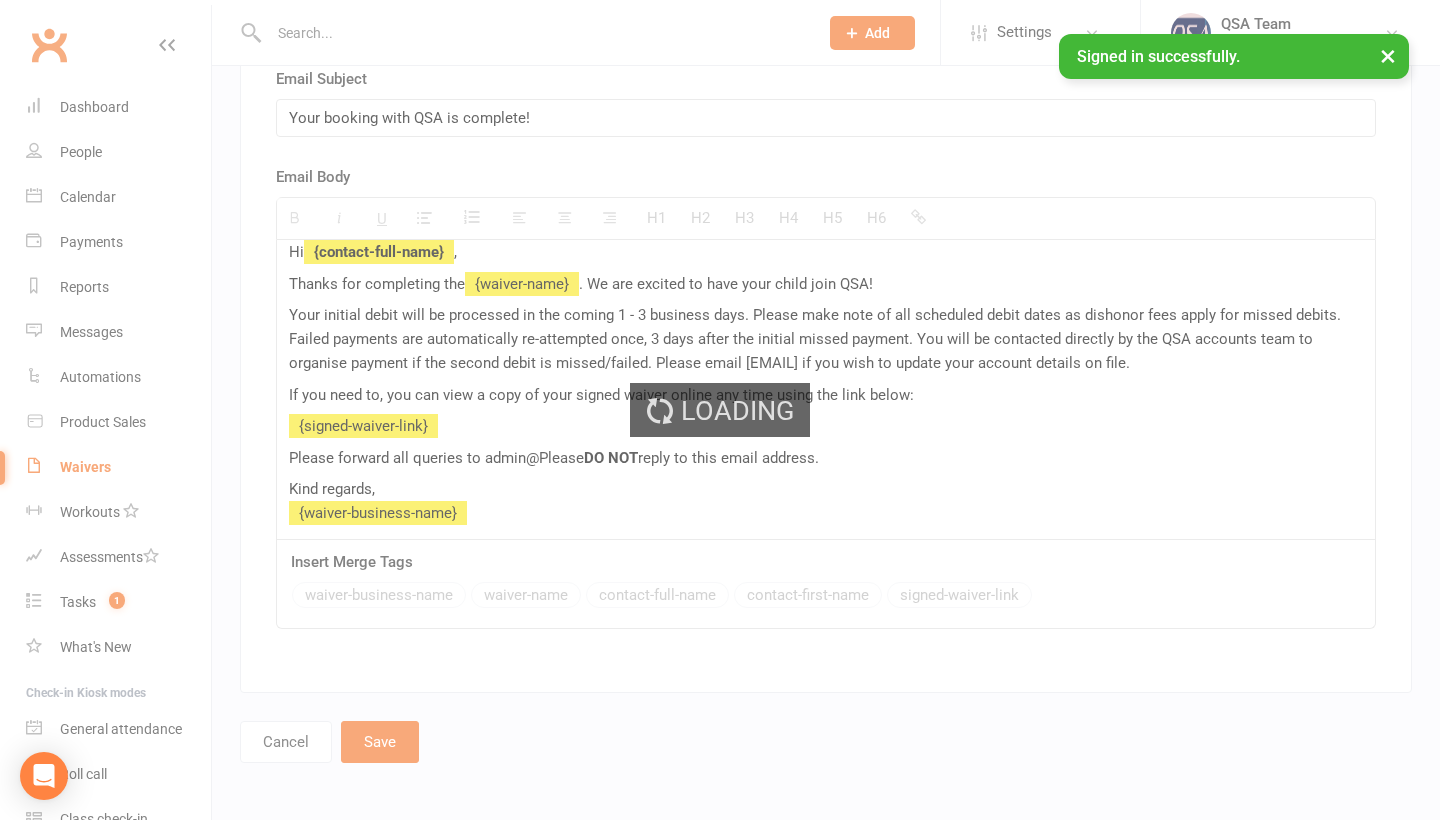scroll, scrollTop: 0, scrollLeft: 0, axis: both 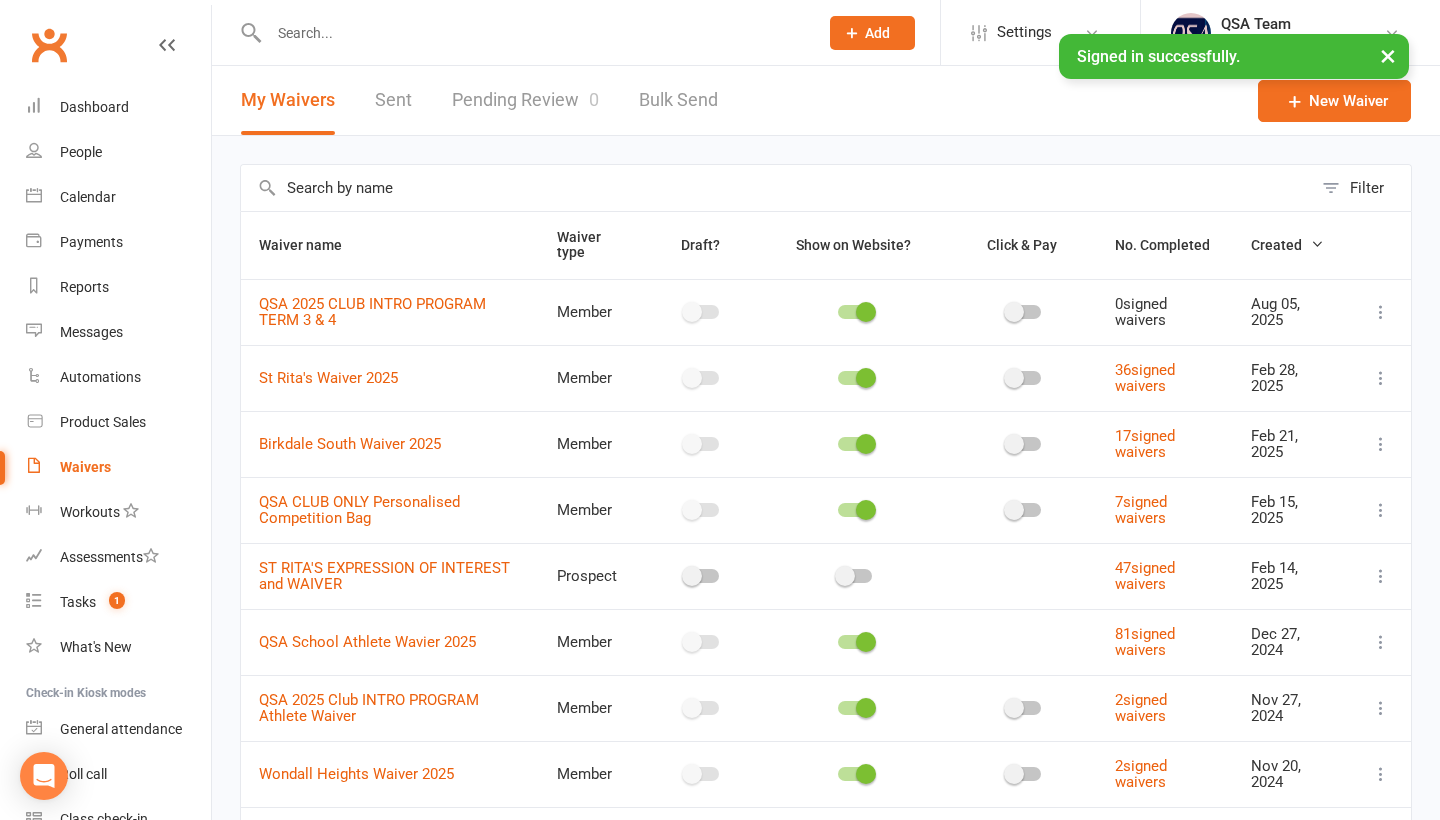 click on "Waivers" at bounding box center (85, 467) 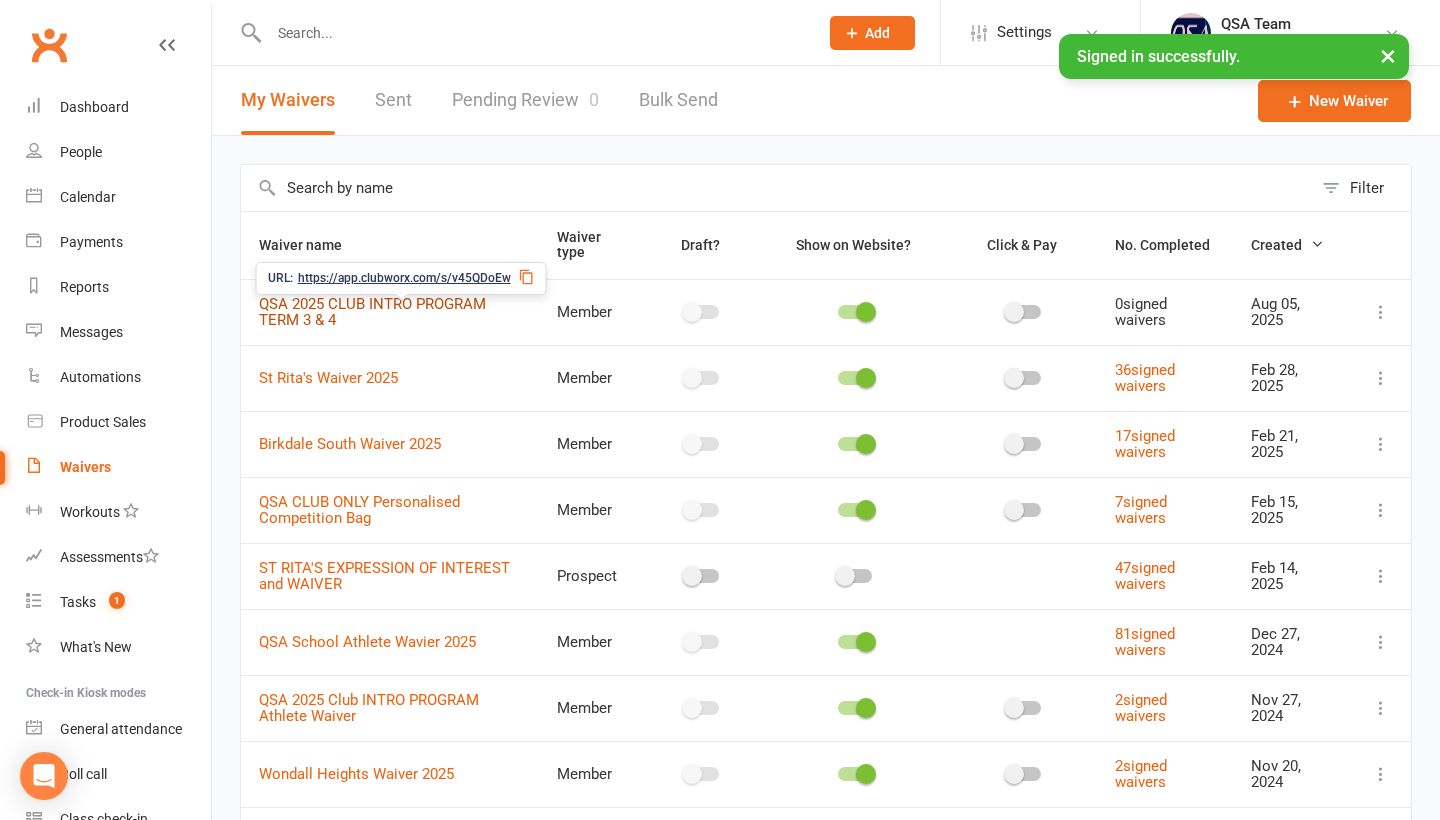 click on "QSA 2025 CLUB INTRO PROGRAM TERM 3 & 4" at bounding box center [372, 312] 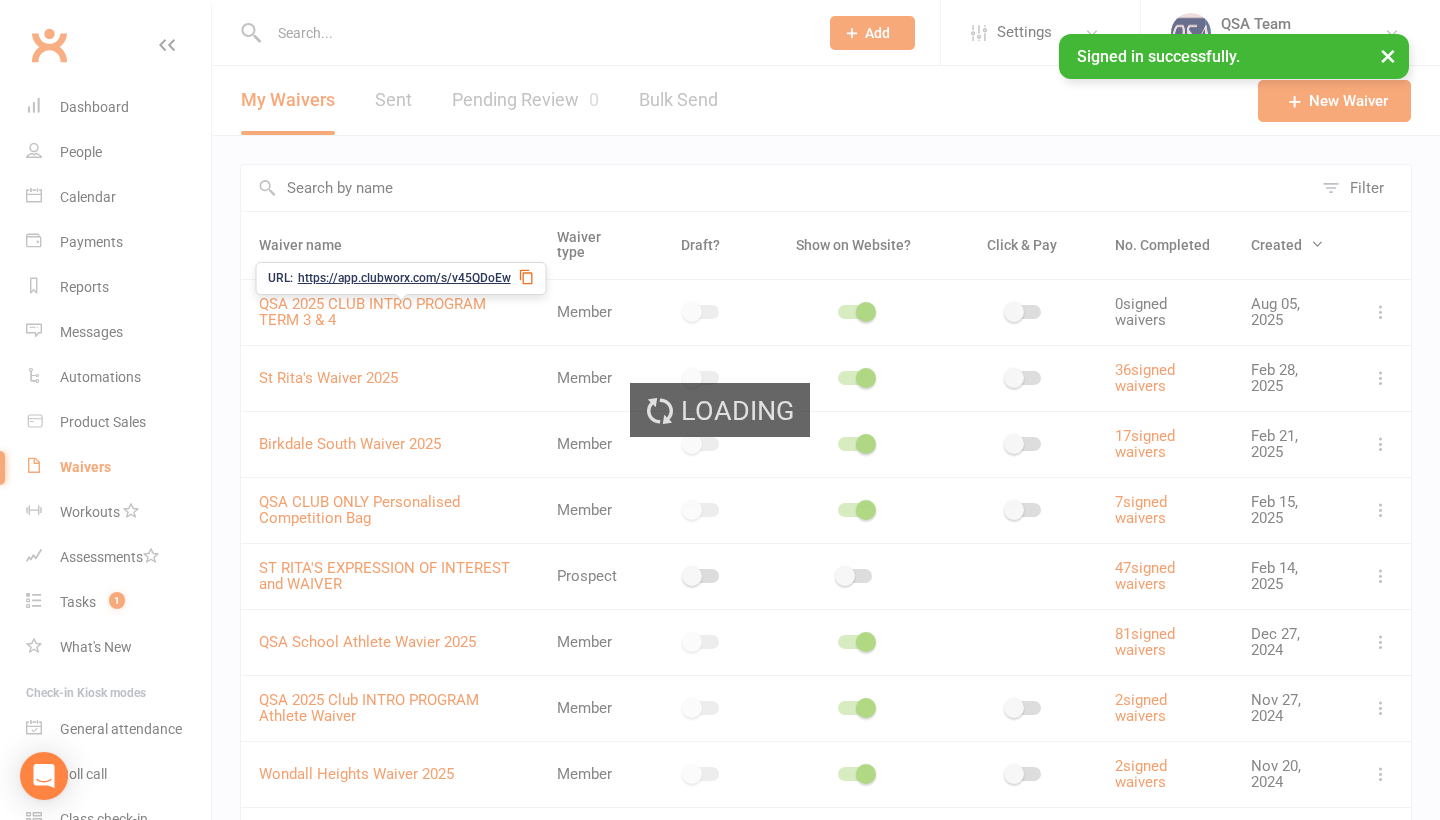 select on "bank_account" 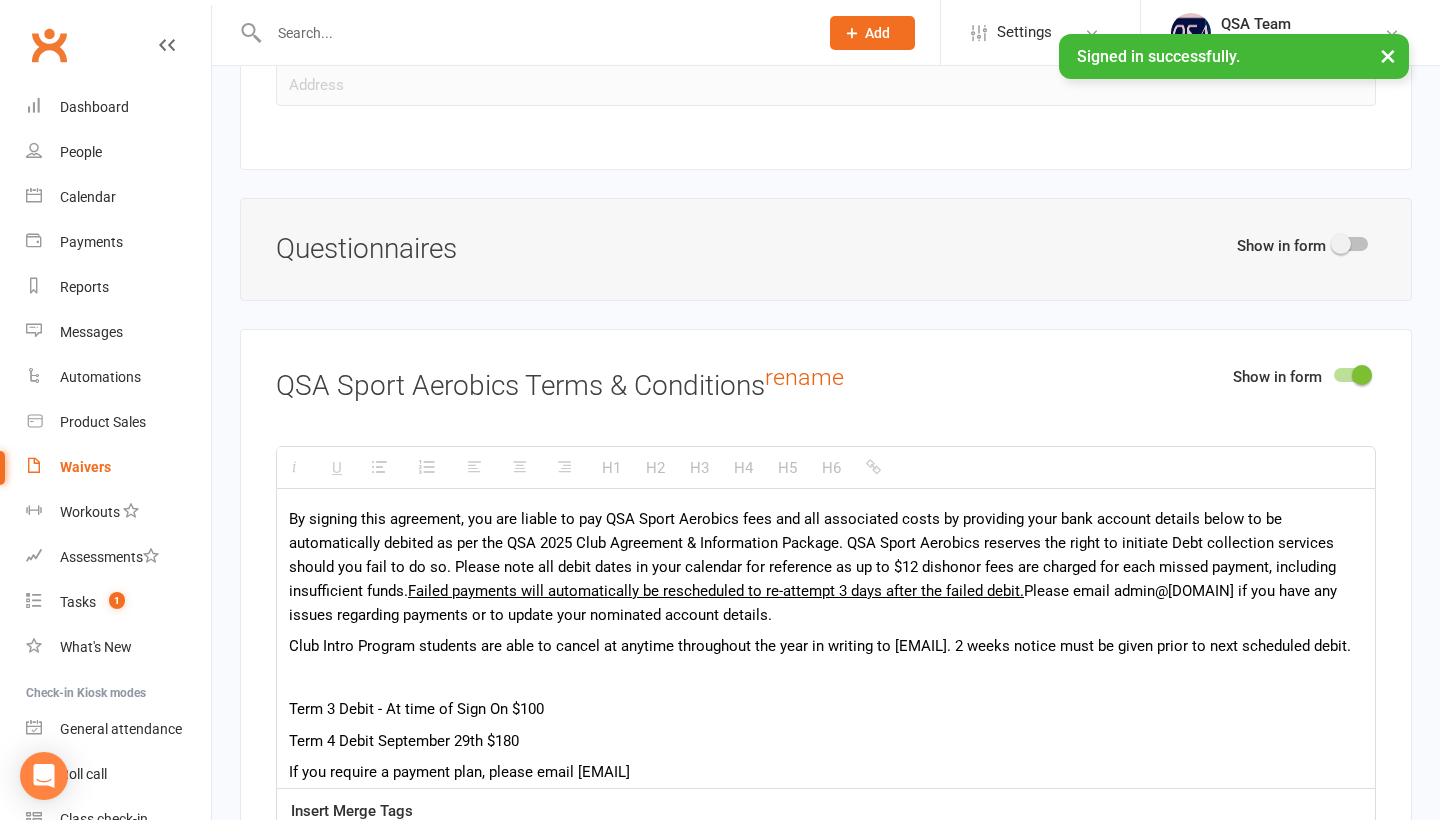 scroll, scrollTop: 2607, scrollLeft: 0, axis: vertical 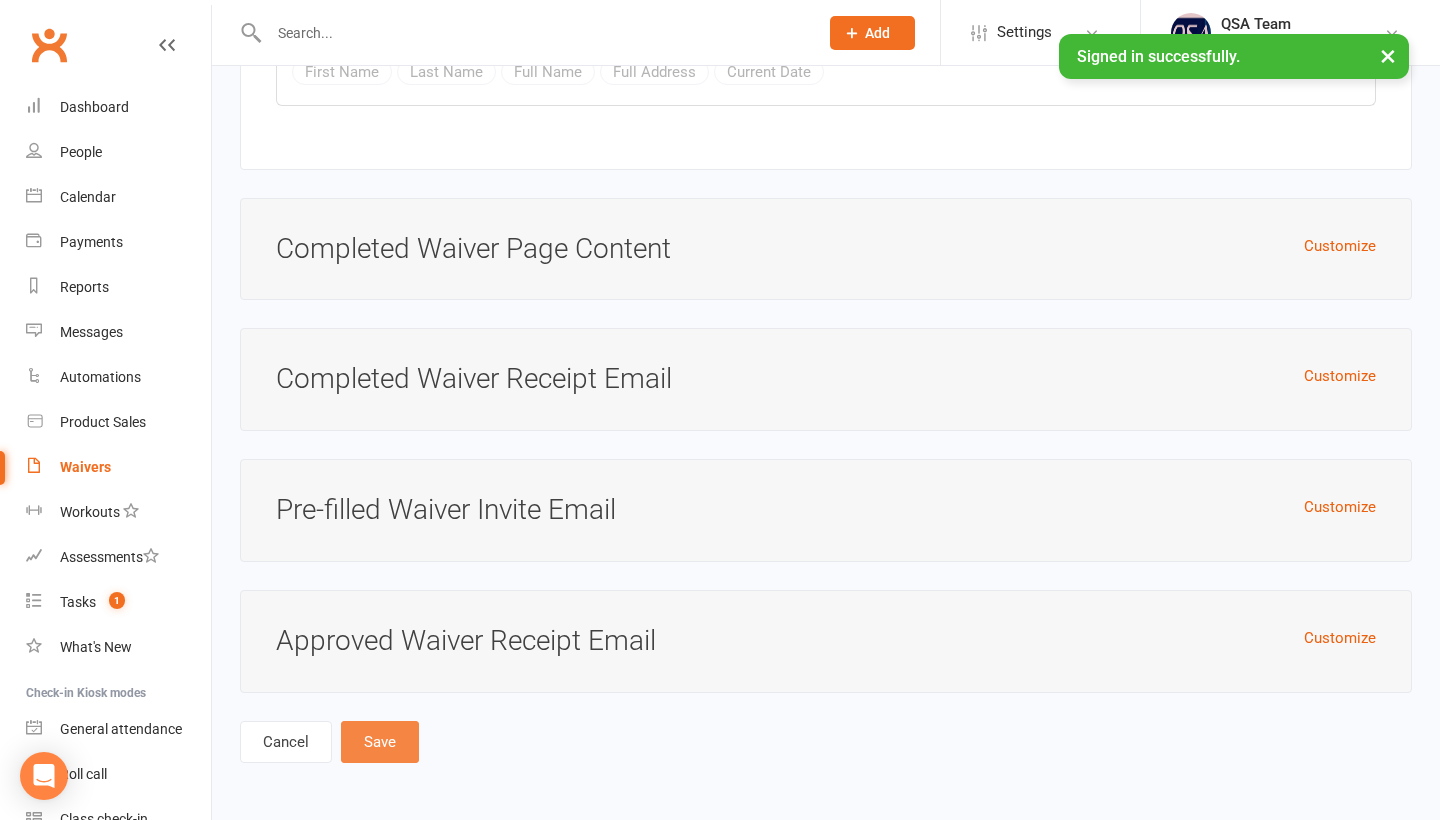 click on "Save" at bounding box center [380, 742] 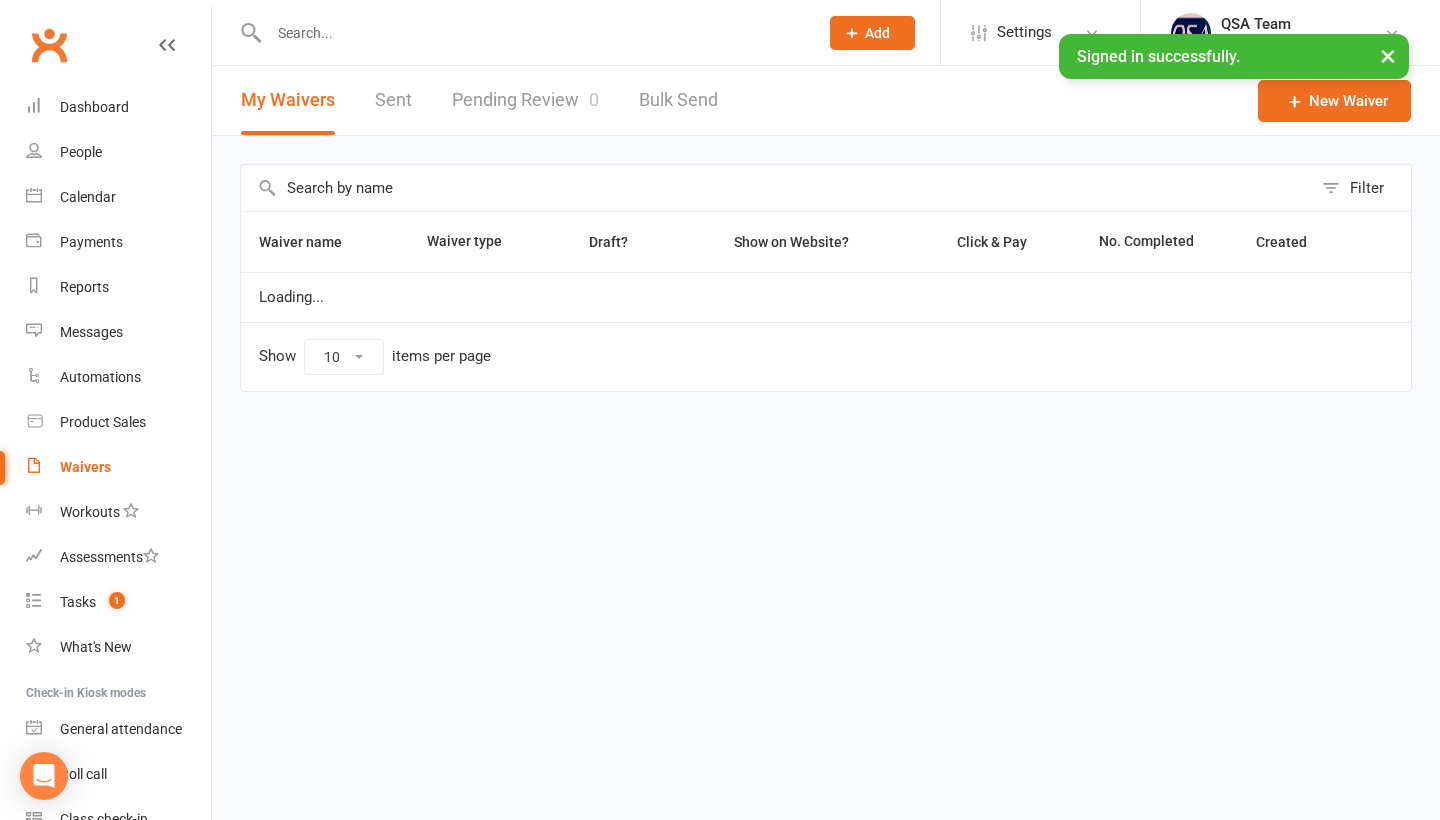 scroll, scrollTop: 0, scrollLeft: 0, axis: both 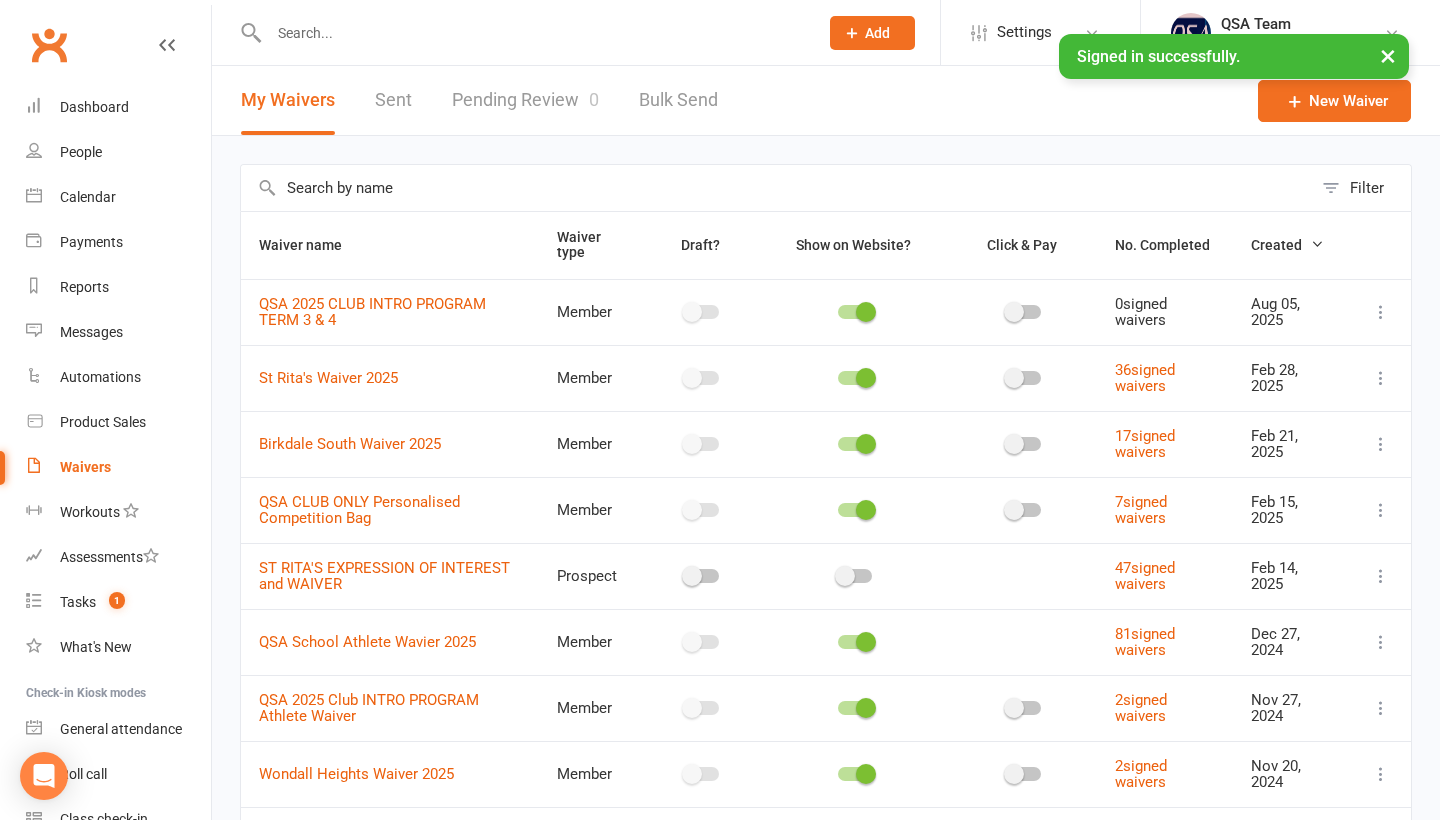 click at bounding box center (1381, 312) 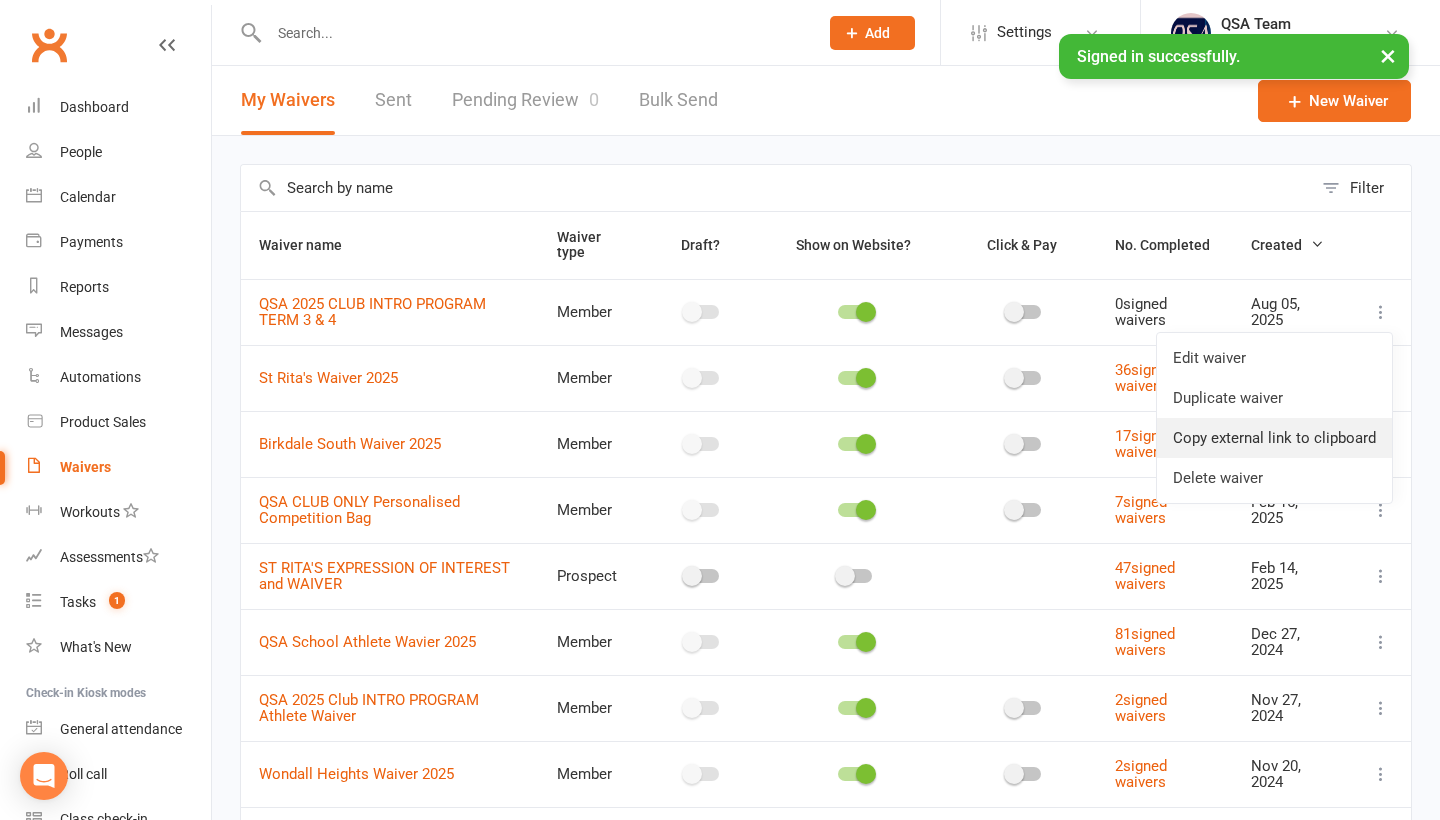 click on "Copy external link to clipboard" at bounding box center (1274, 438) 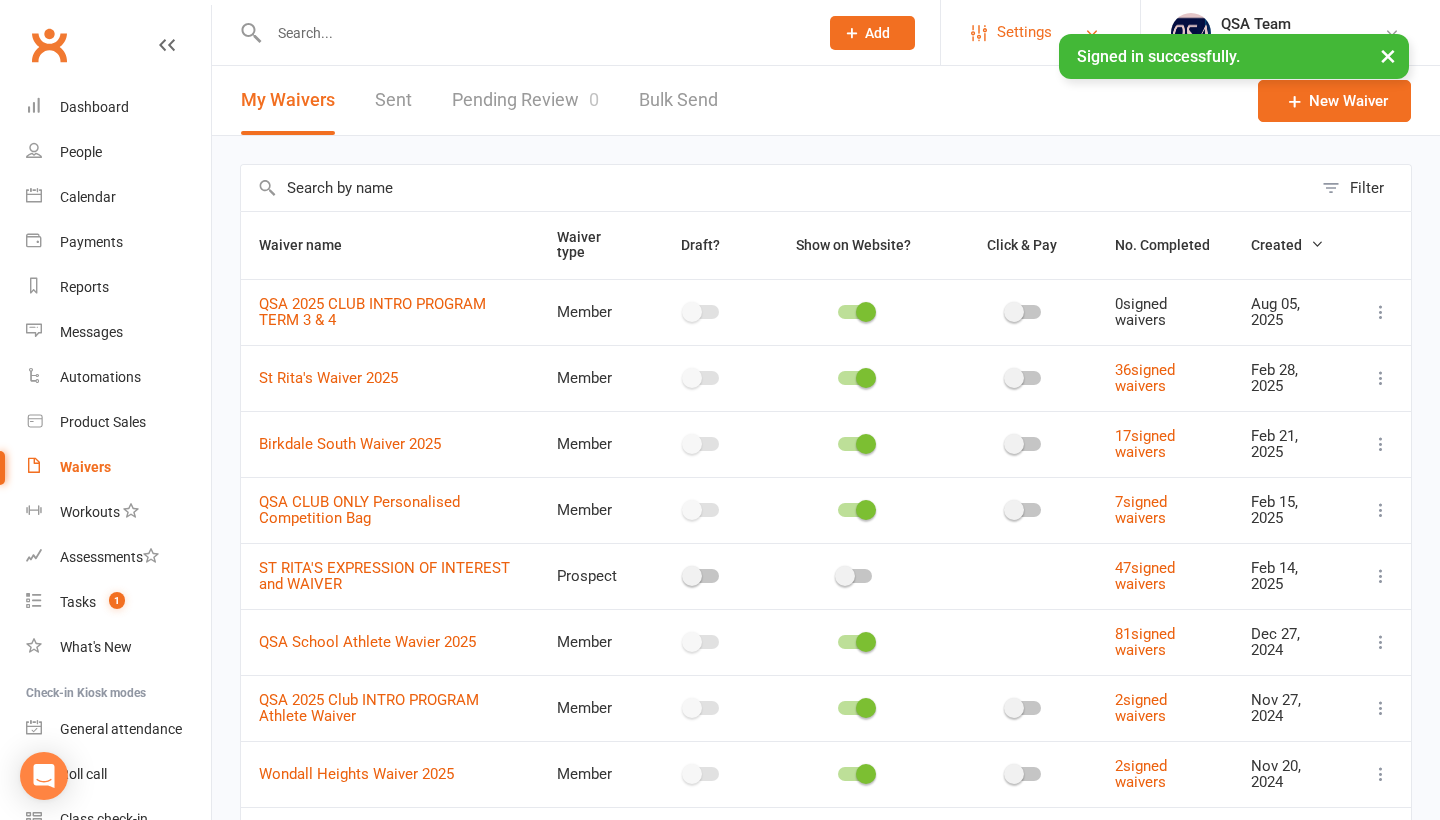 scroll, scrollTop: 0, scrollLeft: 0, axis: both 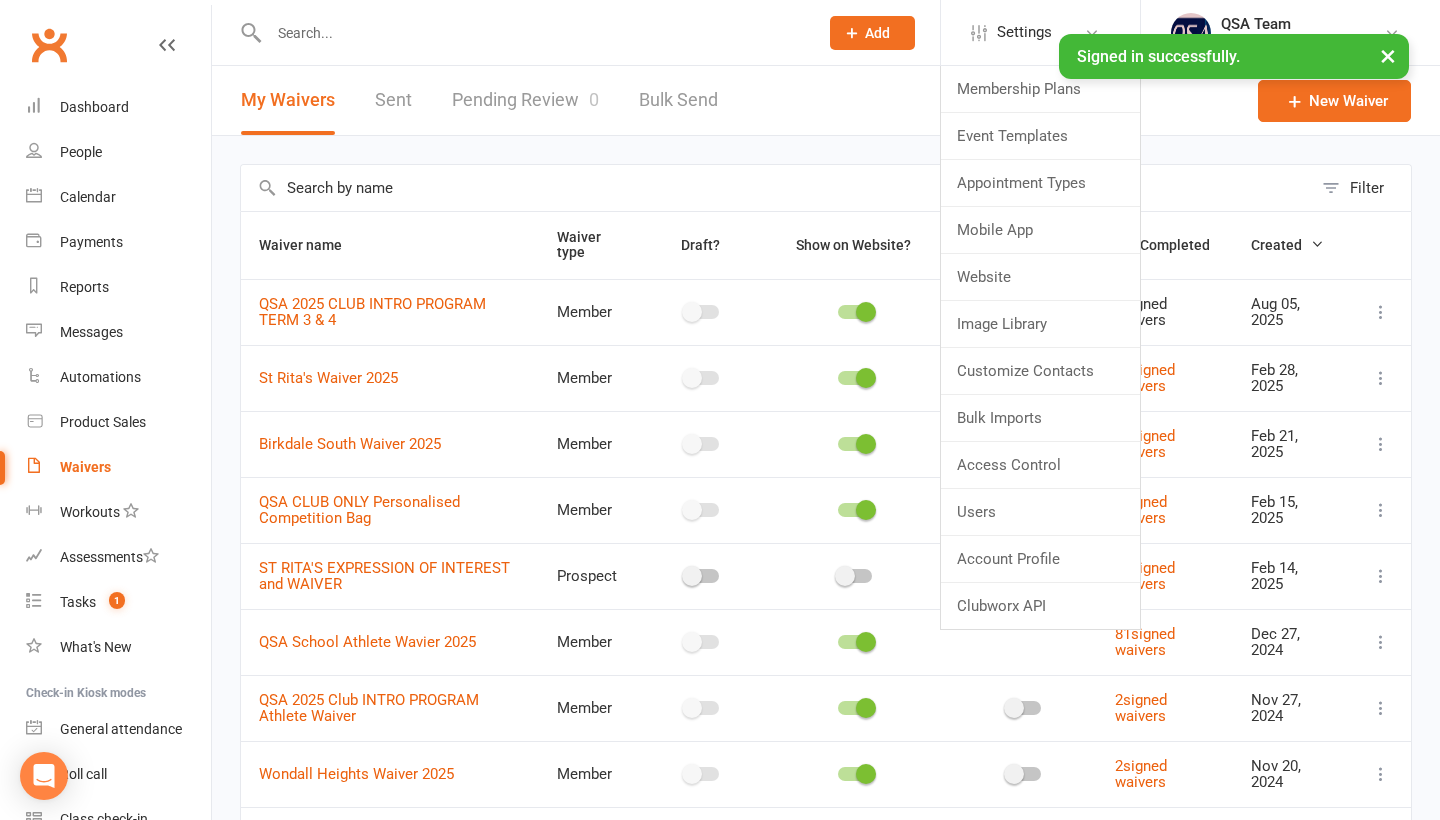 click at bounding box center [776, 188] 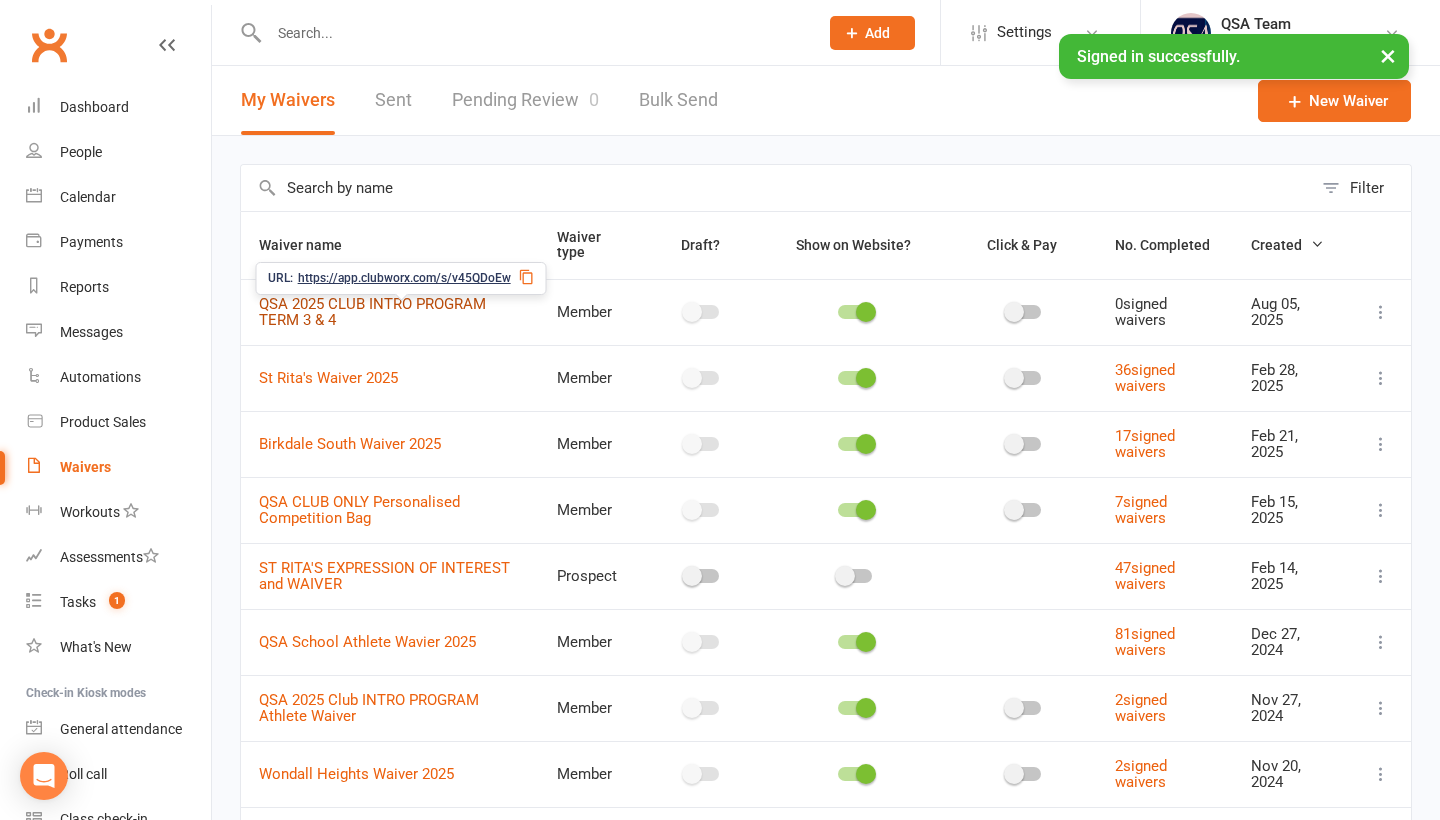 click on "QSA 2025 CLUB INTRO PROGRAM TERM 3 & 4" at bounding box center (372, 312) 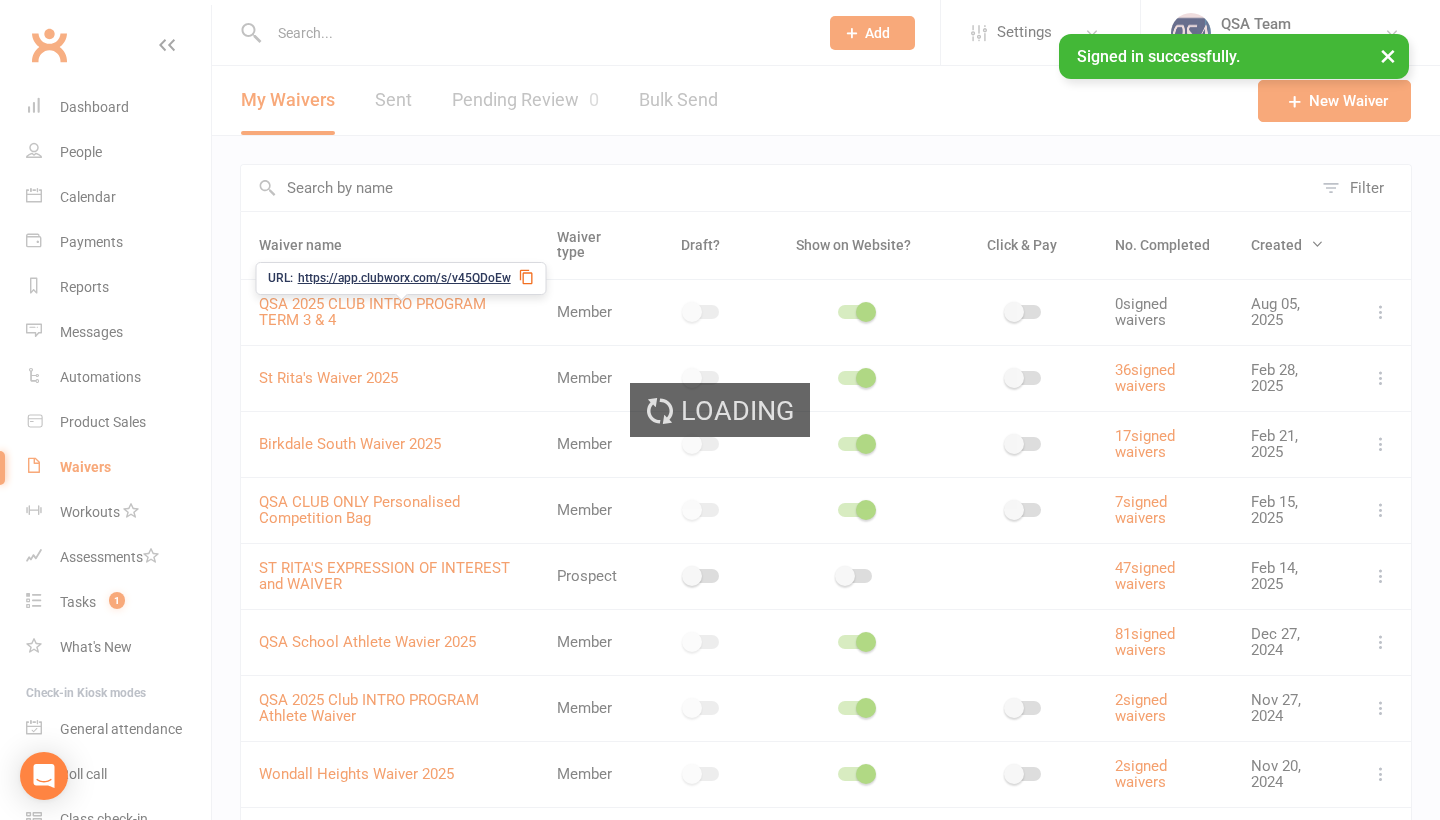 select on "bank_account" 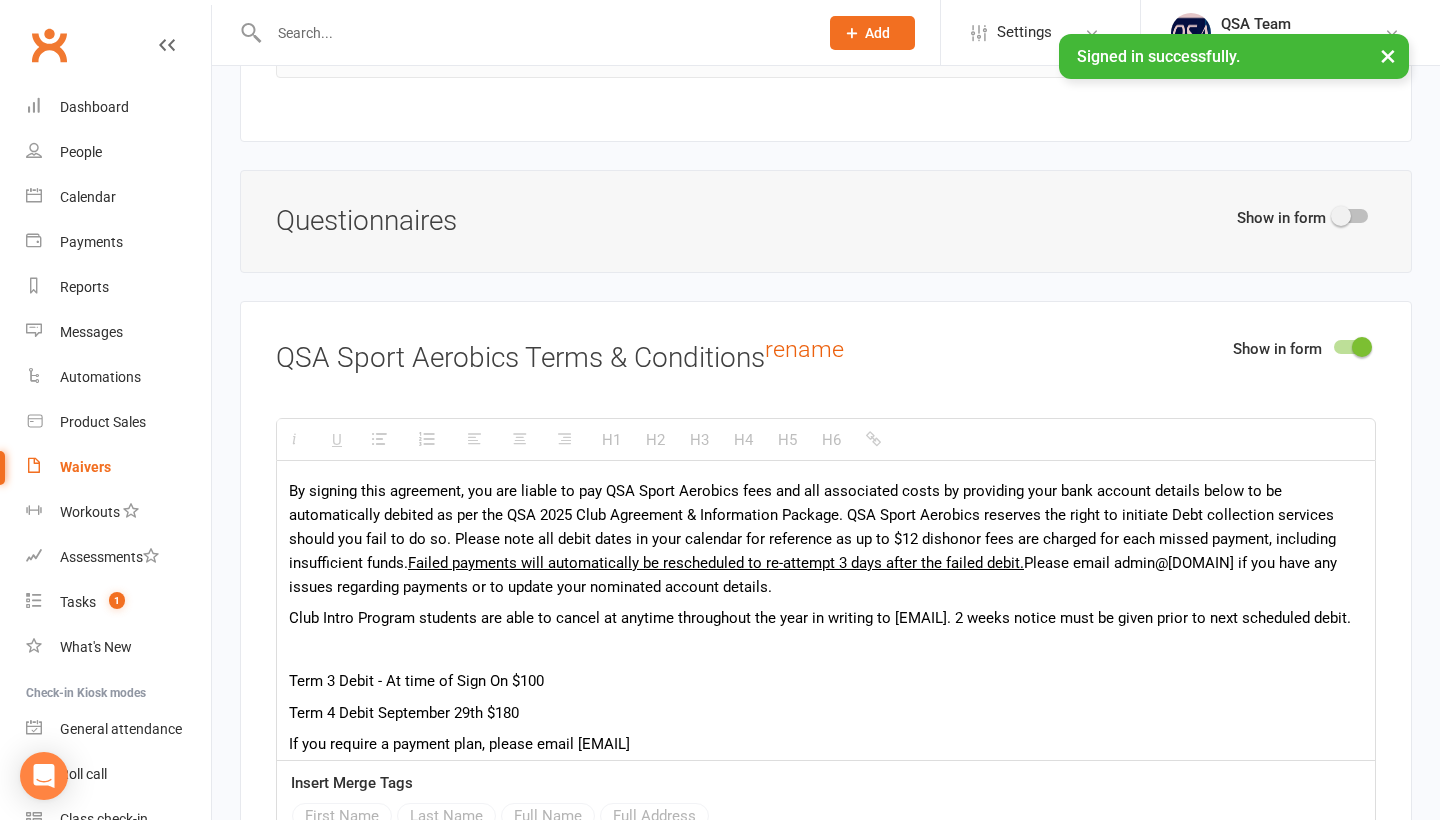 scroll, scrollTop: 3314, scrollLeft: 0, axis: vertical 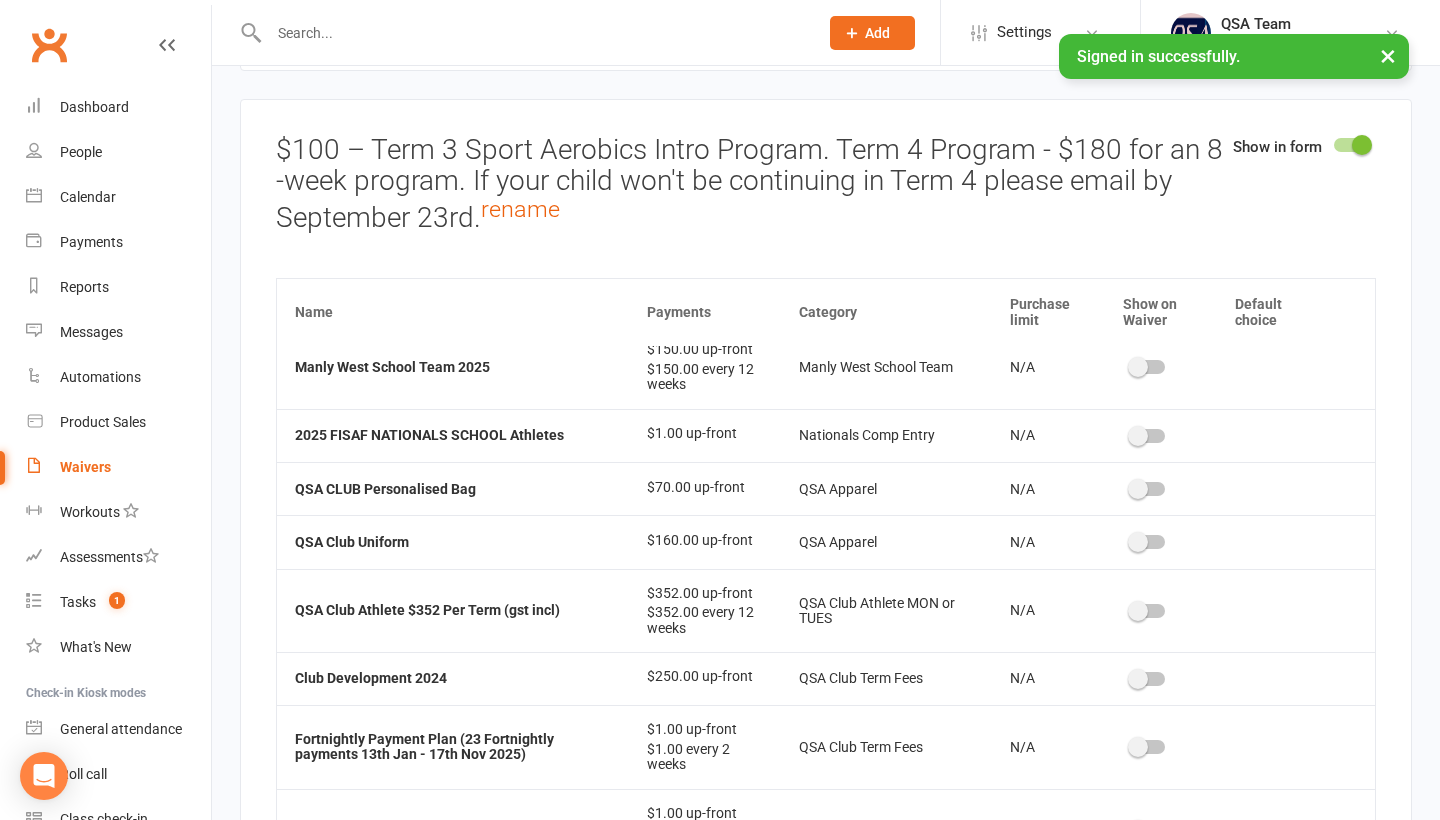 click on "$100 – Term 3 Sport Aerobics Intro Program. Term 4 Program - $180 for an 8 -week program. If your child won't be continuing in Term 4 please email by September 23rd. rename" at bounding box center [826, 184] 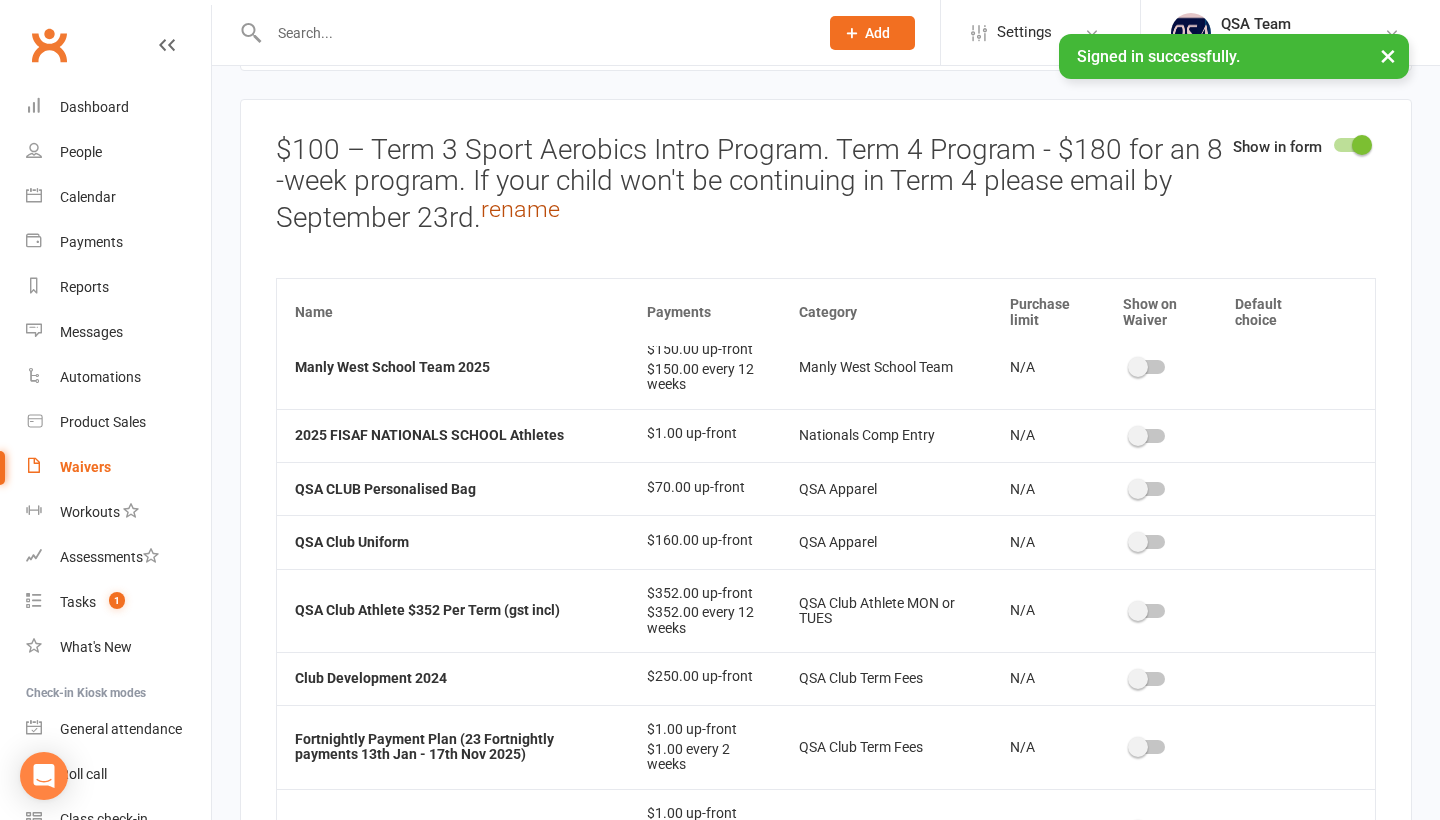 click on "rename" at bounding box center (520, 209) 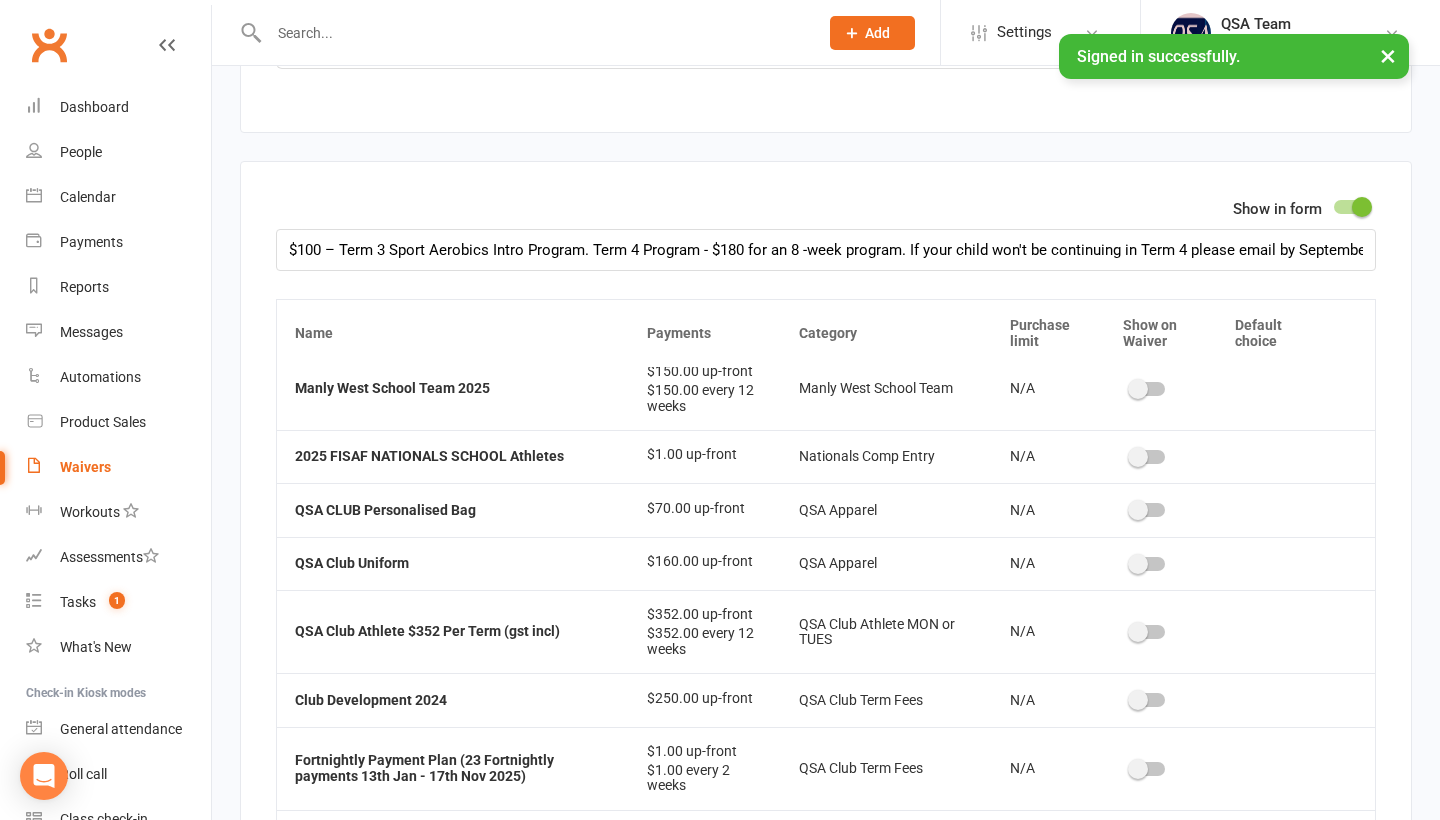 scroll, scrollTop: 4045, scrollLeft: 0, axis: vertical 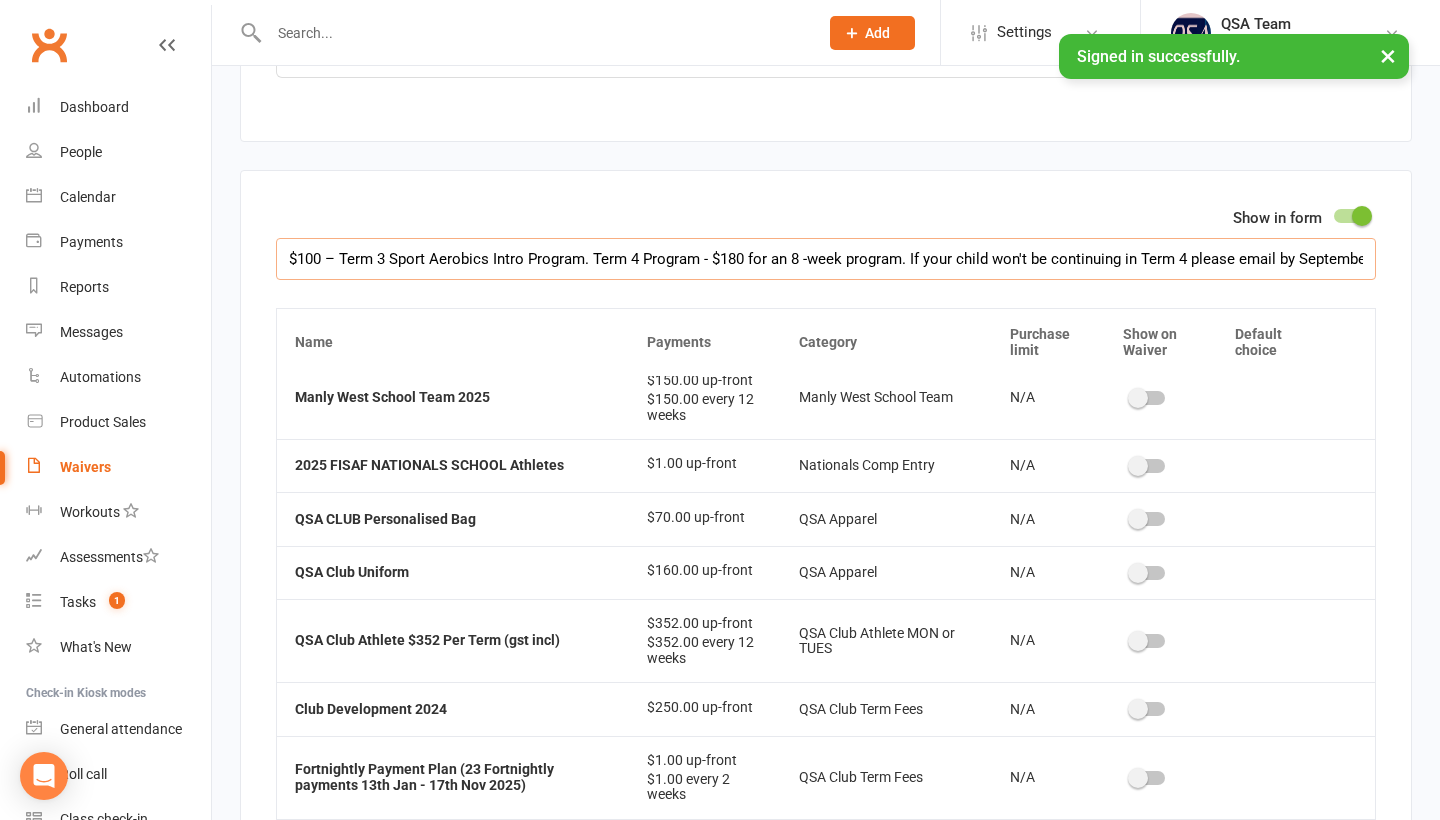 click on "$100 – Term 3 Sport Aerobics Intro Program. Term 4 Program - $180 for an 8 -week program. If your child won't be continuing in Term 4 please email by September 23rd." at bounding box center [826, 259] 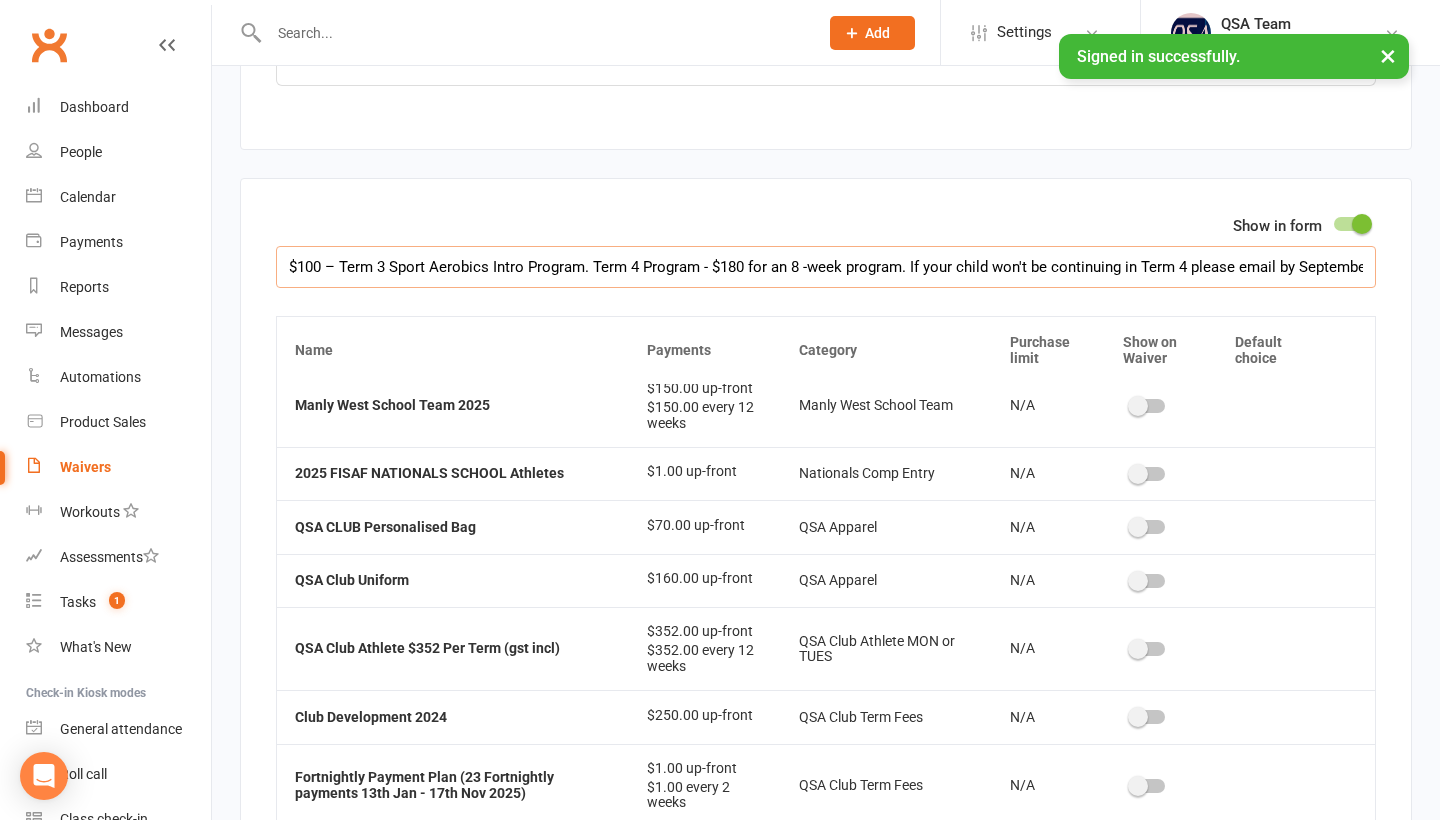 scroll, scrollTop: 4037, scrollLeft: 0, axis: vertical 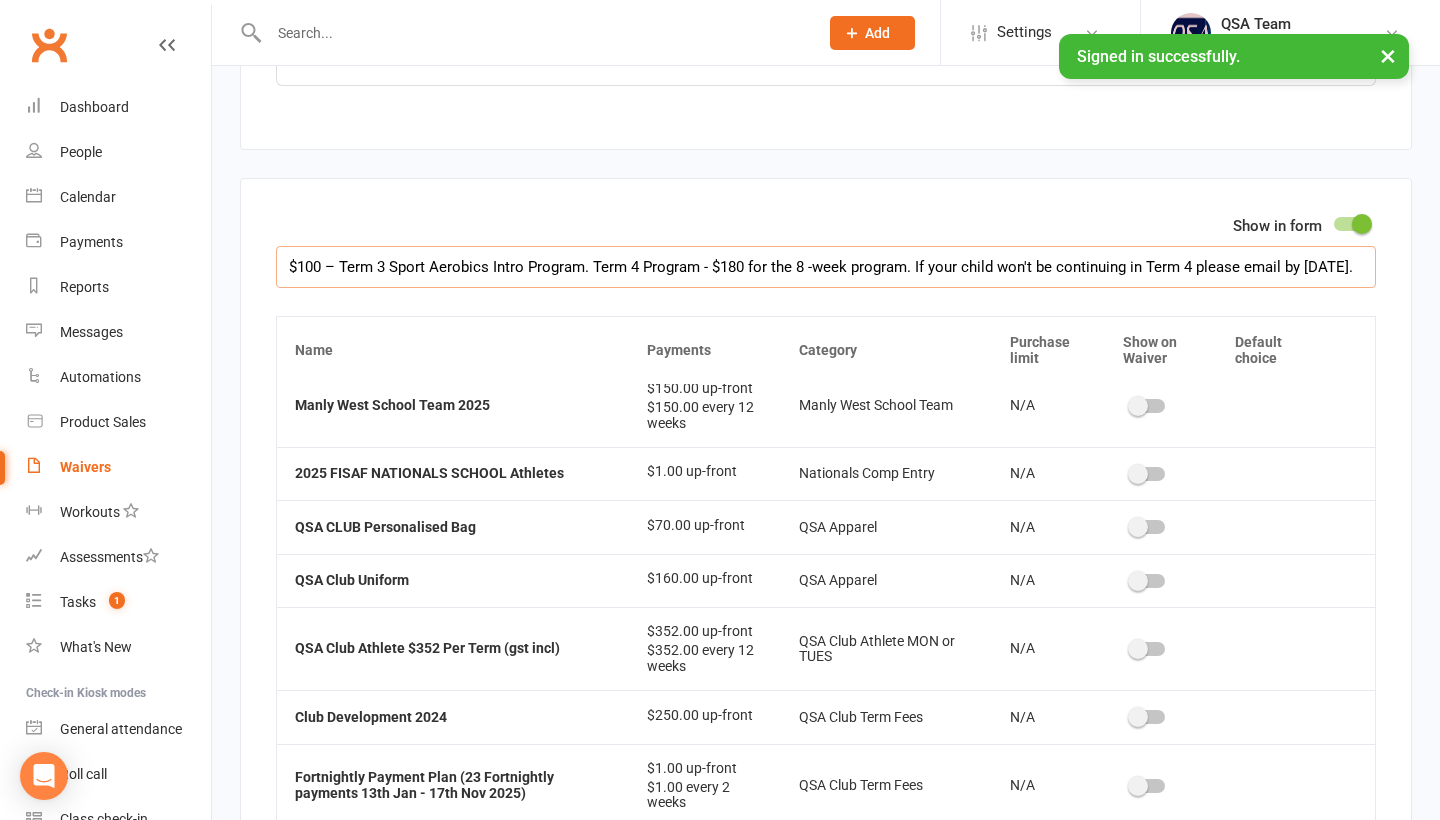 type on "$100 – Term 3 Sport Aerobics Intro Program. Term 4 Program - $180 for the 8 -week program. If your child won't be continuing in Term 4 please email by [DATE]." 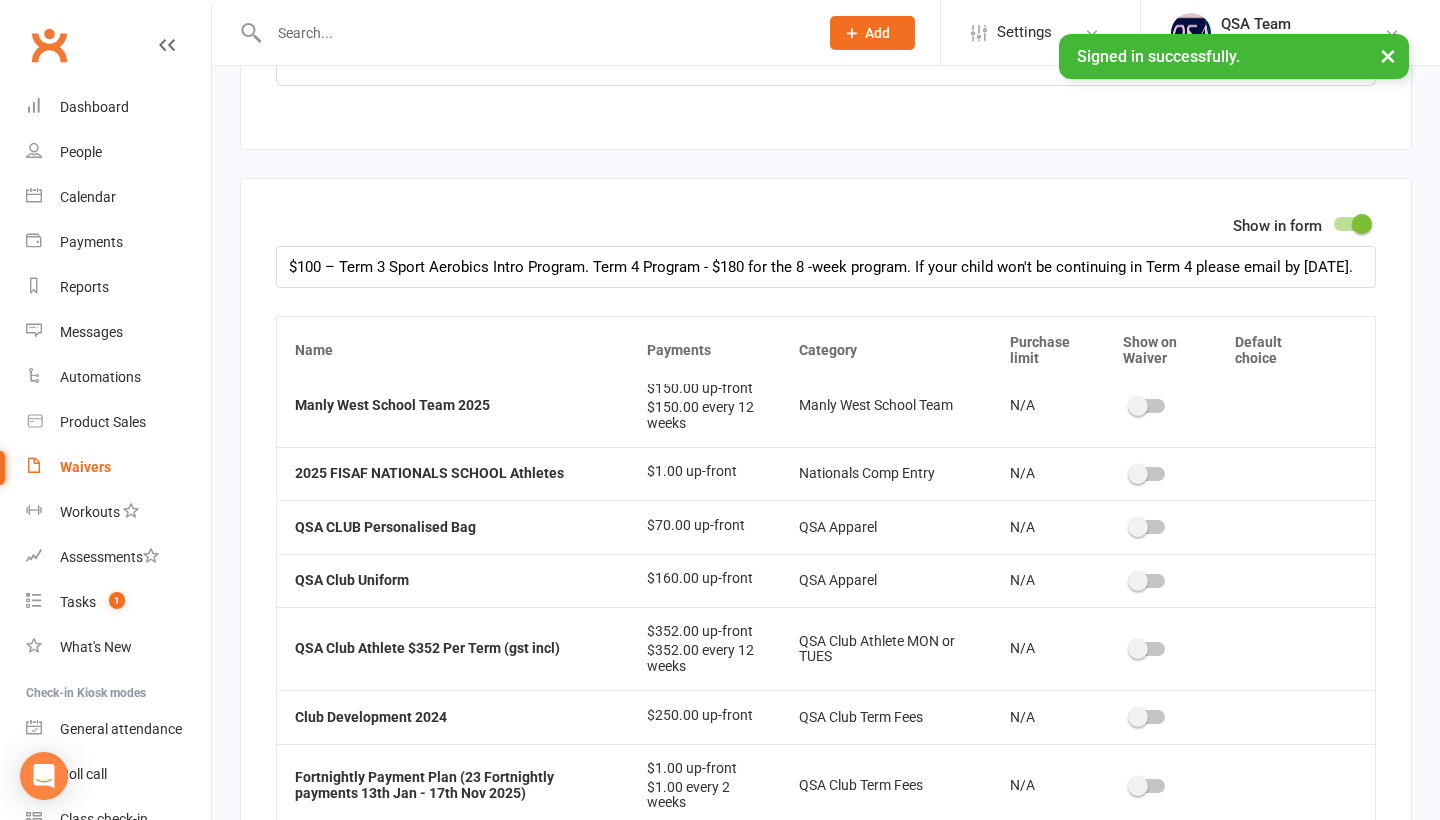 click on "Show in form
$100 – Term 3 Sport Aerobics Intro Program. Term 4 Program - $180 for the 8 -week program. If your child won't be continuing in Term 4 please email by September 23rd. Name Payments Category Purchase limit Show on Waiver Default choice 2025 Club Intro Program $100.00 up-front $180.00 every 12 weeks N/A
2025 FCC CLUB Athletes only $1.00 up-front 2025 FCC CLUB N/A
2025 FCC CLUB & NATIONALS CLUB Athletes only $1.00 up-front 2025 FCC CLUB & NATIONALS CLUB N/A
2025 NATIONALS CLUB Athletes only $1.00 up-front 2025 NATIONALS CLUB N/A
2025 State Championships CLUB Athletes only $1.00 up-front 2025 State Championship CLUB N/A
2024 All Stars and FISAF Super Series Competition Entry CLUB Athletes only $1.00 up-front All Stars & Super Series CLUB Entries N/A
2025 QSA All Stars and FISAF Super Series Competition Entry CLUB Athletes only $1.00 up-front All Stars & Super Series CLUB Entries N/A
[SCHOOL NAME] School Team 2024 $150.00 up-front $150.00 every 12 weeks N/A" at bounding box center (826, 694) 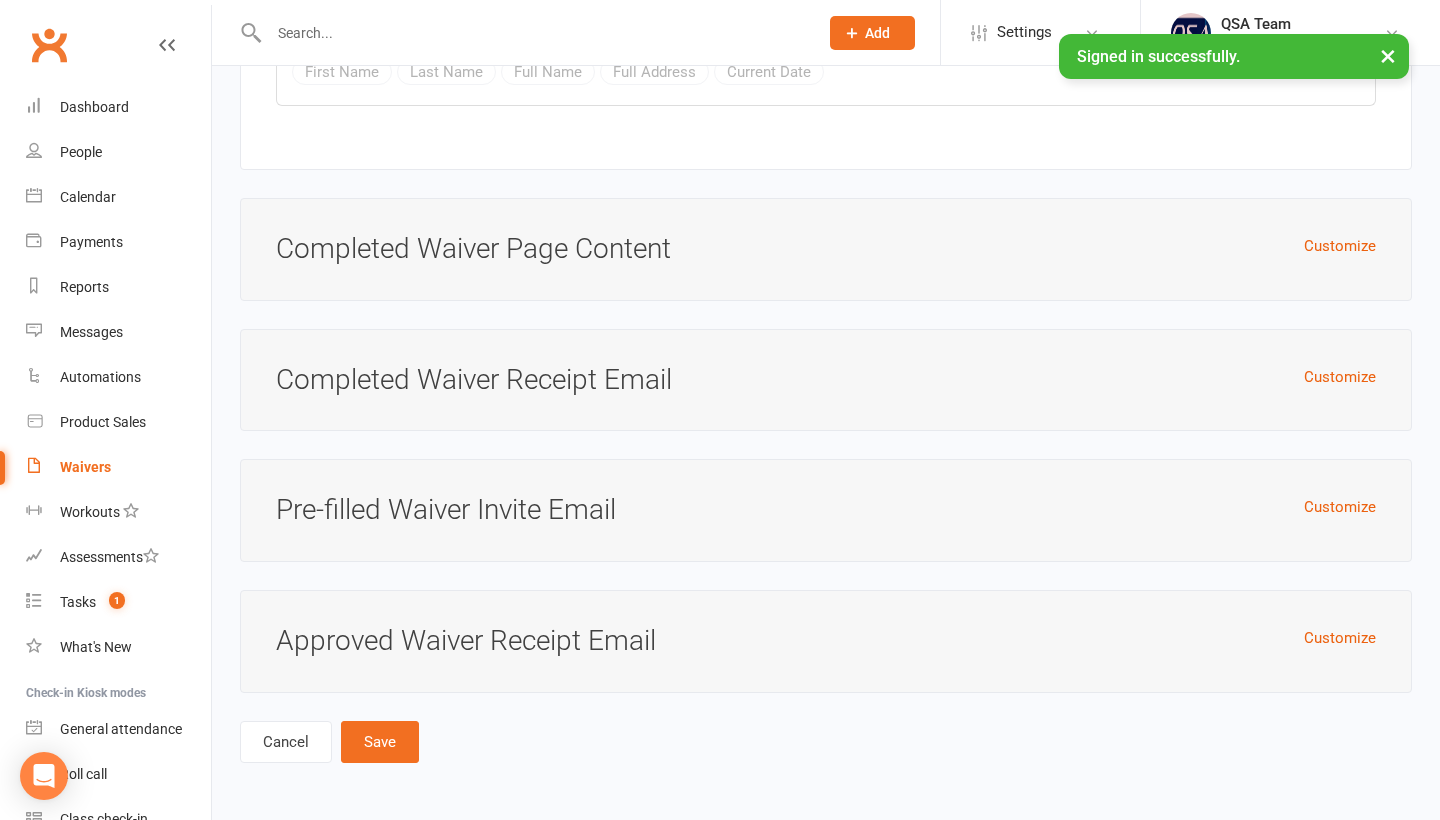 scroll, scrollTop: 6835, scrollLeft: 0, axis: vertical 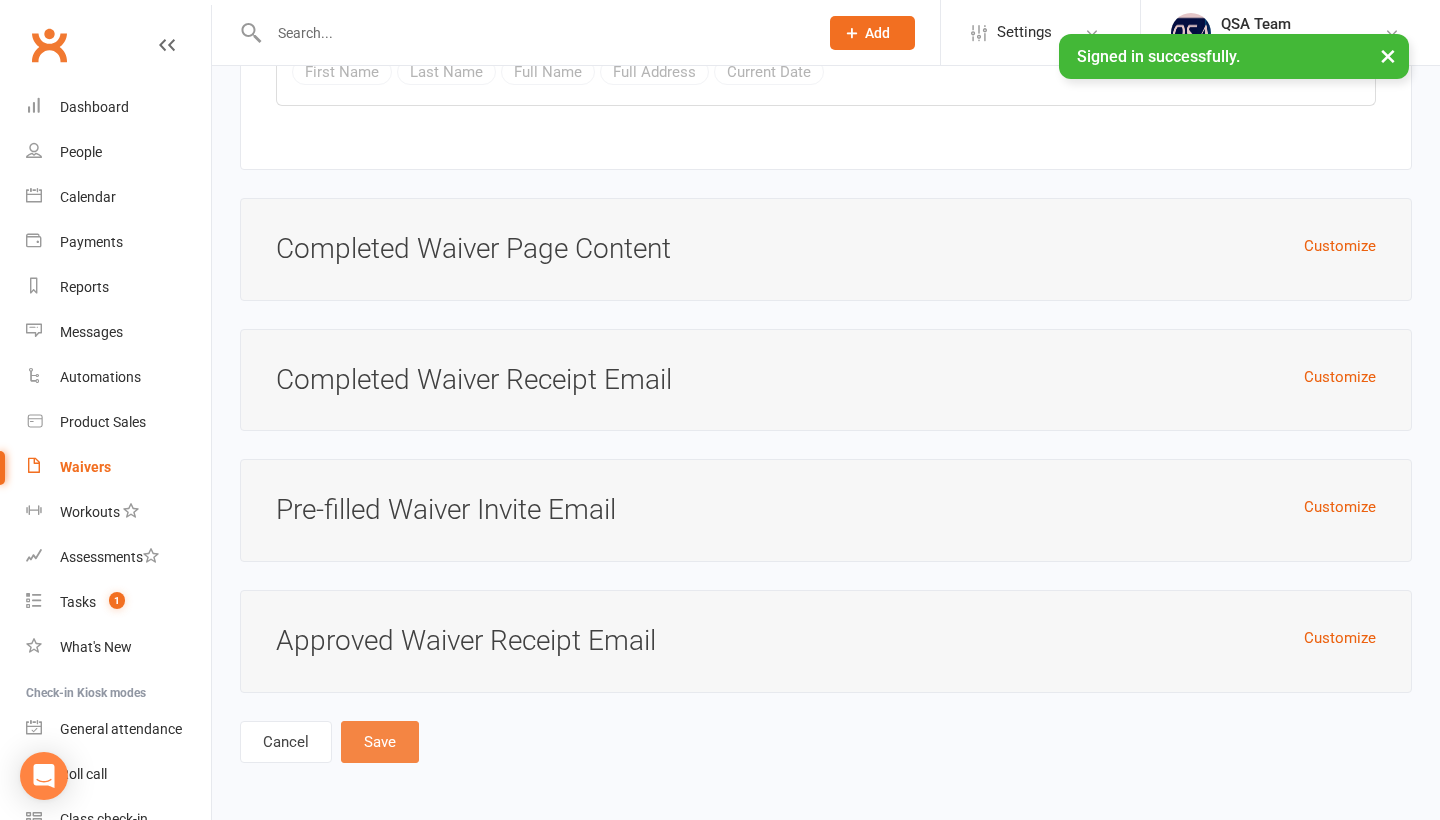 click on "Save" at bounding box center [380, 742] 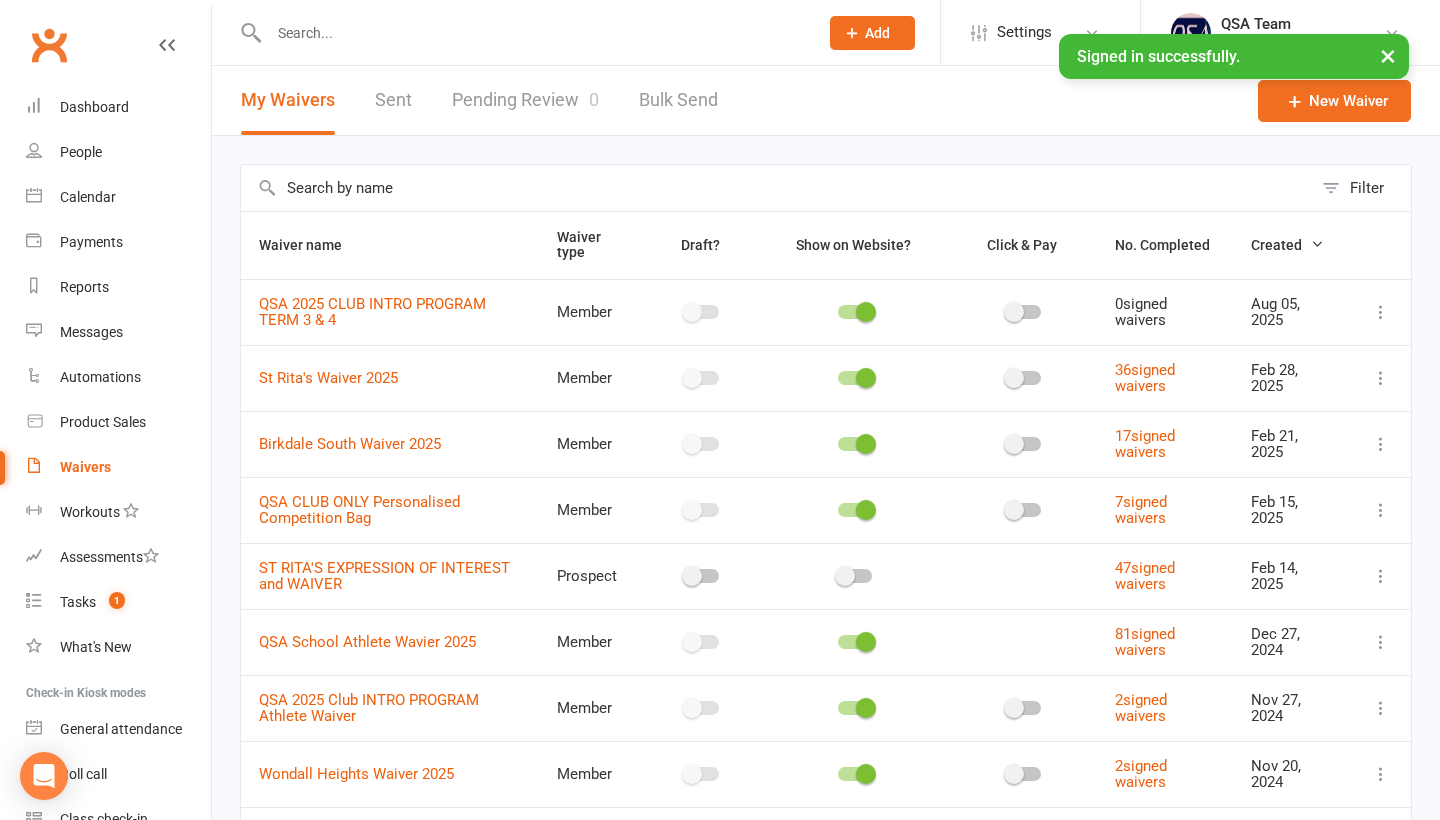scroll, scrollTop: 0, scrollLeft: 0, axis: both 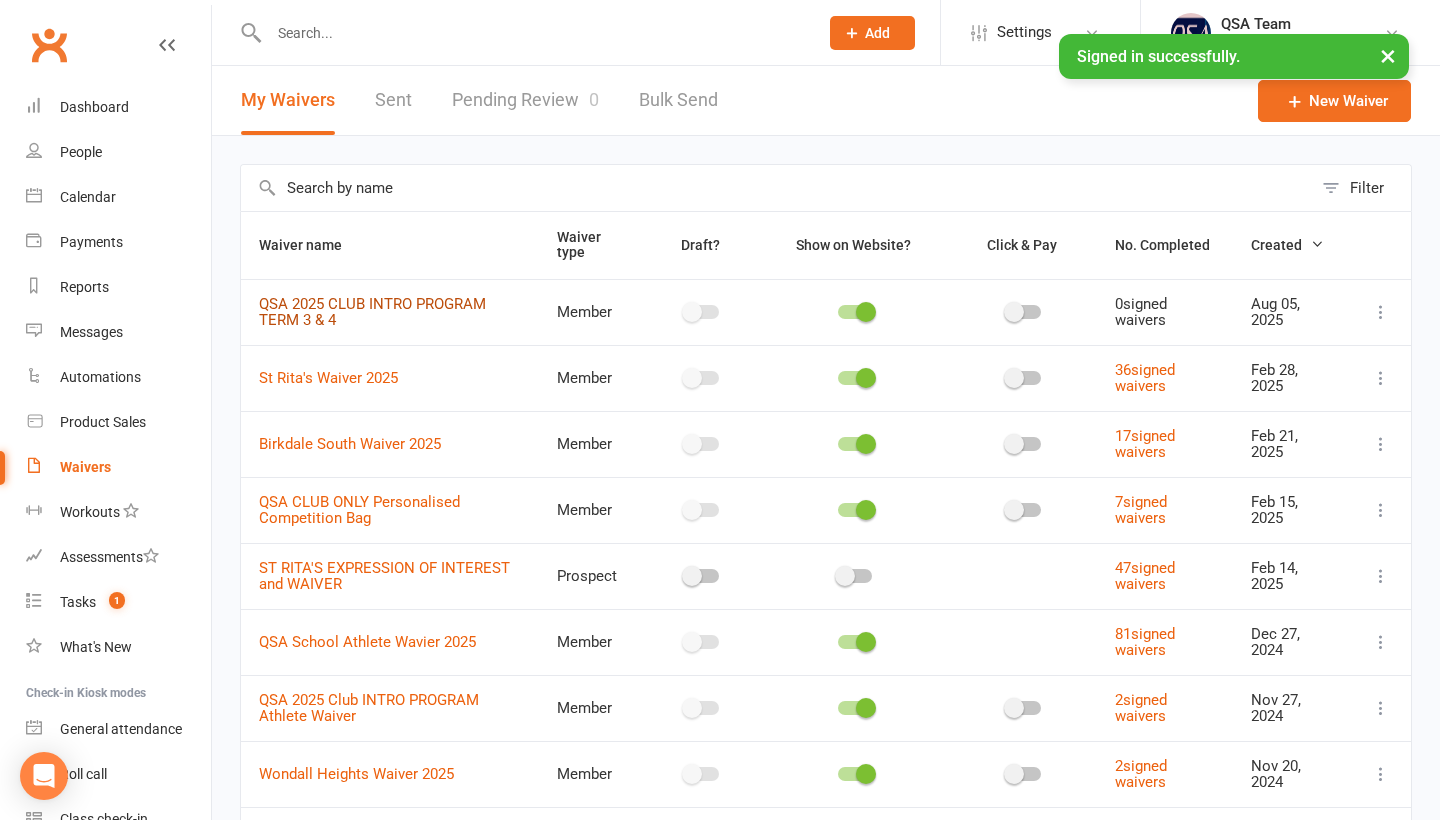 click on "QSA 2025 CLUB INTRO PROGRAM TERM 3 & 4" at bounding box center [372, 312] 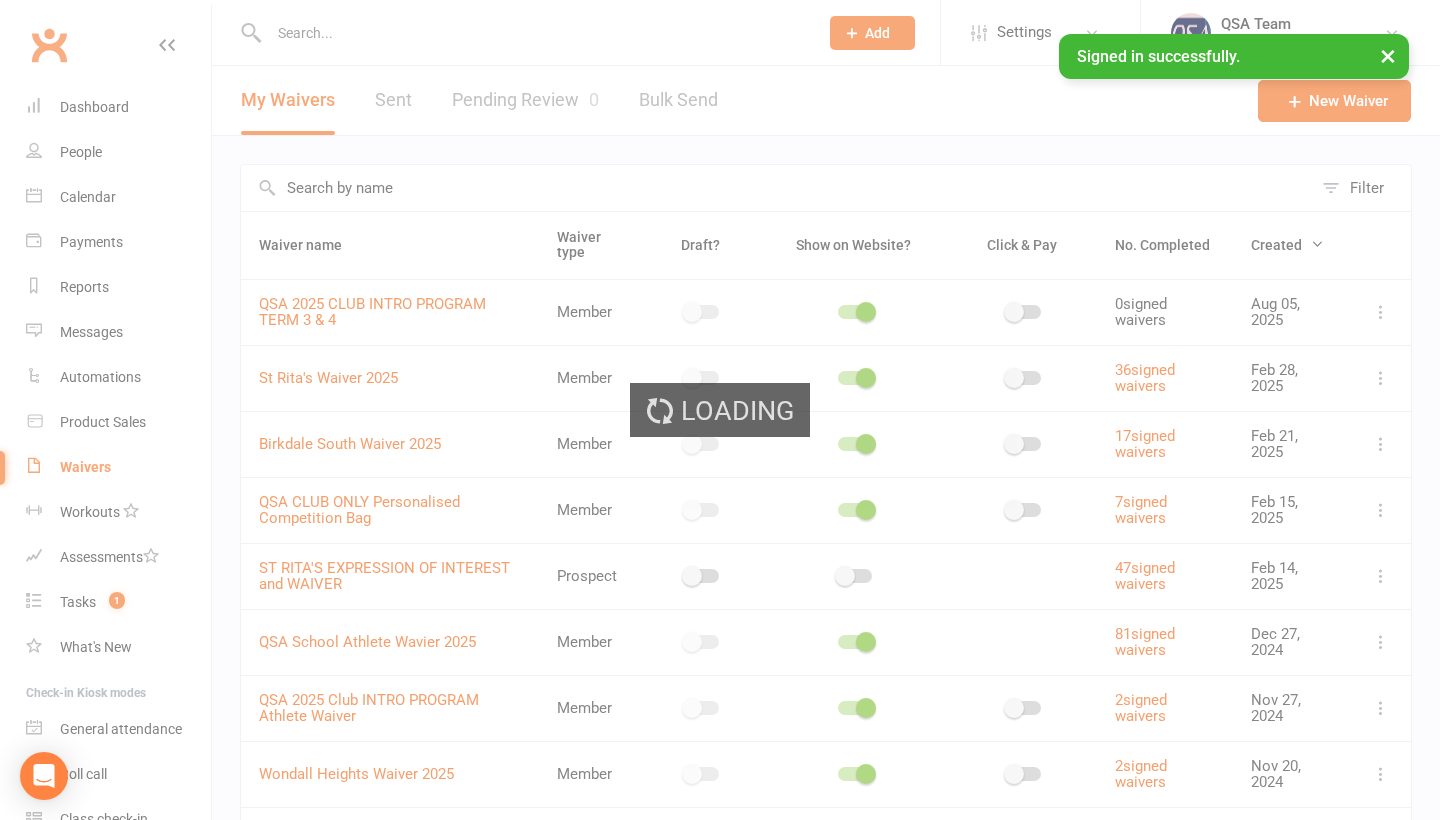 select on "bank_account" 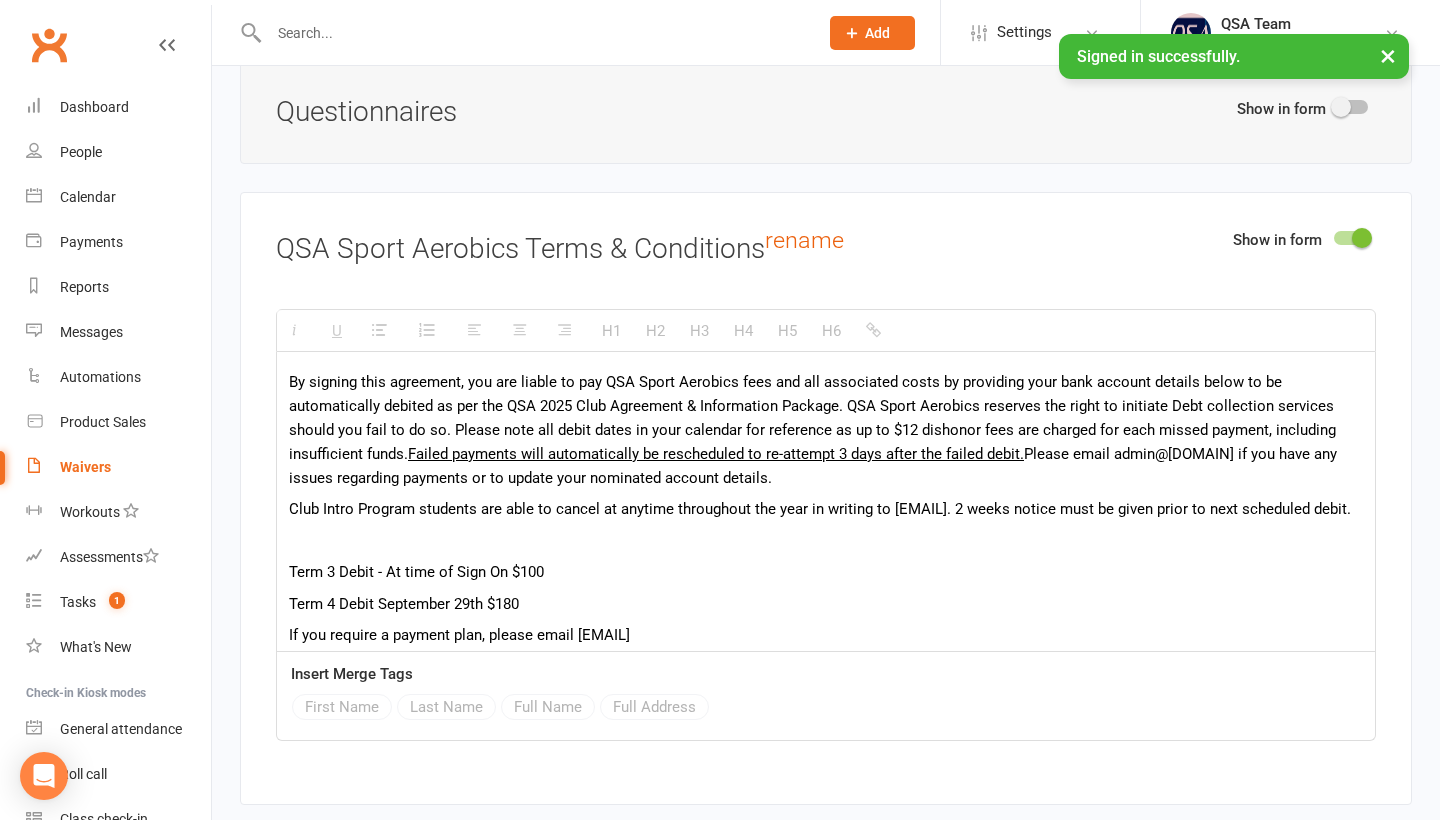 scroll, scrollTop: 2829, scrollLeft: 0, axis: vertical 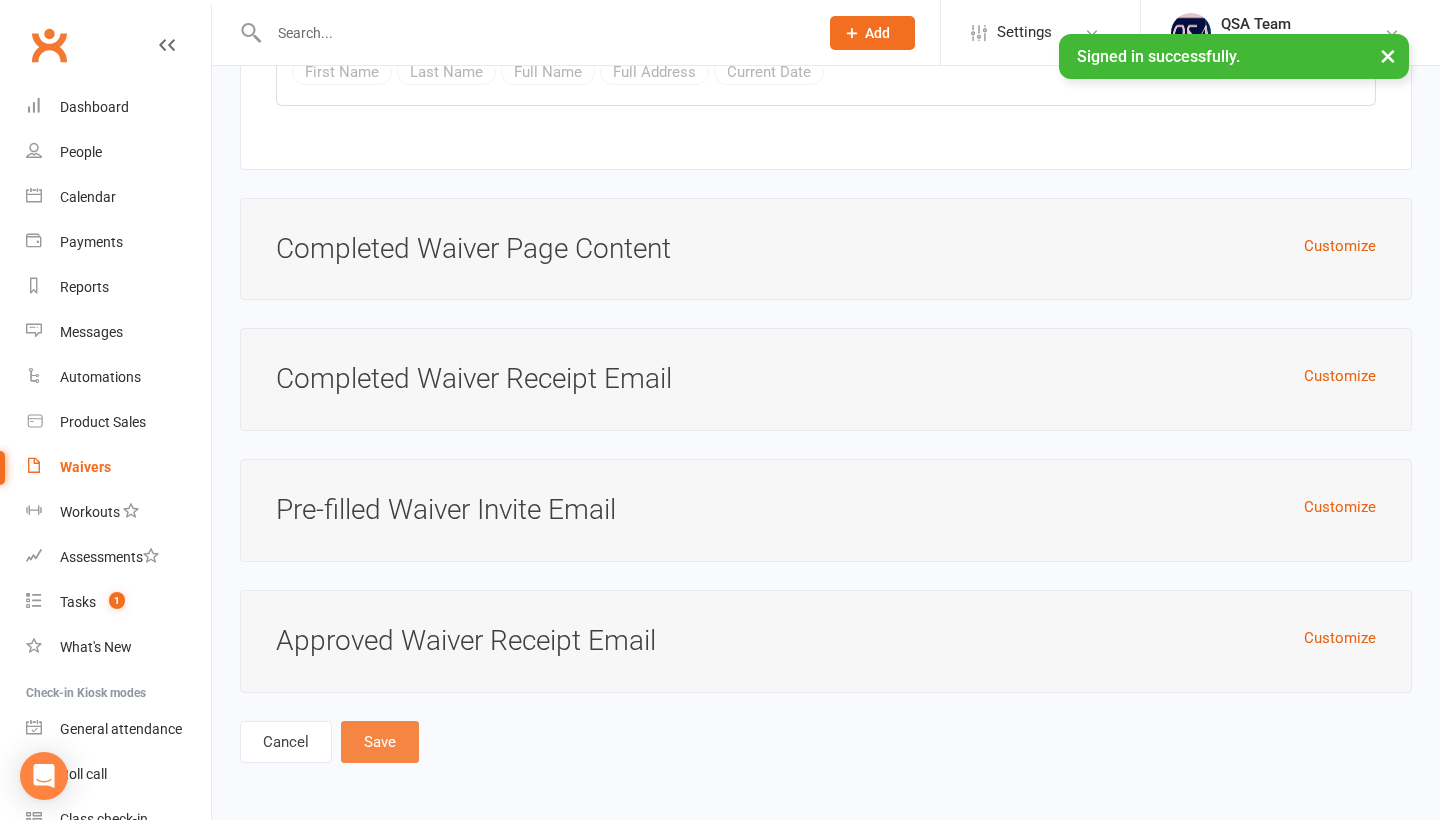 click on "Save" at bounding box center (380, 742) 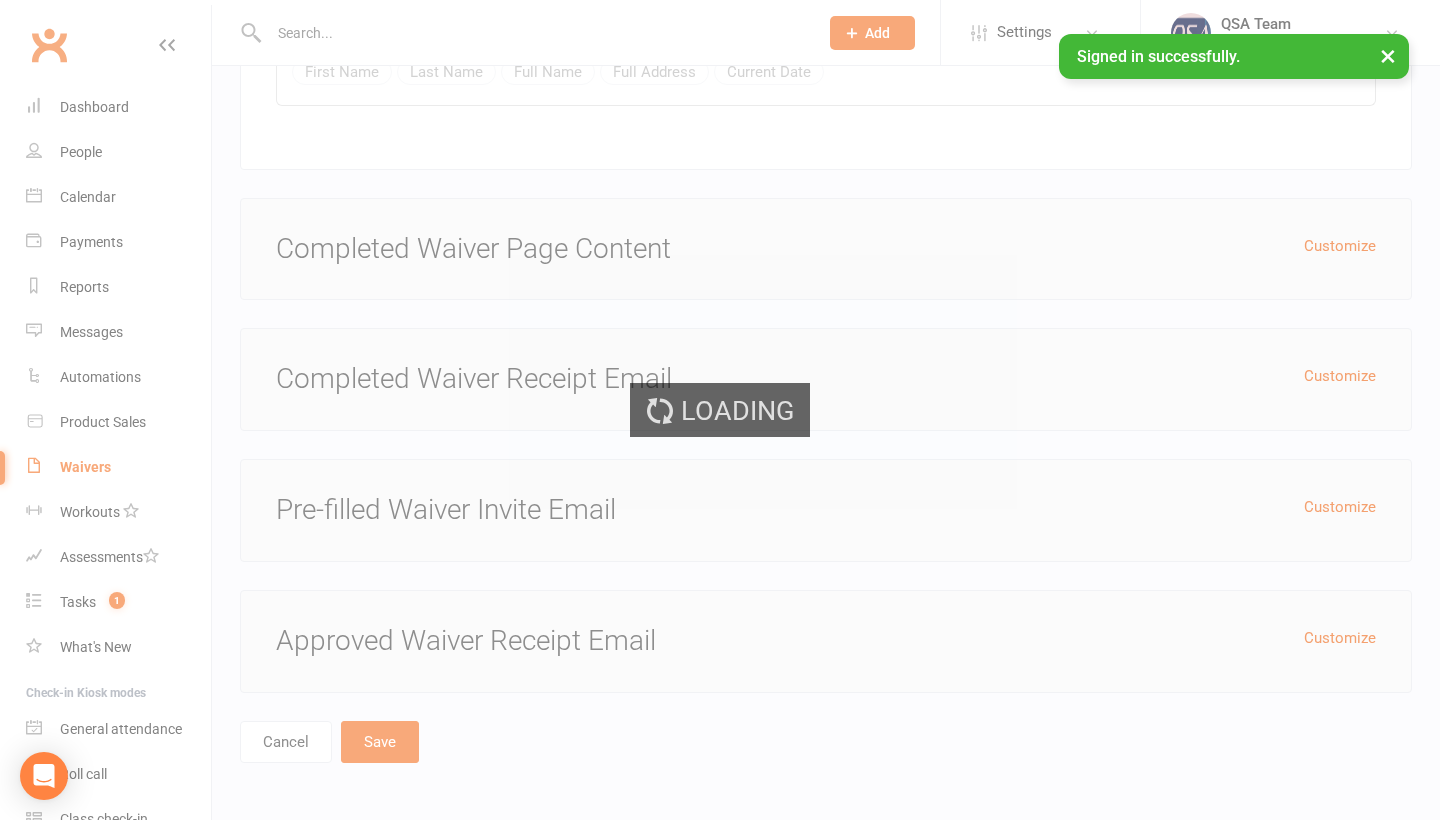 scroll, scrollTop: 0, scrollLeft: 0, axis: both 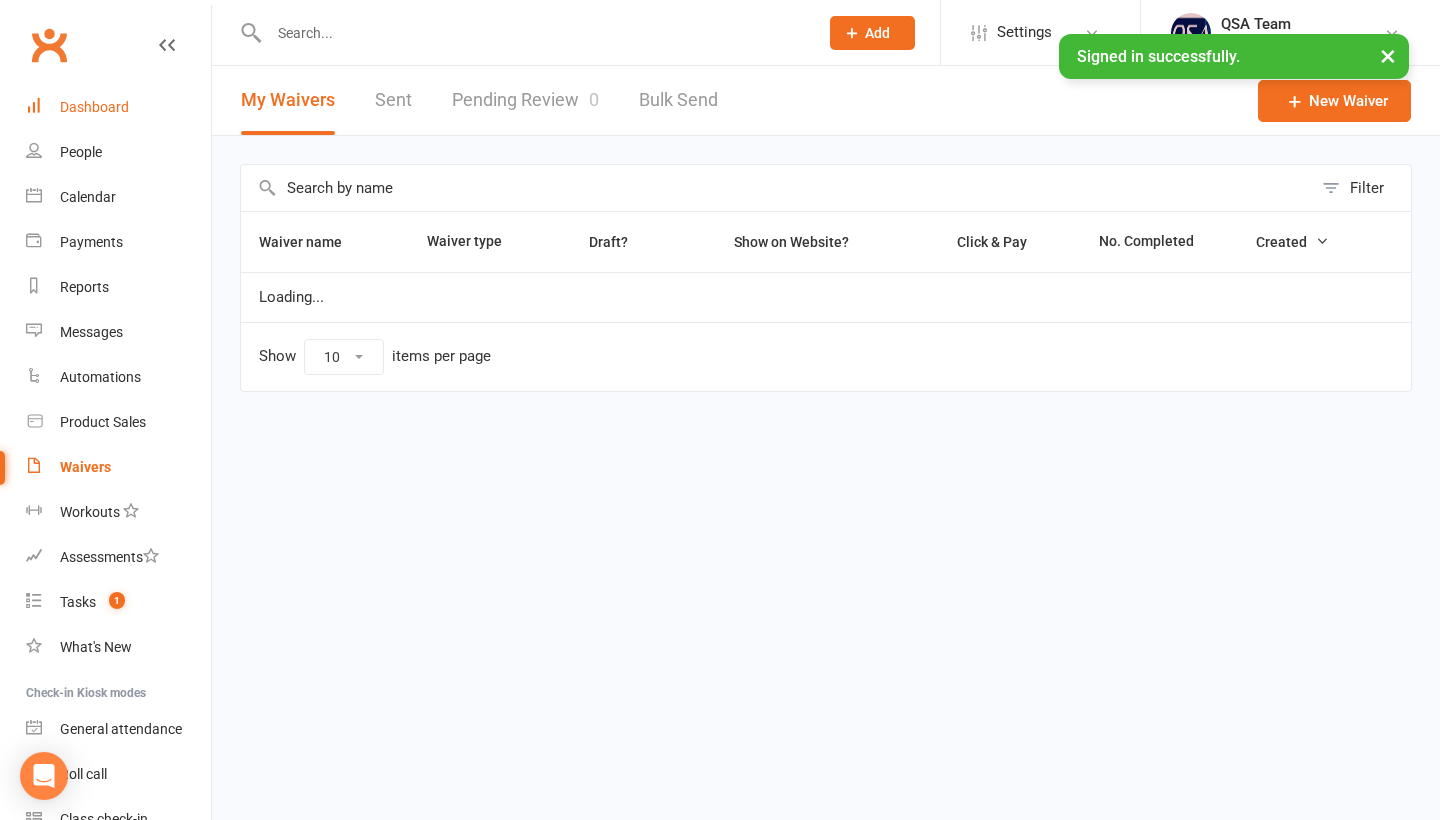 click on "Dashboard" at bounding box center [118, 107] 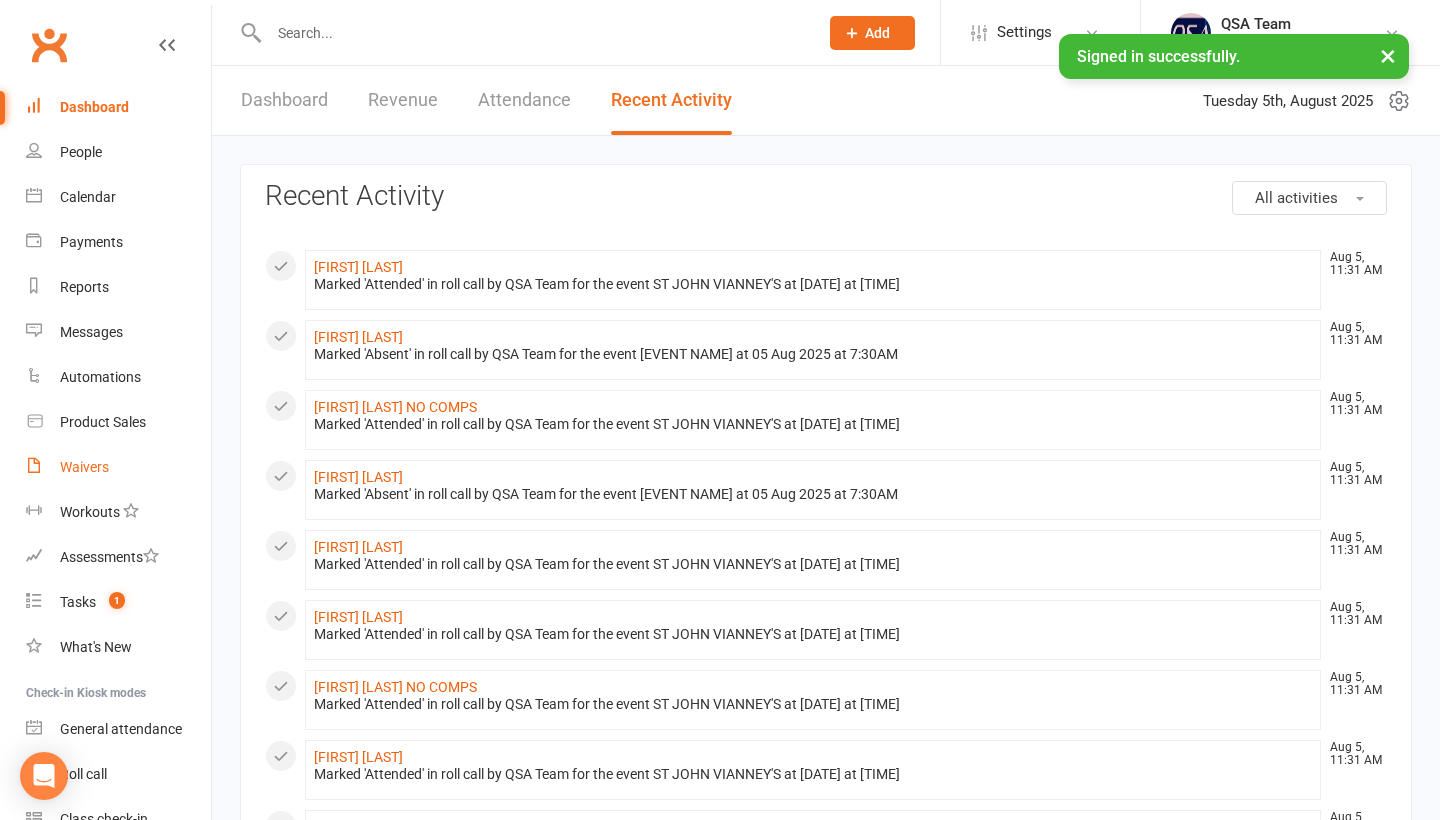 click on "Waivers" at bounding box center (118, 467) 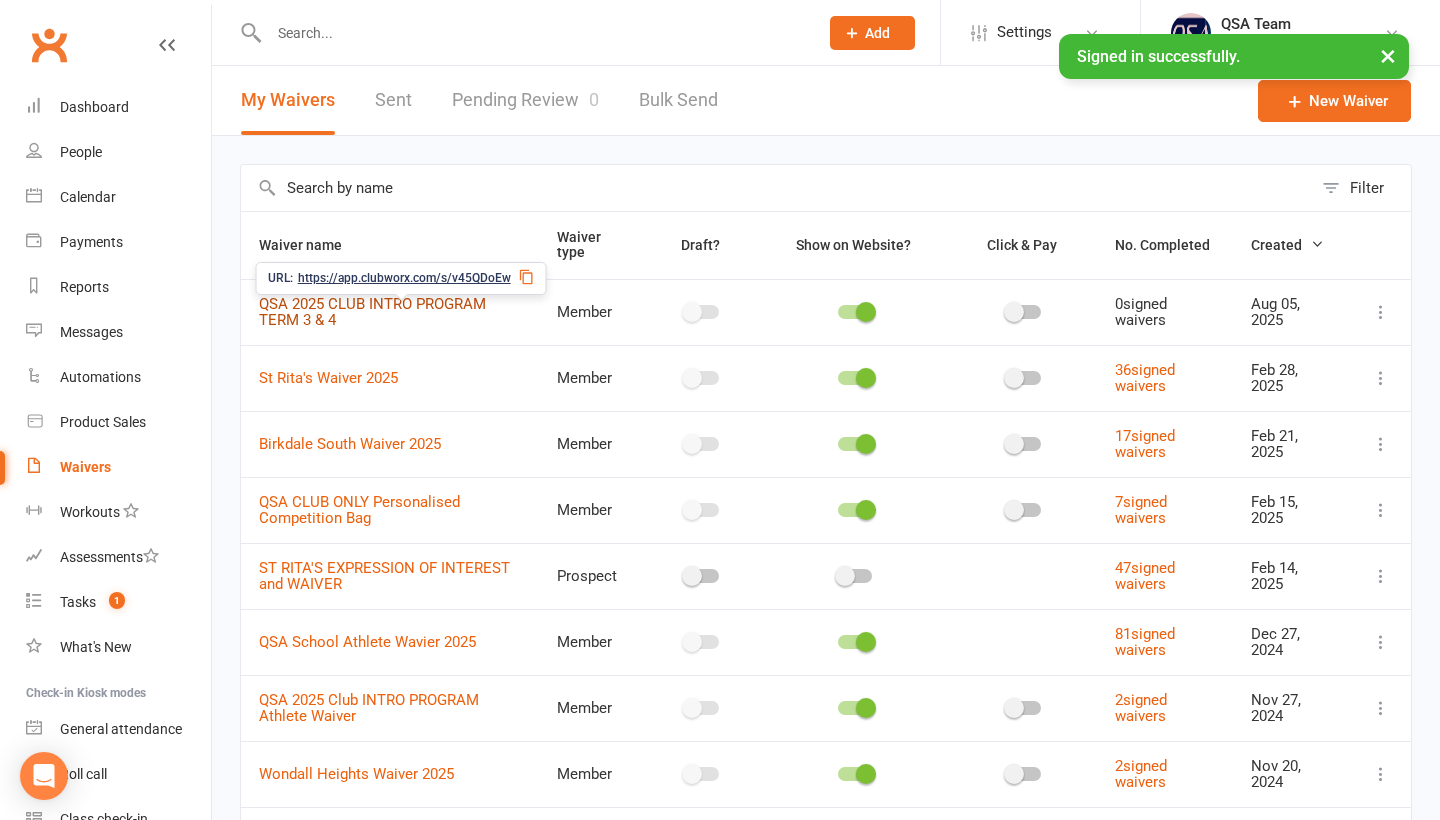 click on "QSA 2025 CLUB INTRO PROGRAM TERM 3 & 4" at bounding box center [372, 312] 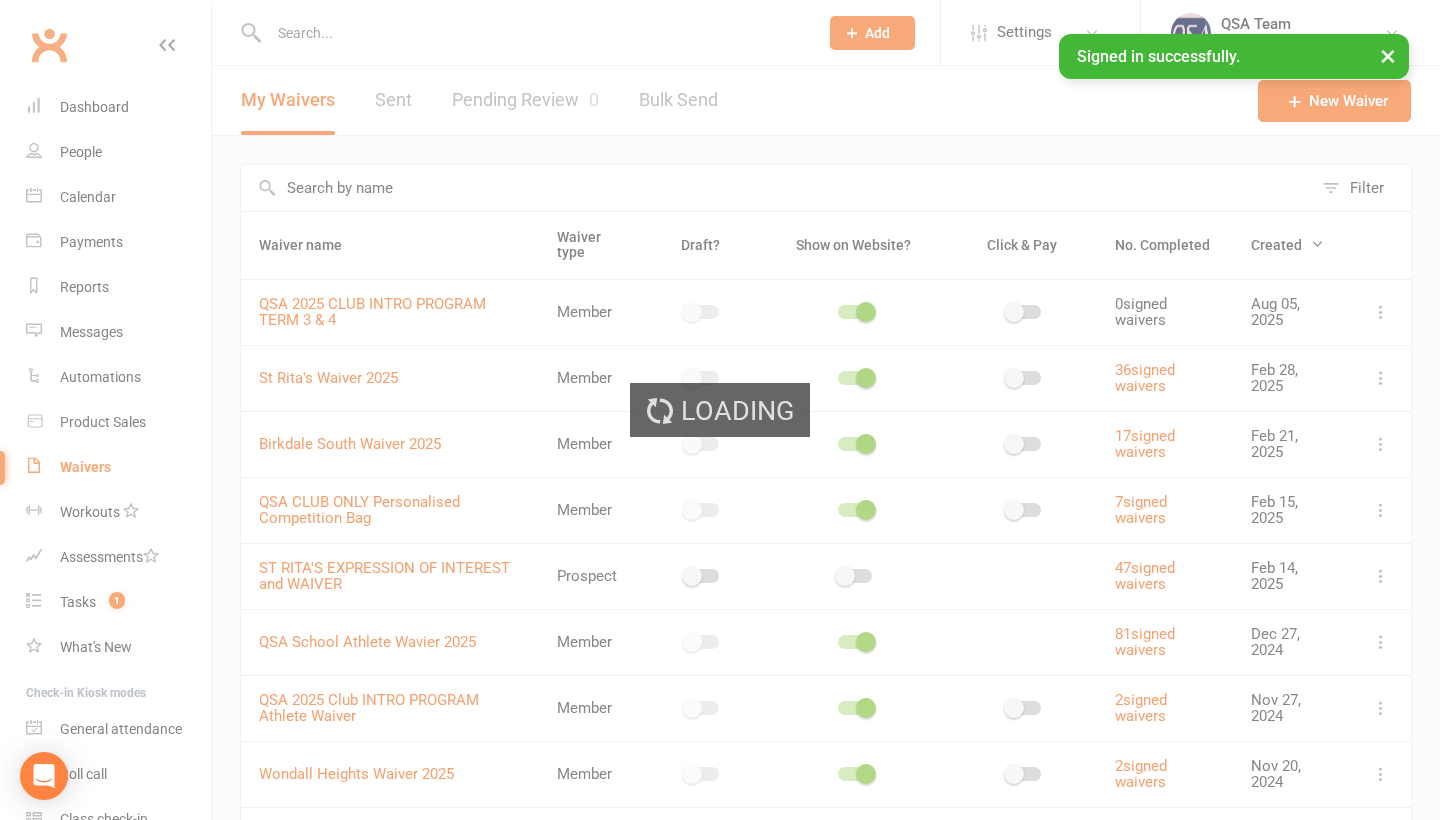 select on "bank_account" 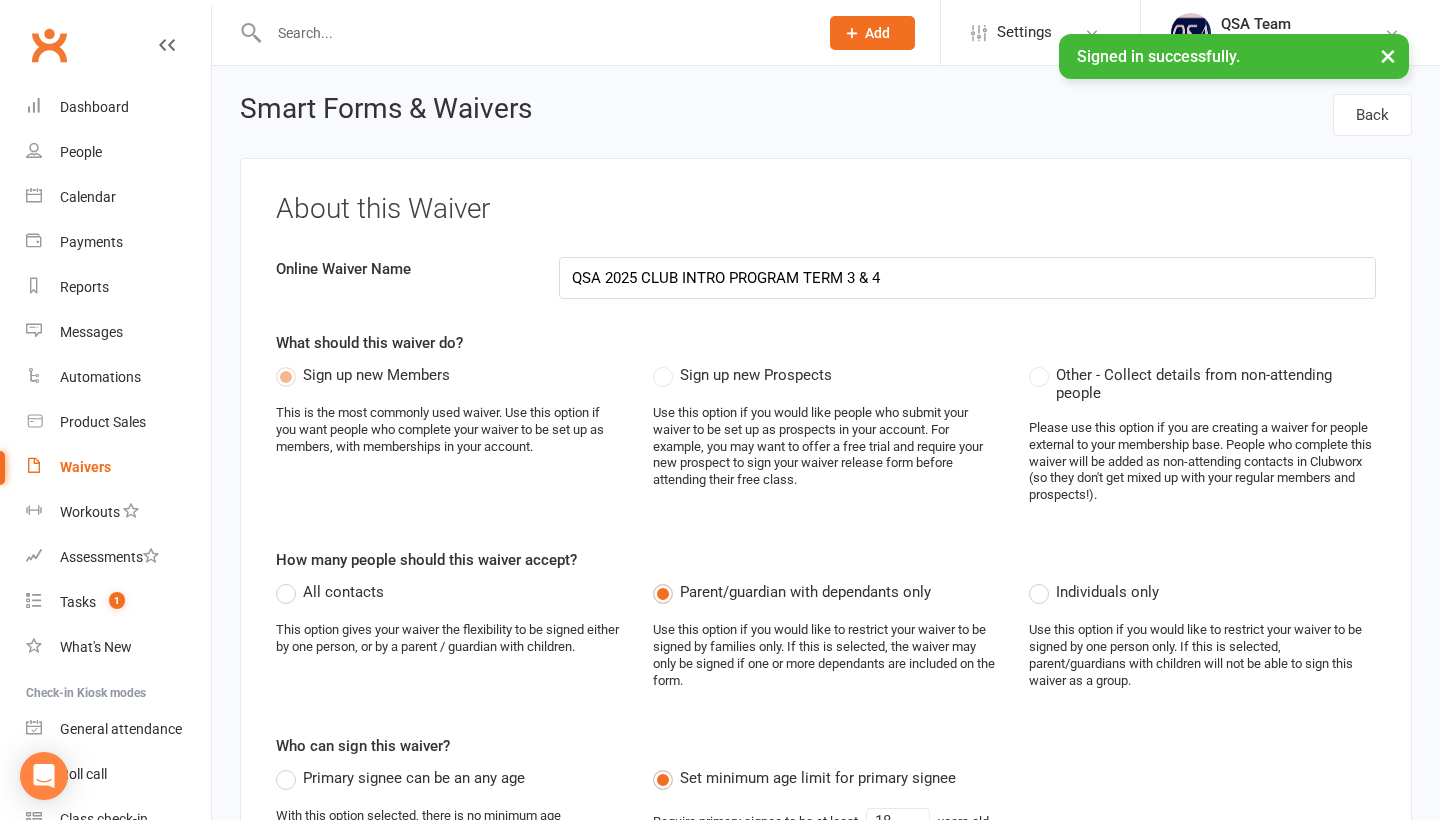 click on "QSA 2025 CLUB INTRO PROGRAM TERM 3 & 4" at bounding box center (968, 278) 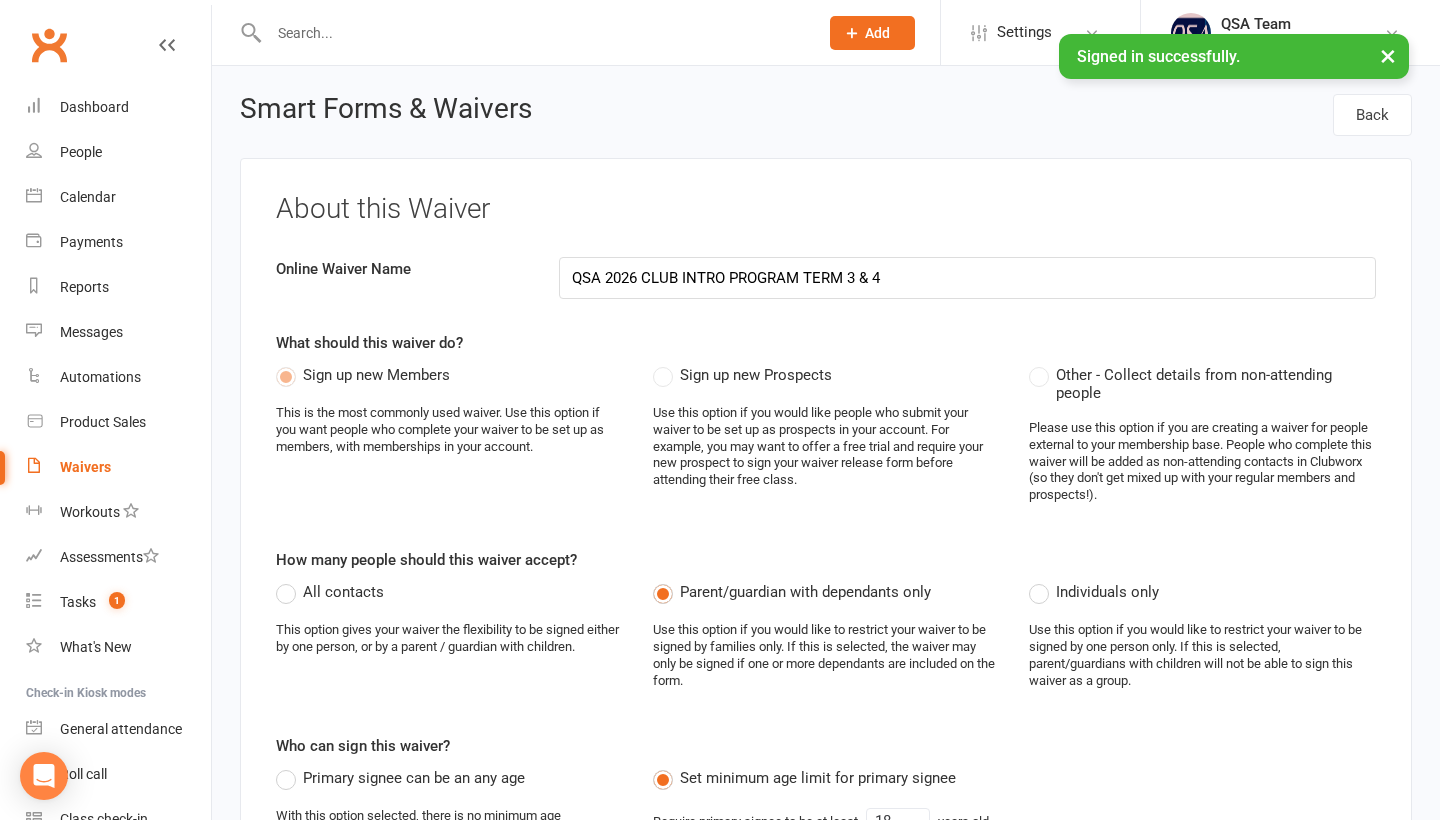 drag, startPoint x: 723, startPoint y: 276, endPoint x: 681, endPoint y: 276, distance: 42 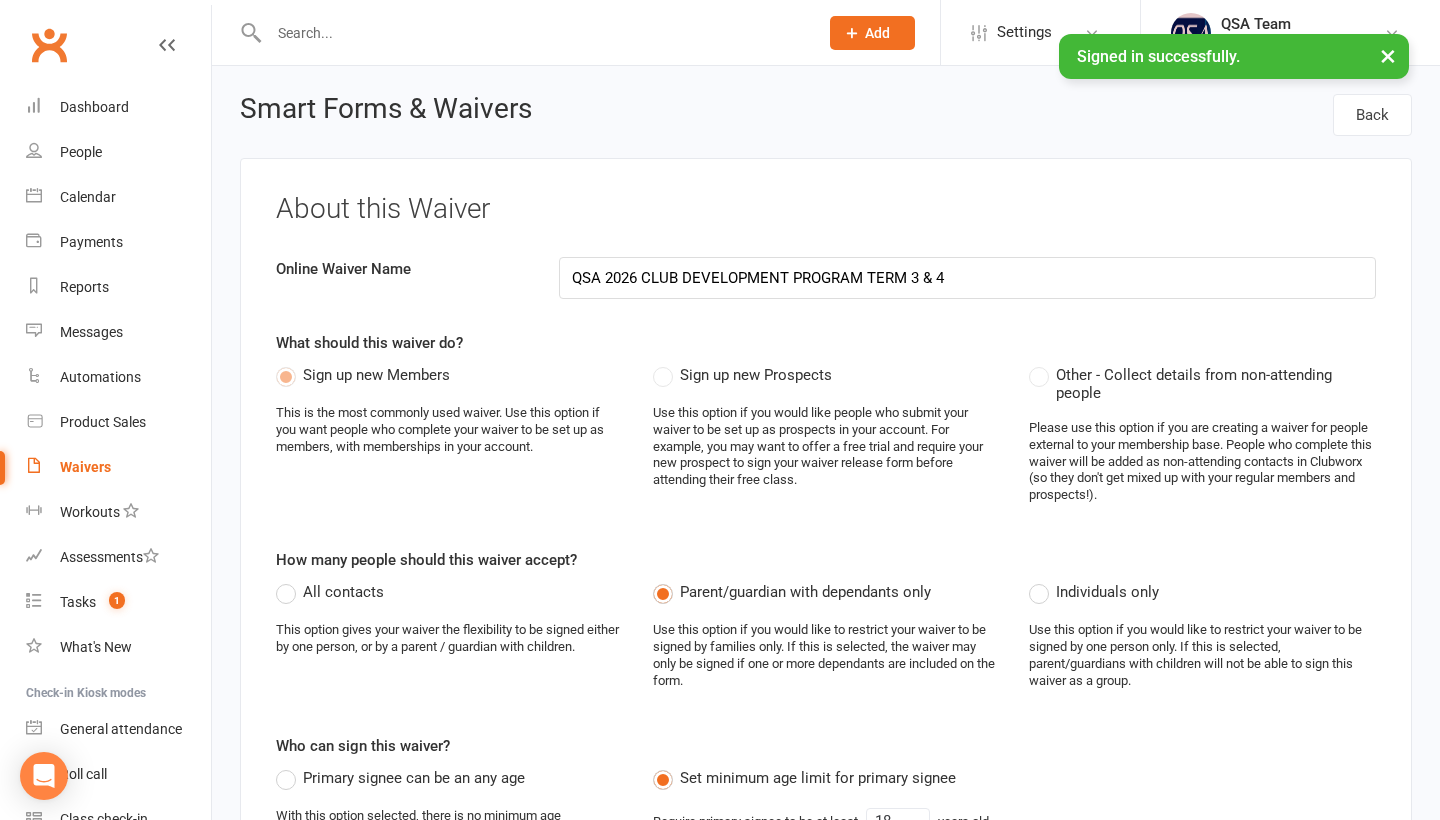 type on "QSA 2026 CLUB DEVELOPMENT PROGRAM TERM 3 & 4" 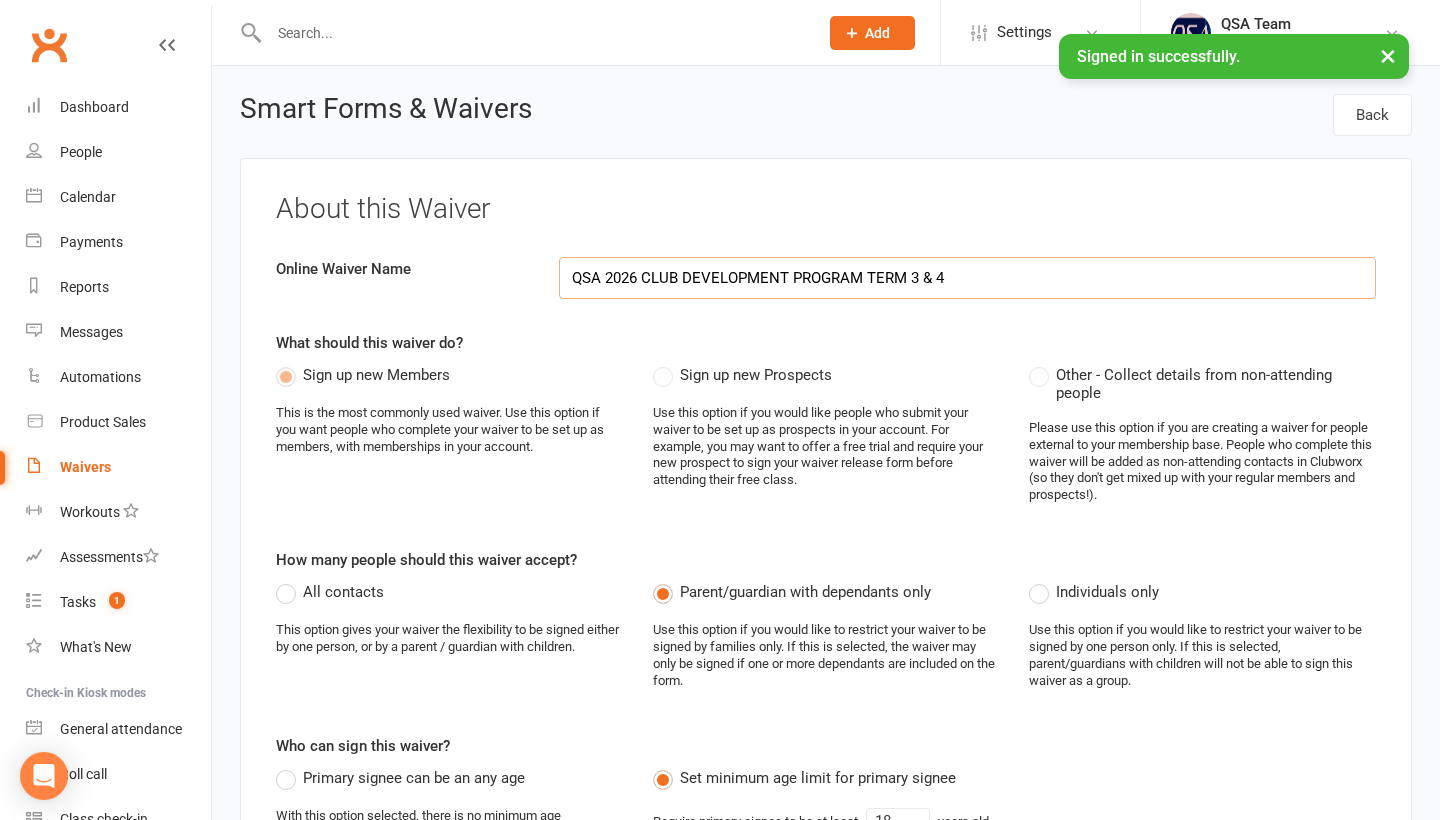 drag, startPoint x: 957, startPoint y: 282, endPoint x: 563, endPoint y: 277, distance: 394.03174 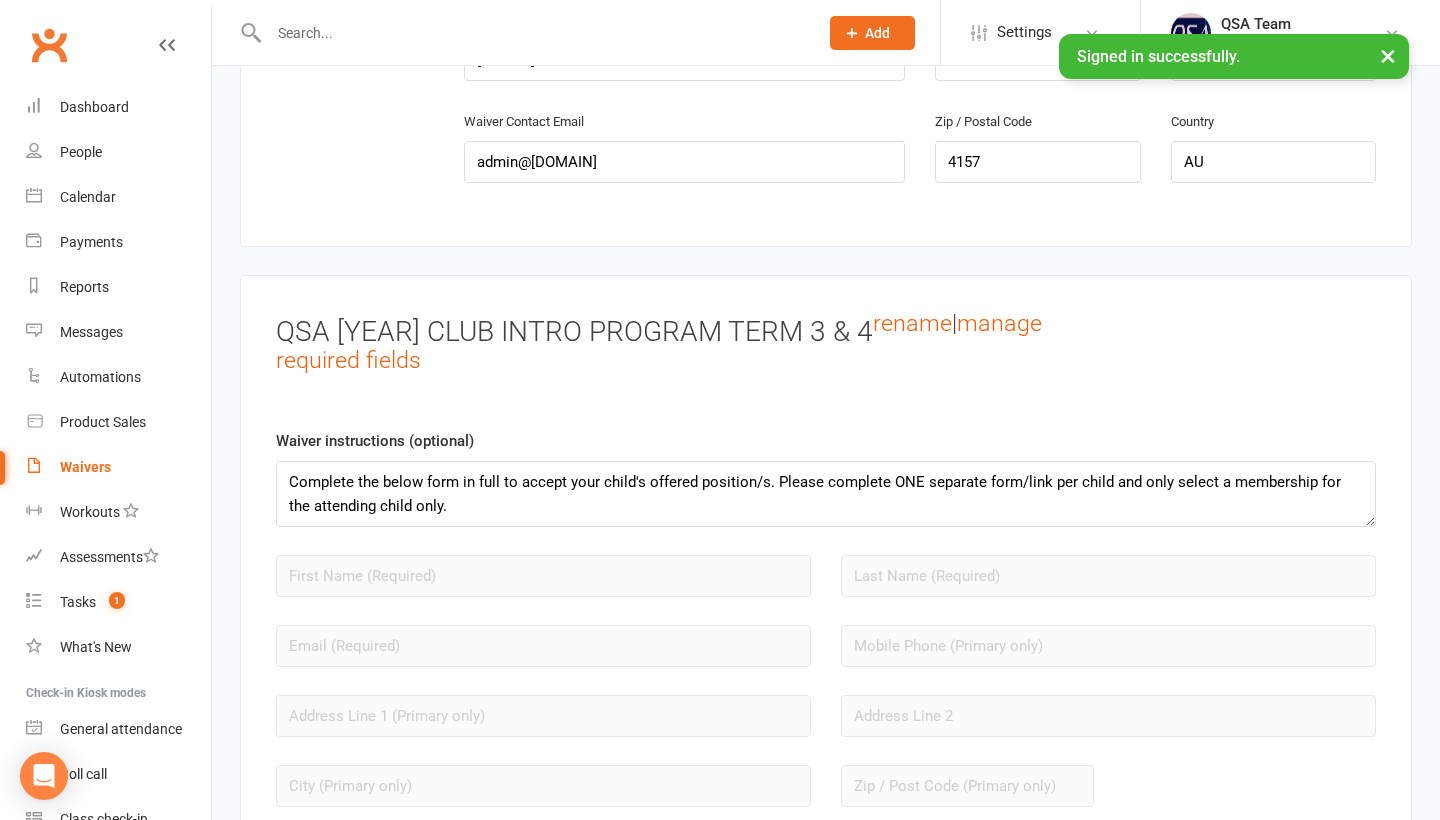 scroll, scrollTop: 1416, scrollLeft: 0, axis: vertical 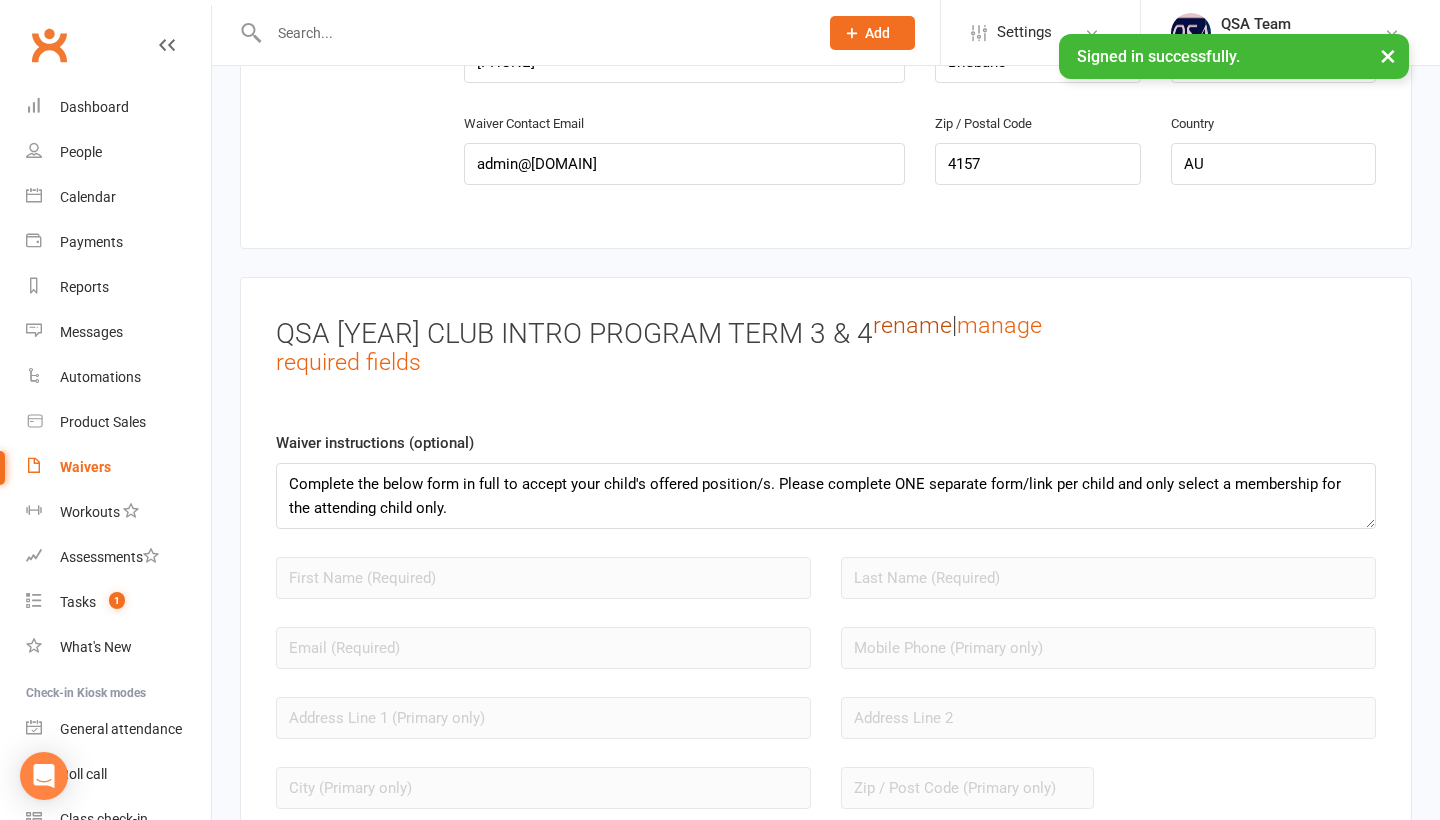 click on "rename" at bounding box center (912, 325) 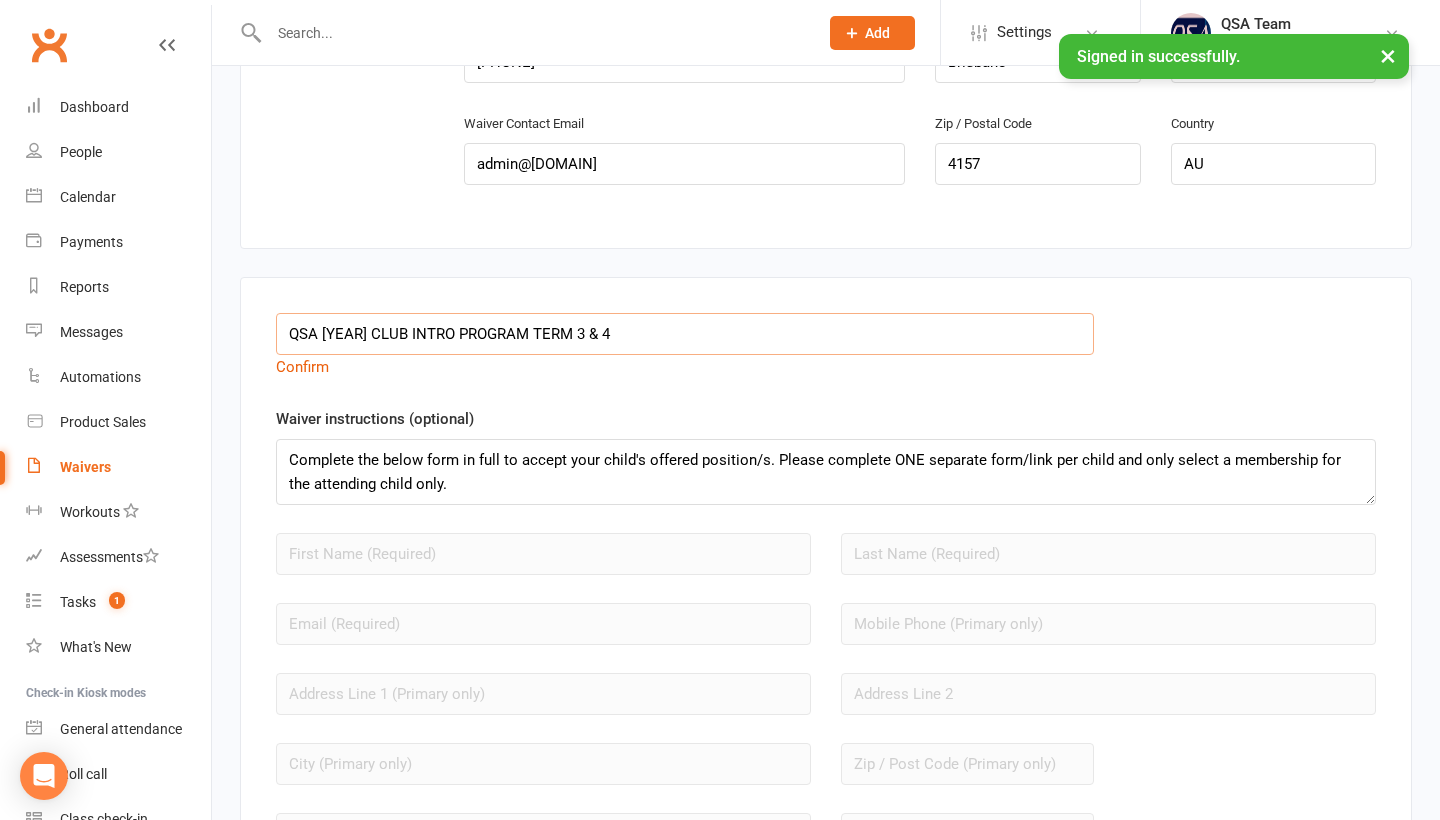 drag, startPoint x: 621, startPoint y: 320, endPoint x: 276, endPoint y: 317, distance: 345.01303 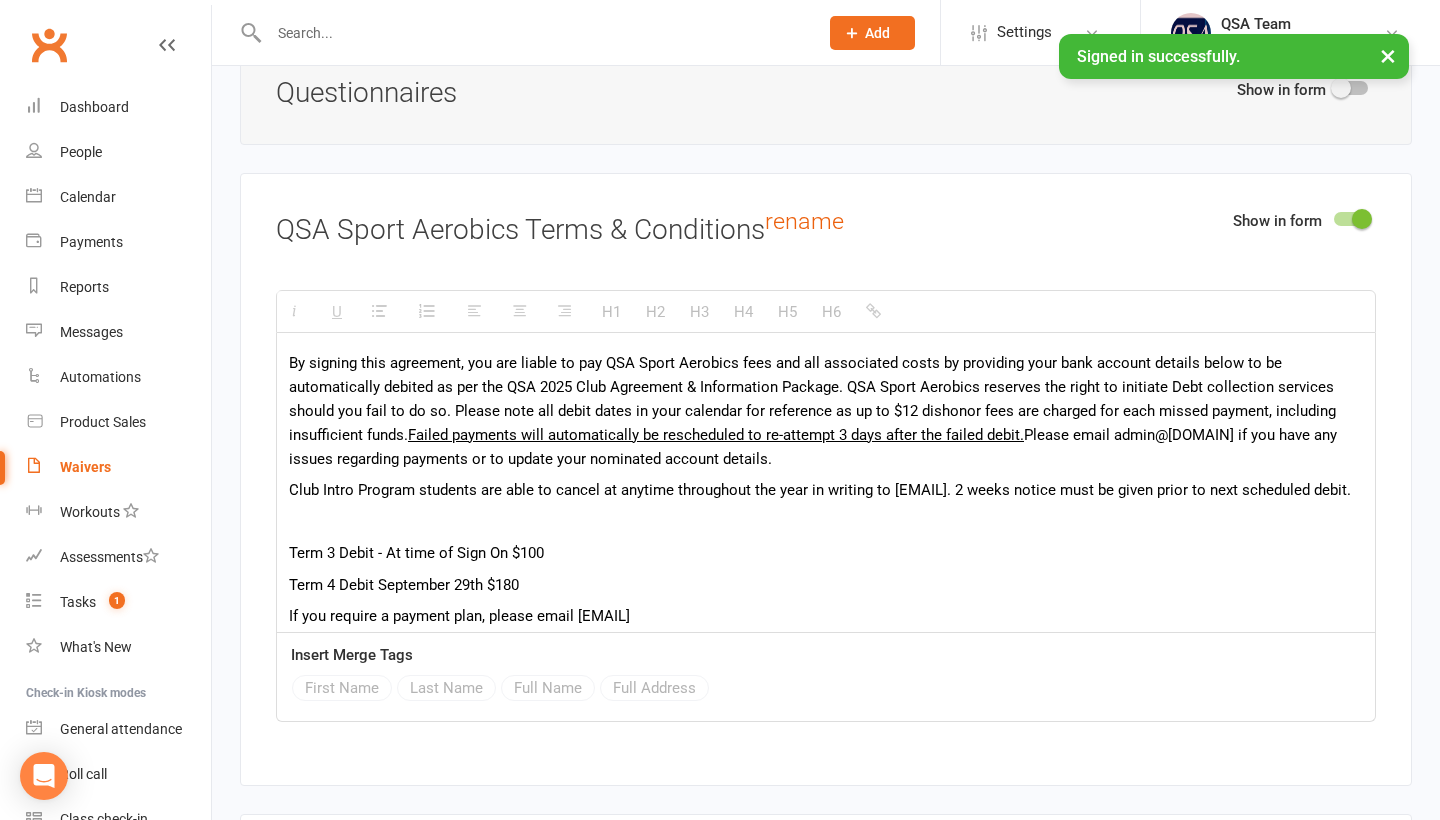 scroll, scrollTop: 2864, scrollLeft: 0, axis: vertical 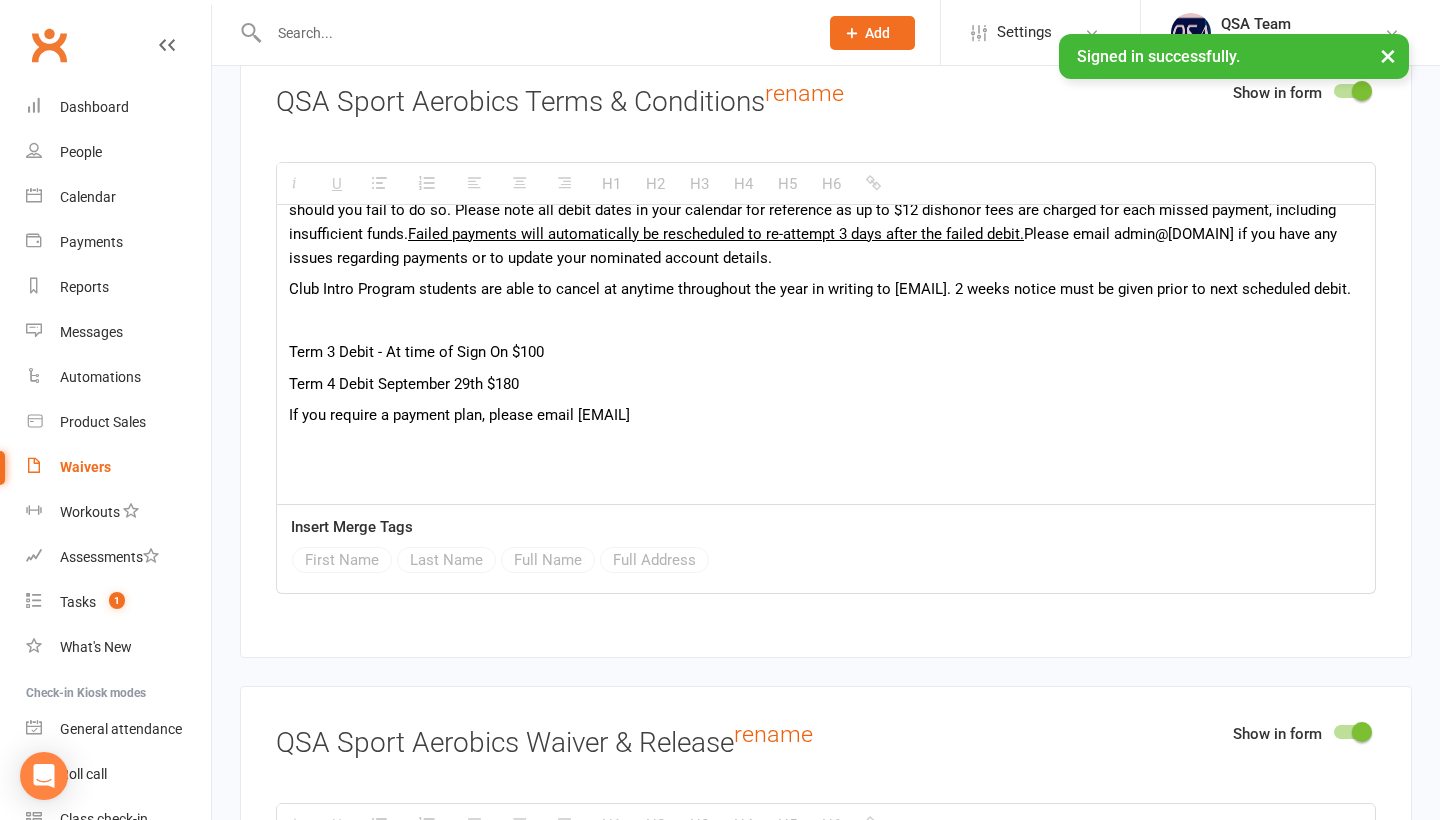 type on "QSA 2026 CLUB DEVELOPMENT PROGRAM TERM 3 & 4" 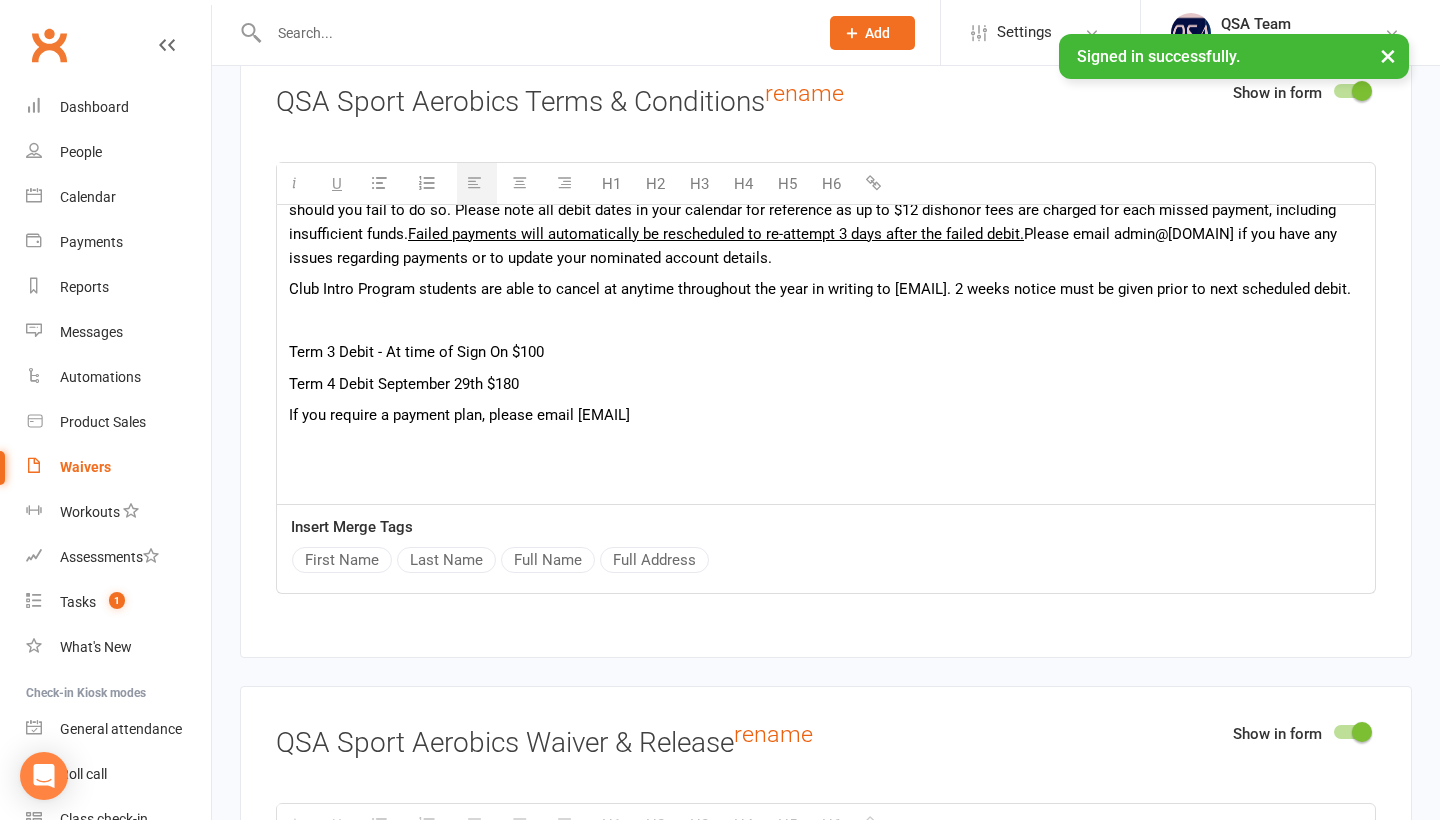 copy on "Term 3 Debit - At time of Sign On $100 Term 4 Debit September 29th $180 If you require a payment plan, please email [EMAIL]" 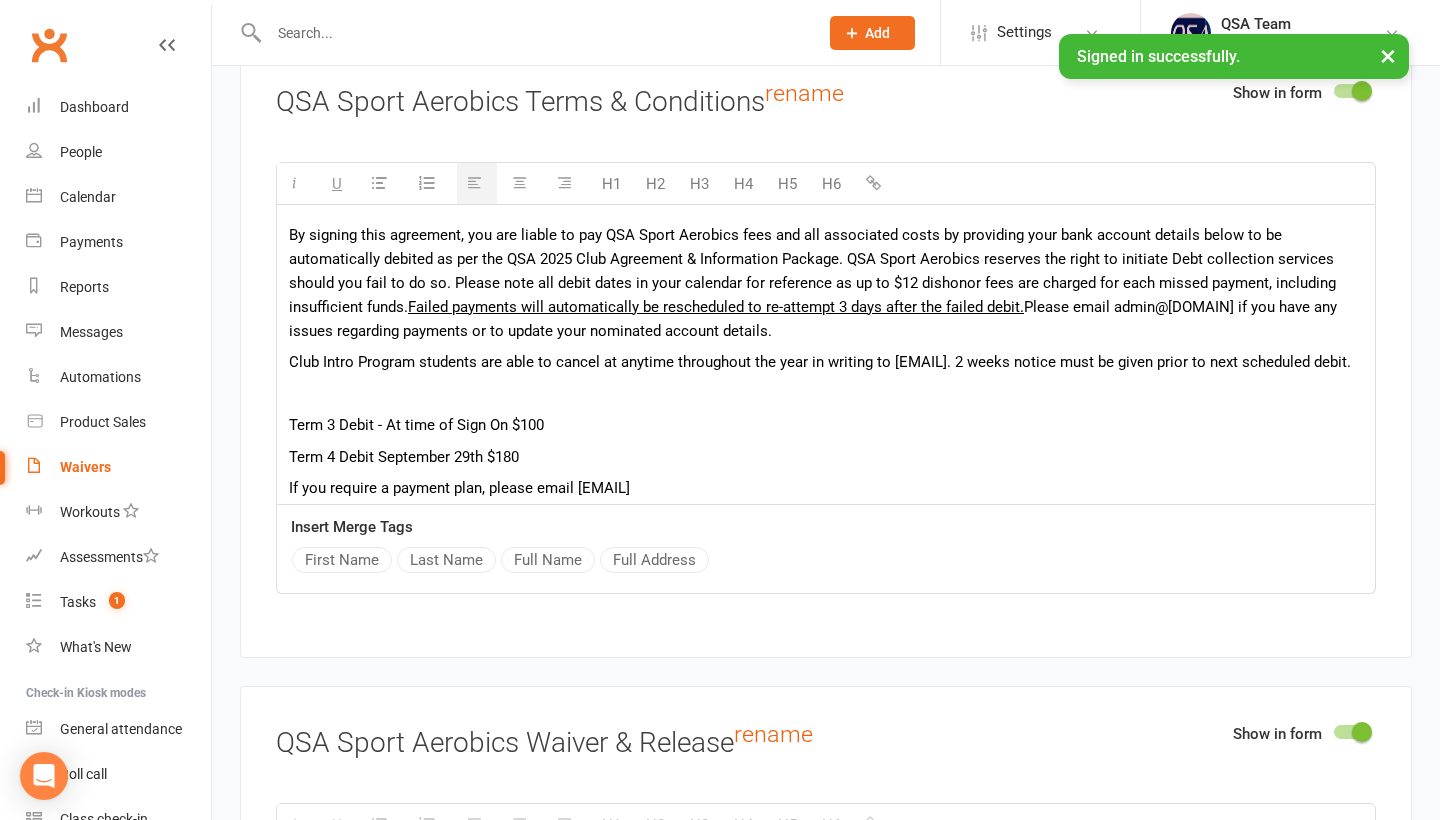 scroll, scrollTop: 0, scrollLeft: 0, axis: both 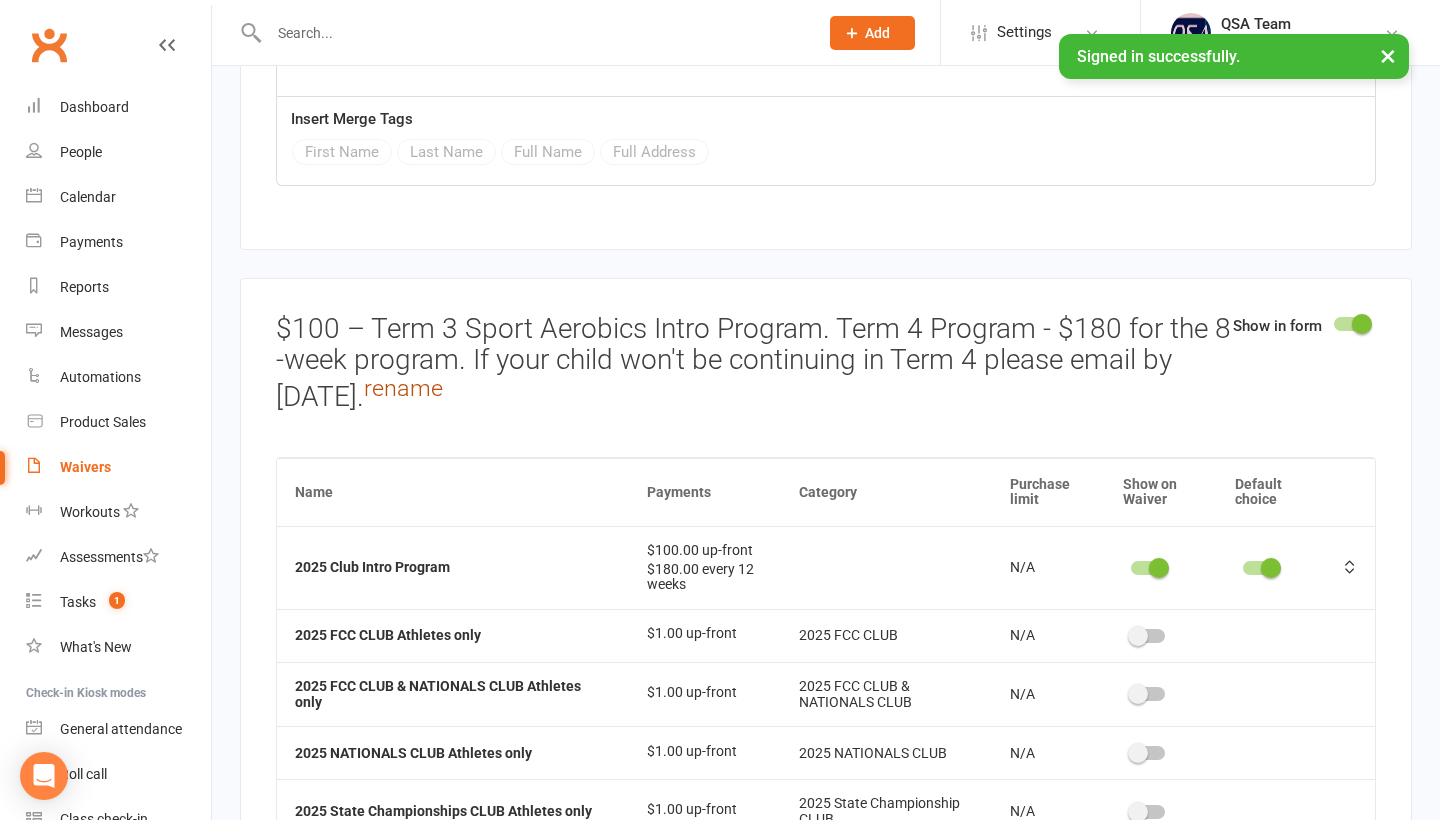 click on "rename" at bounding box center [403, 388] 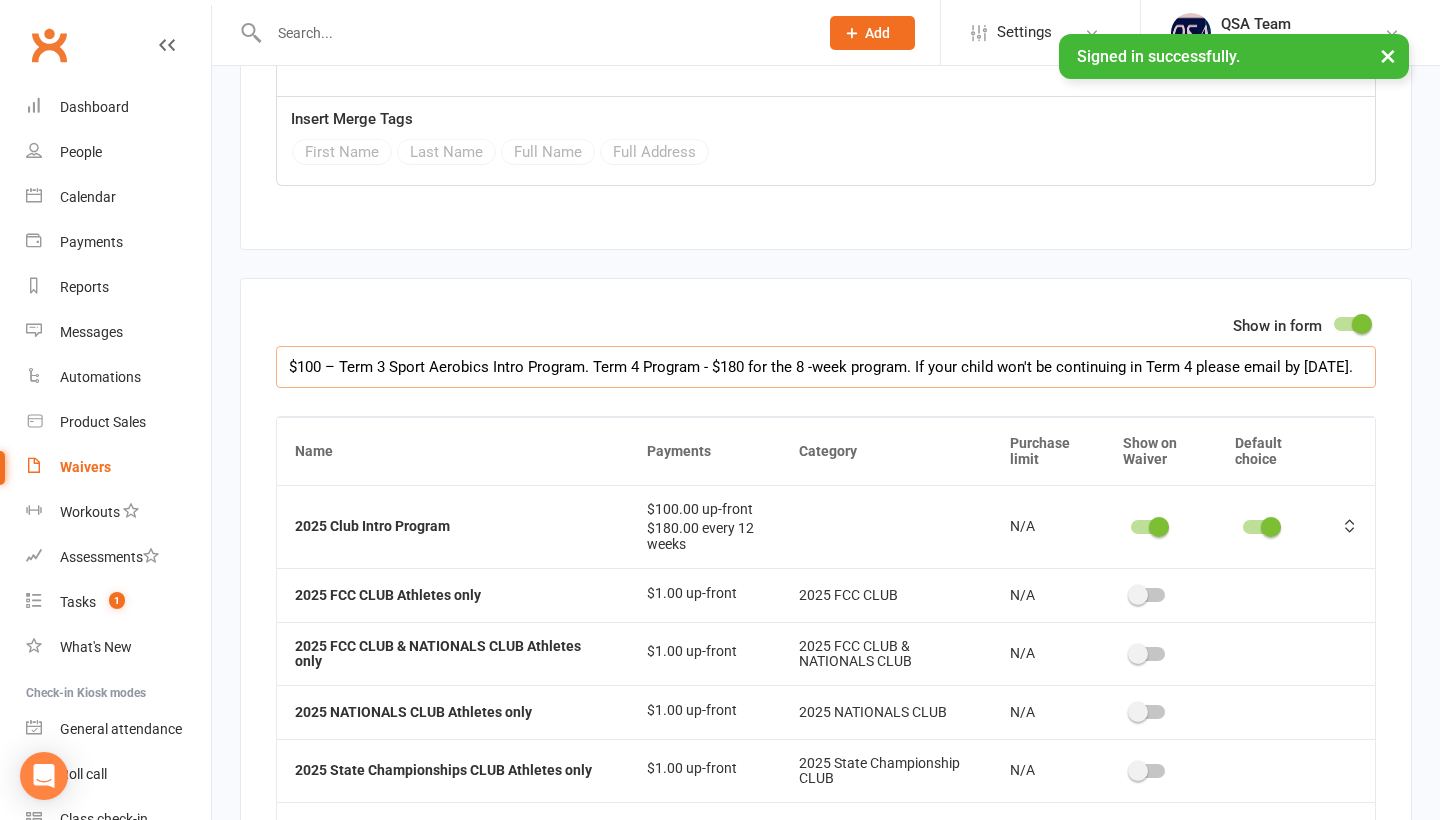 drag, startPoint x: 587, startPoint y: 379, endPoint x: 493, endPoint y: 376, distance: 94.04786 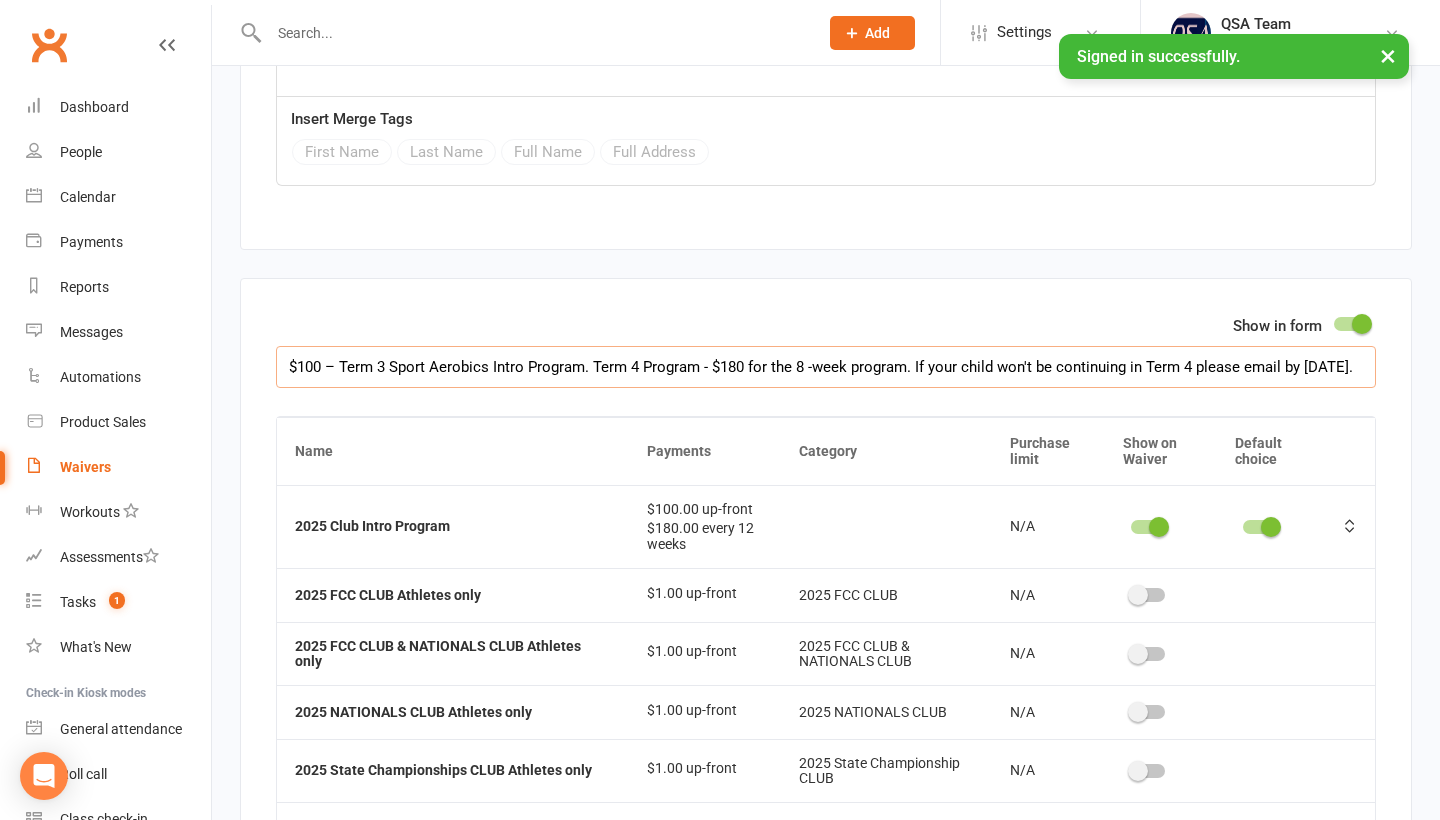 drag, startPoint x: 378, startPoint y: 380, endPoint x: 362, endPoint y: 379, distance: 16.03122 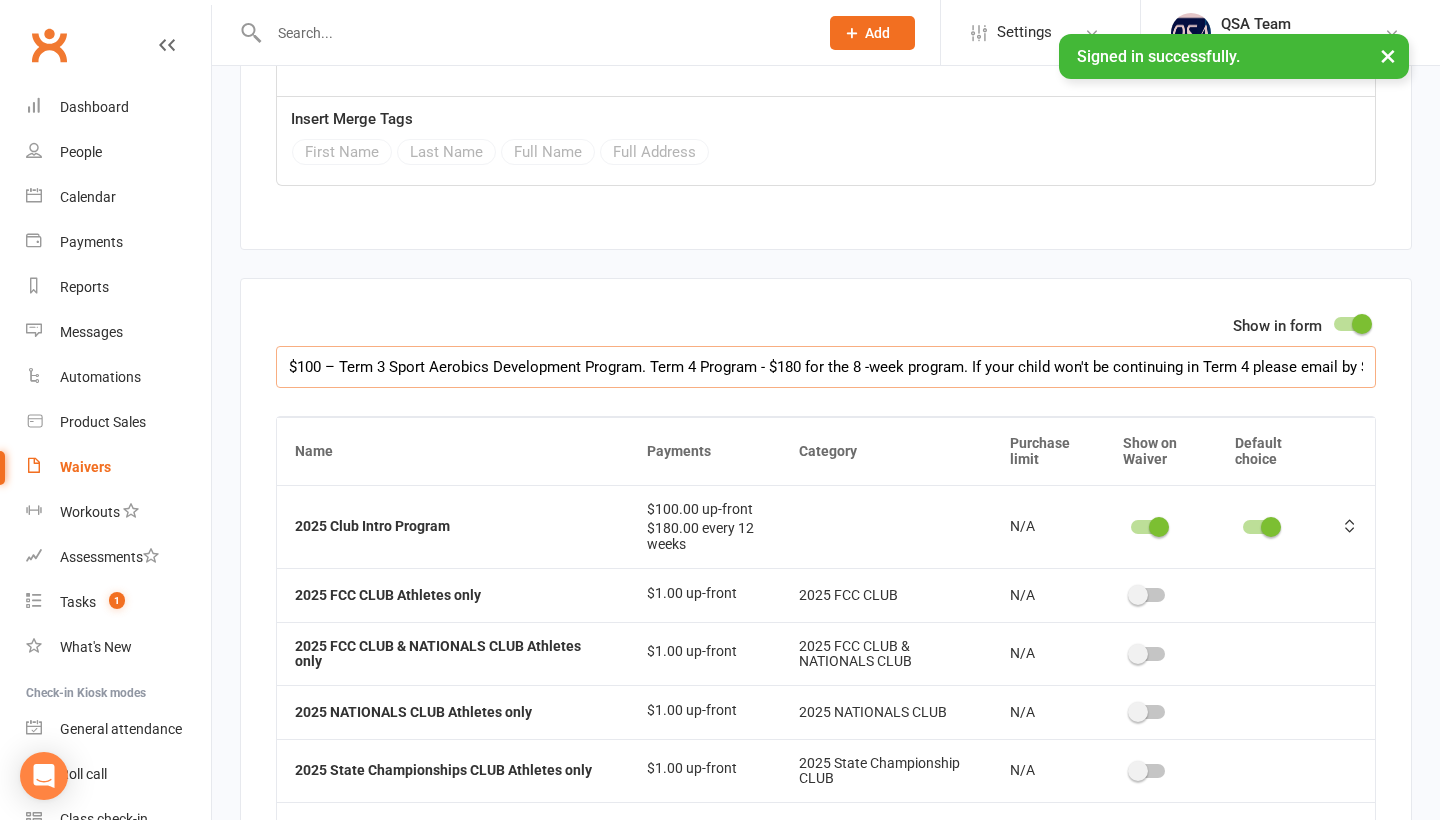 click on "$100 – Term 3 Sport Aerobics Development Program. Term 4 Program - $180 for the 8 -week program. If your child won't be continuing in Term 4 please email by September 23rd." at bounding box center [826, 367] 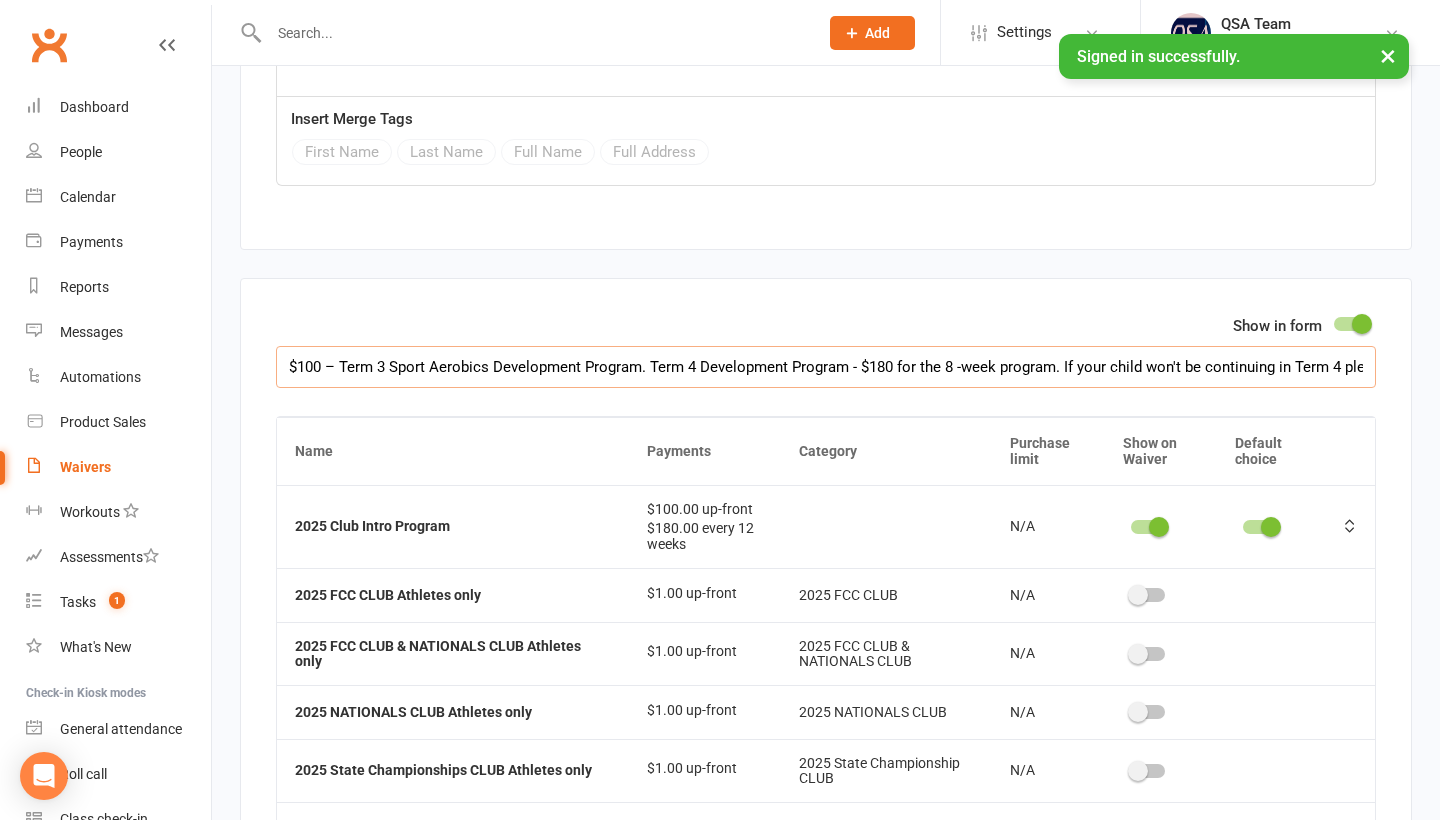 click on "$100 – Term 3 Sport Aerobics Development Program. Term 4 Development Program - $180 for the 8 -week program. If your child won't be continuing in Term 4 please email by [DATE]." at bounding box center [826, 367] 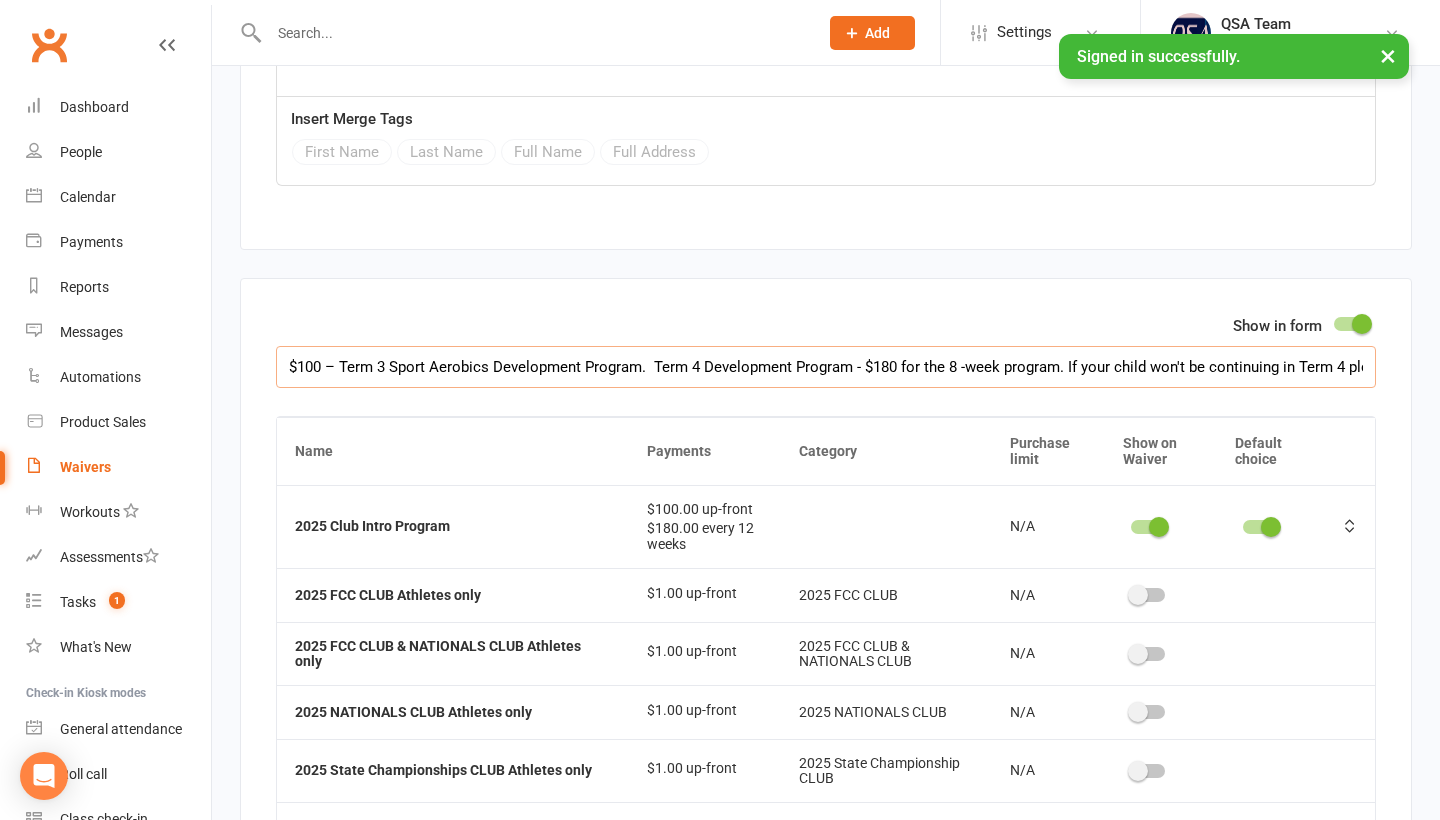 click on "$100 – Term 3 Sport Aerobics Development Program.  Term 4 Development Program - $180 for the 8 -week program. If your child won't be continuing in Term 4 please email by [DATE]." at bounding box center (826, 367) 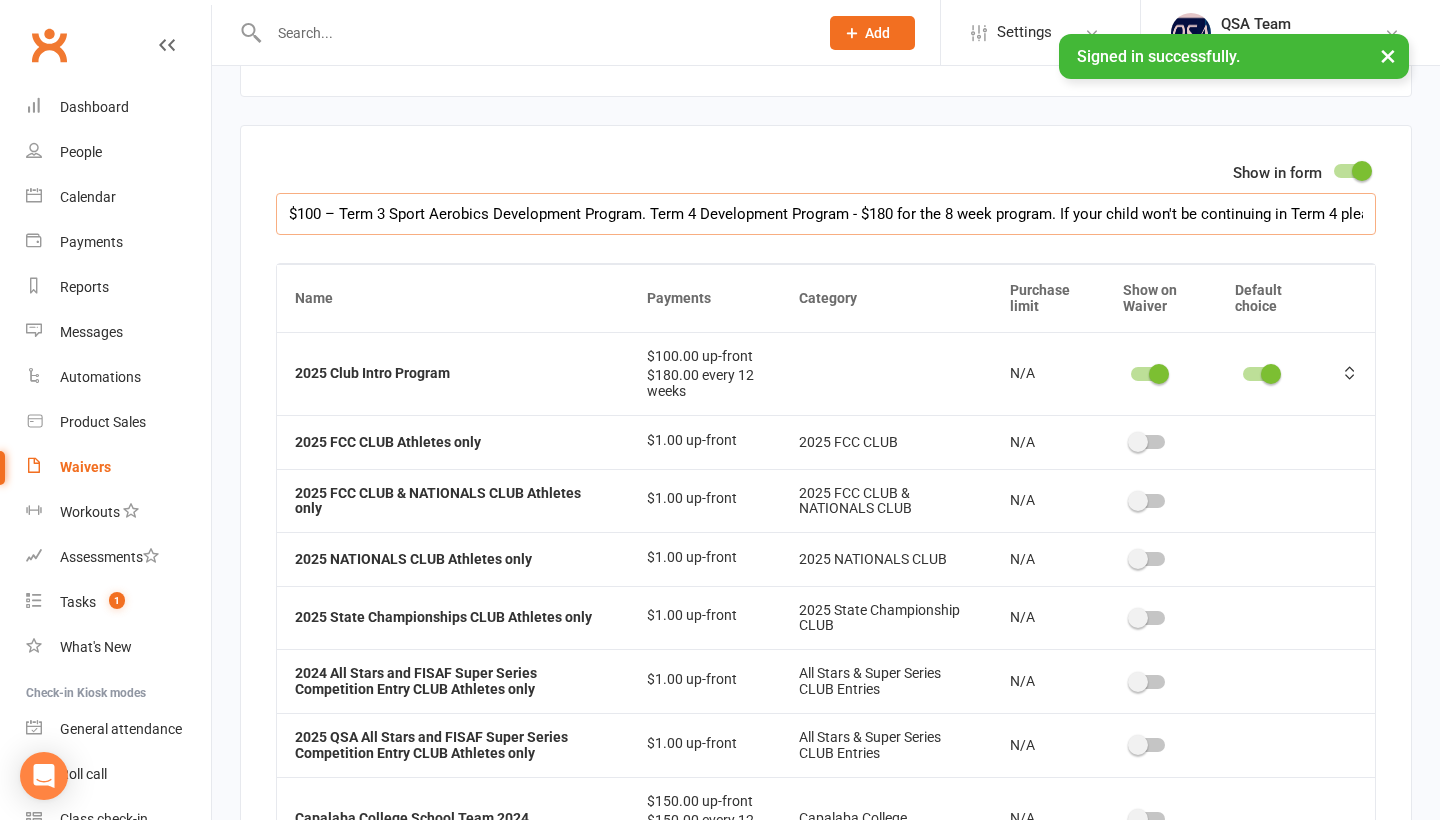 scroll, scrollTop: 4454, scrollLeft: 0, axis: vertical 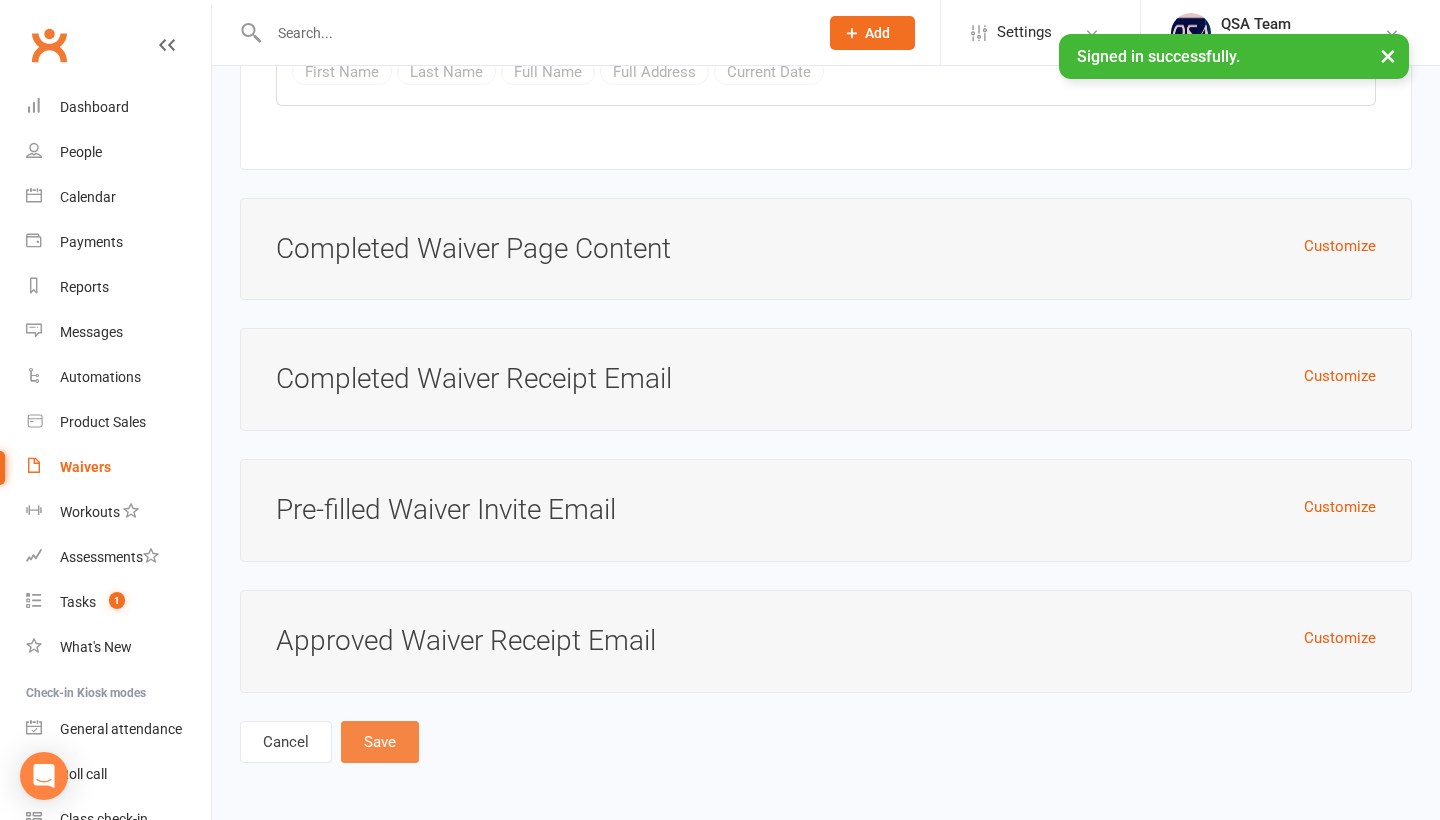 type on "$100 – Term 3 Sport Aerobics Development Program. Term 4 Development Program - $180 for the 8 week program. If your child won't be continuing in Term 4 please email by September 23rd." 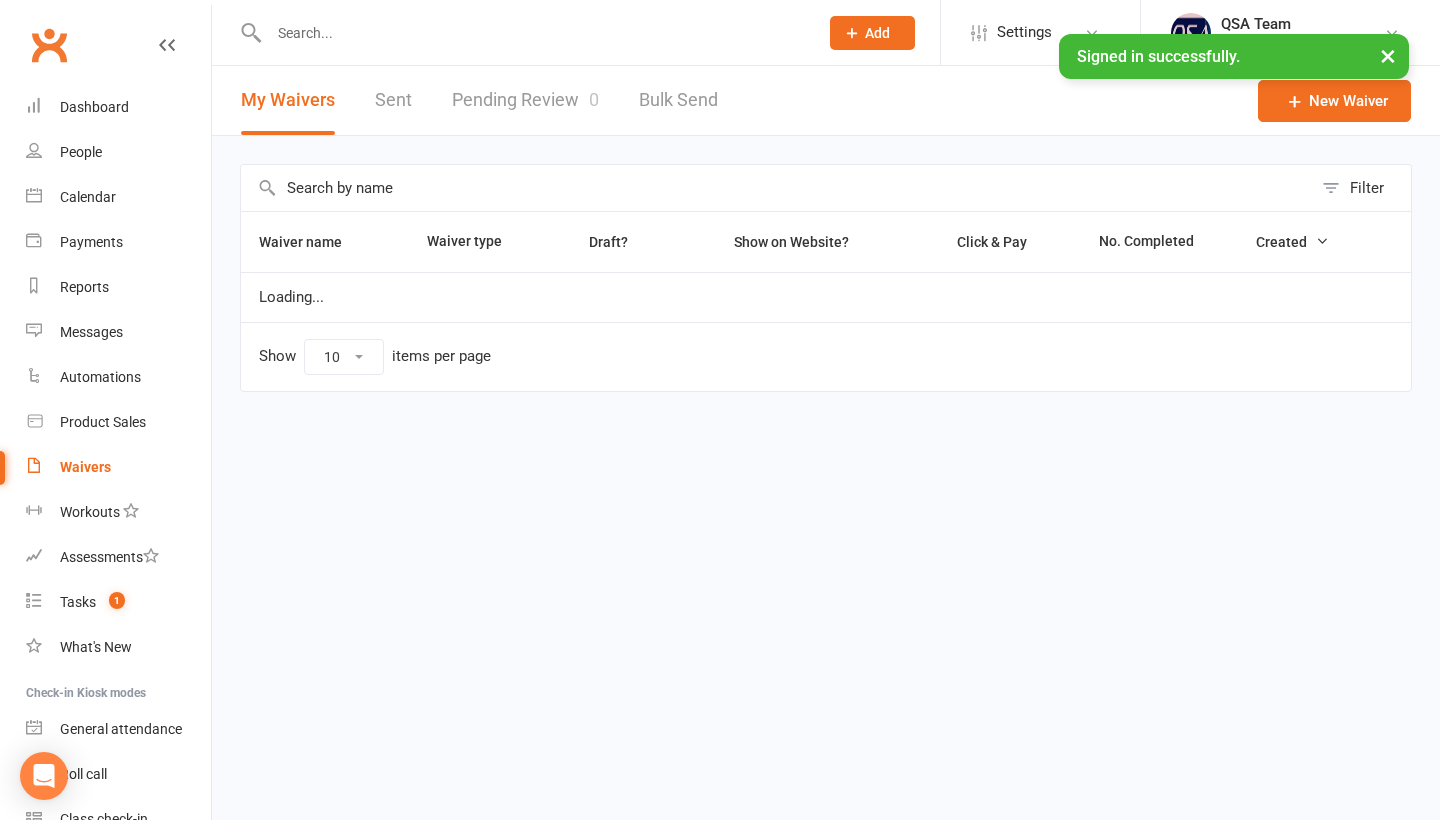 scroll, scrollTop: 0, scrollLeft: 0, axis: both 